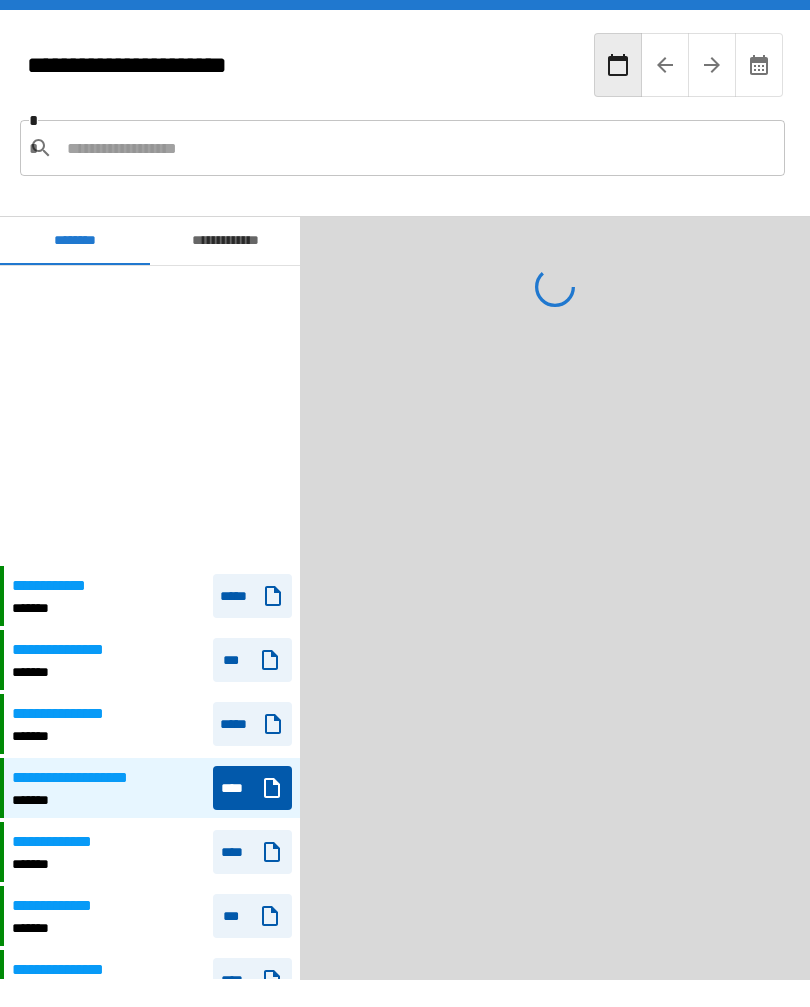 scroll, scrollTop: 33, scrollLeft: 0, axis: vertical 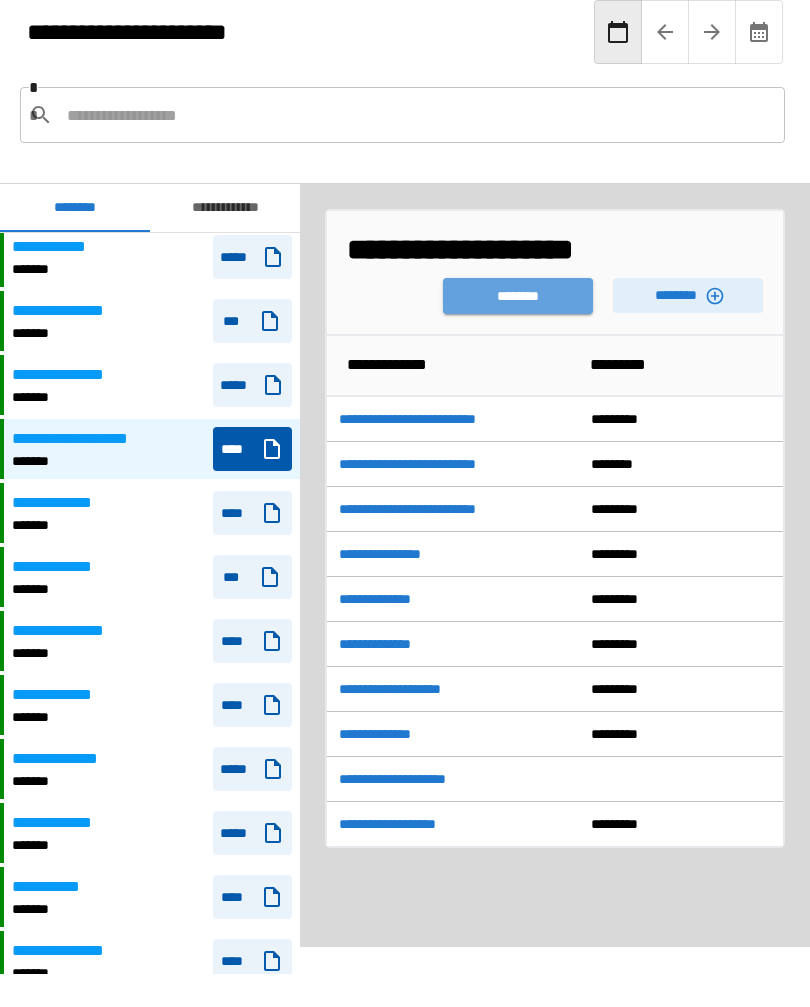 click on "********" at bounding box center (518, 296) 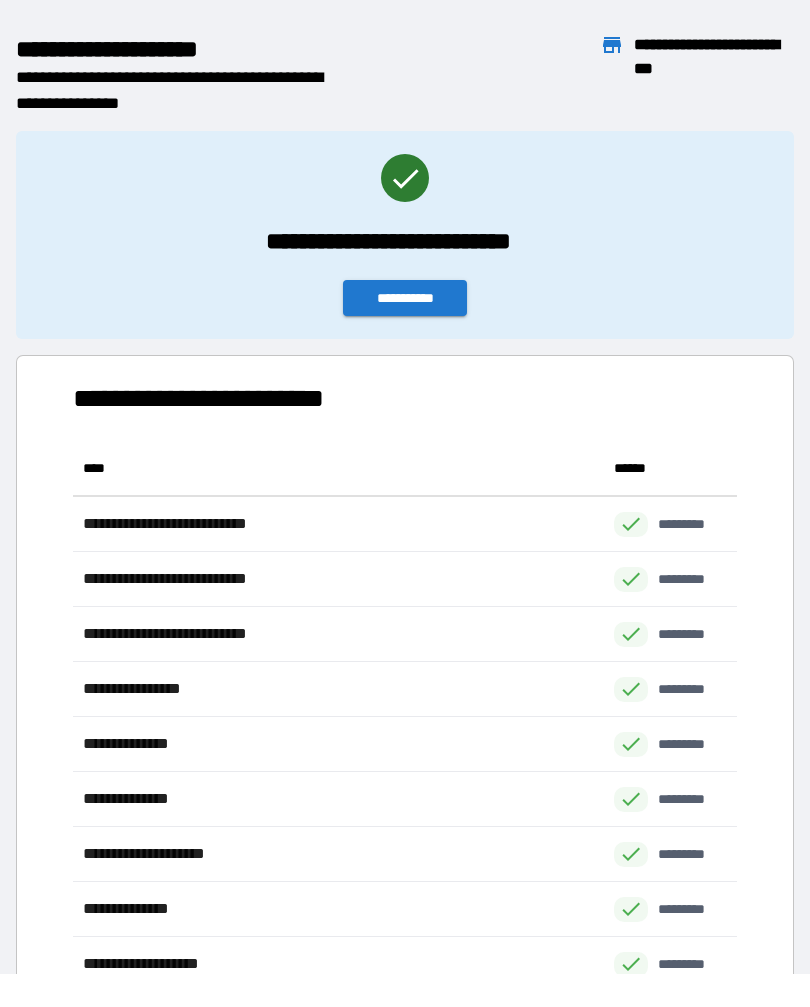scroll, scrollTop: 1, scrollLeft: 1, axis: both 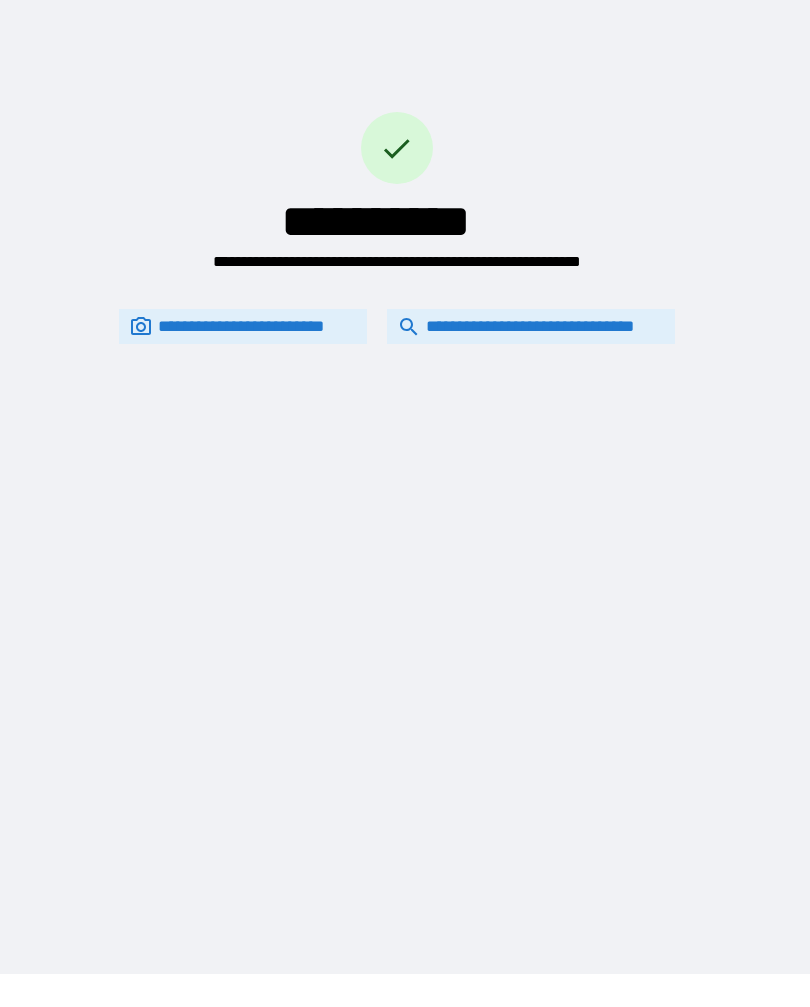 click on "**********" at bounding box center (531, 326) 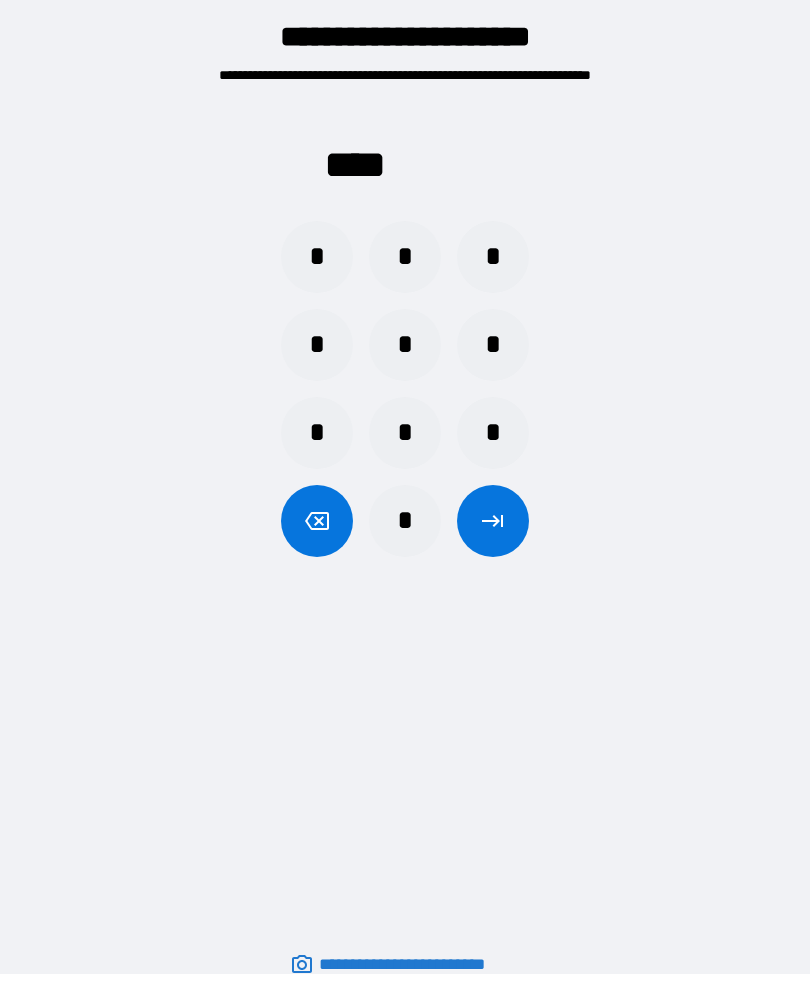 click on "*" at bounding box center (317, 257) 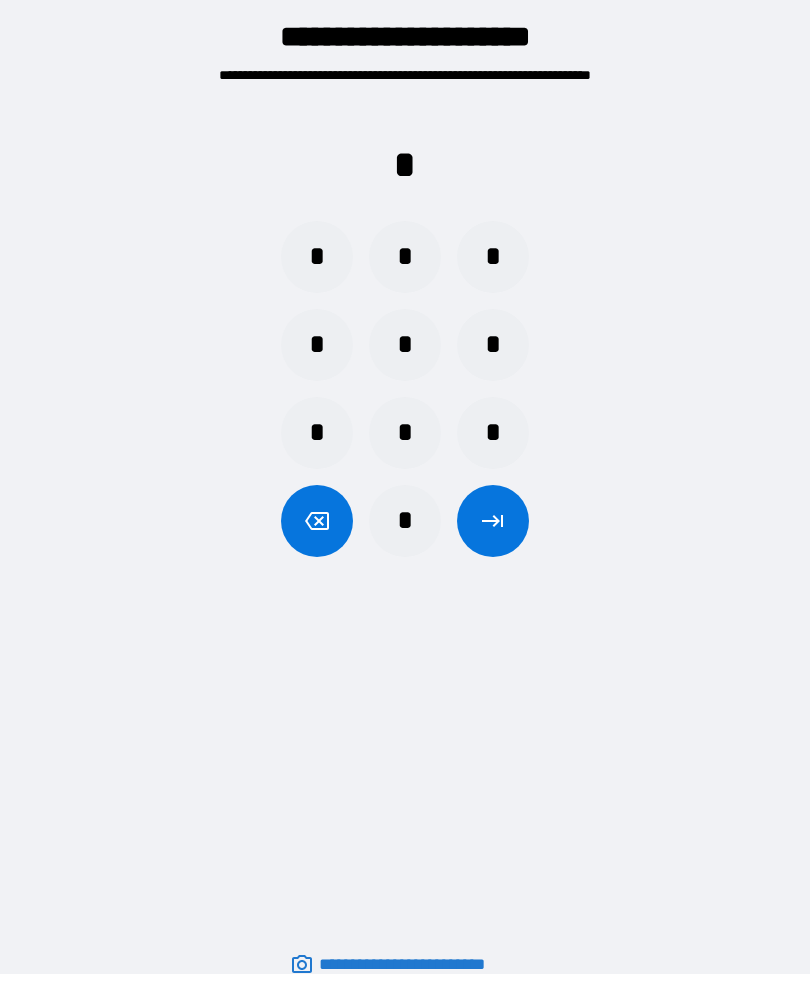 click on "*" at bounding box center [317, 345] 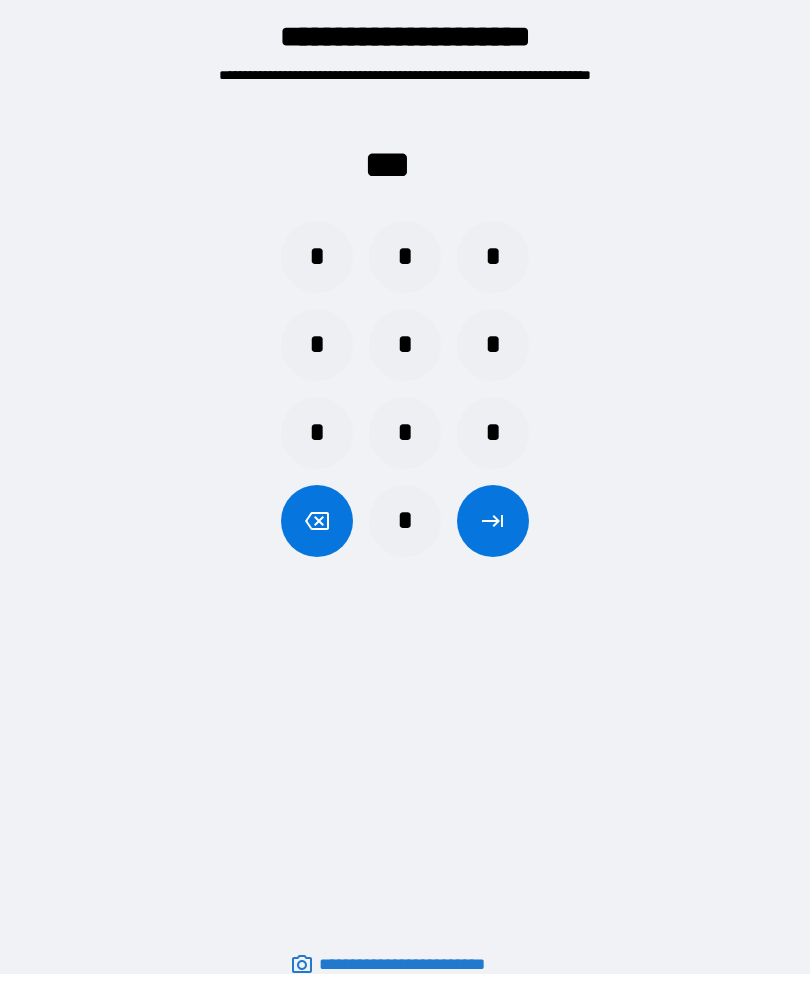 click on "*" at bounding box center (493, 345) 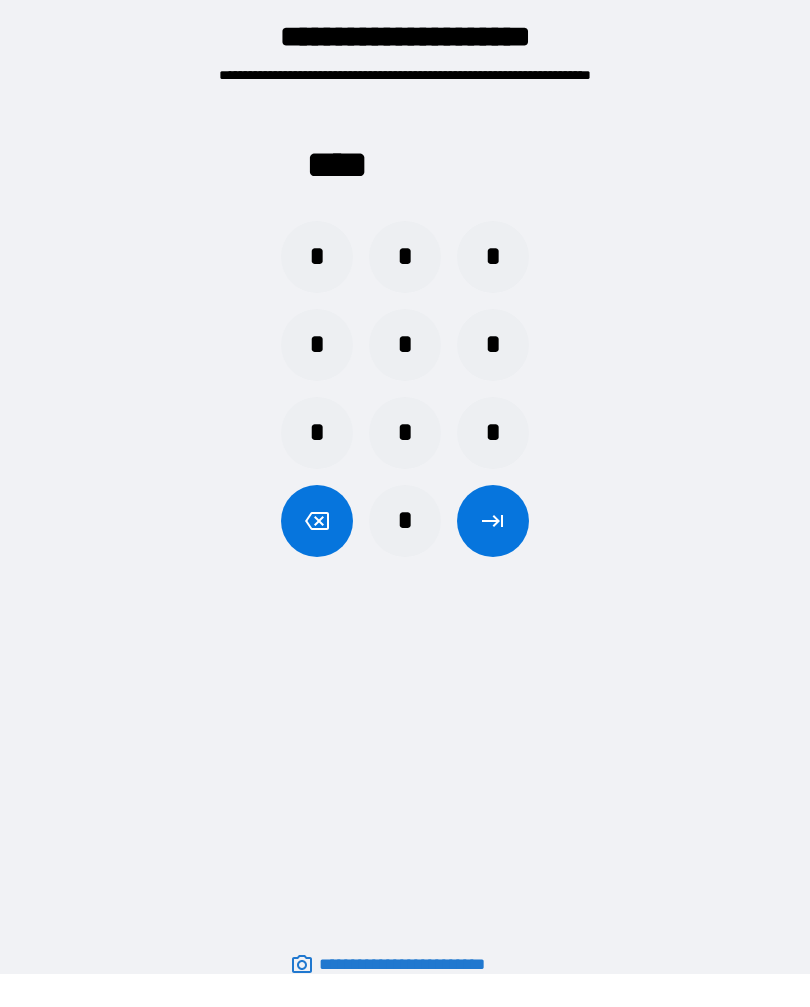 click 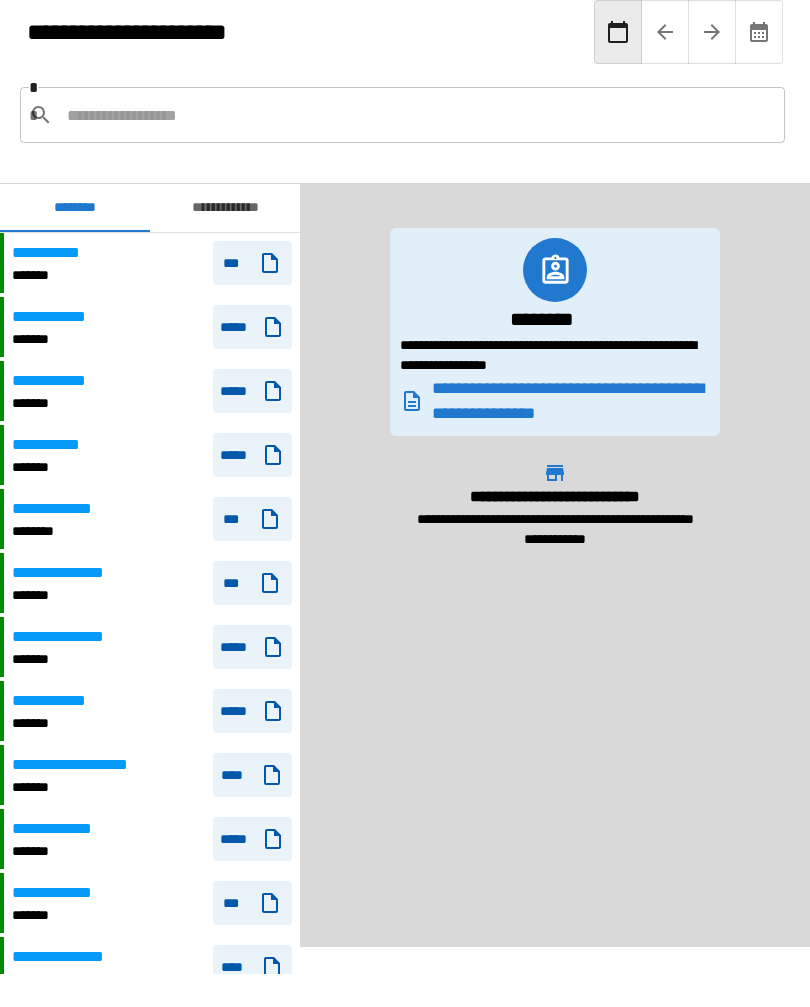 scroll, scrollTop: 0, scrollLeft: 0, axis: both 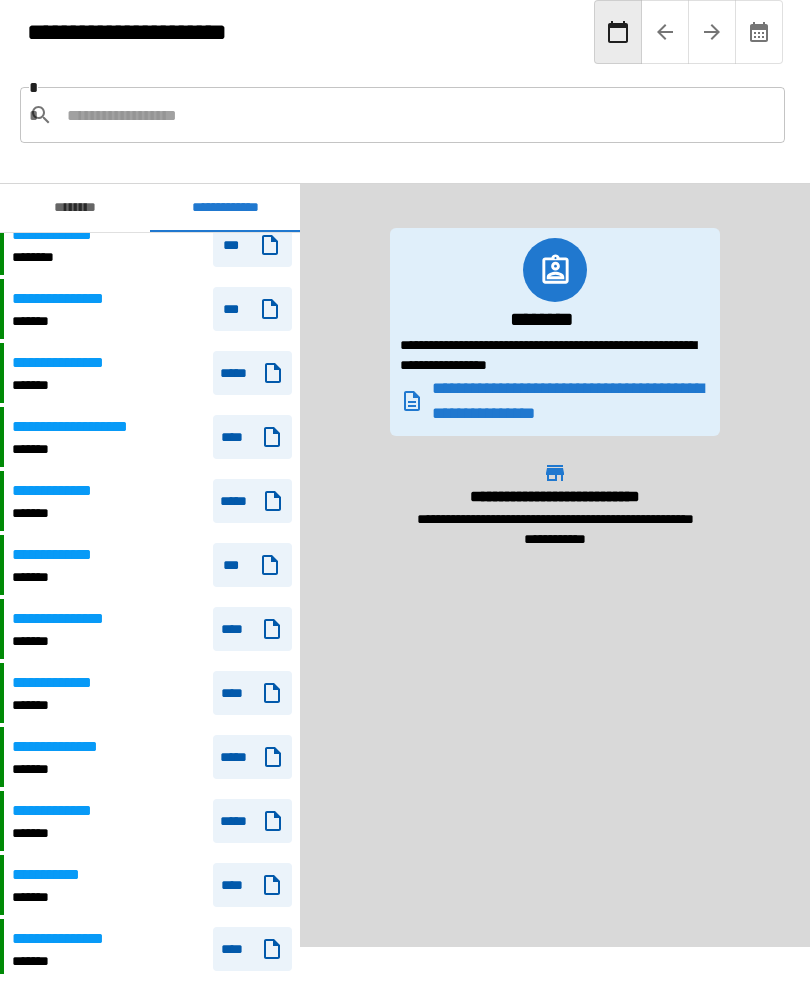 click on "**********" at bounding box center (152, 501) 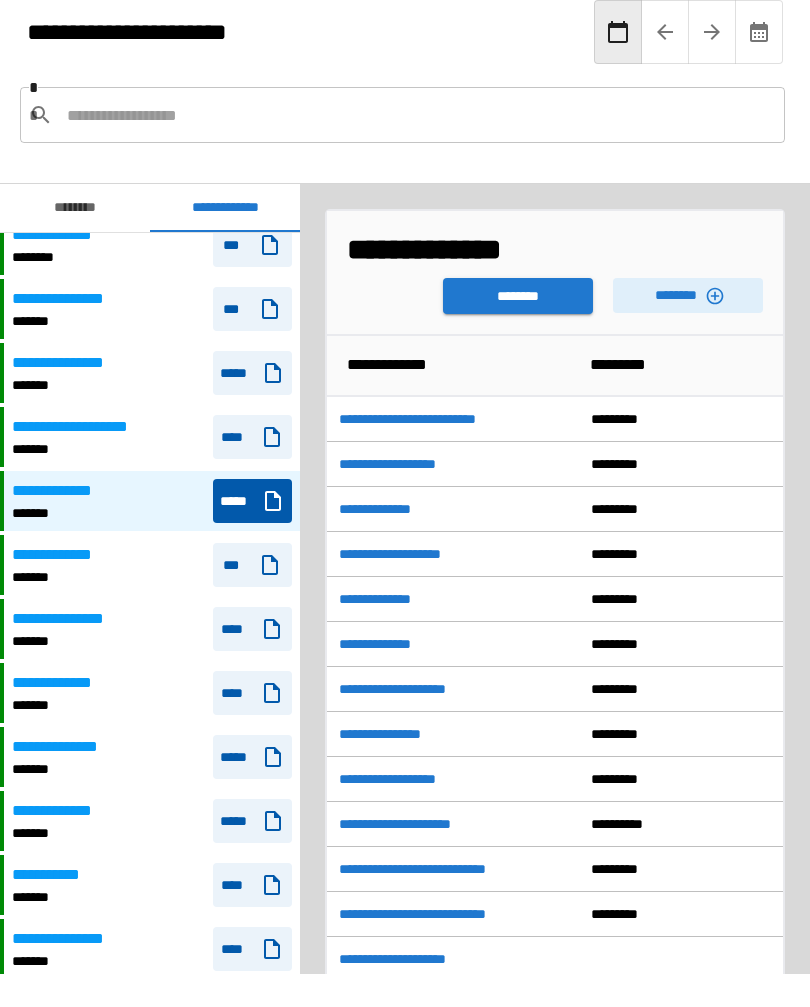 scroll, scrollTop: 0, scrollLeft: 0, axis: both 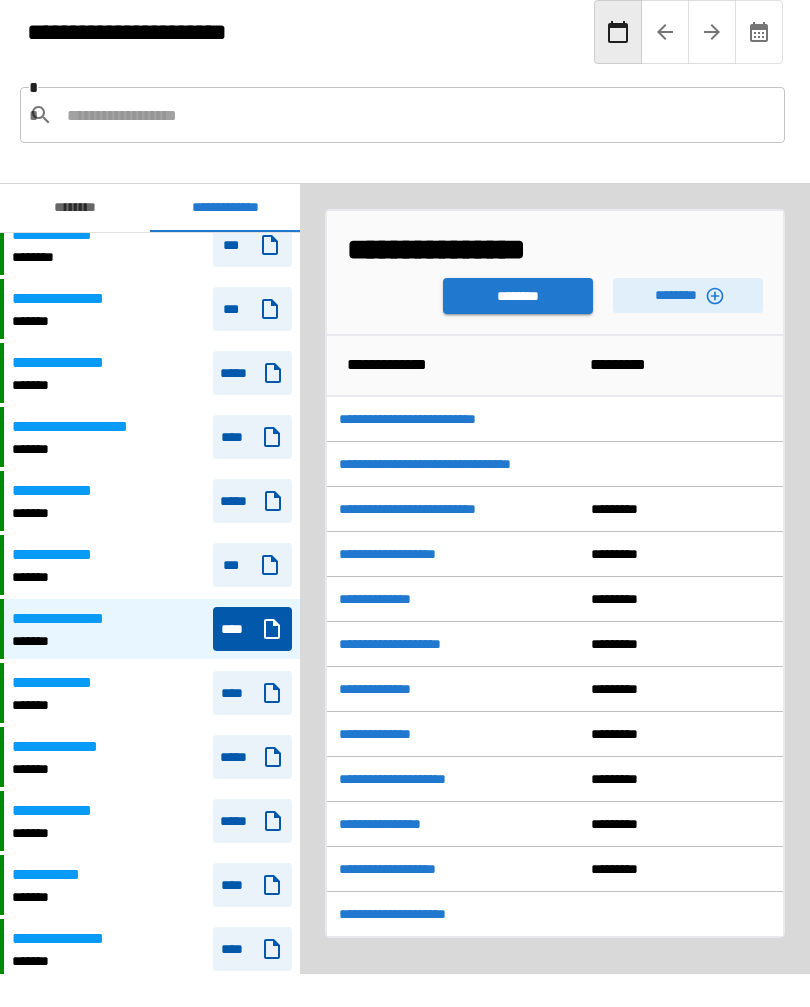 click on "********" at bounding box center (518, 296) 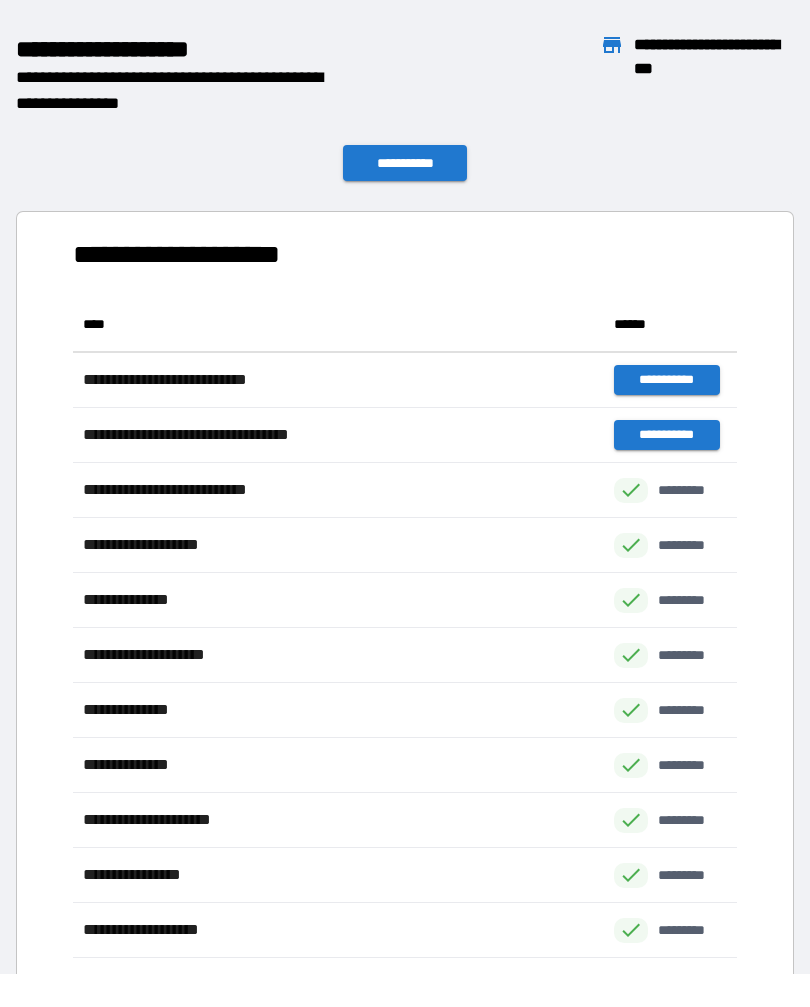 scroll, scrollTop: 1, scrollLeft: 1, axis: both 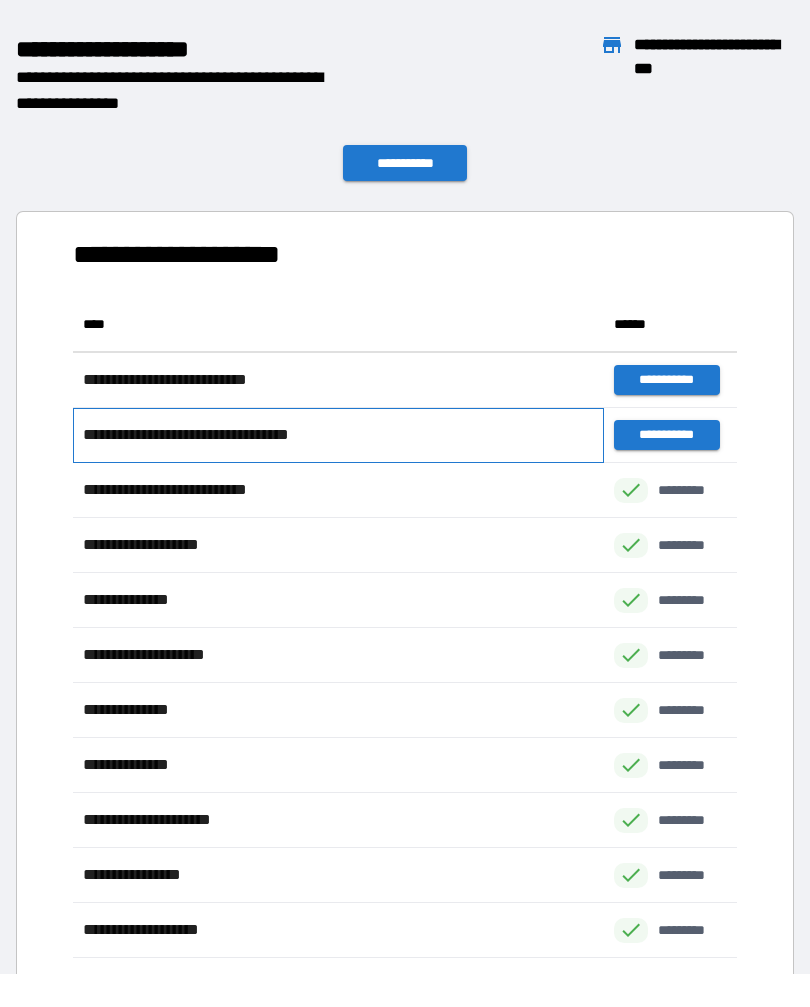 click on "**********" at bounding box center (338, 435) 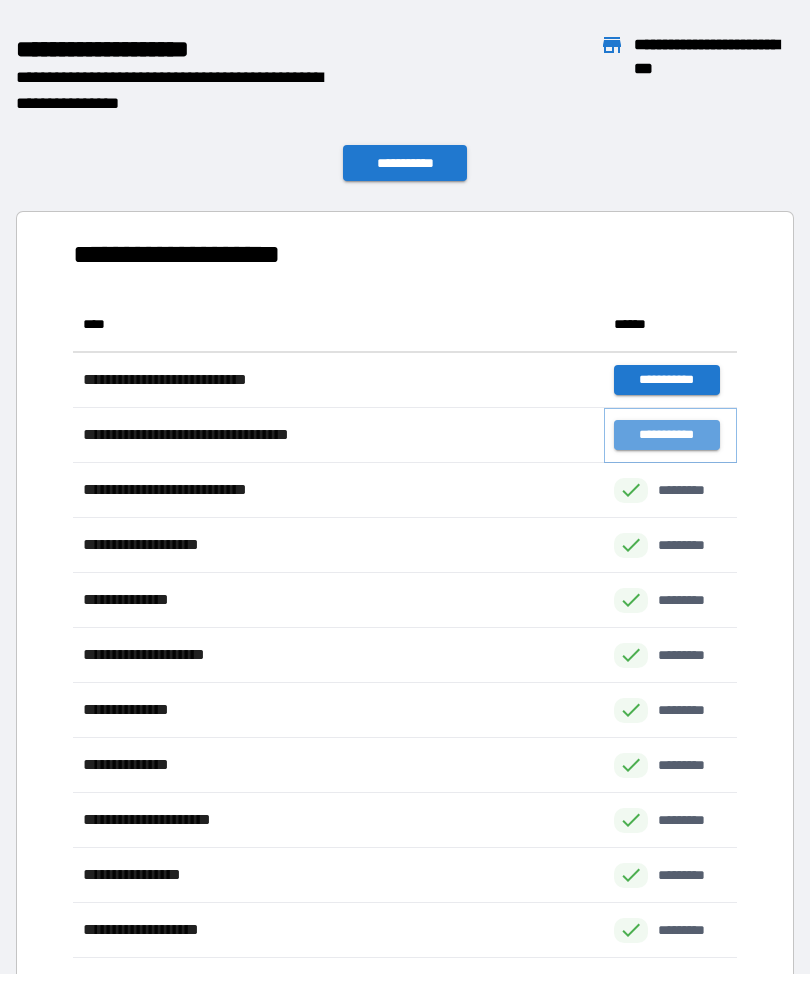 click on "**********" at bounding box center (666, 435) 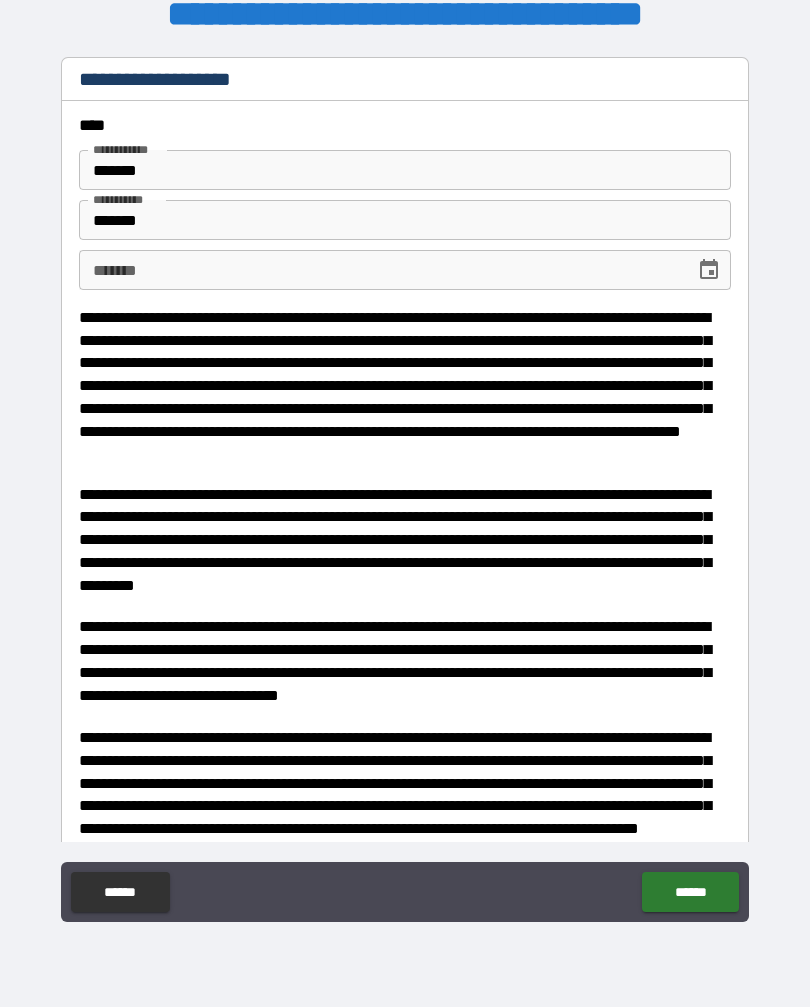 type on "*" 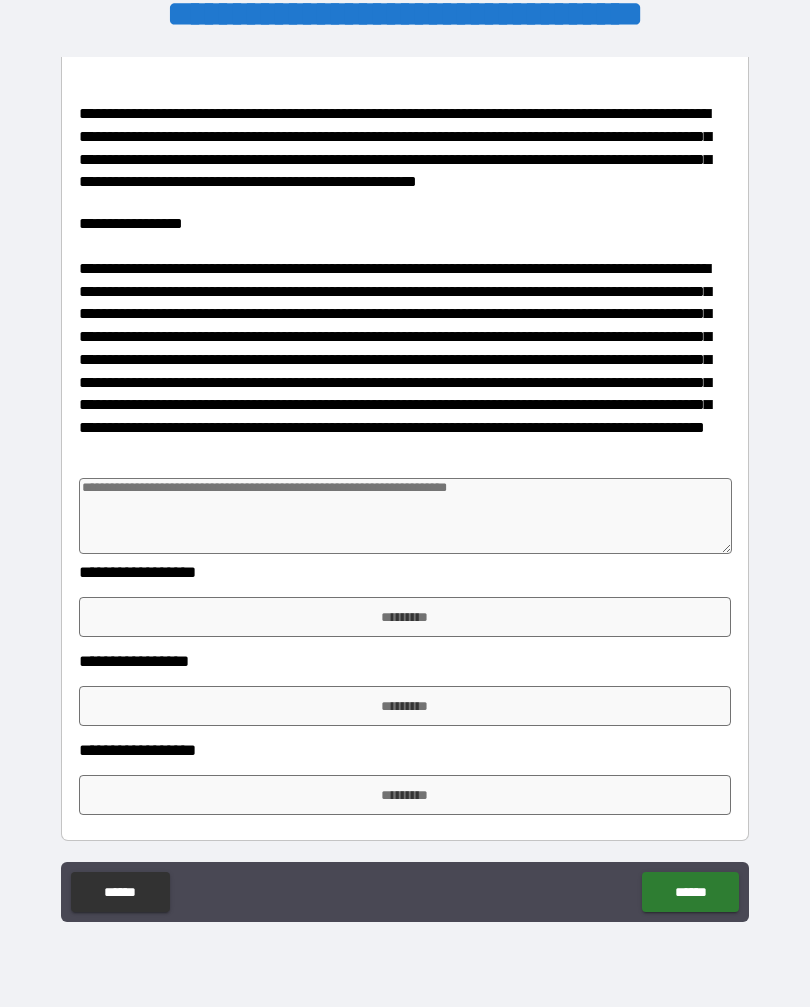 scroll, scrollTop: 1043, scrollLeft: 0, axis: vertical 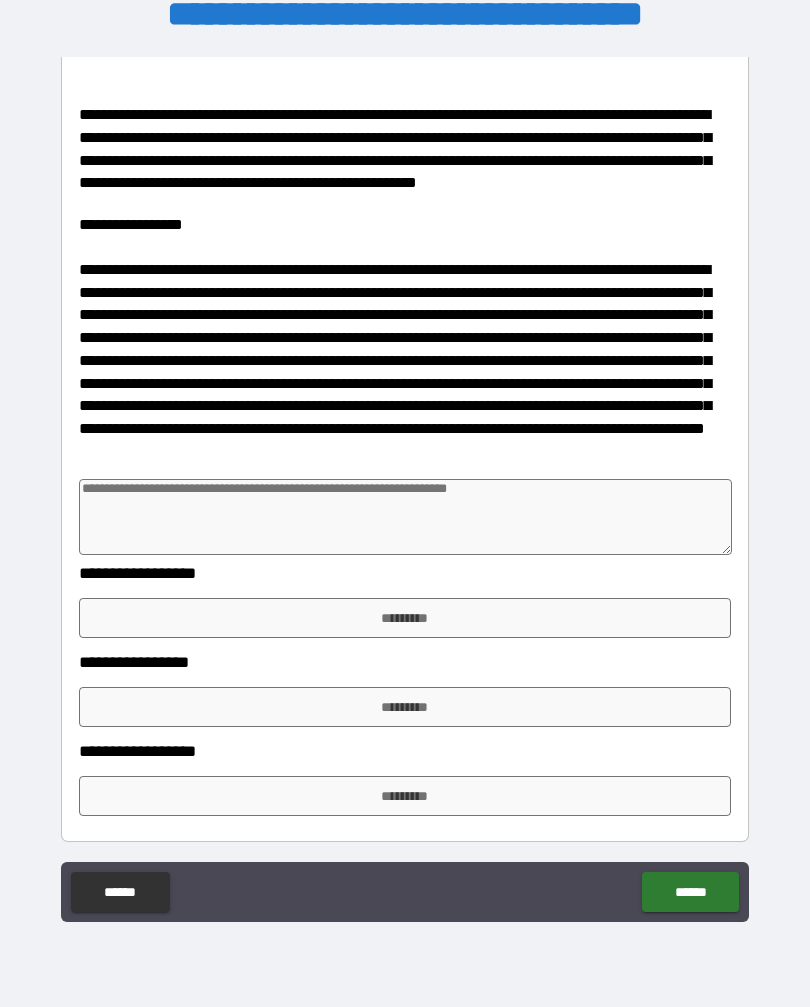 click at bounding box center [405, 517] 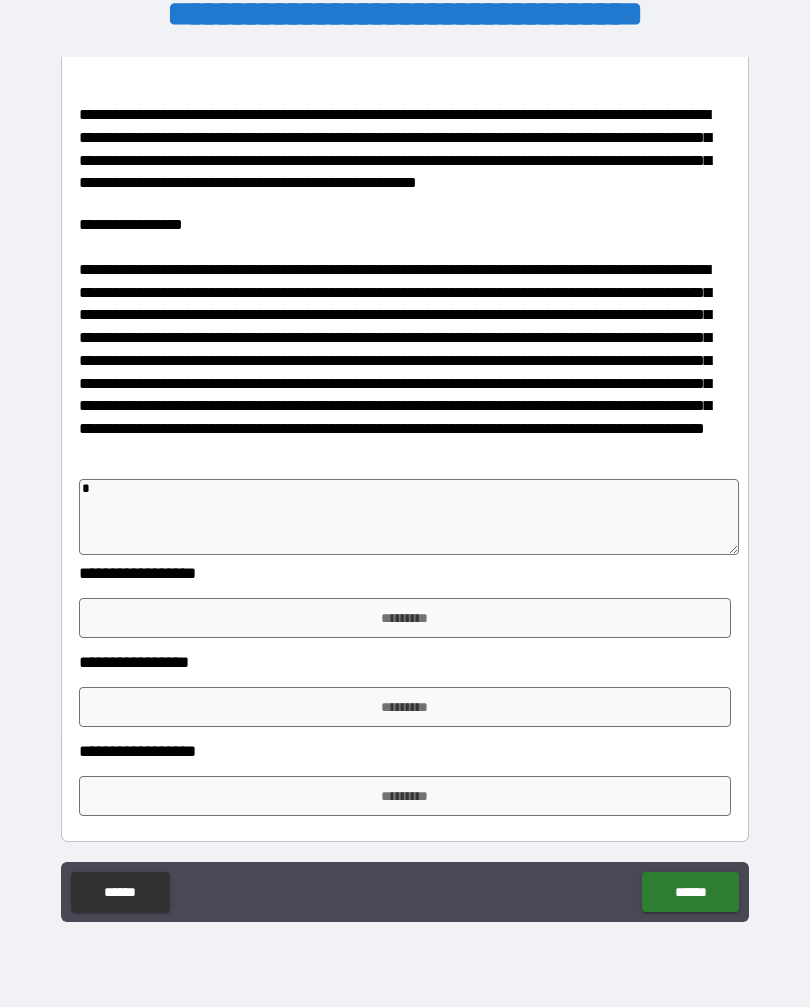 type on "*" 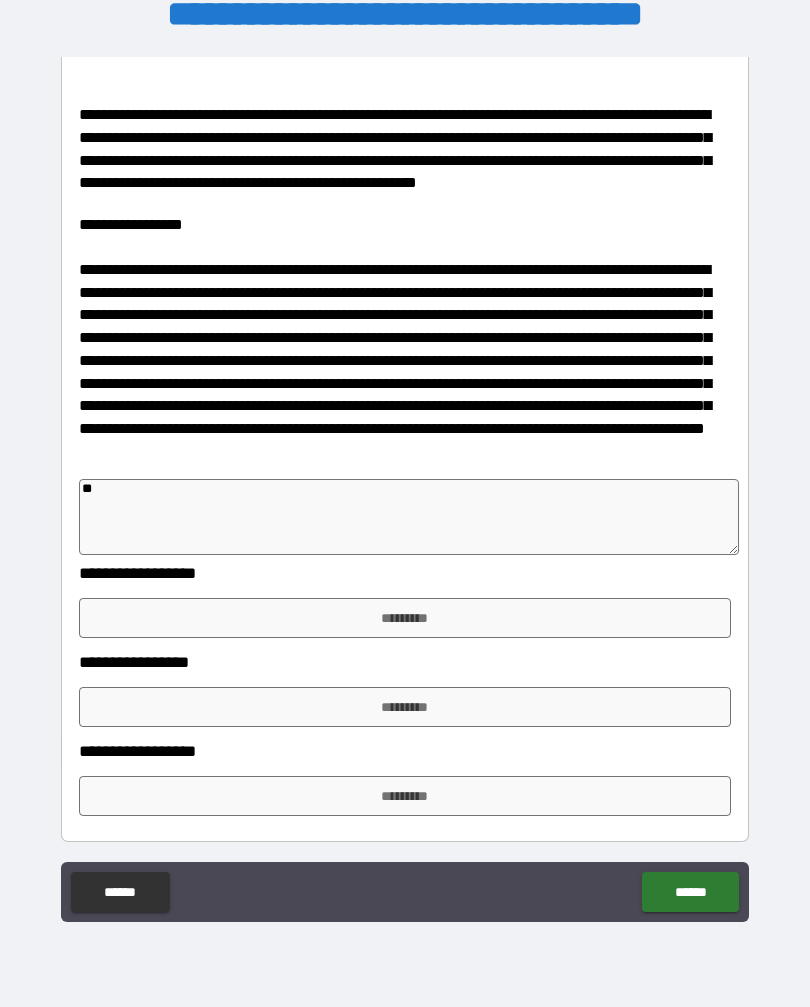 type on "*" 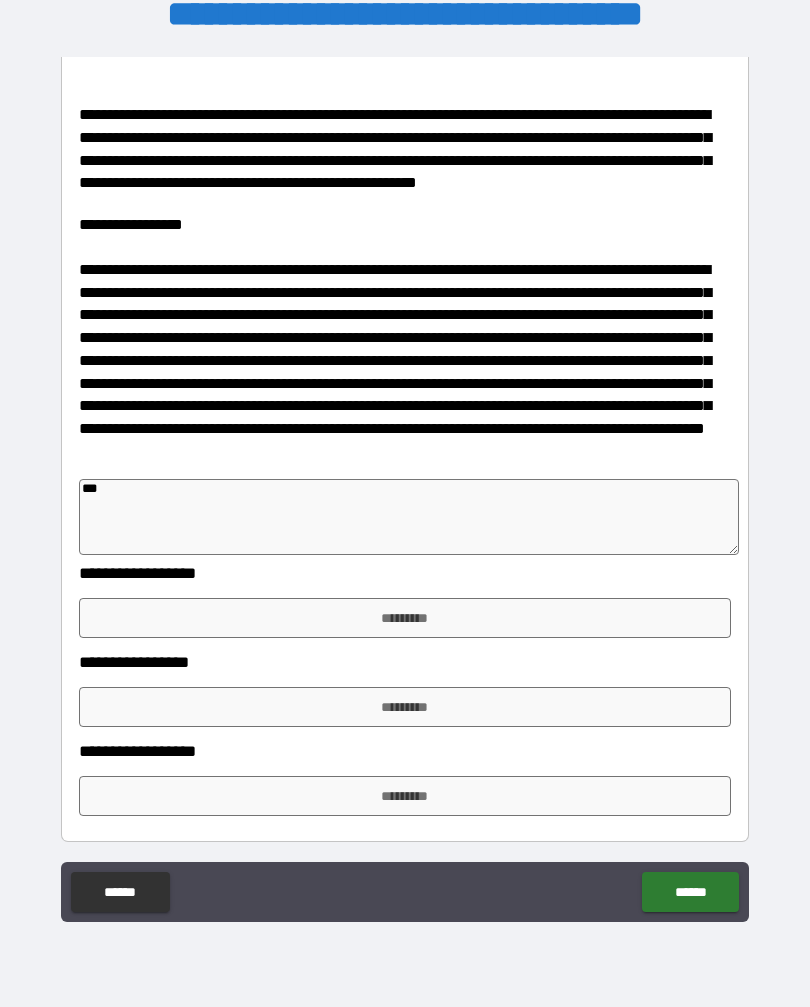 type on "*" 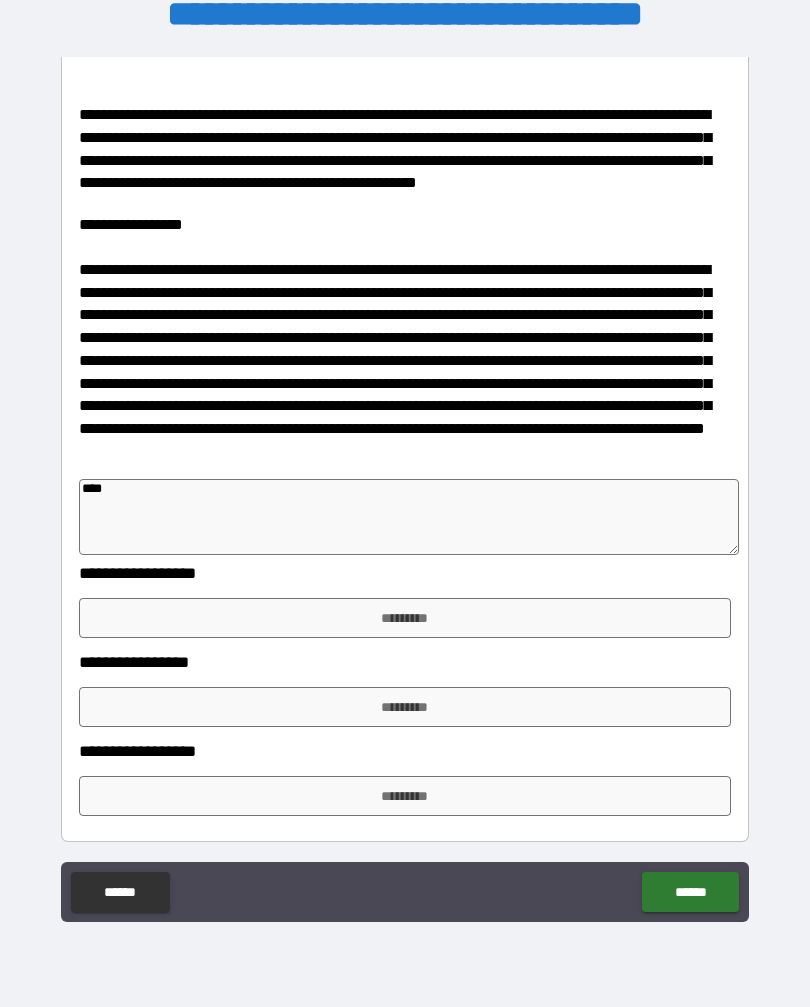 type on "*" 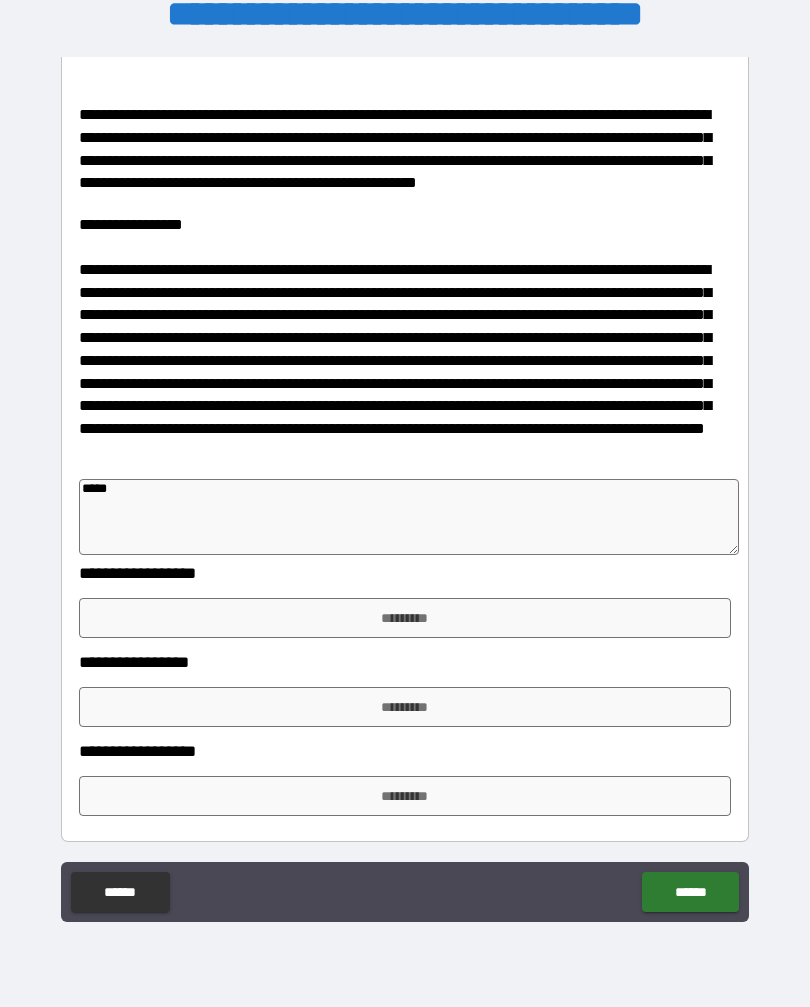 type on "*" 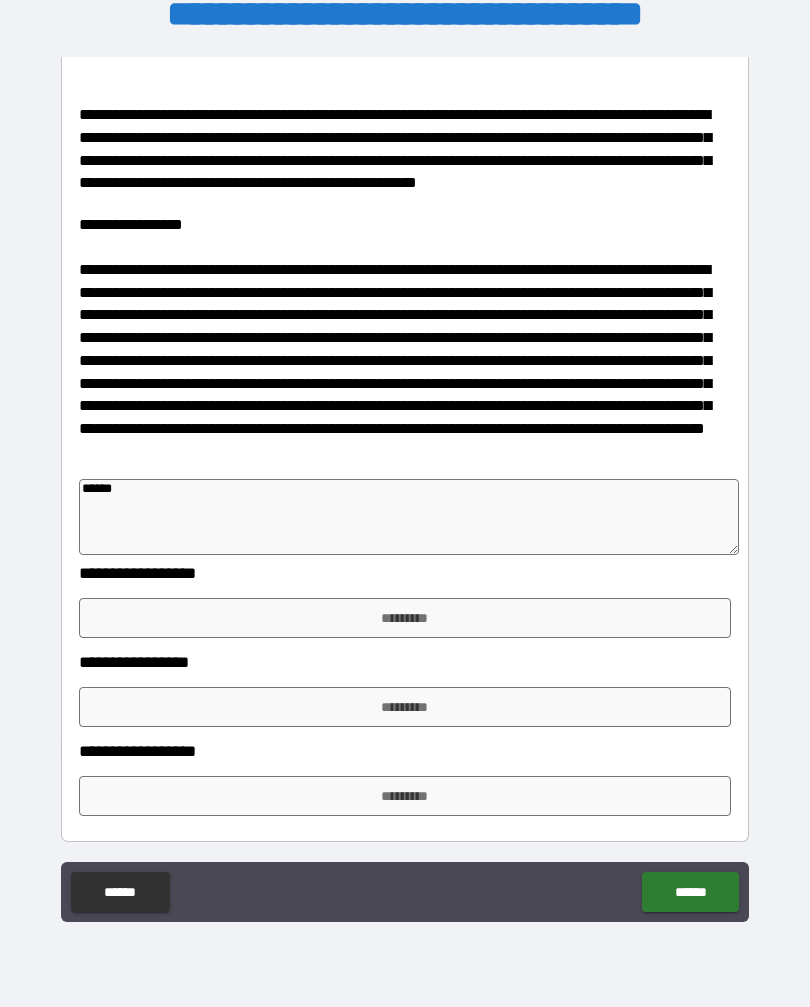 type on "*" 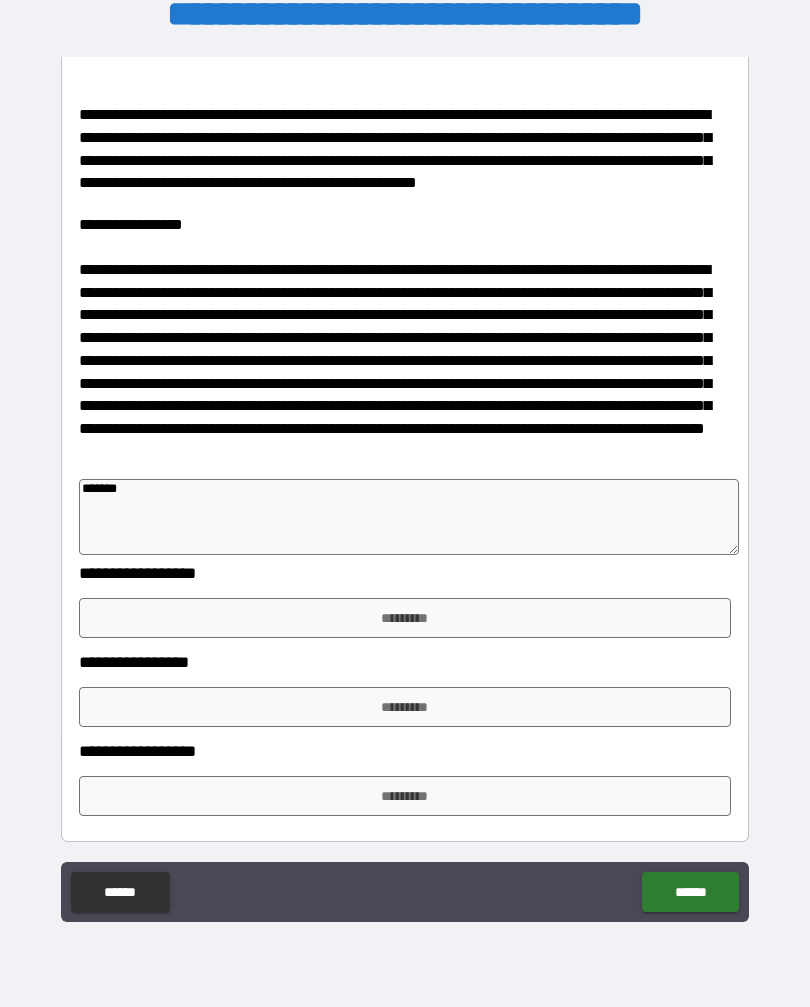 type on "********" 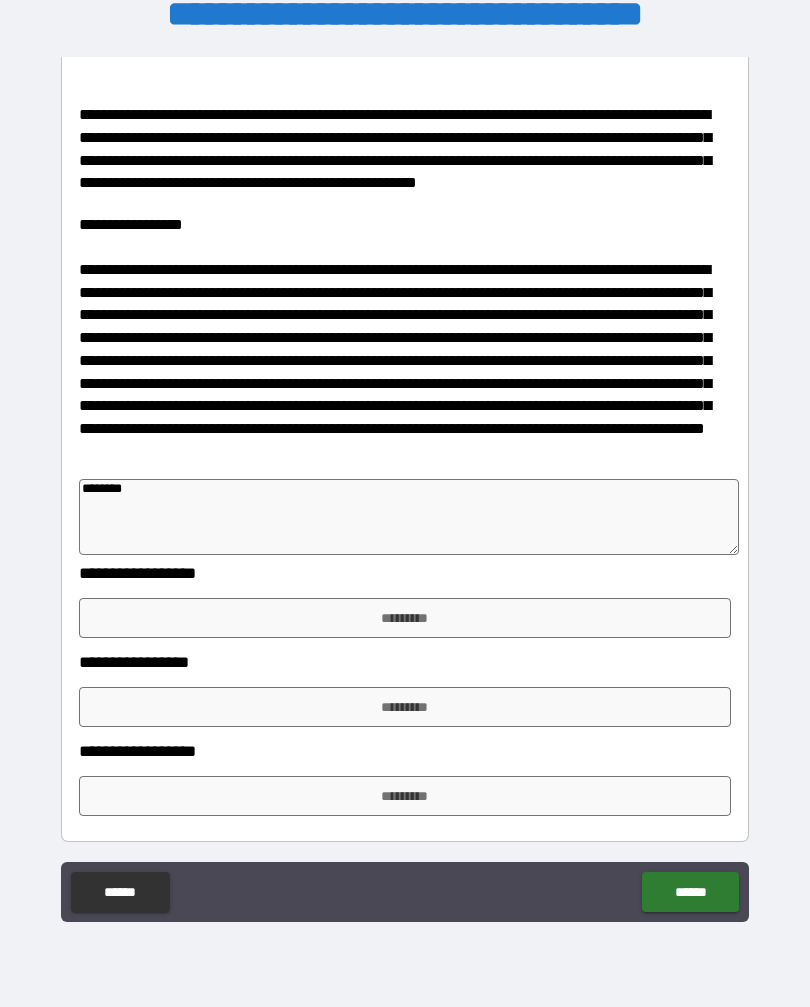 type on "*" 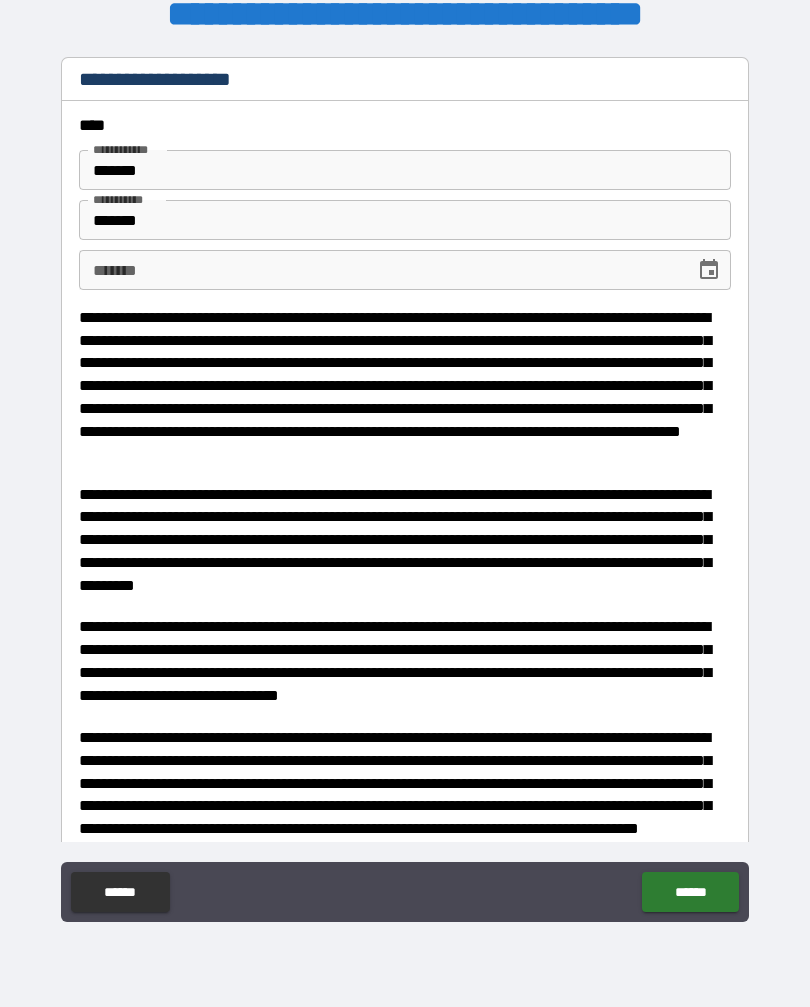 scroll, scrollTop: 0, scrollLeft: 0, axis: both 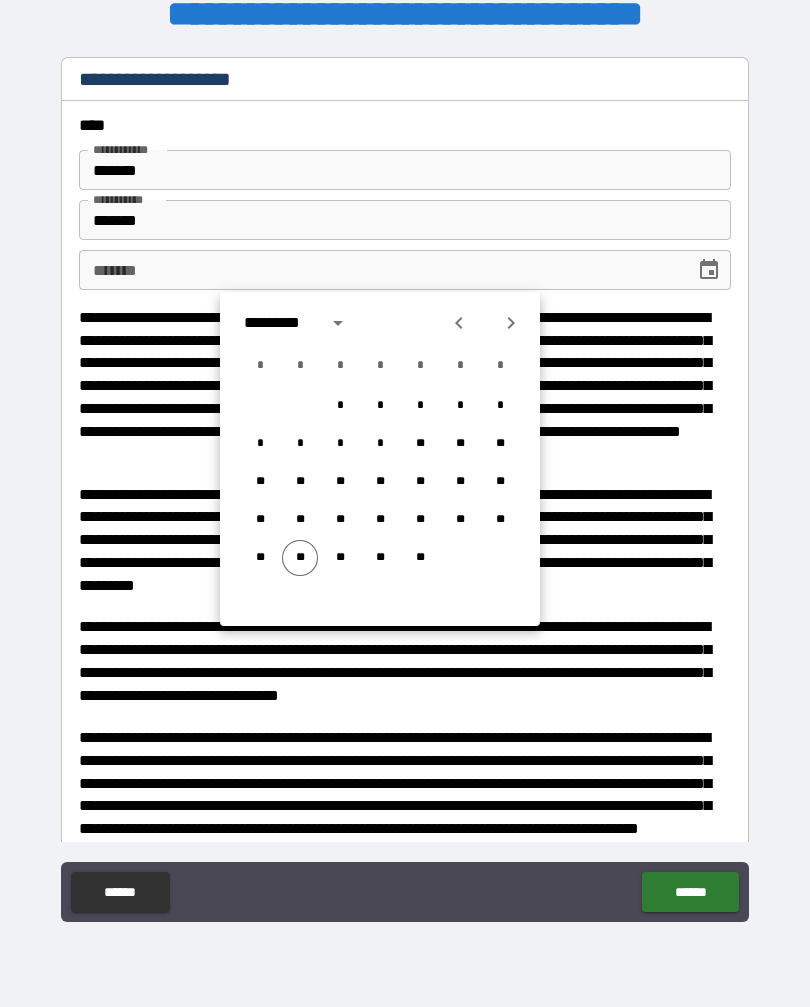 click on "**" at bounding box center (300, 558) 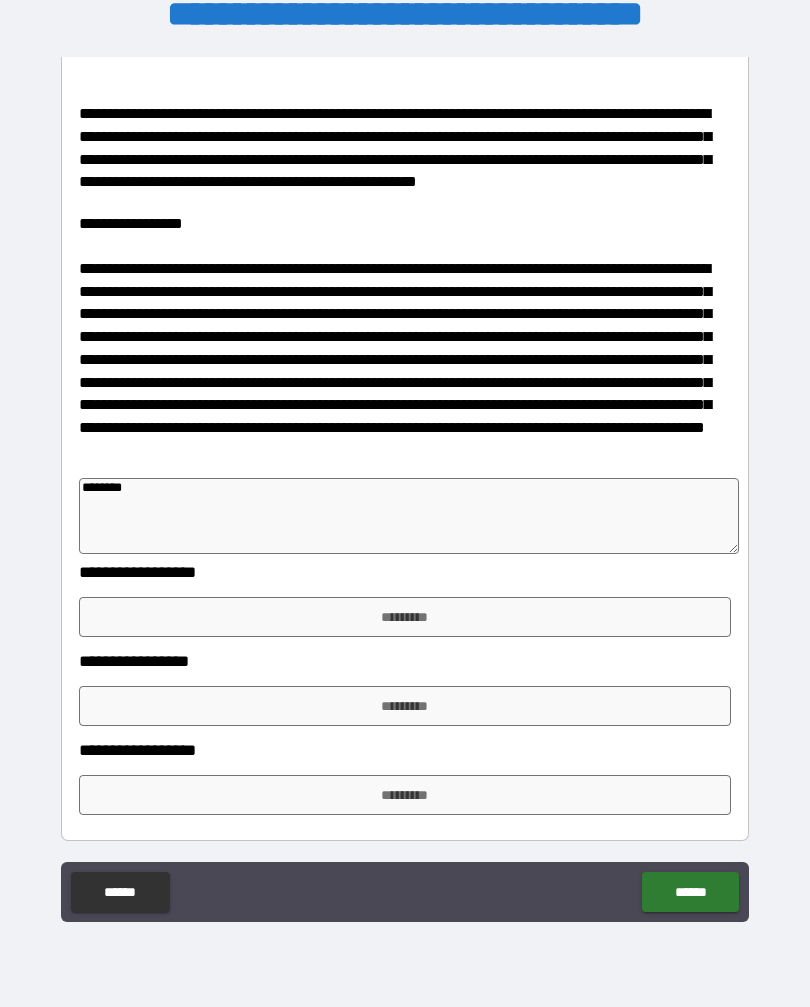scroll, scrollTop: 1043, scrollLeft: 0, axis: vertical 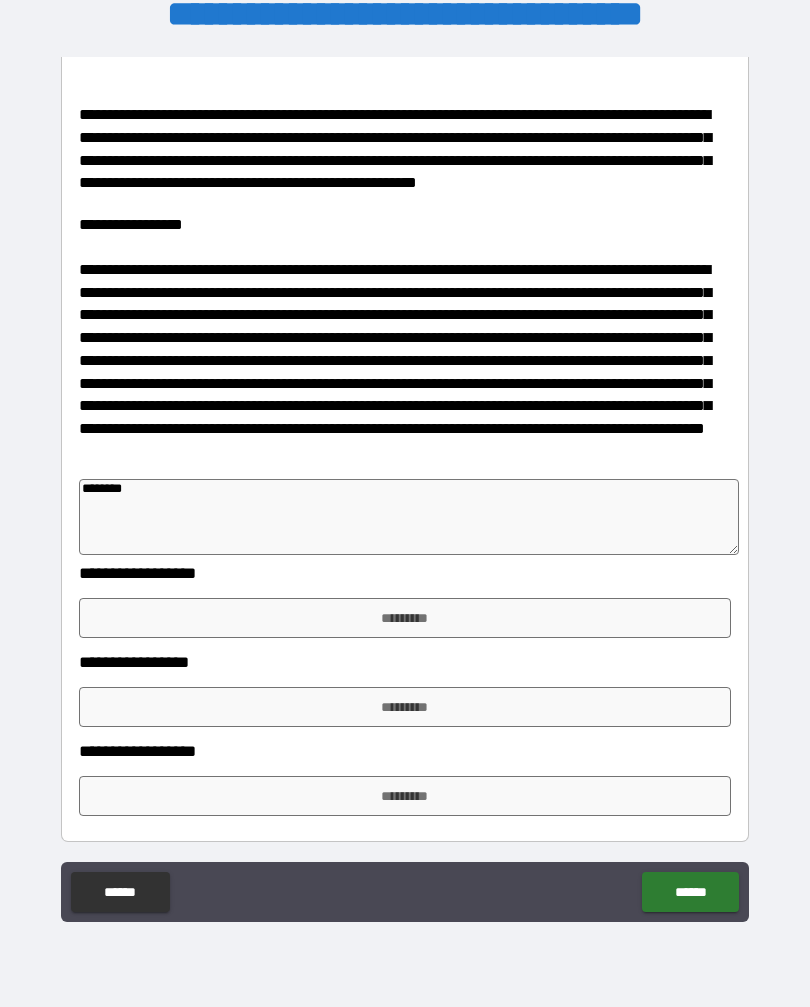 click on "*********" at bounding box center [405, 618] 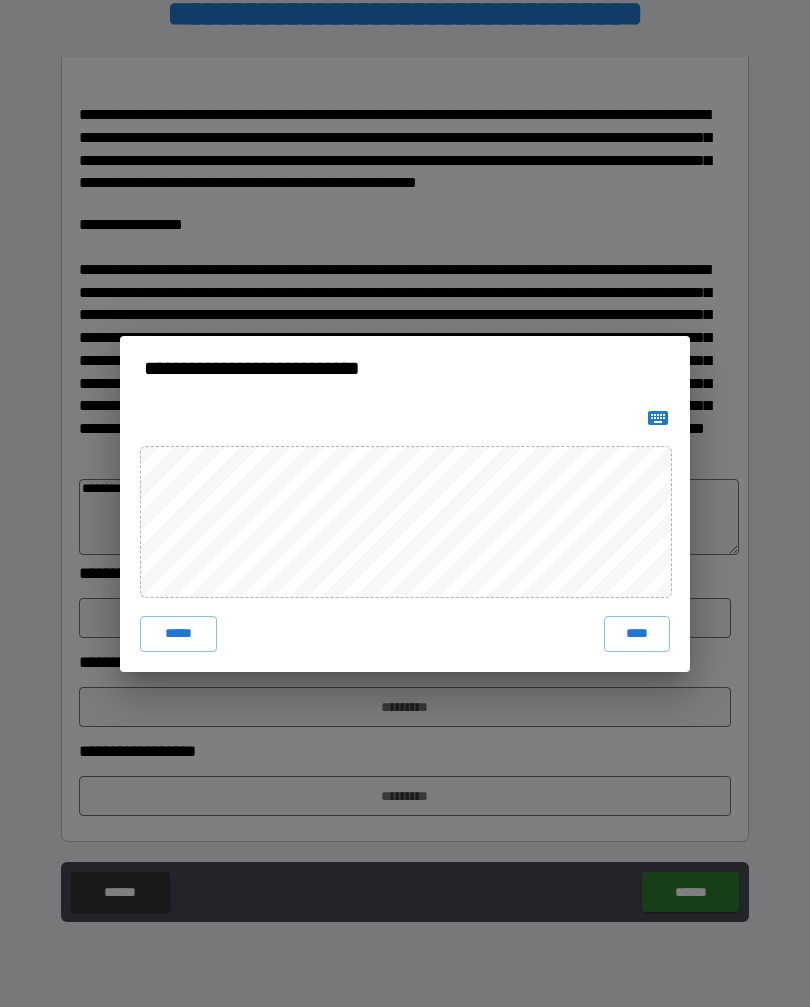 click on "****" at bounding box center (637, 634) 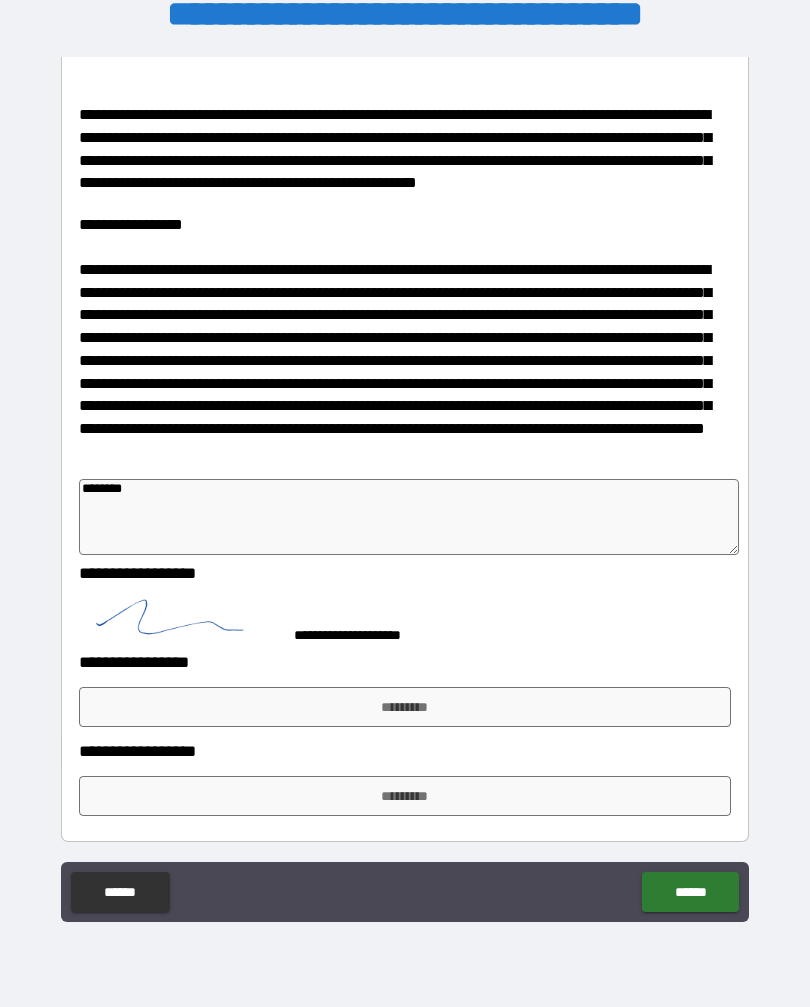 scroll, scrollTop: 1033, scrollLeft: 0, axis: vertical 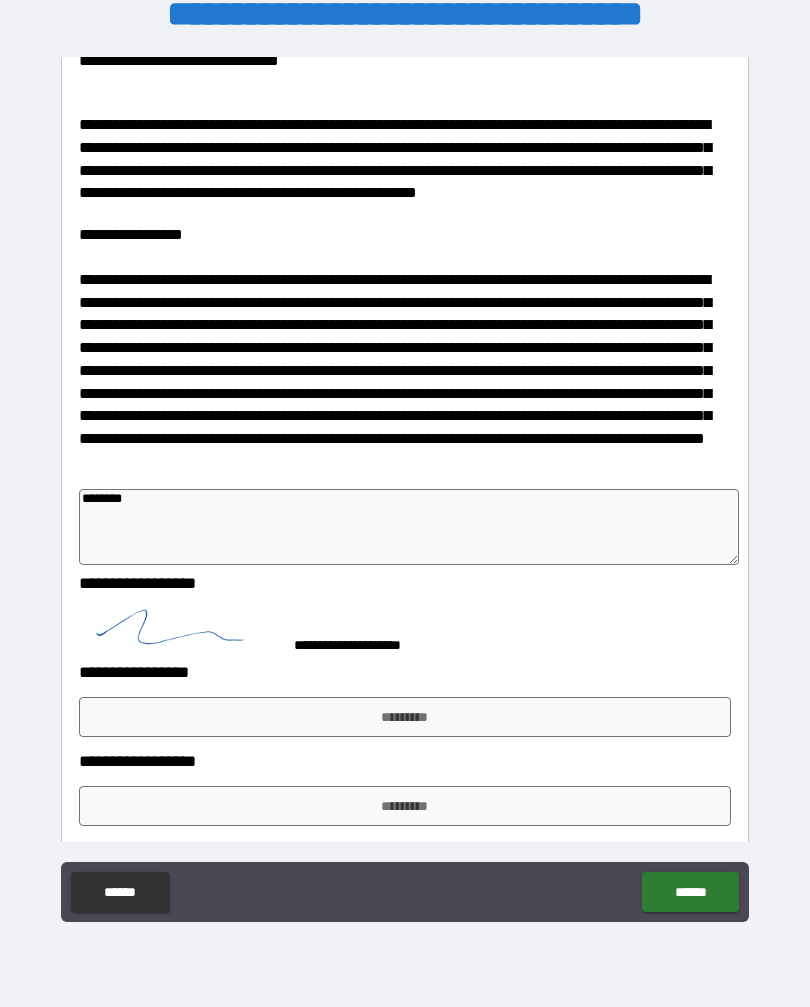 type on "*" 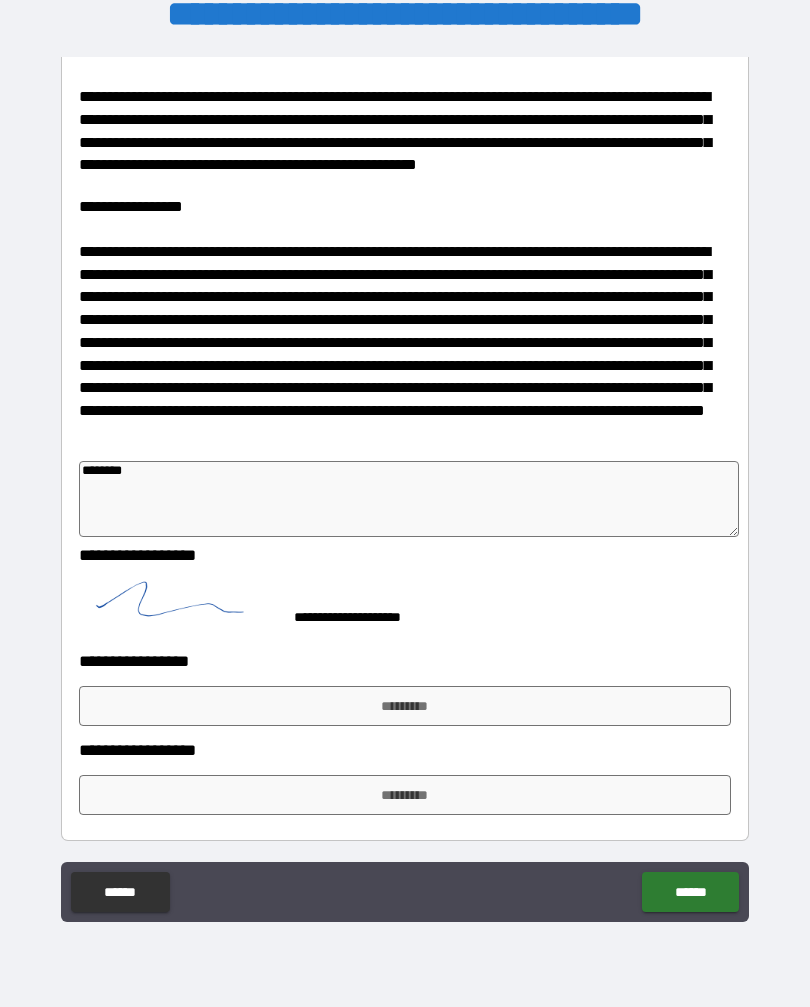 scroll, scrollTop: 1060, scrollLeft: 0, axis: vertical 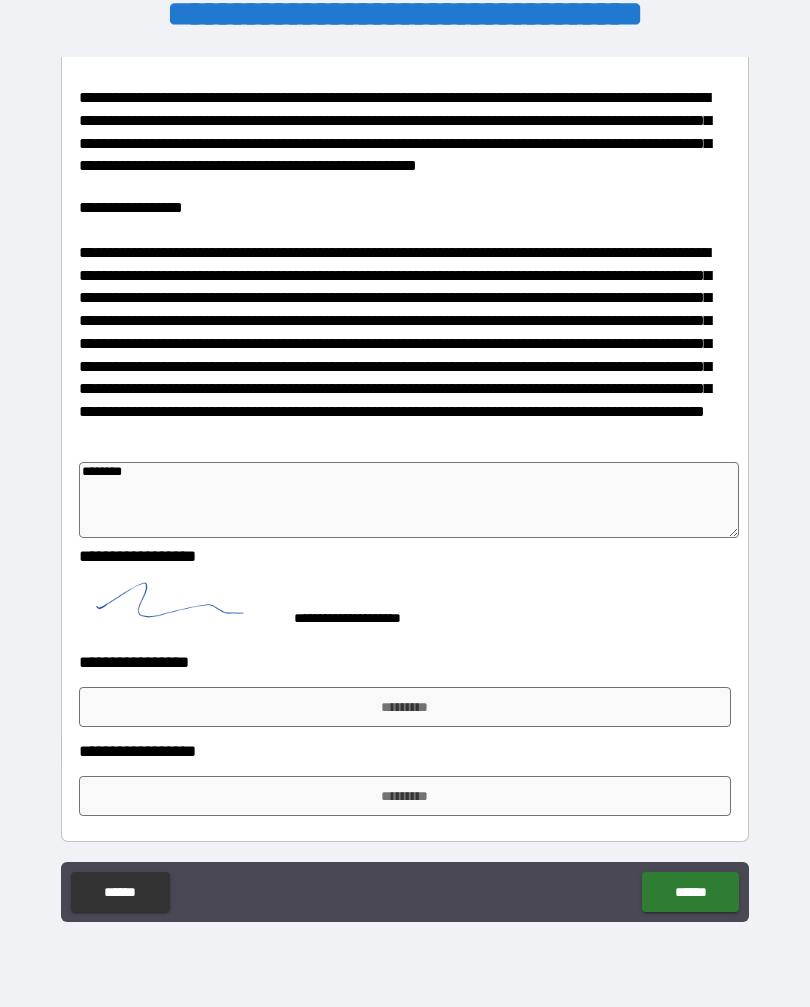 click on "**********" at bounding box center [405, 489] 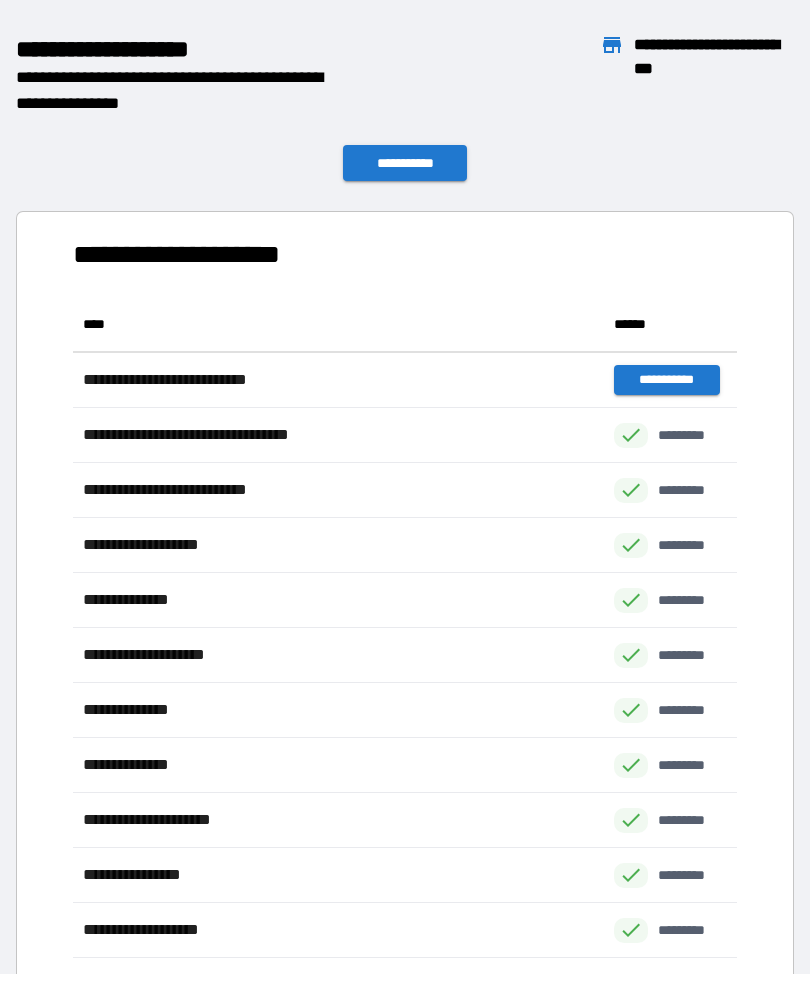 scroll, scrollTop: 1, scrollLeft: 1, axis: both 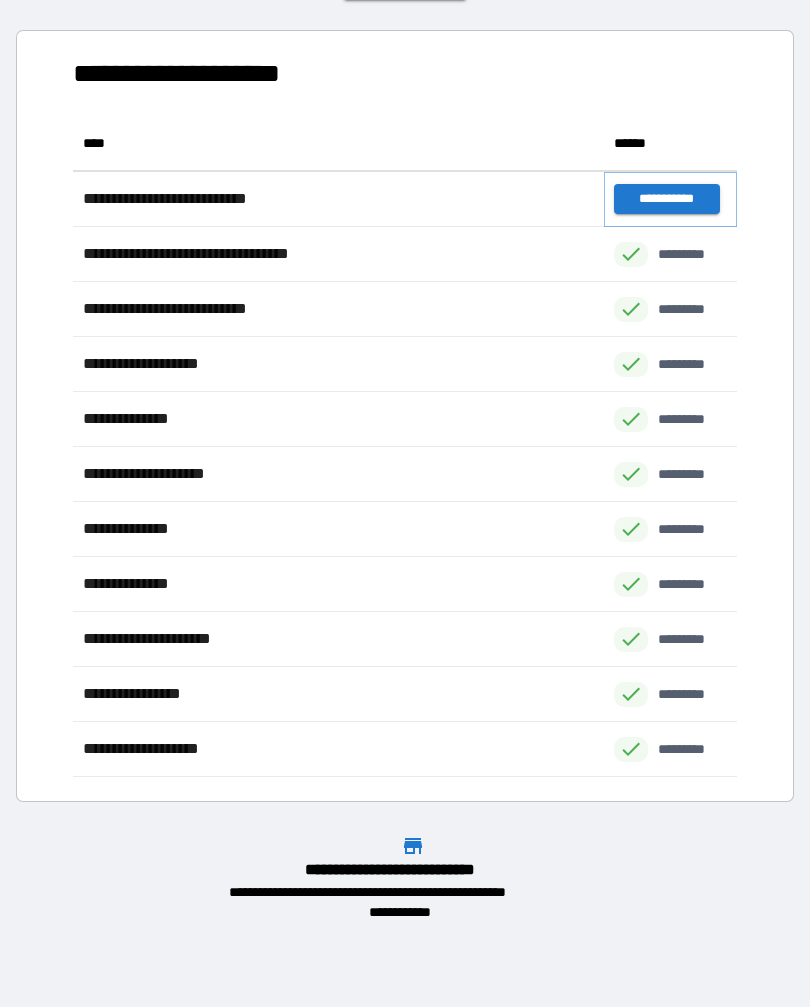 click on "**********" at bounding box center [666, 199] 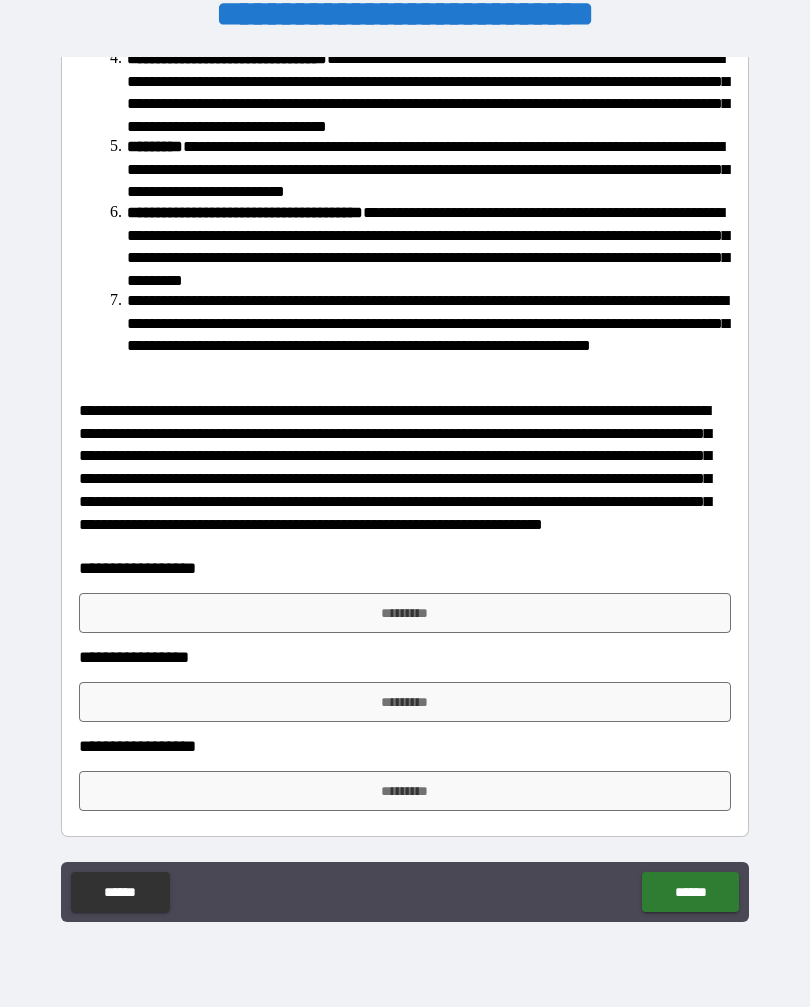 scroll, scrollTop: 733, scrollLeft: 0, axis: vertical 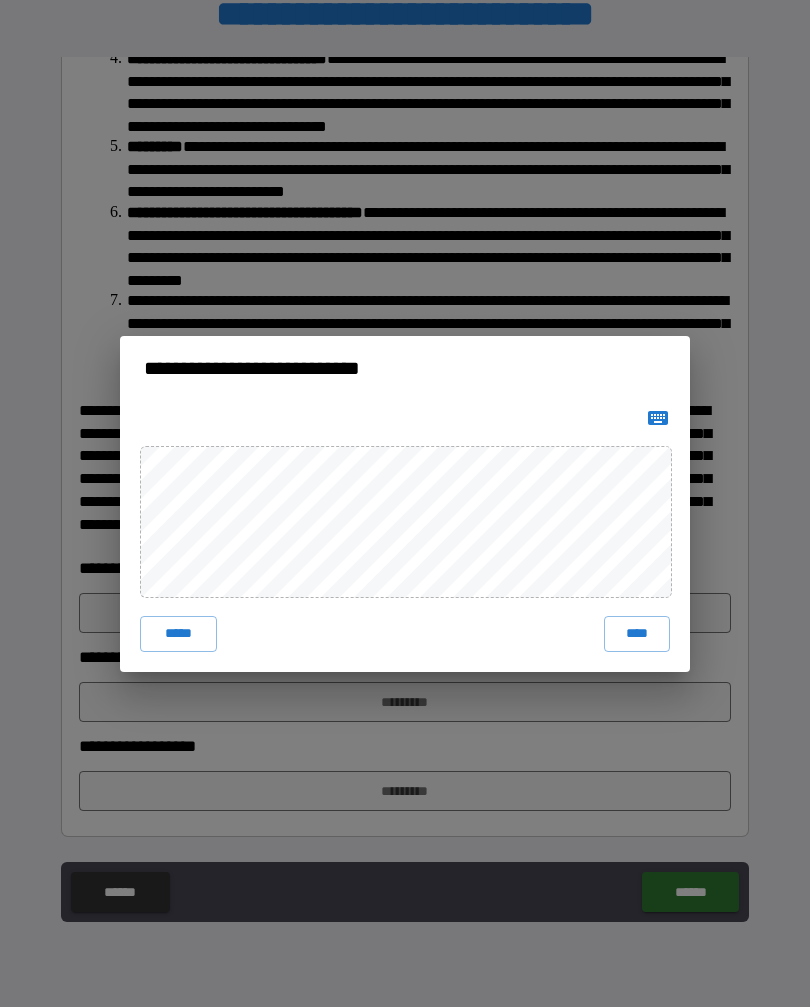 click on "****" at bounding box center [637, 634] 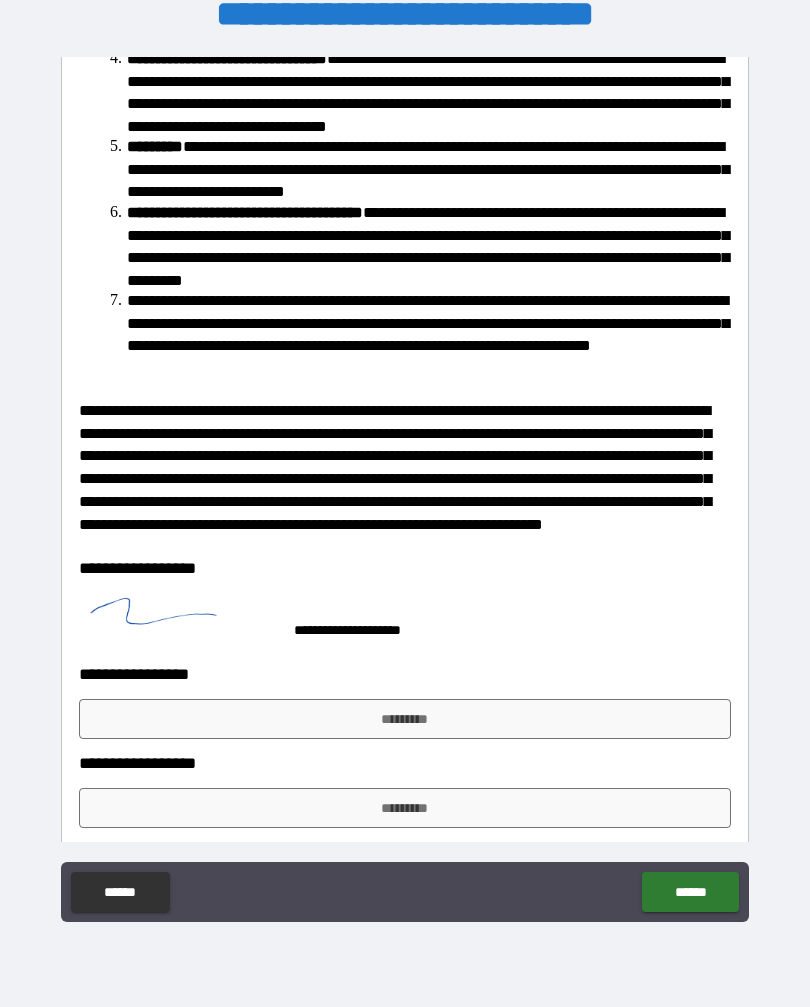 click on "******" at bounding box center [690, 892] 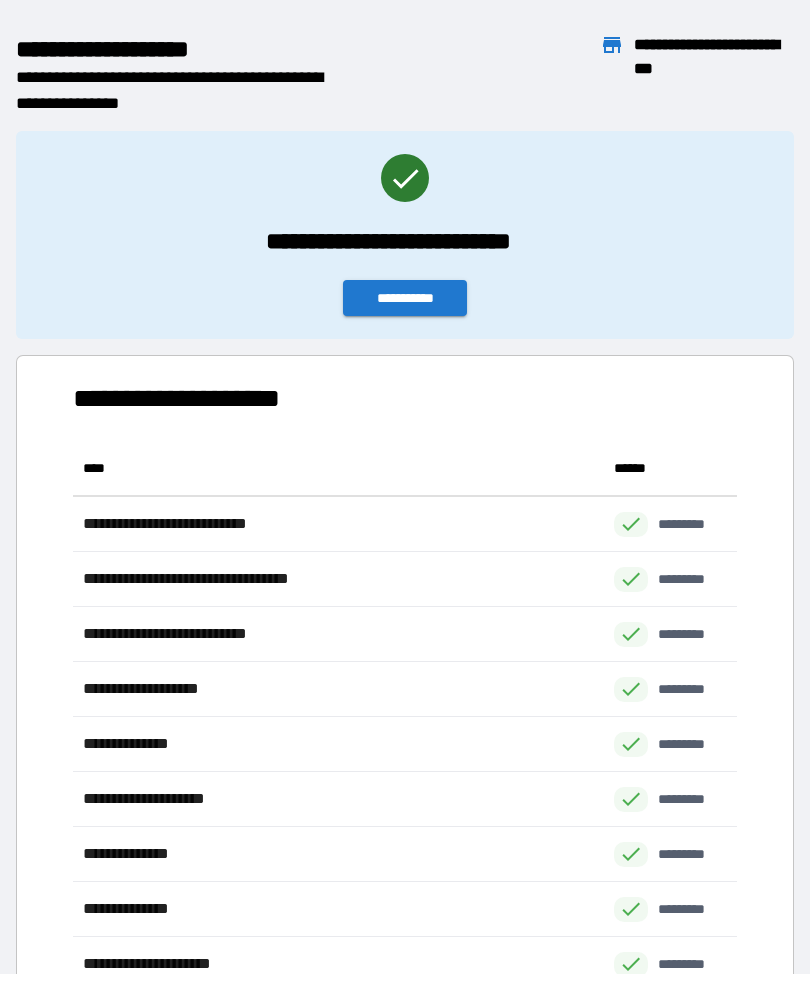 scroll, scrollTop: 1, scrollLeft: 1, axis: both 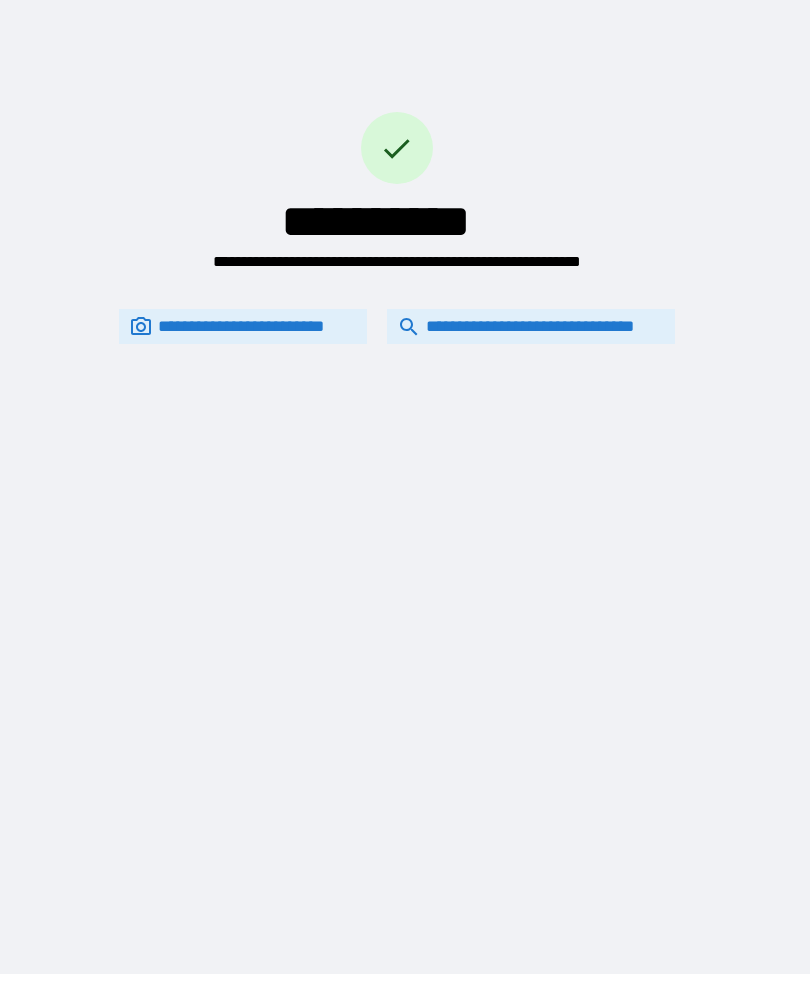 click on "**********" at bounding box center [531, 326] 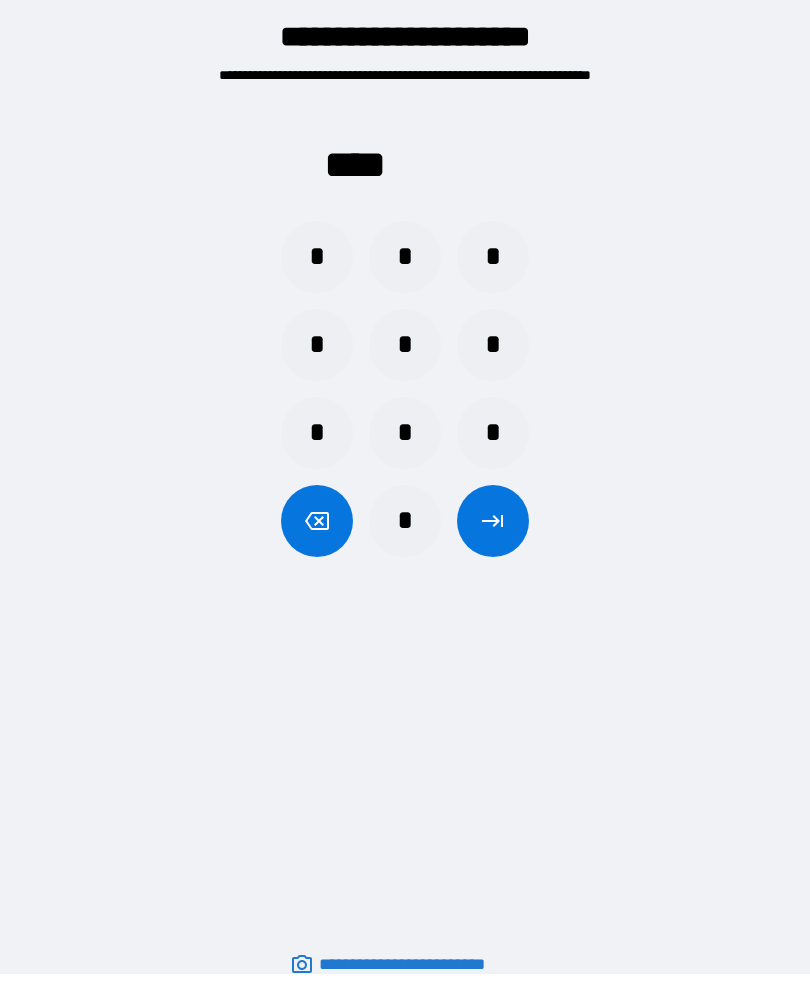 click on "*" at bounding box center [317, 257] 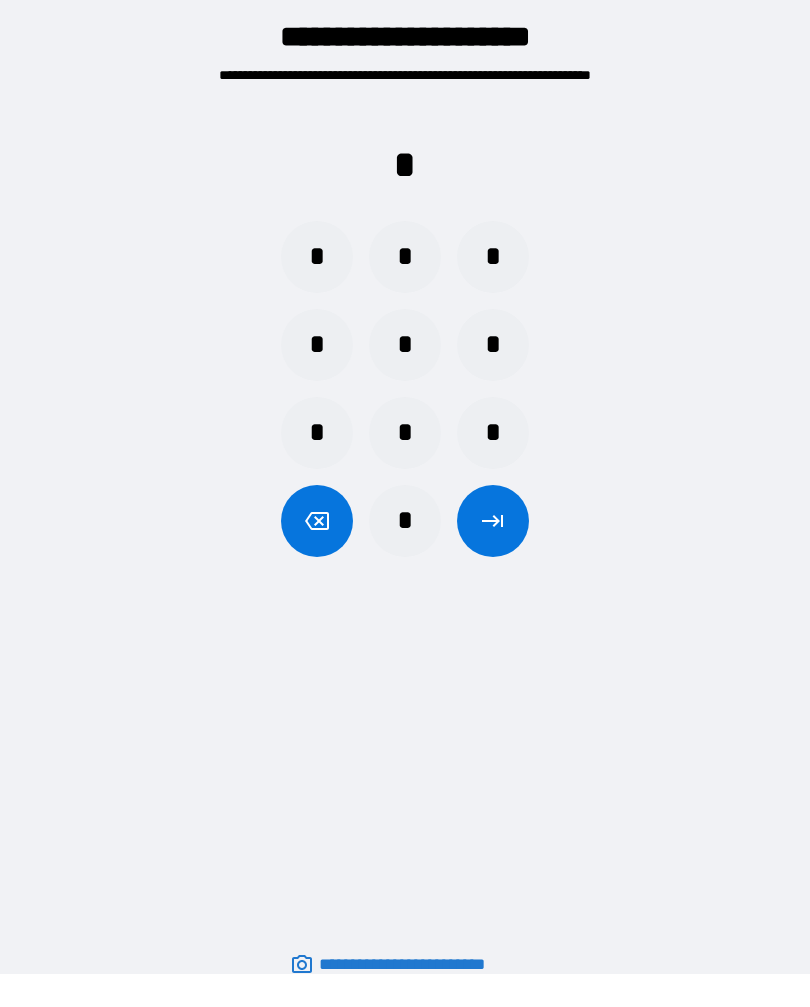 click on "*" at bounding box center [317, 345] 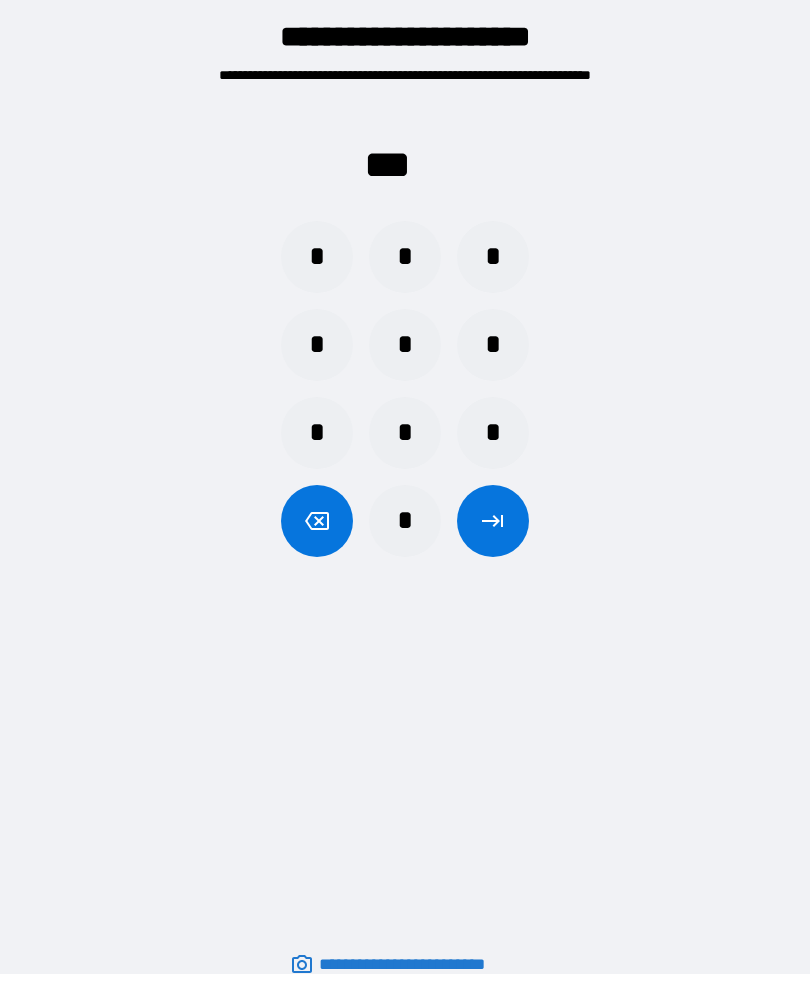 click on "*" at bounding box center [493, 345] 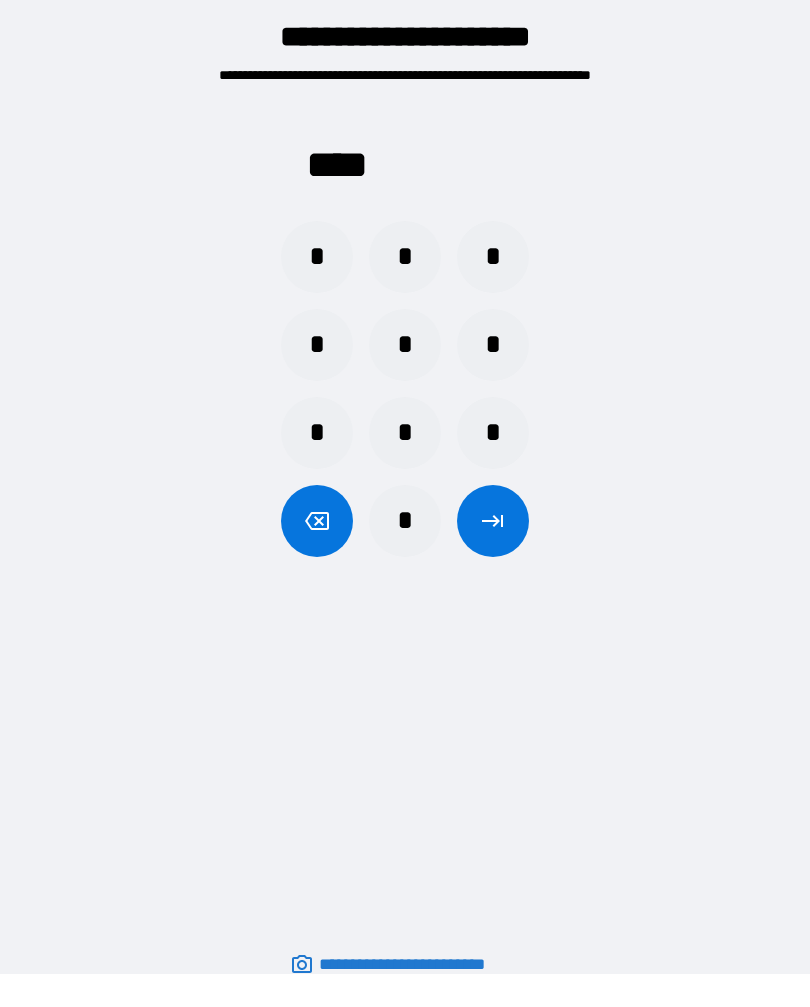 click 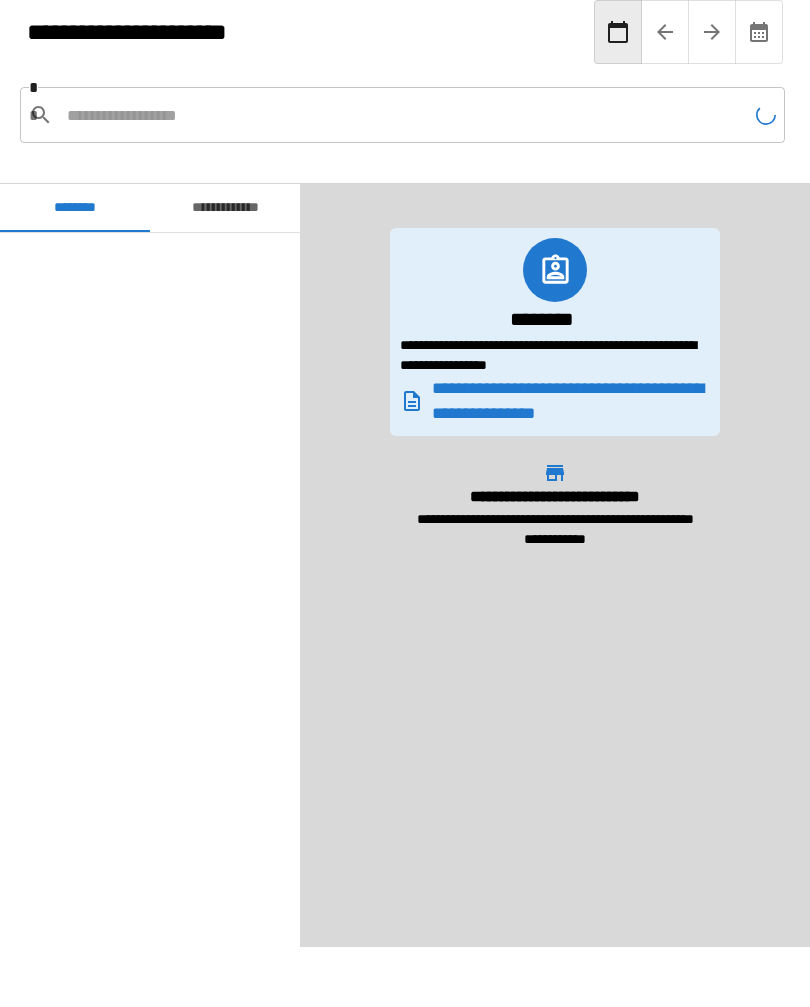 scroll, scrollTop: 318, scrollLeft: 0, axis: vertical 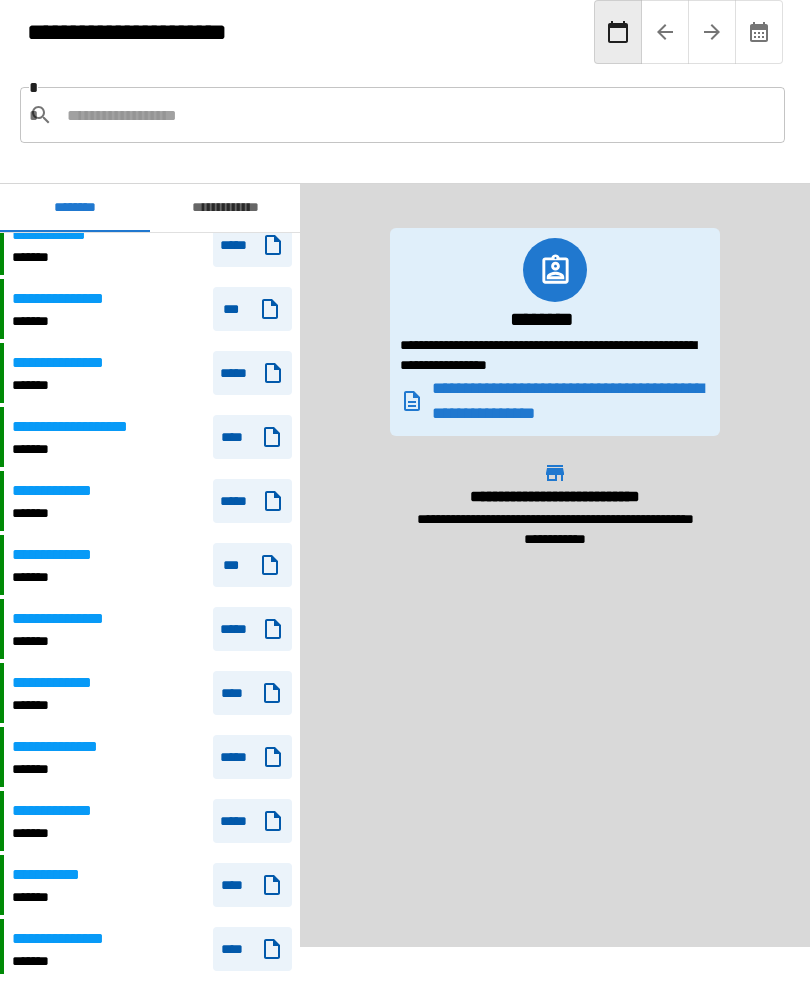click on "*******" at bounding box center (71, 641) 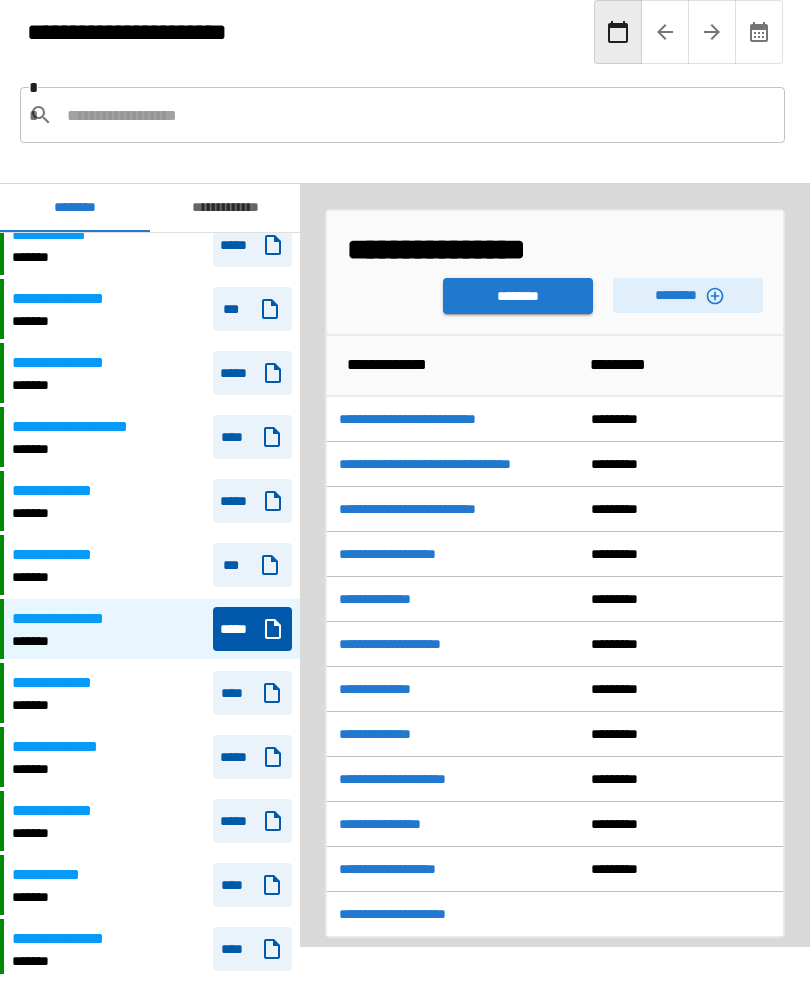 scroll, scrollTop: 318, scrollLeft: 0, axis: vertical 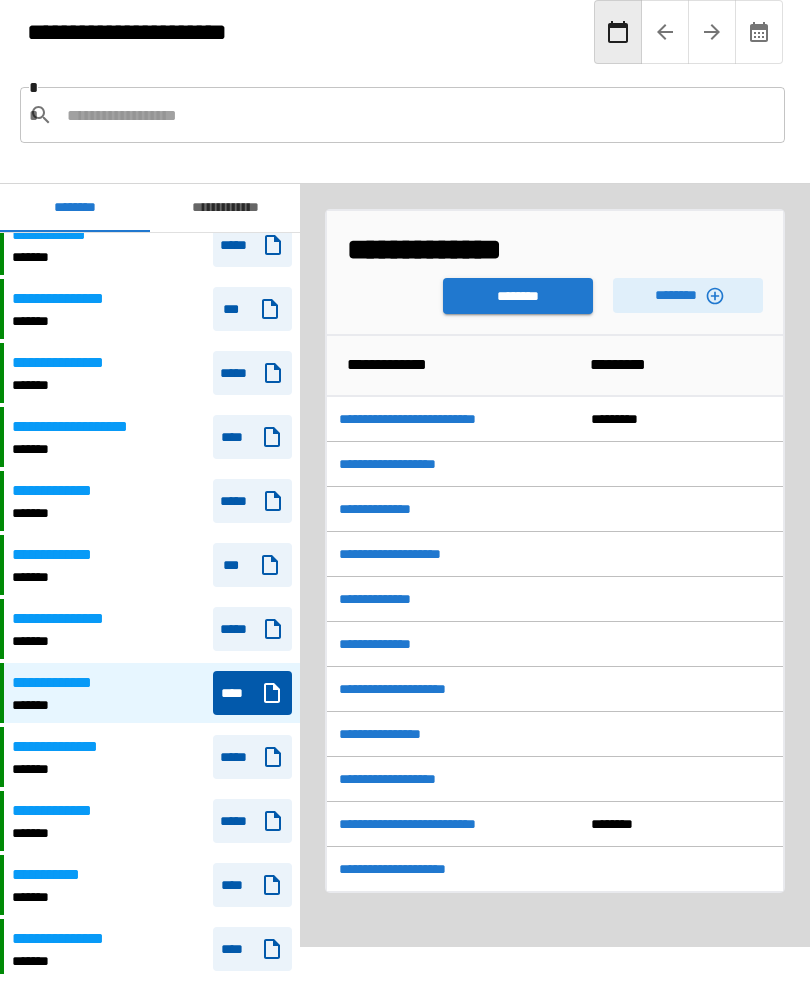 click on "********" at bounding box center [518, 296] 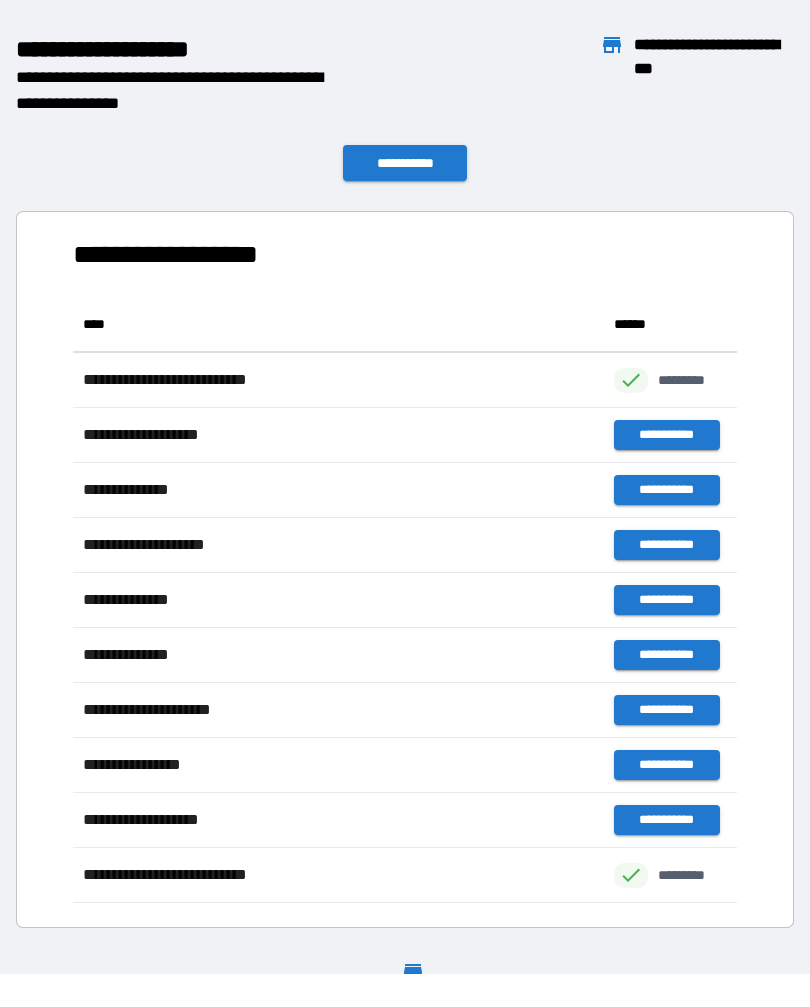 scroll, scrollTop: 1, scrollLeft: 1, axis: both 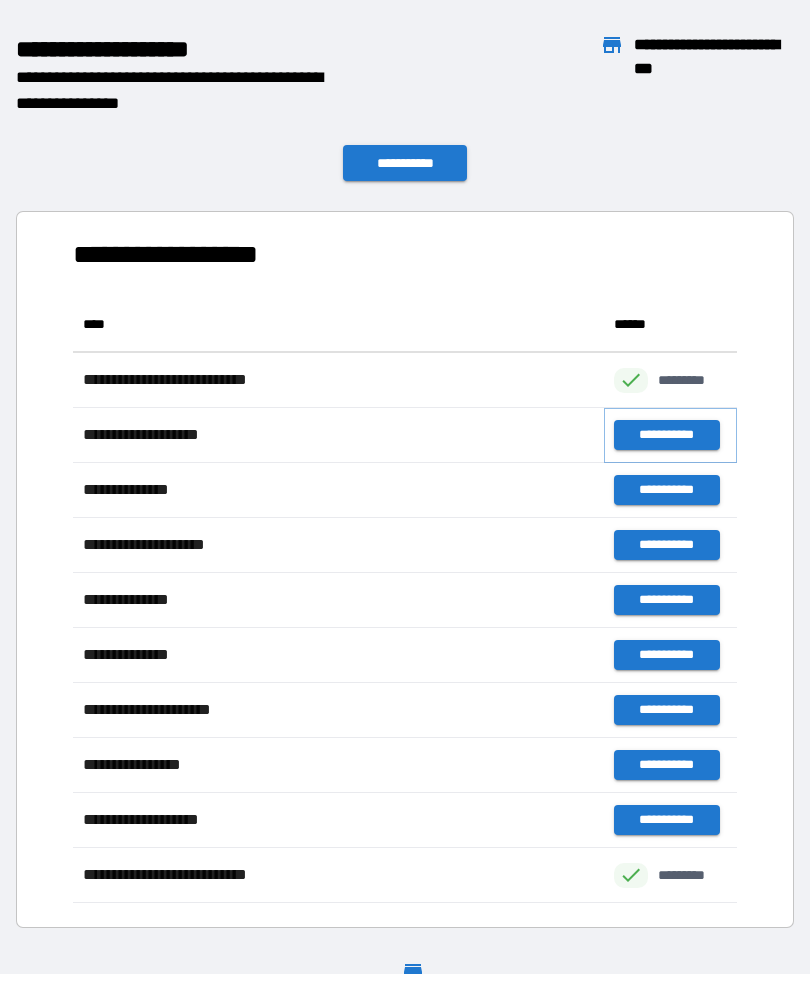 click on "**********" at bounding box center (666, 435) 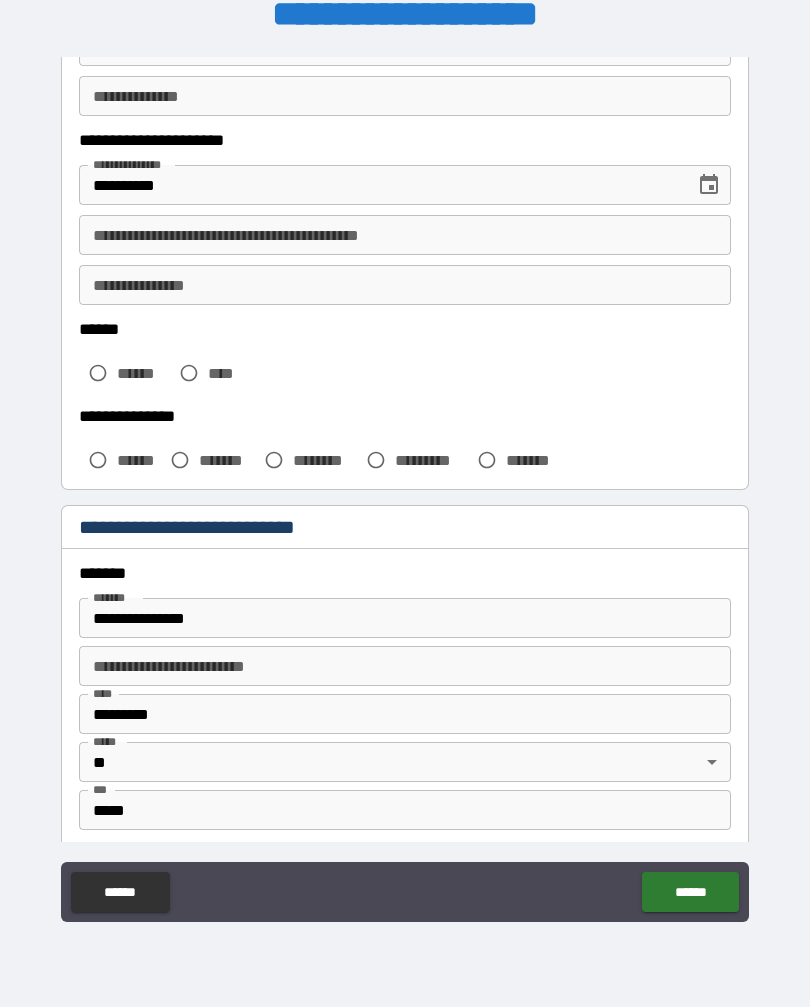 scroll, scrollTop: 282, scrollLeft: 0, axis: vertical 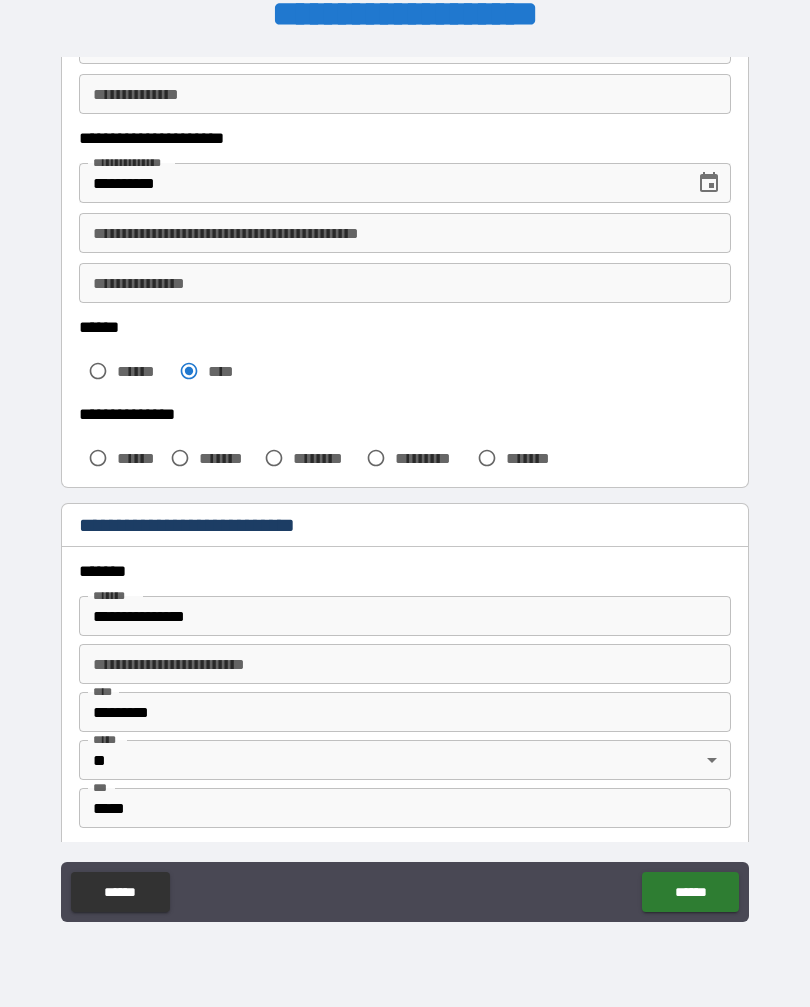 click on "*******" at bounding box center [227, 458] 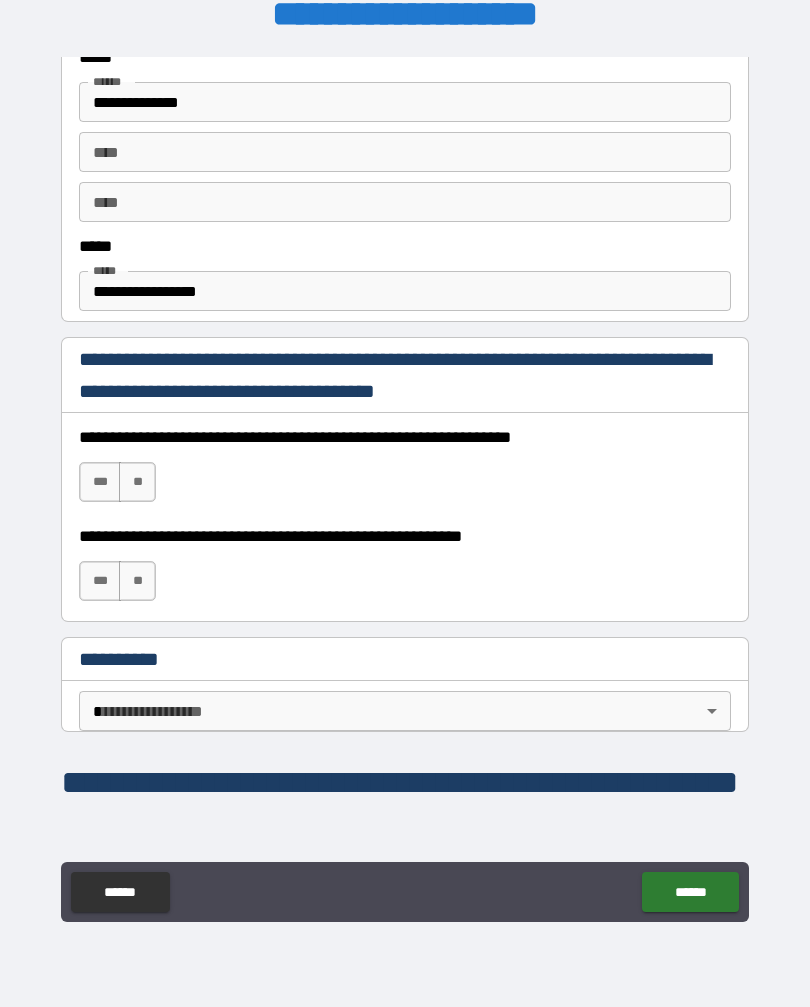 scroll, scrollTop: 1078, scrollLeft: 0, axis: vertical 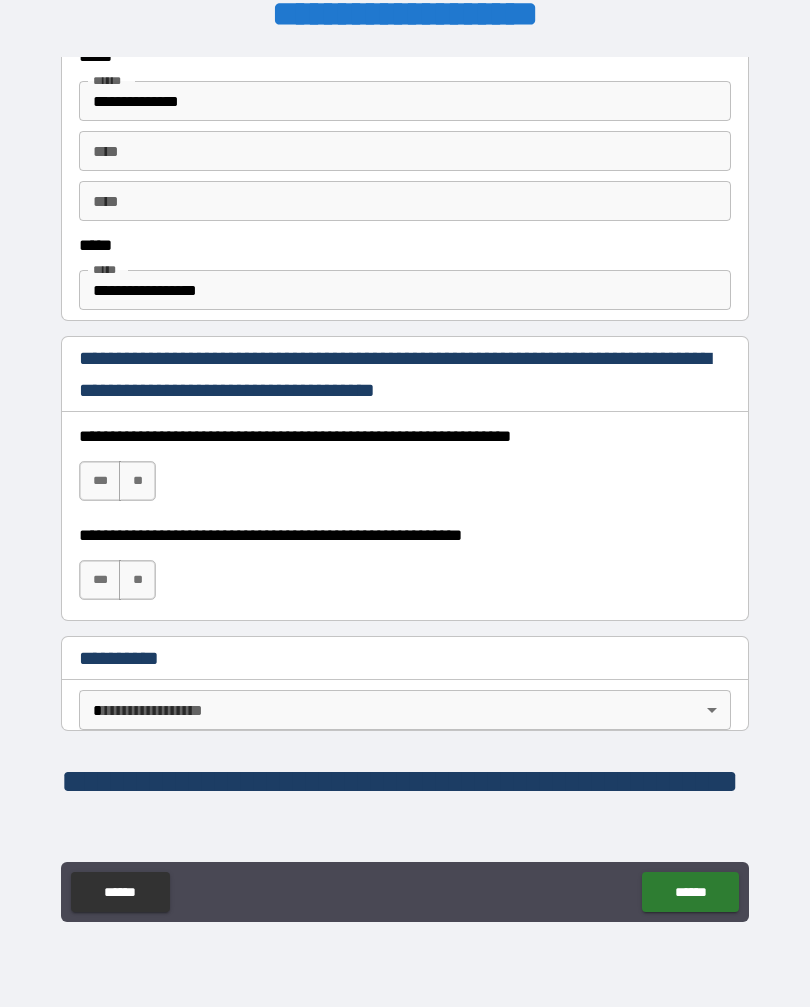 click on "***" at bounding box center (100, 481) 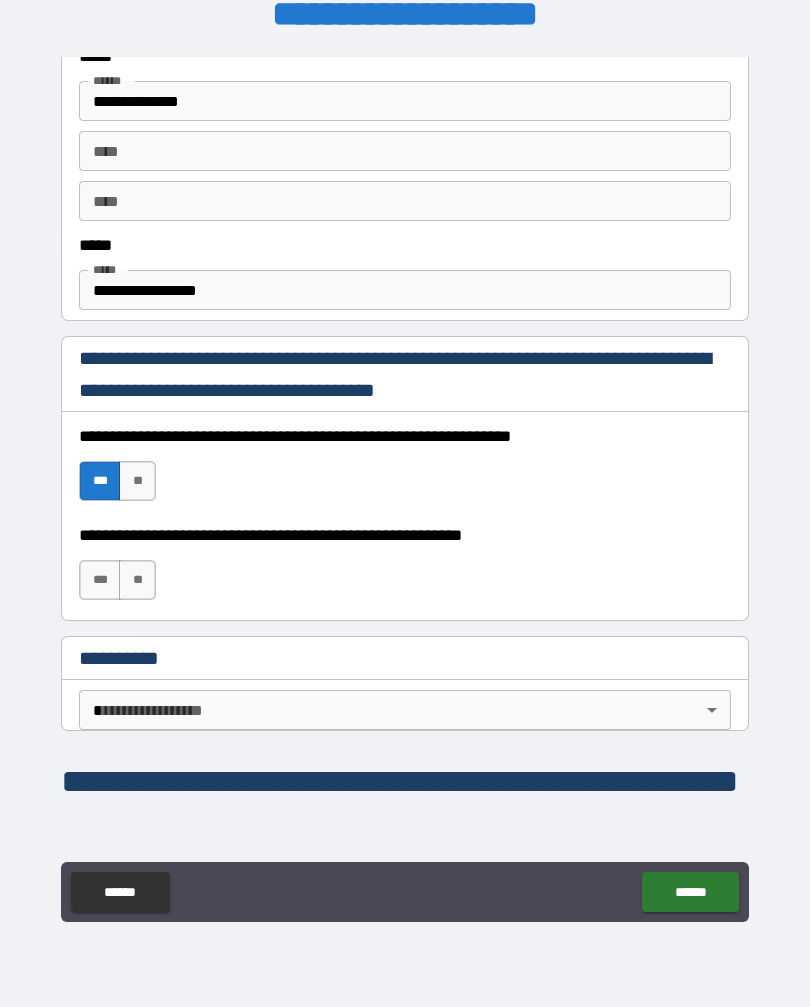 click on "***" at bounding box center [100, 580] 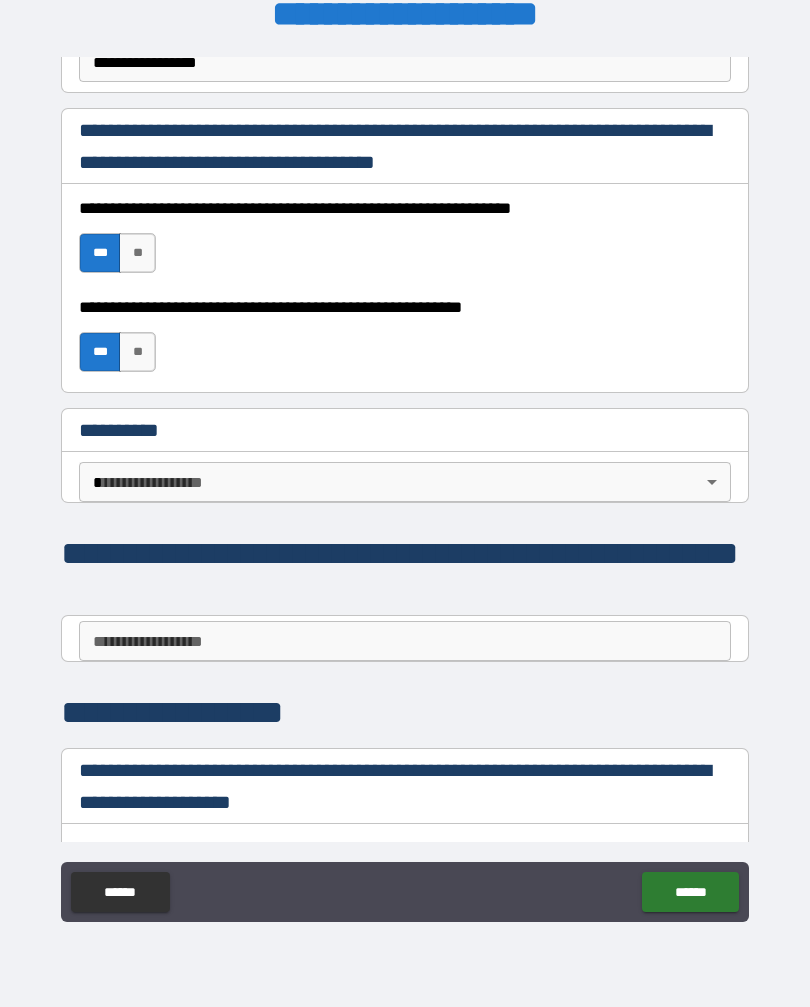 scroll, scrollTop: 1316, scrollLeft: 0, axis: vertical 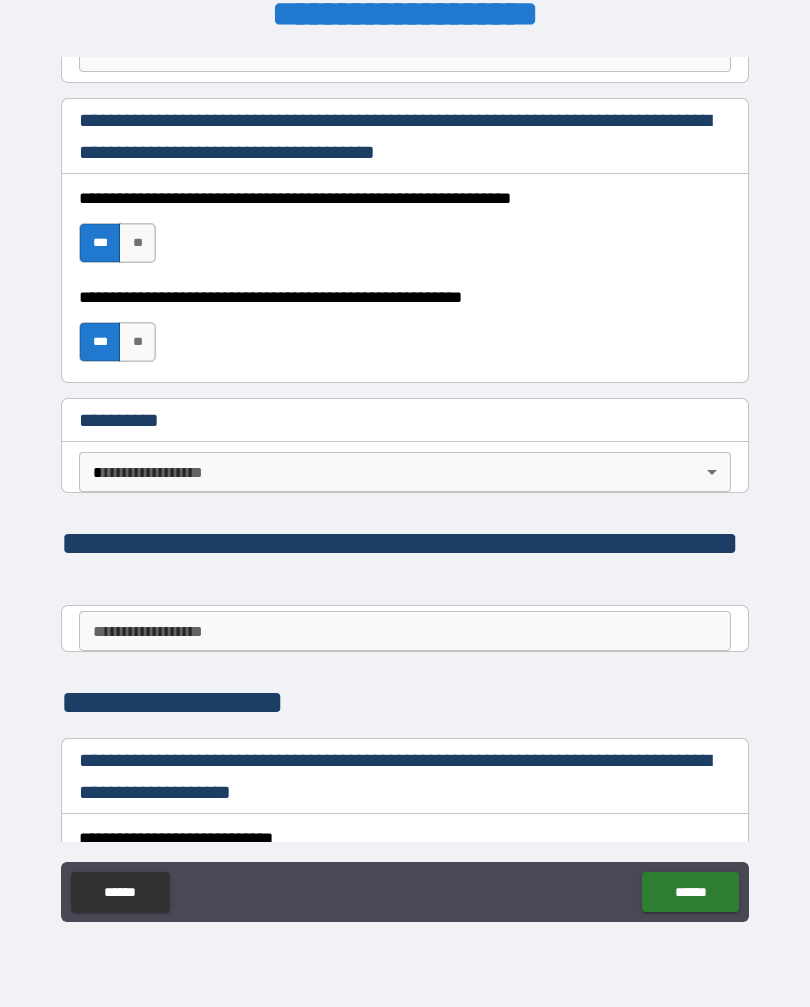 click on "**********" at bounding box center (405, 487) 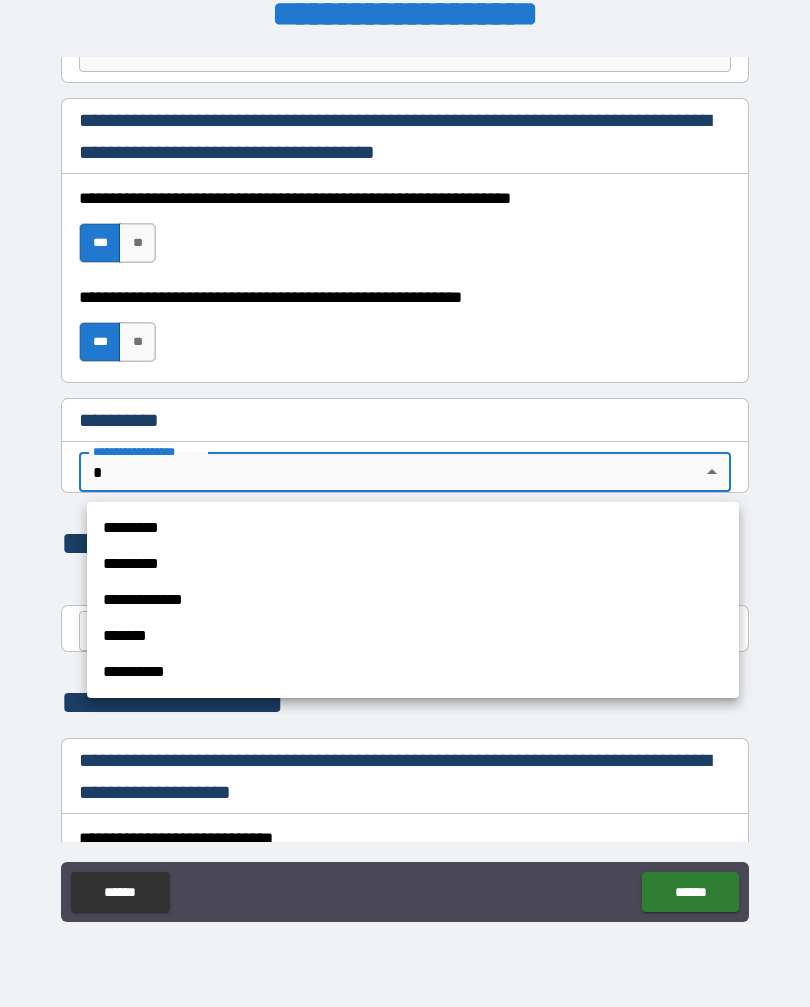 click on "*********" at bounding box center (413, 528) 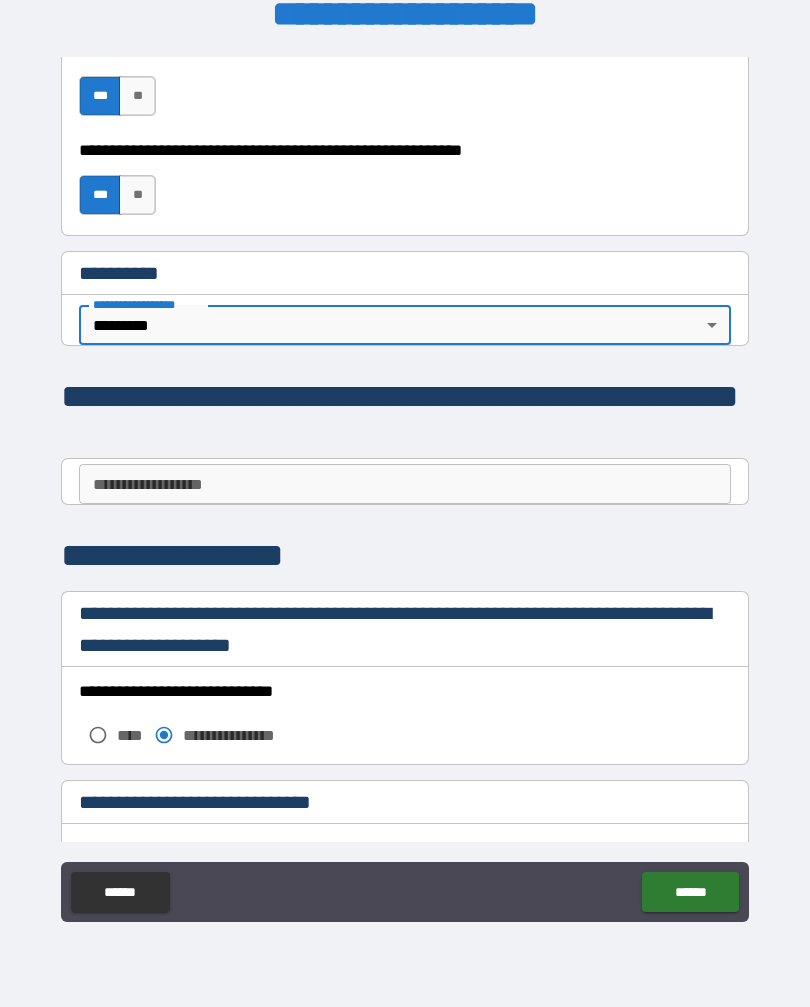 scroll, scrollTop: 1468, scrollLeft: 0, axis: vertical 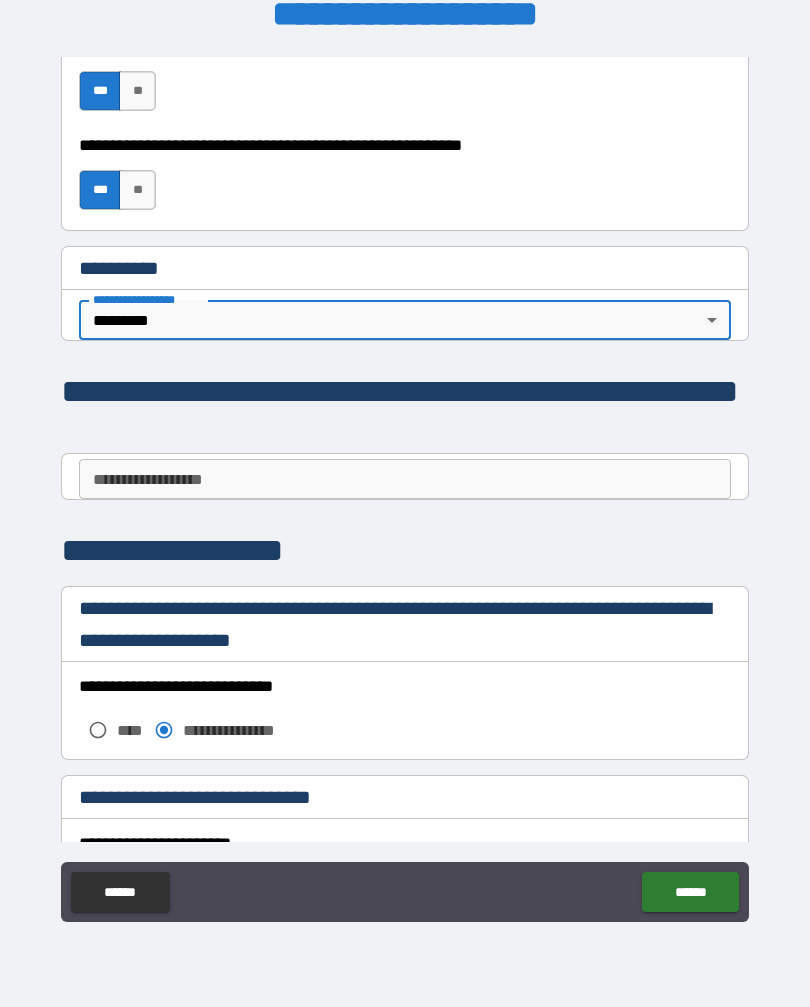 click on "**********" at bounding box center [405, 479] 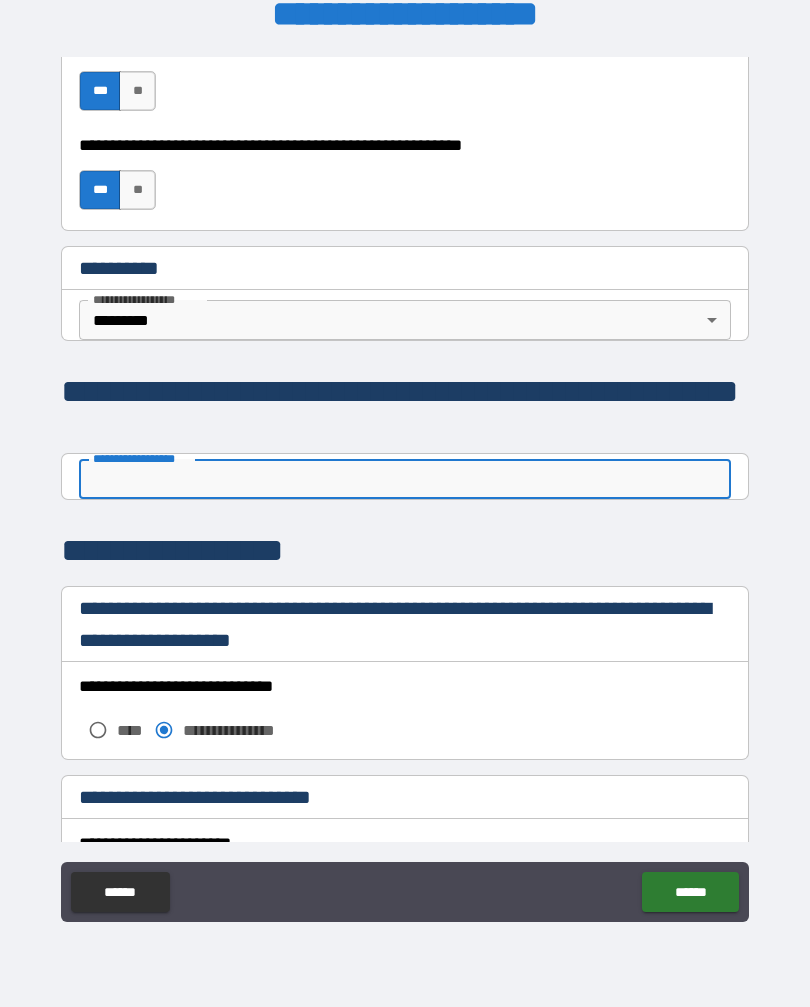 click on "**********" at bounding box center (405, 489) 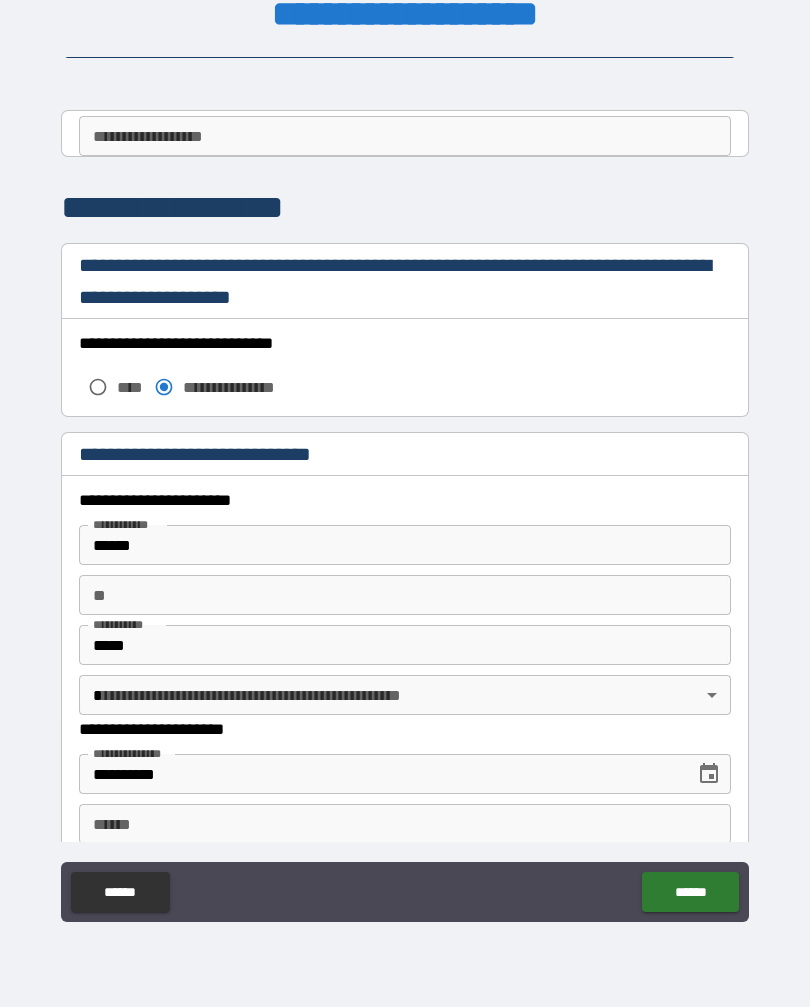 scroll, scrollTop: 1819, scrollLeft: 0, axis: vertical 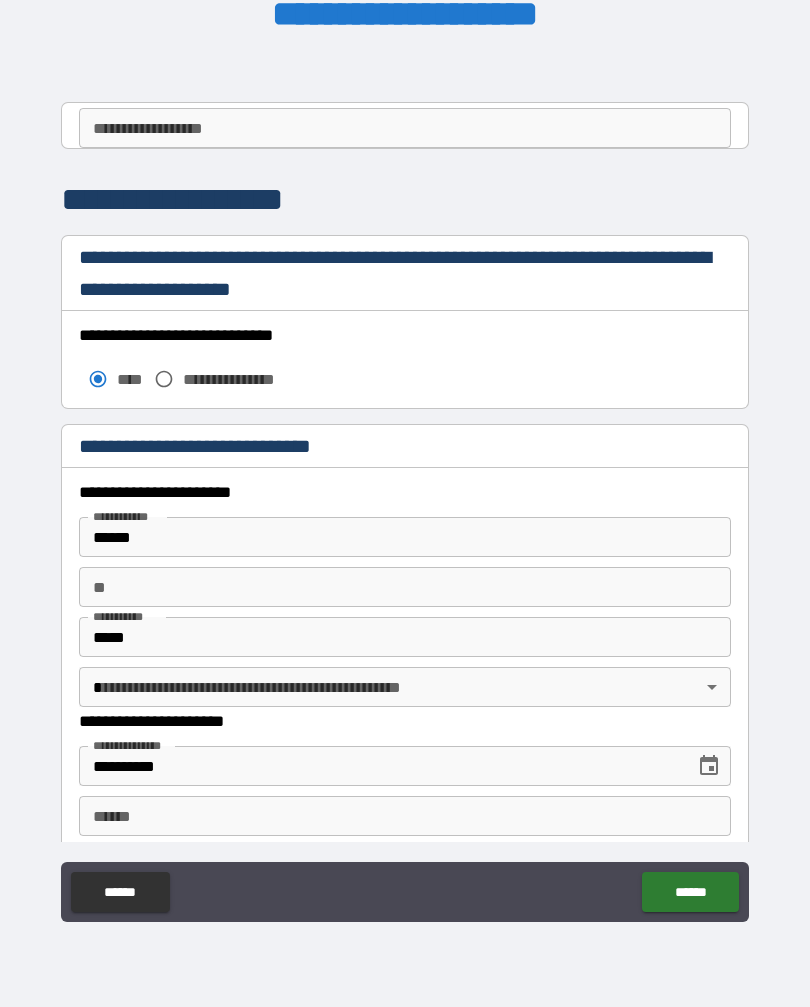 click on "******" at bounding box center [405, 537] 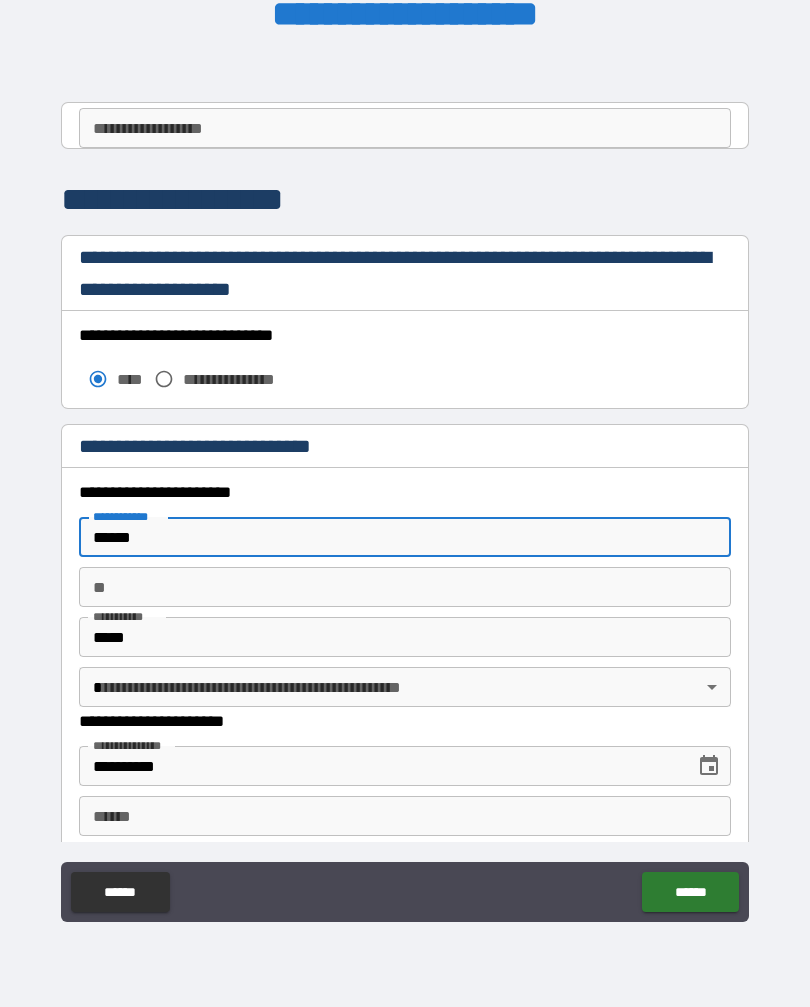 click on "******" at bounding box center (405, 537) 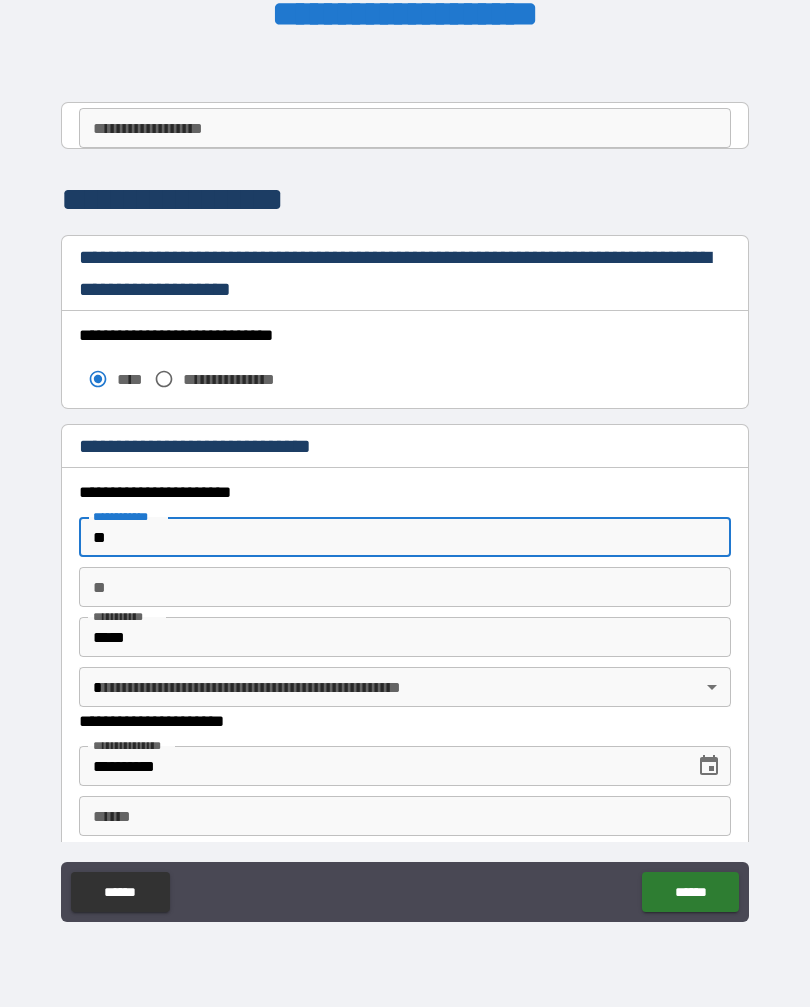 type on "*" 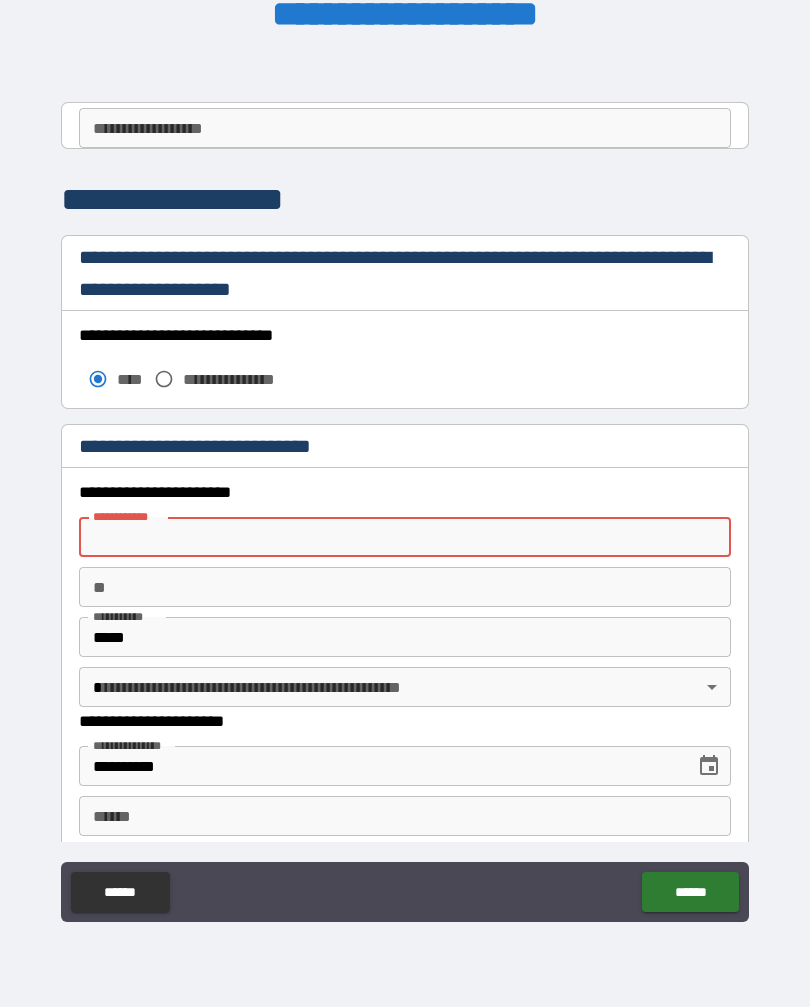type 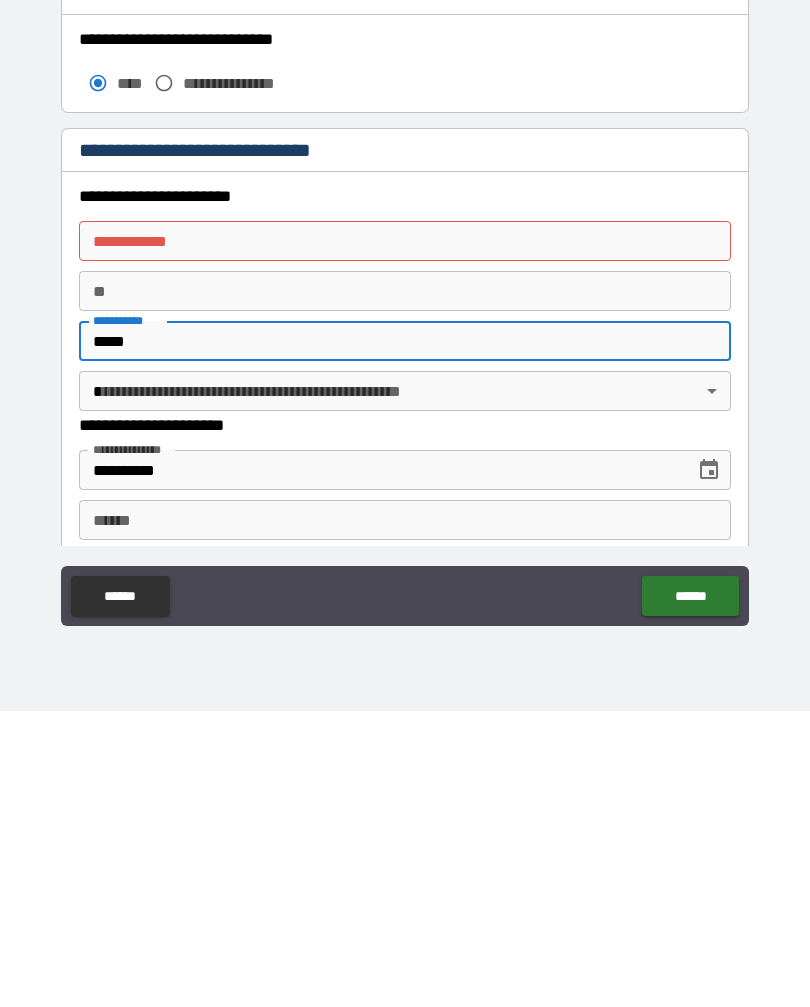 click on "*****" at bounding box center (405, 637) 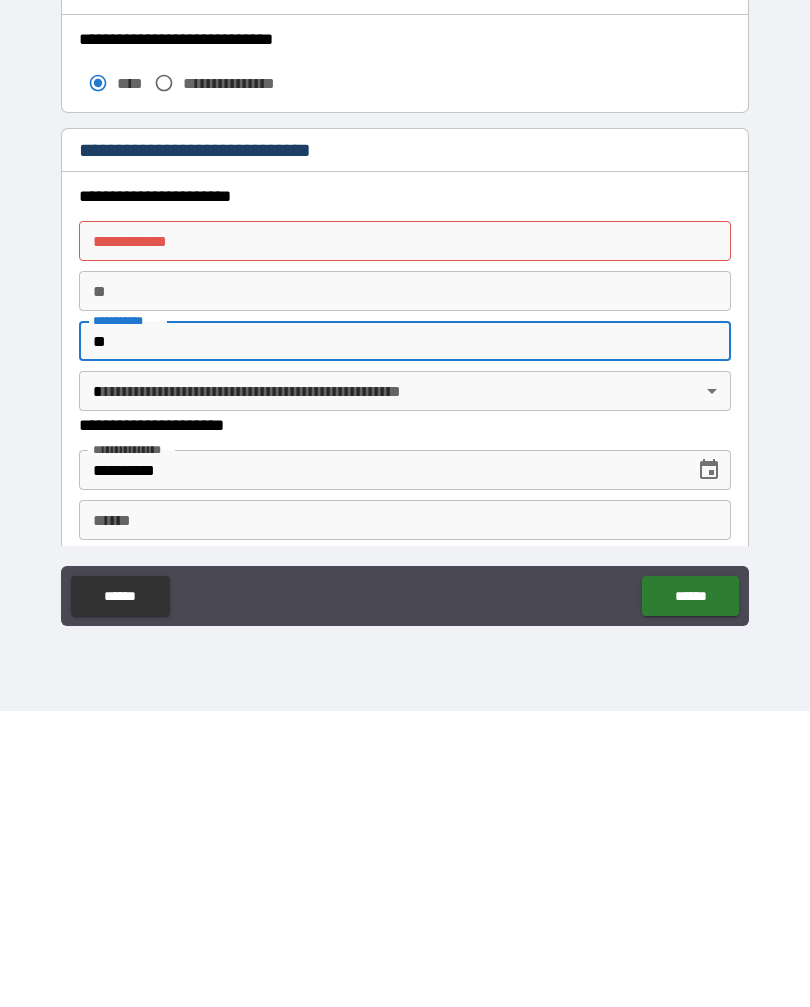 type on "*" 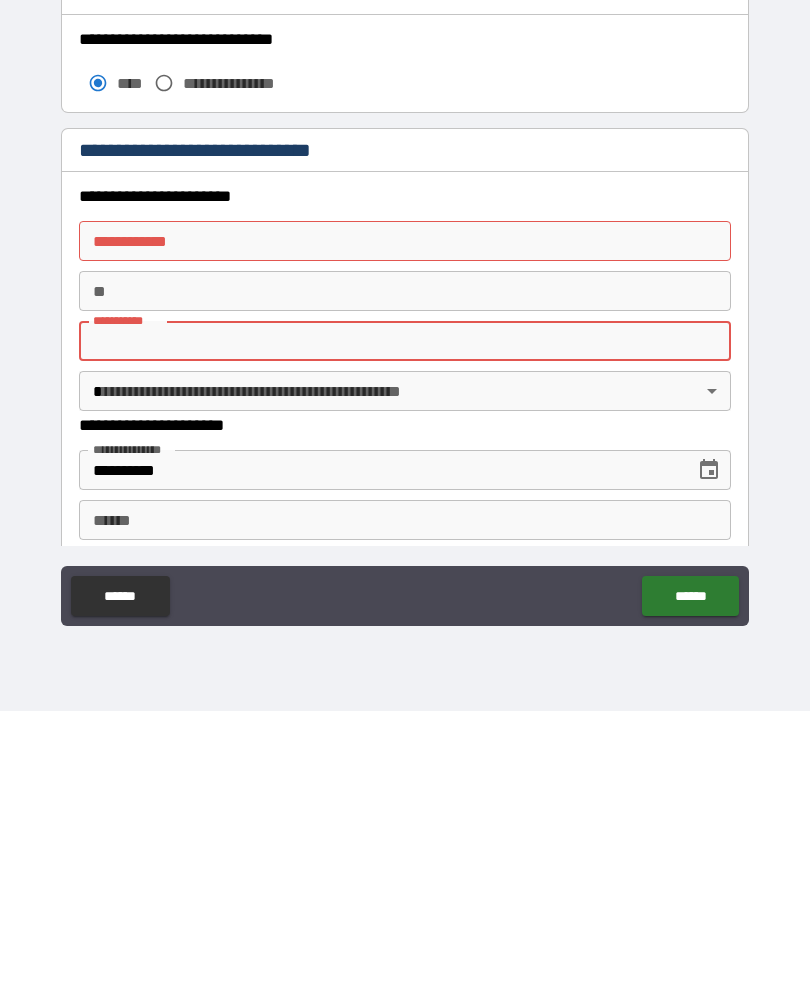 type 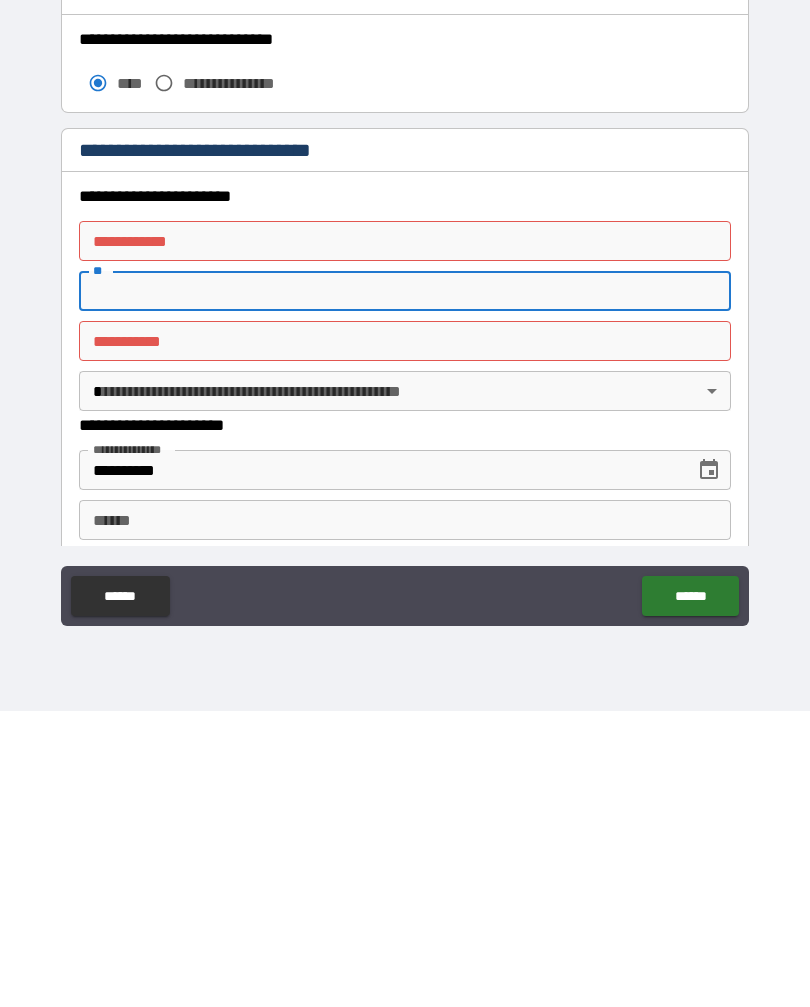 click on "**********" at bounding box center (405, 537) 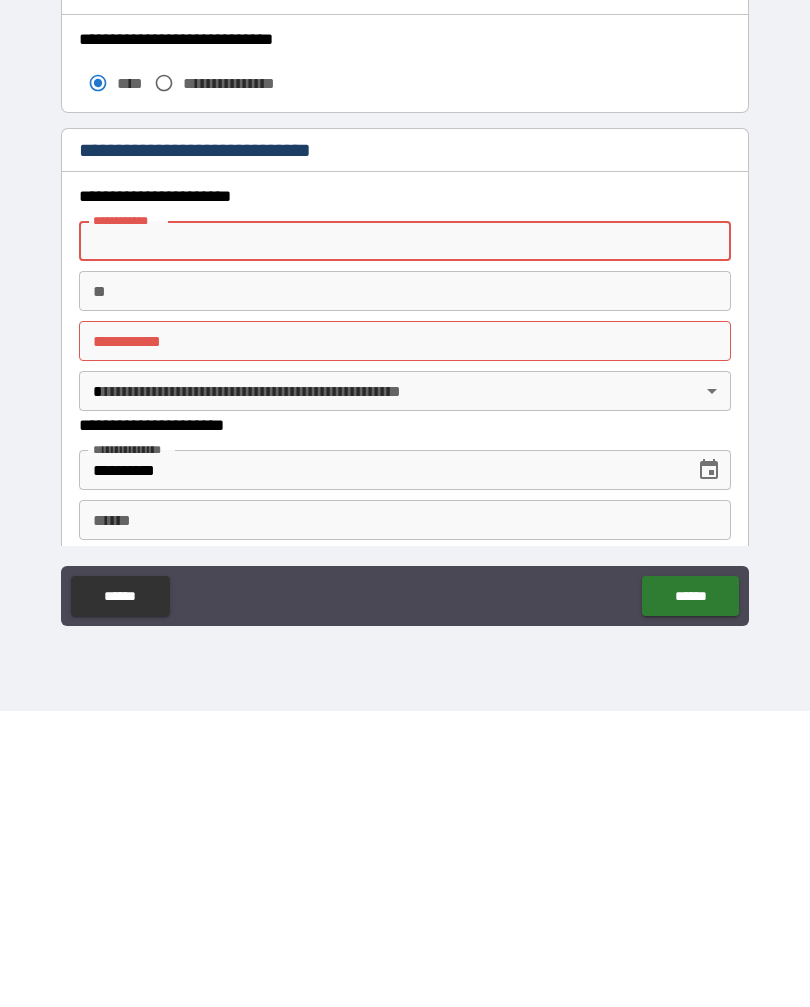 click on "**********" at bounding box center [405, 448] 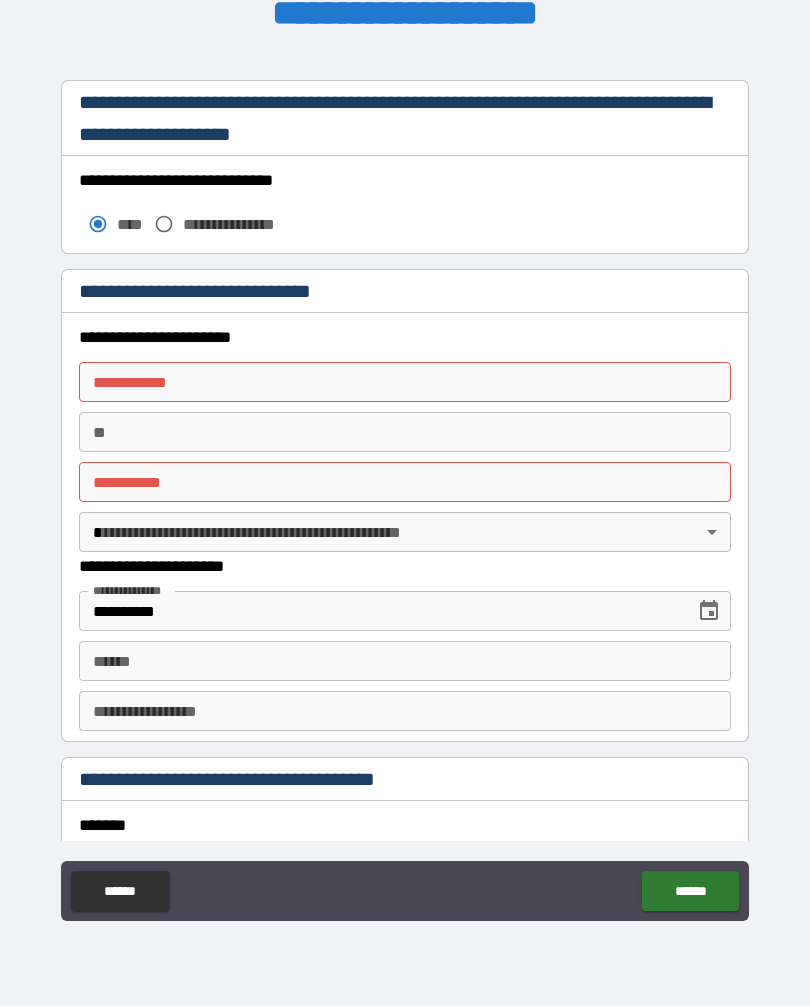 scroll, scrollTop: 1986, scrollLeft: 0, axis: vertical 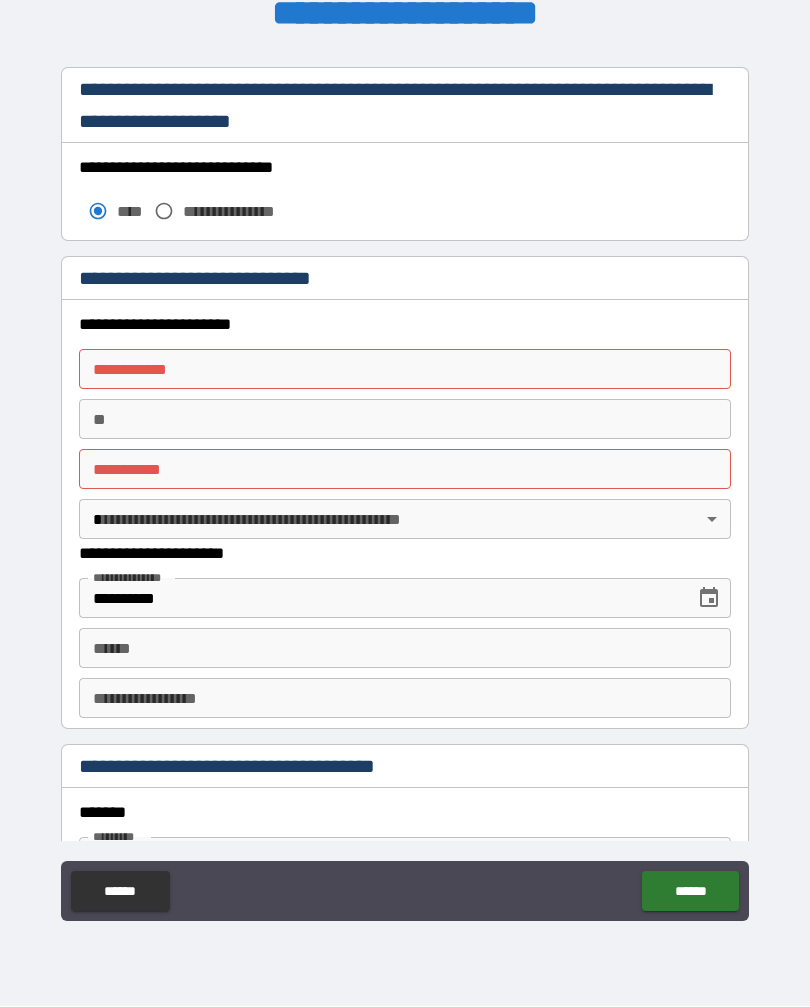 click on "**********" at bounding box center (380, 599) 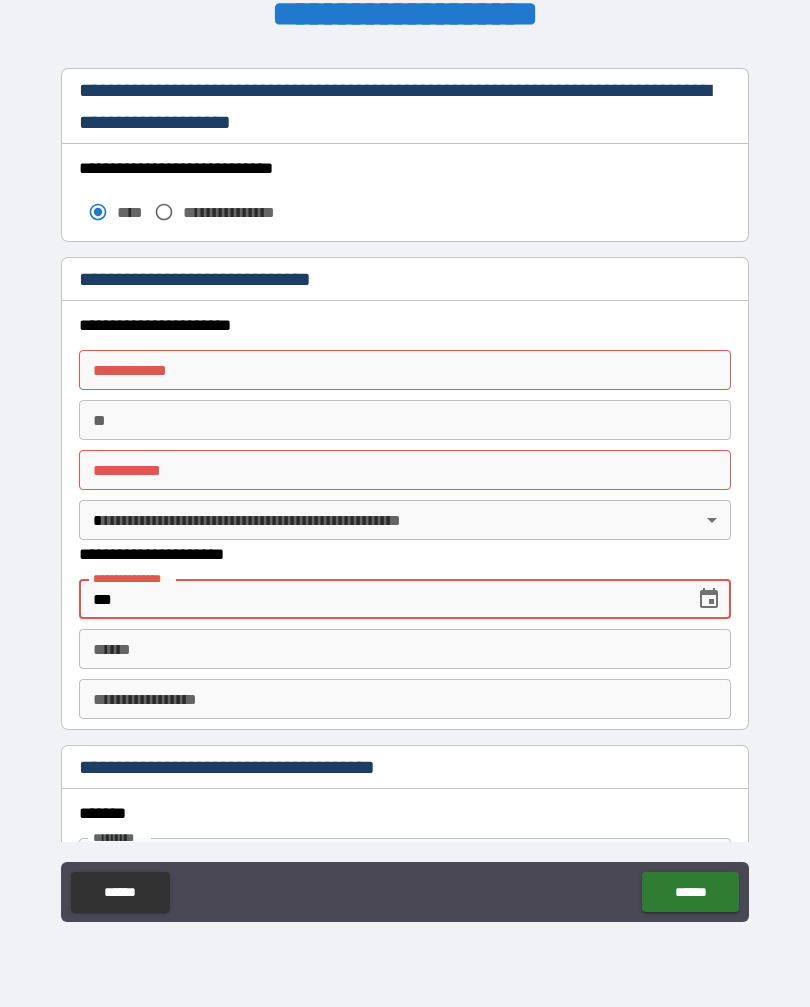 type on "*" 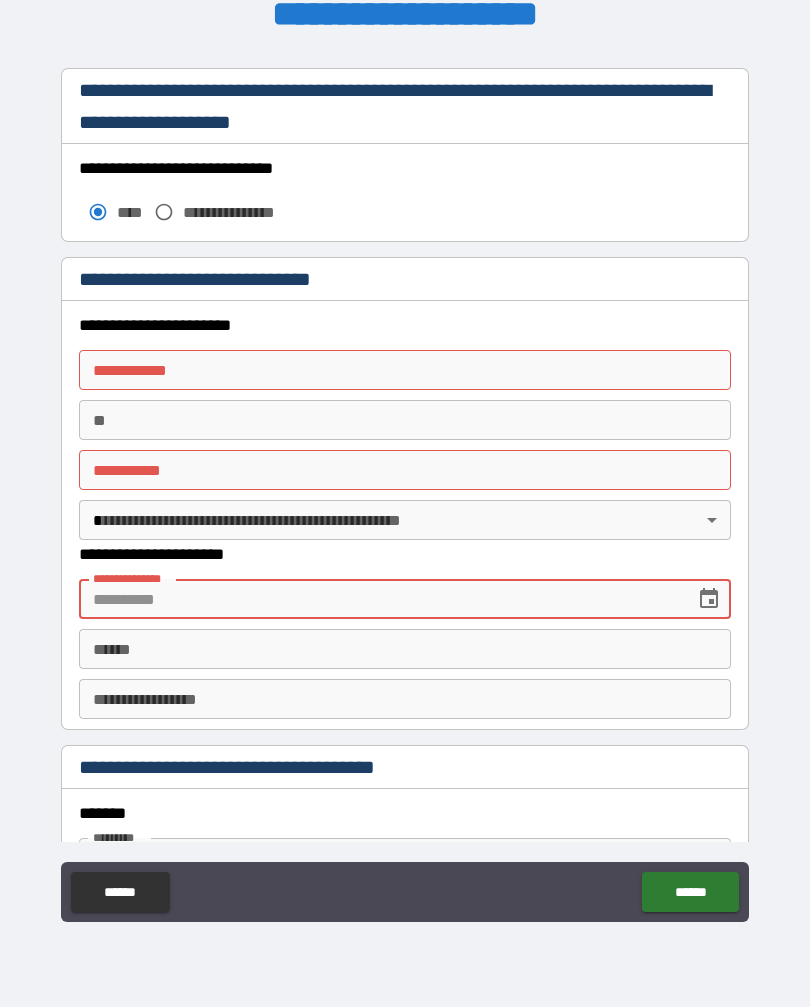 type 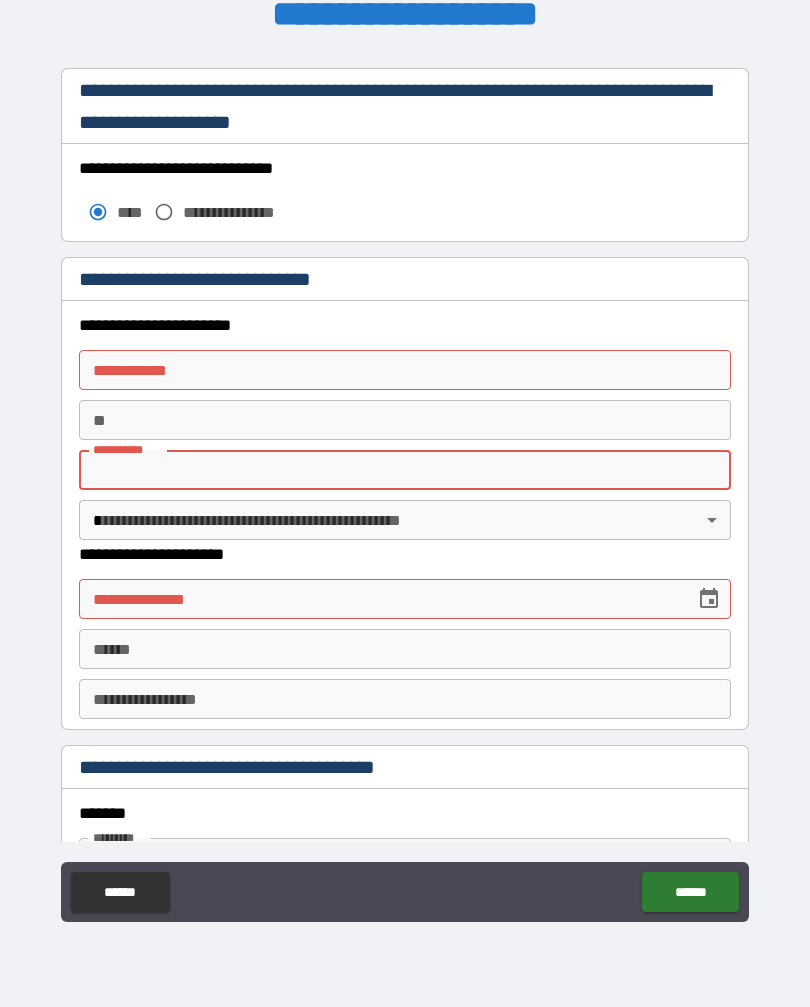click on "**********" at bounding box center (405, 487) 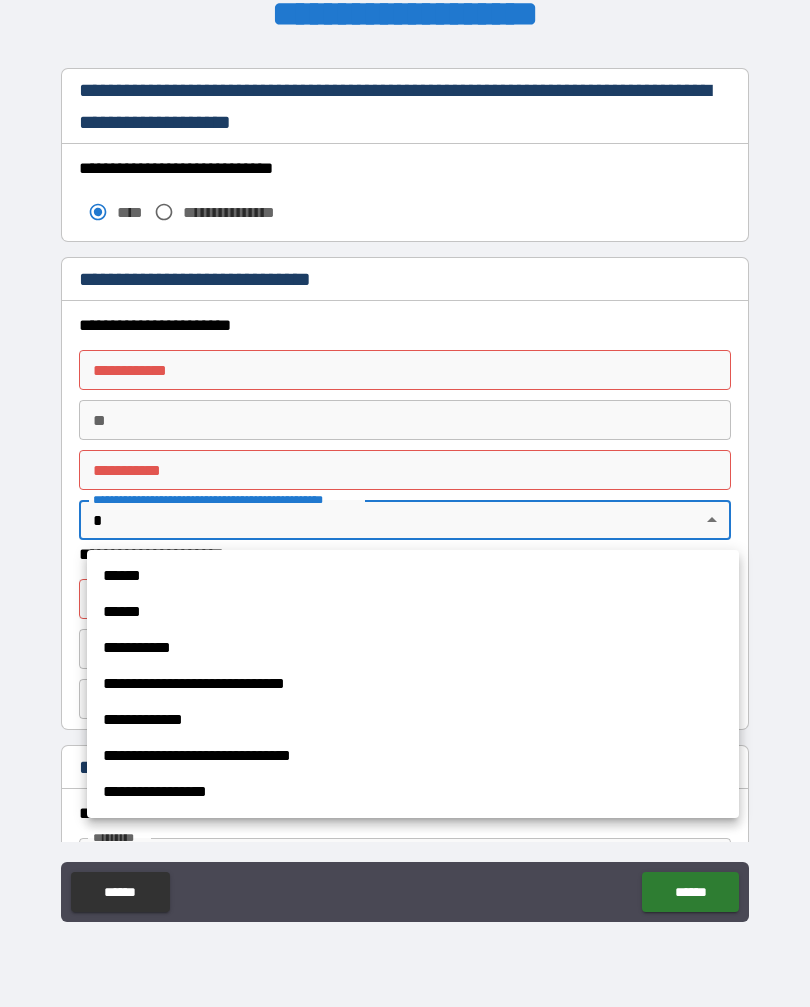 click at bounding box center (405, 503) 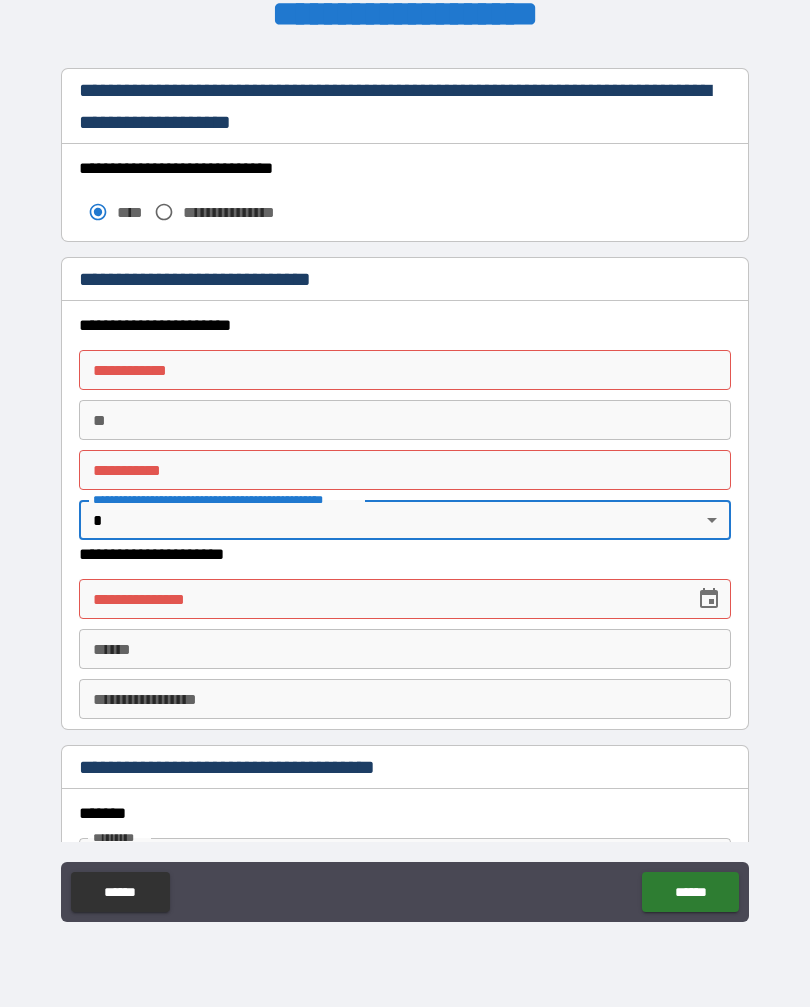 click on "**********" at bounding box center [405, 489] 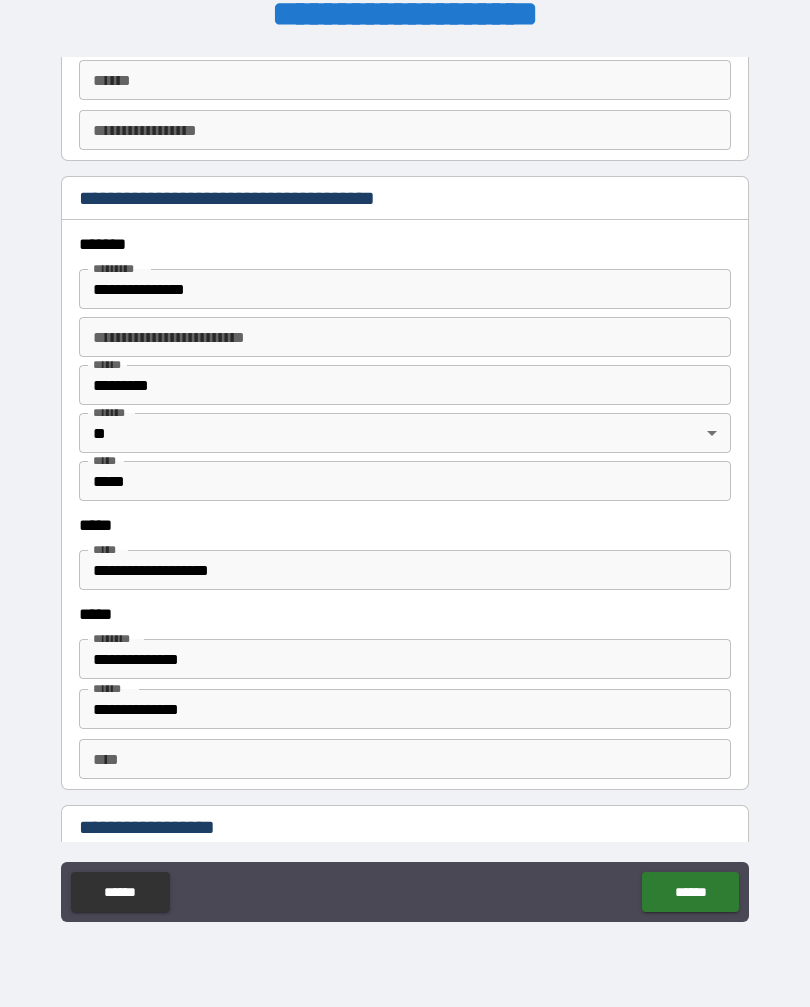 scroll, scrollTop: 2565, scrollLeft: 0, axis: vertical 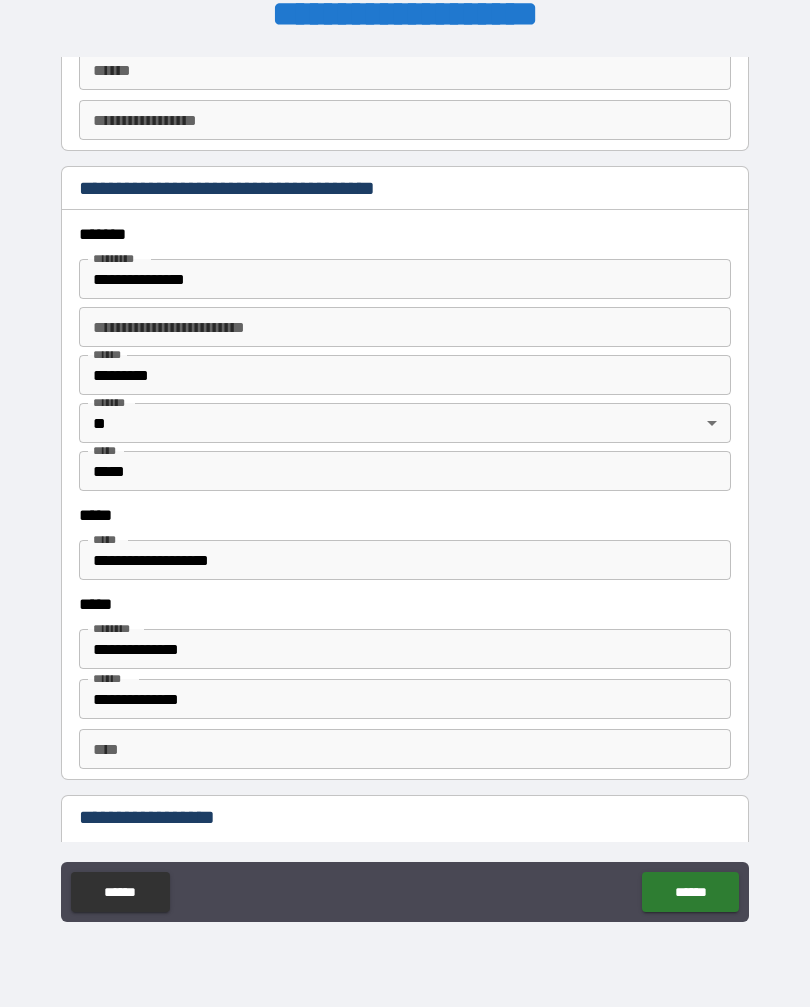 click on "**********" at bounding box center [405, 560] 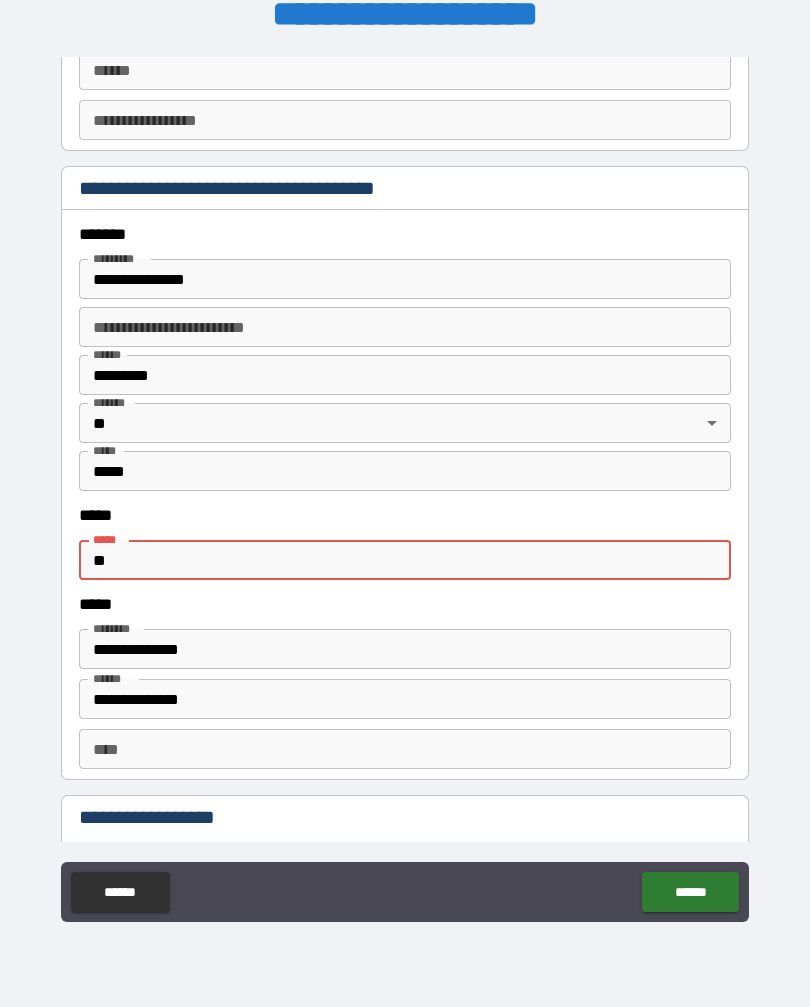 type on "*" 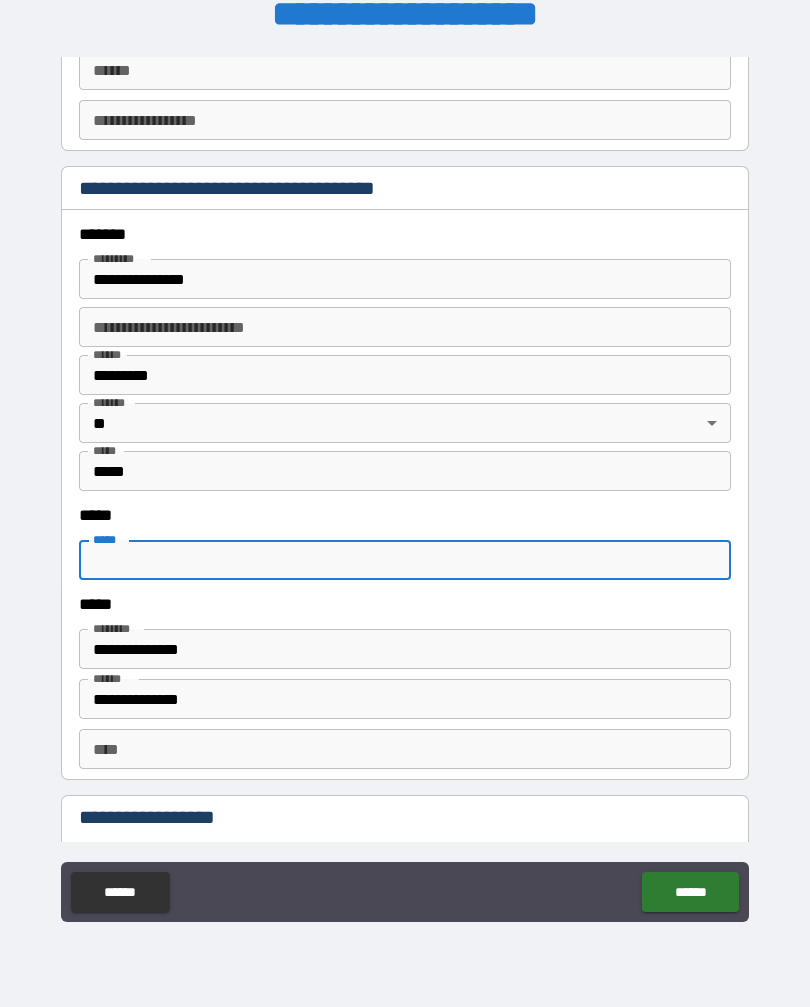 type 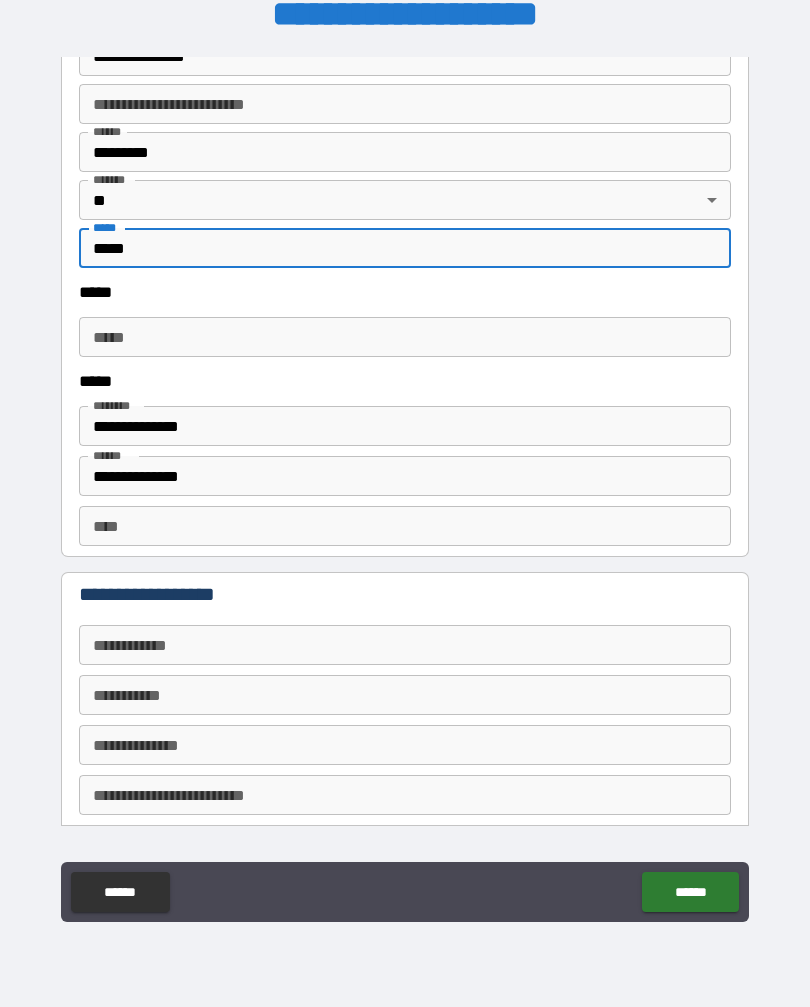scroll, scrollTop: 2839, scrollLeft: 0, axis: vertical 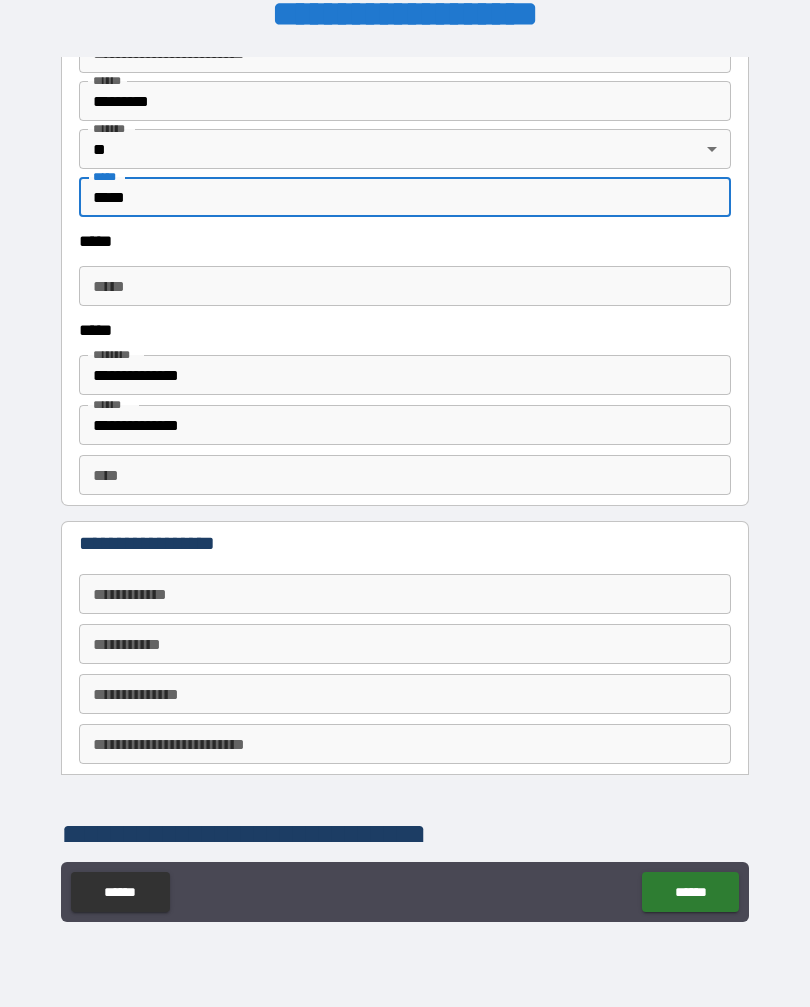 click on "**********" at bounding box center [405, 375] 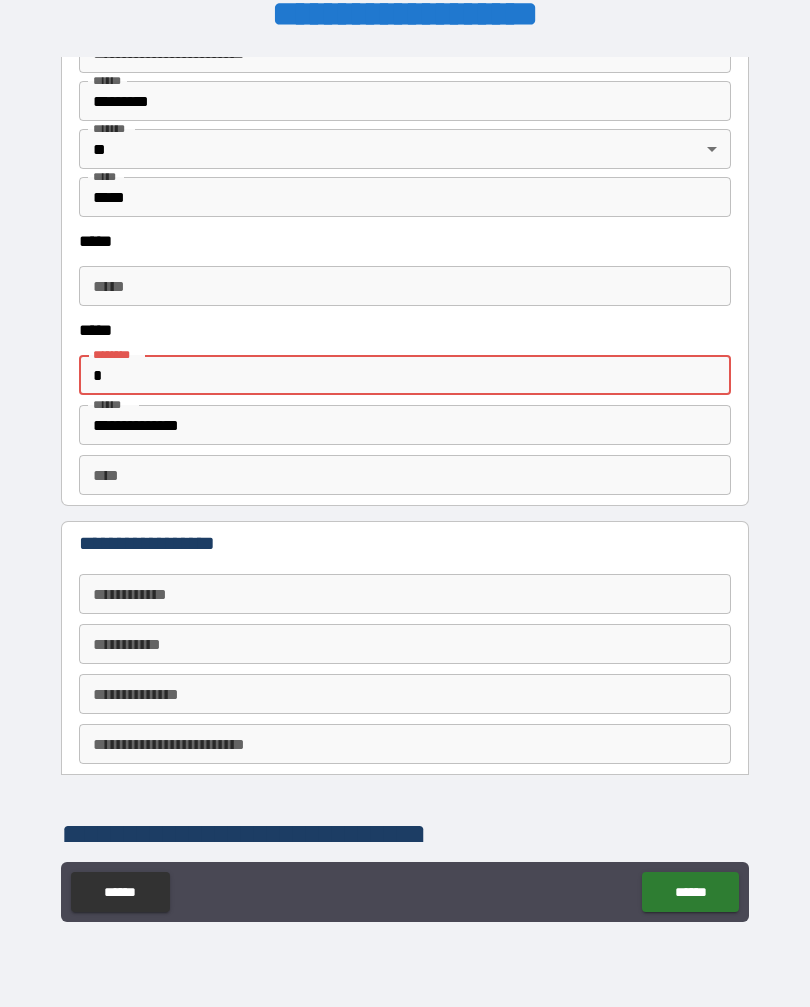 type on "*" 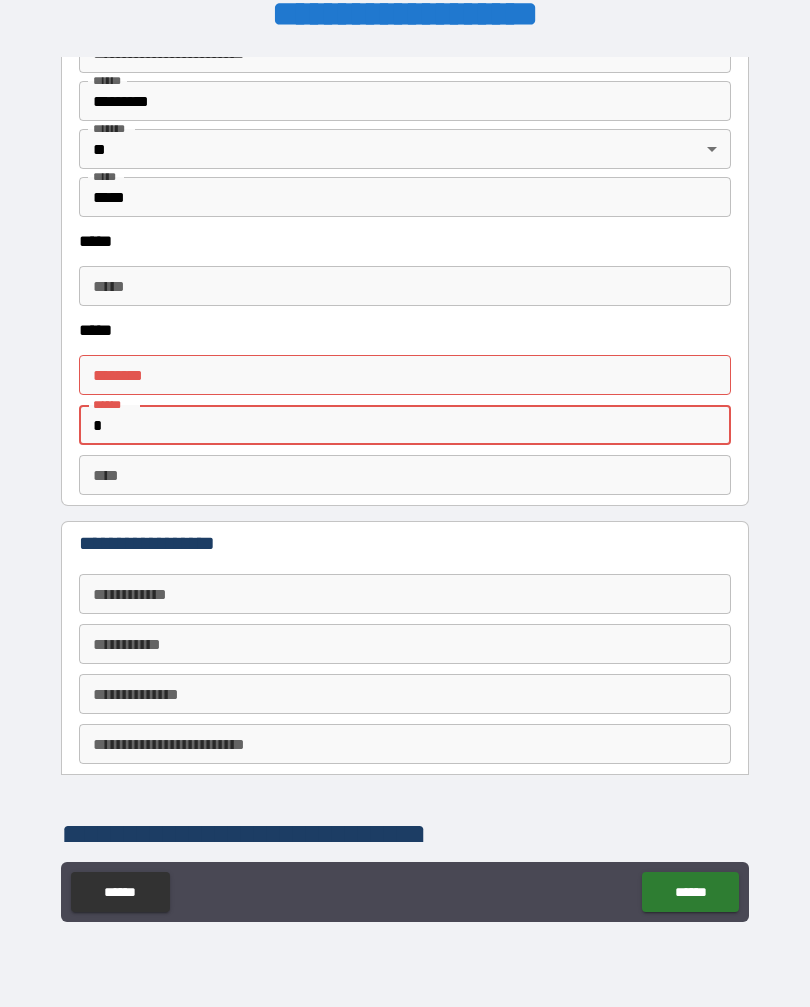 type on "*" 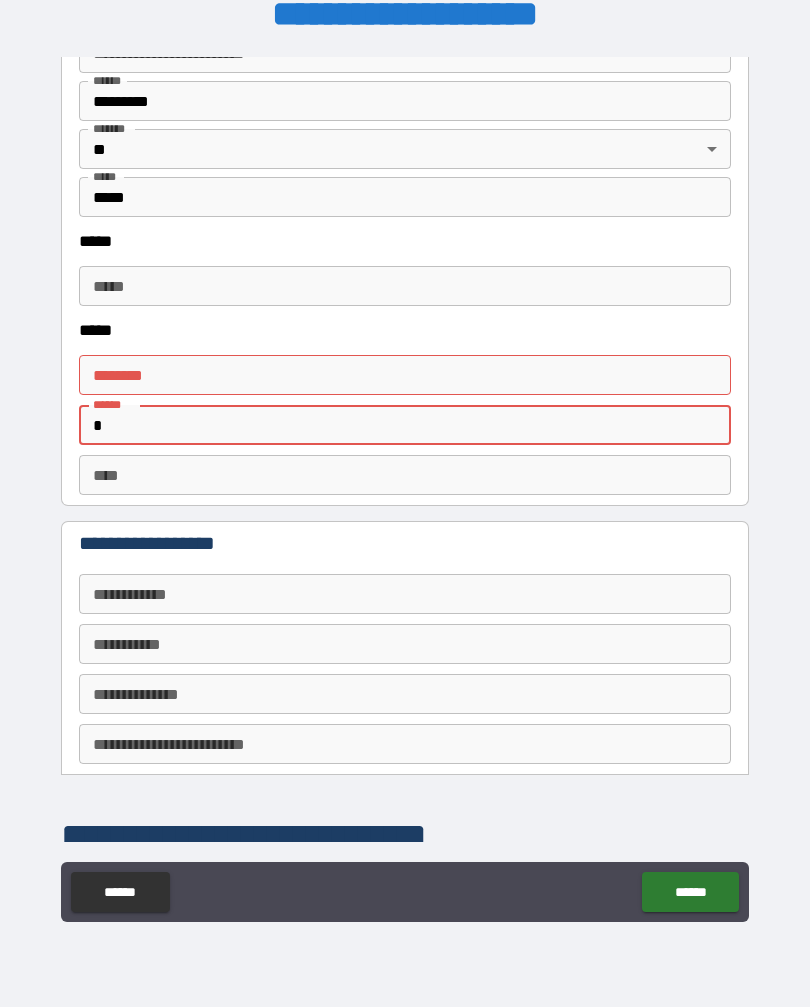 click on "**********" at bounding box center (405, 489) 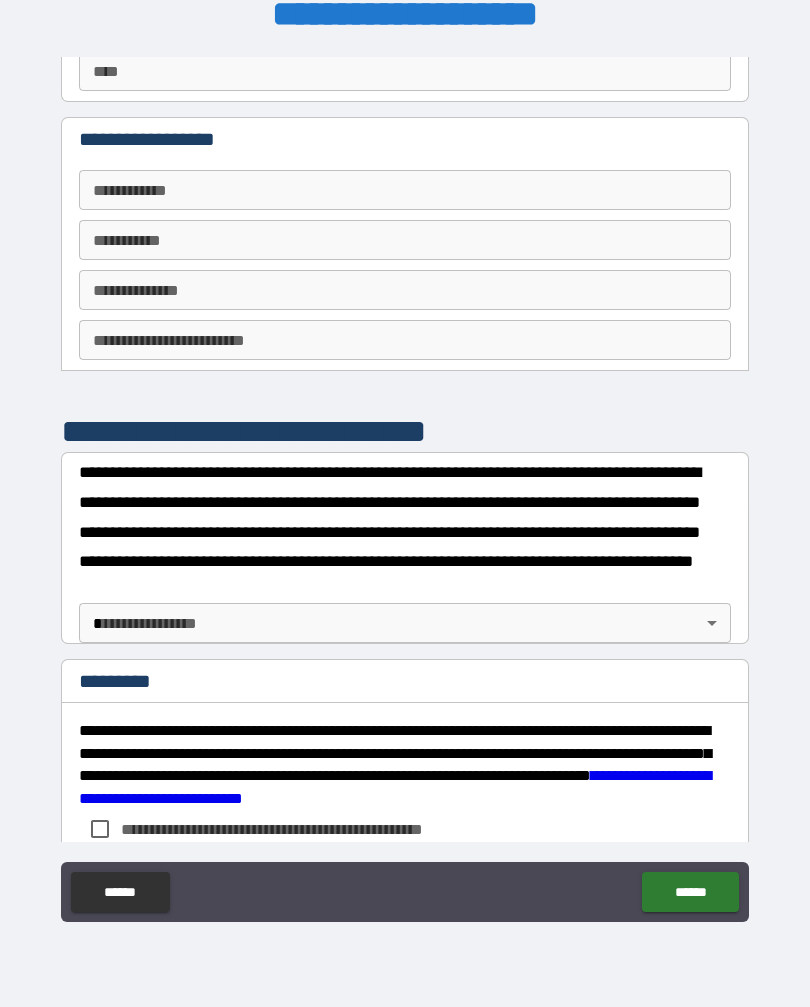 scroll, scrollTop: 3242, scrollLeft: 0, axis: vertical 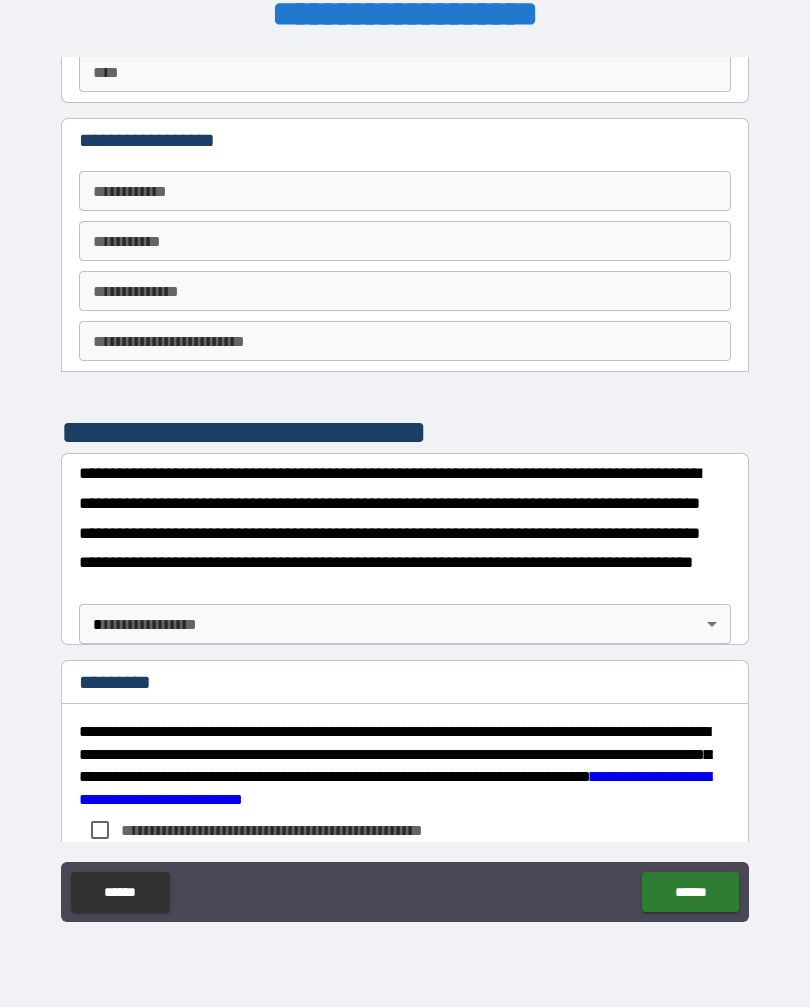 click on "**********" at bounding box center [405, 191] 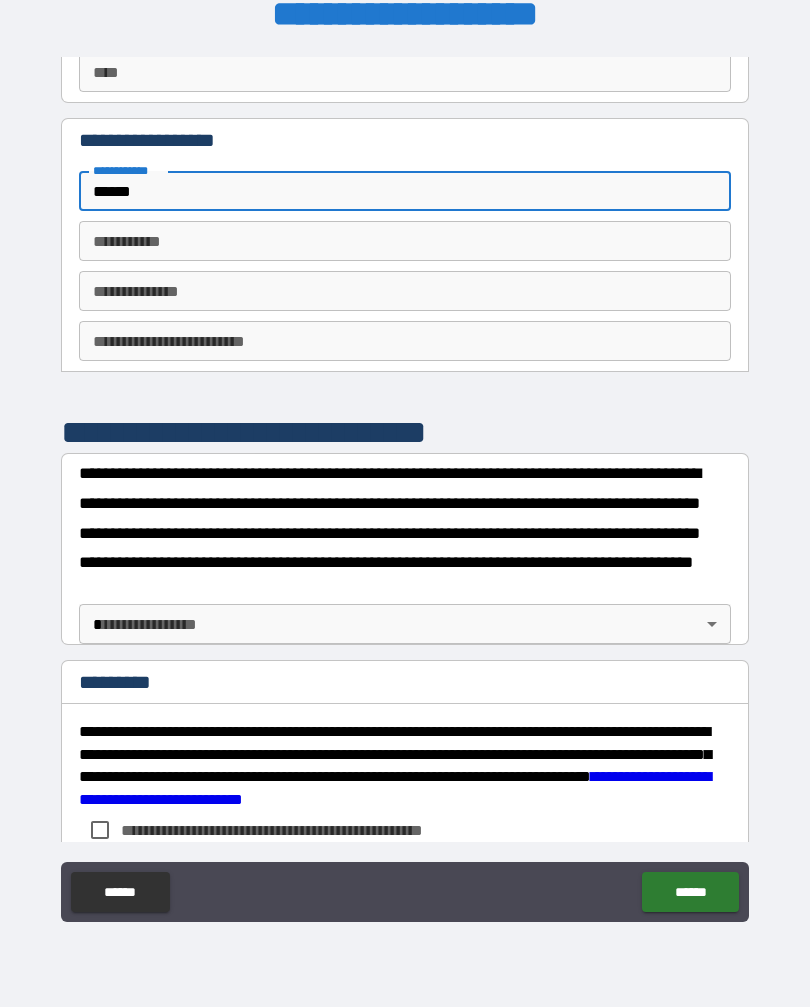 type on "******" 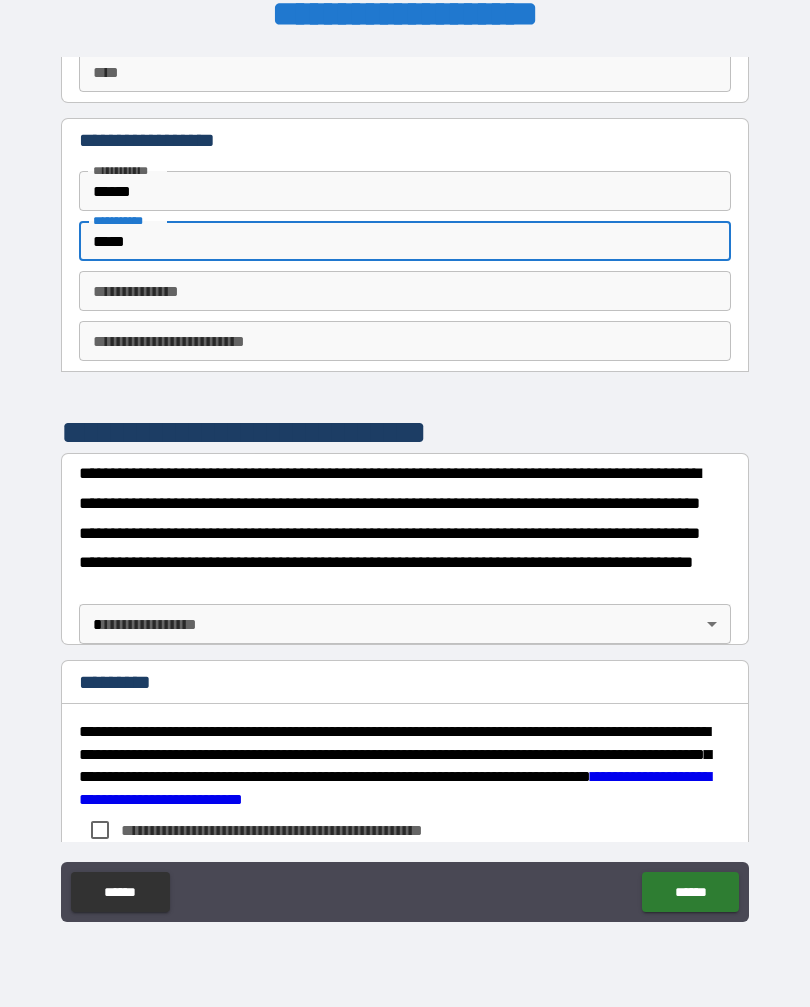 type on "*****" 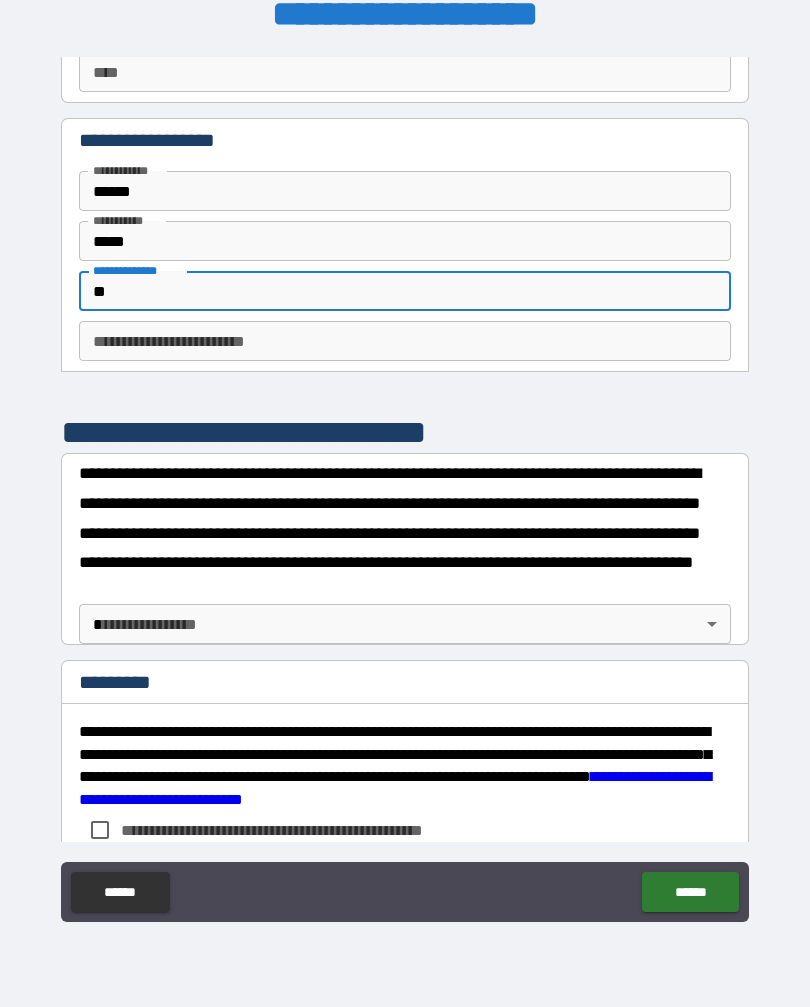 type on "*" 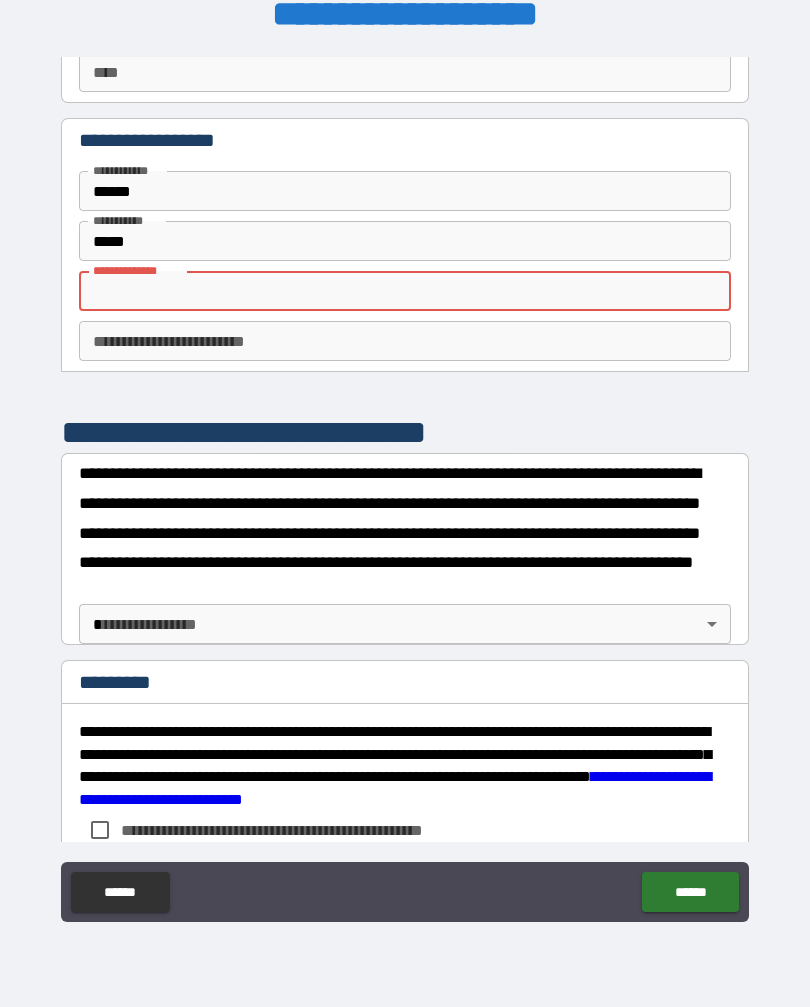 type on "*" 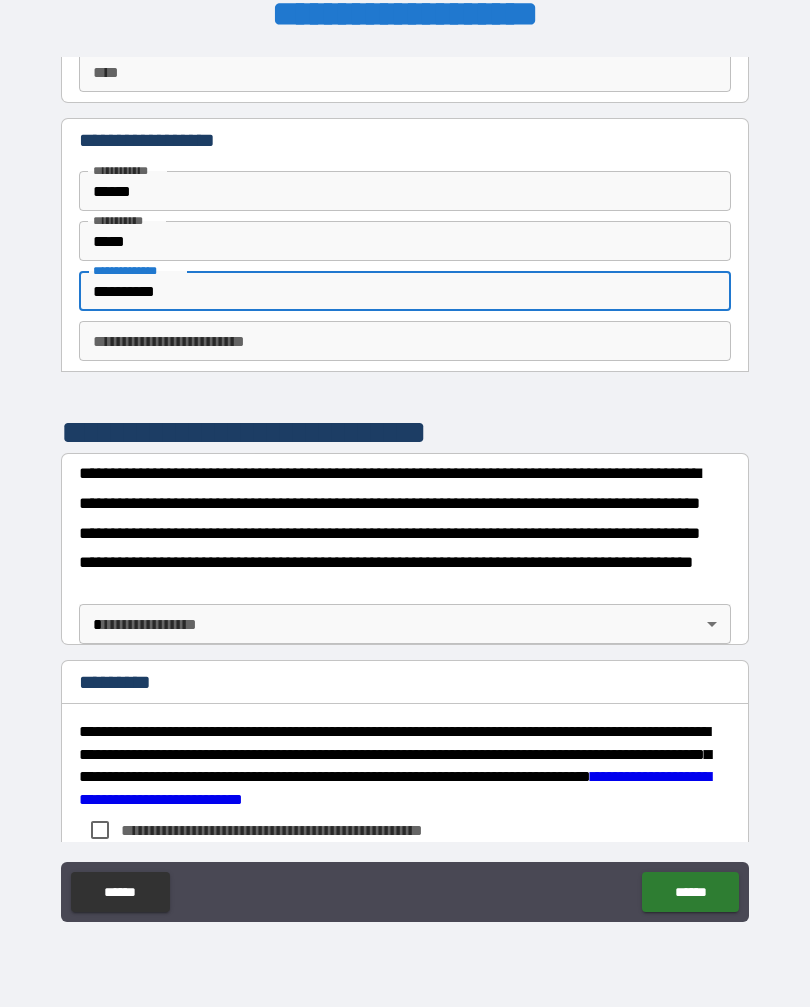 type on "**********" 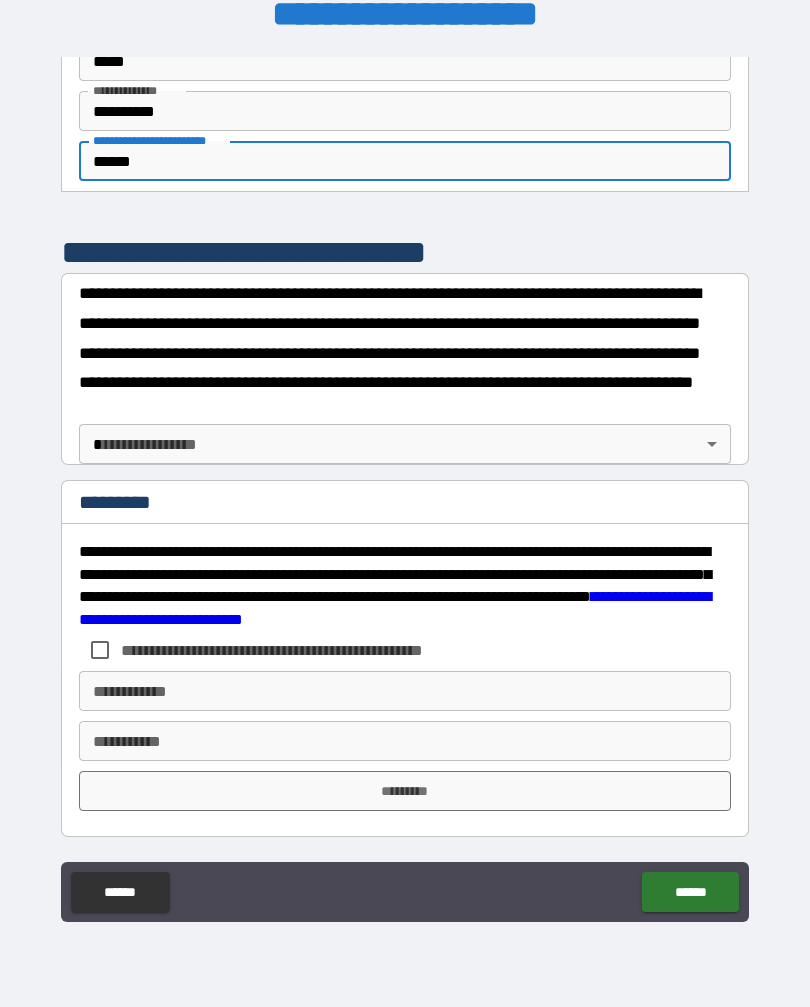 scroll, scrollTop: 3422, scrollLeft: 0, axis: vertical 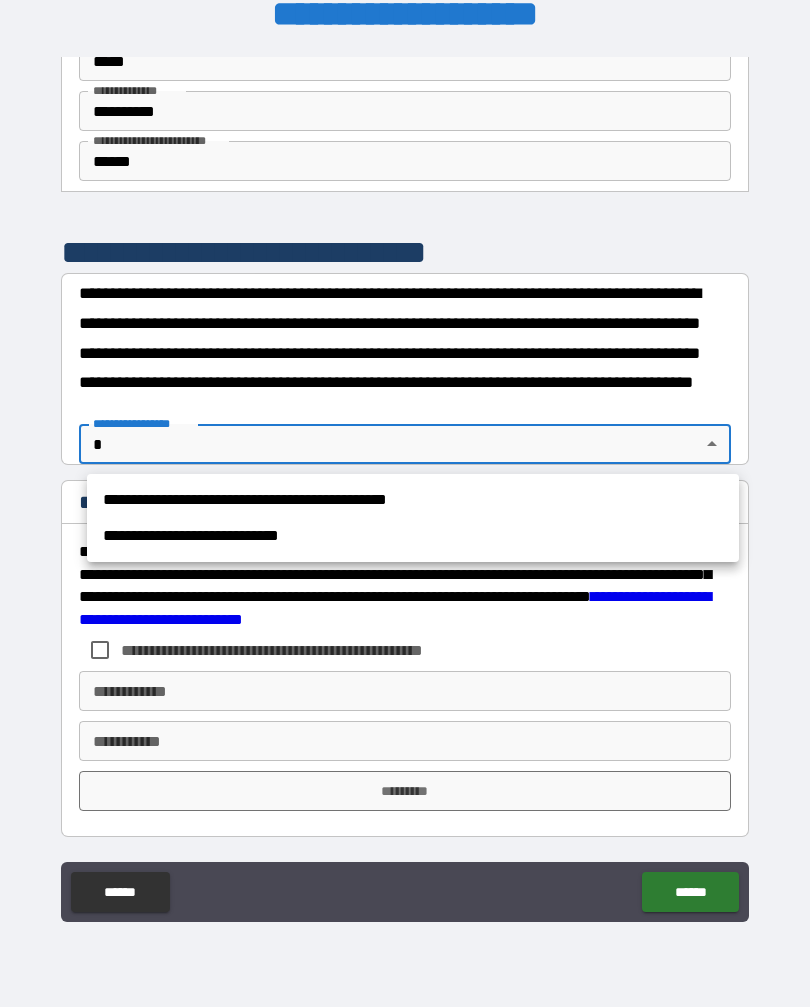 click on "**********" at bounding box center (413, 500) 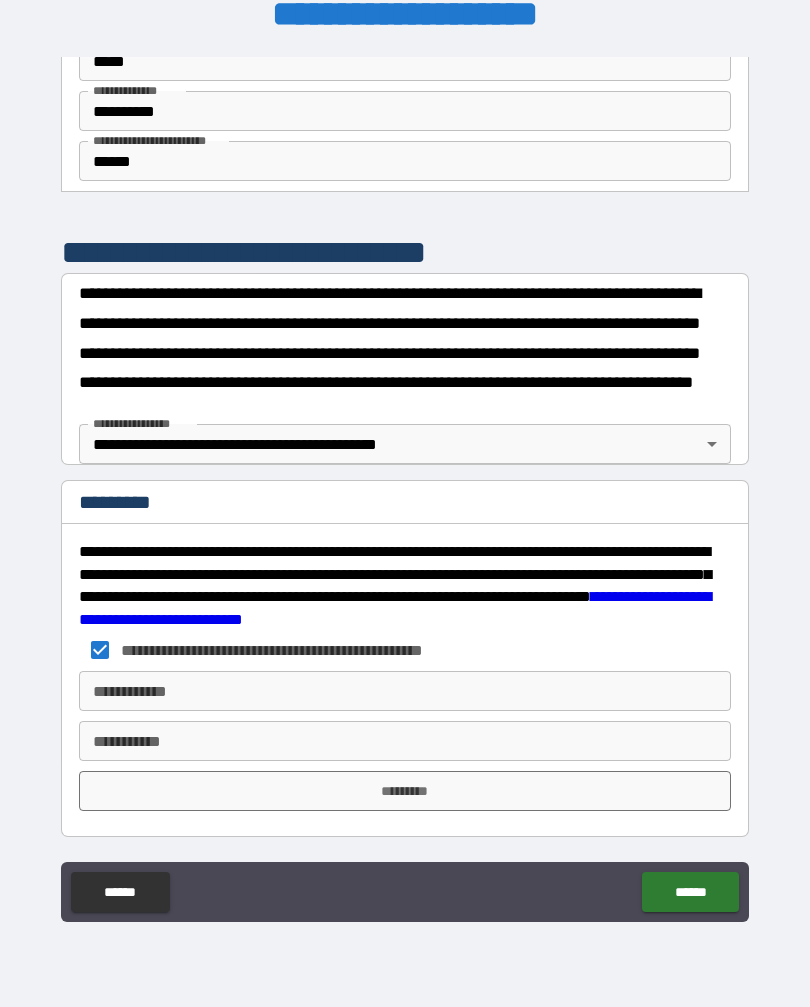 click on "**********" at bounding box center [405, 691] 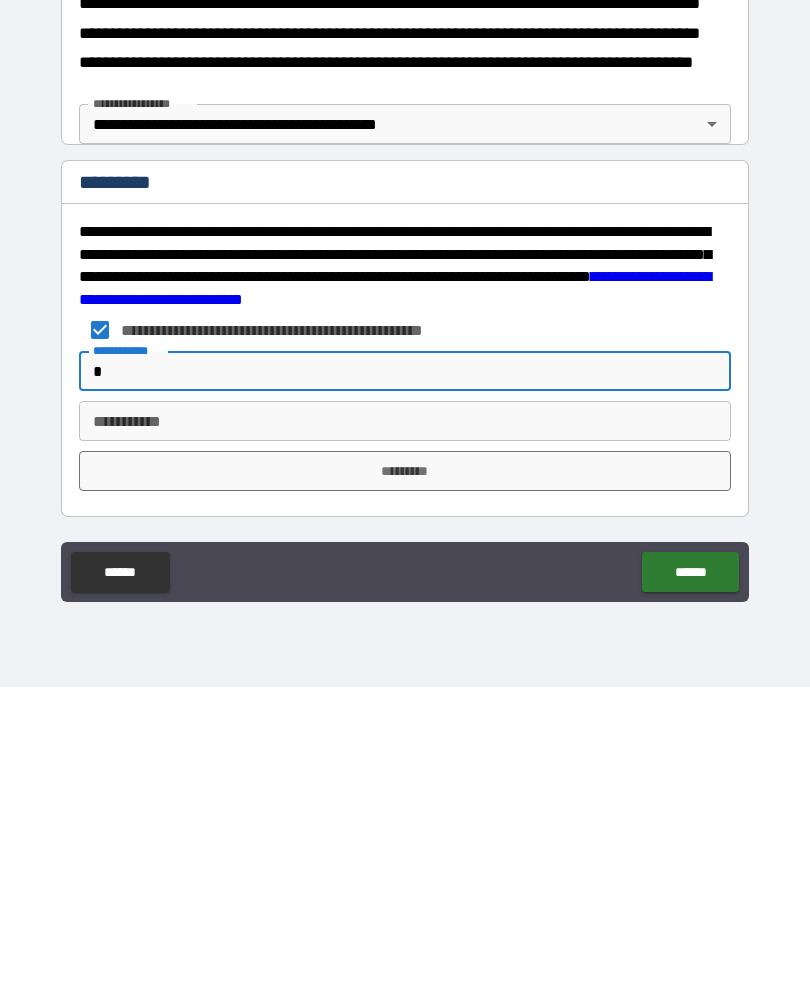 scroll, scrollTop: 33, scrollLeft: 0, axis: vertical 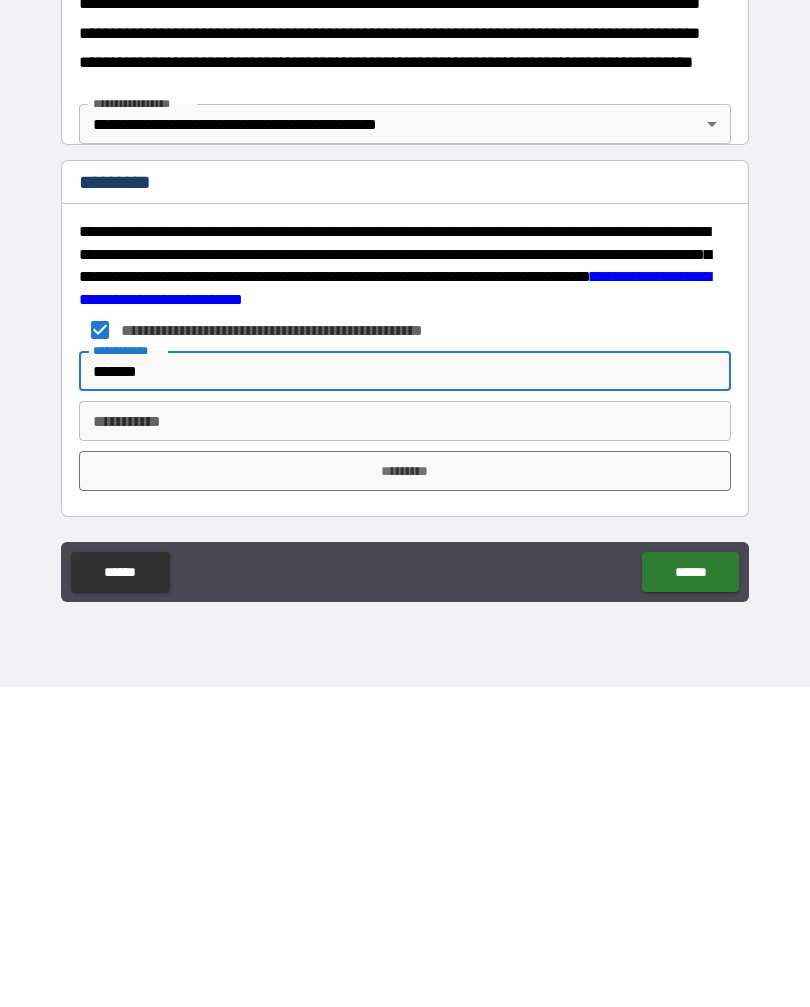 type on "*******" 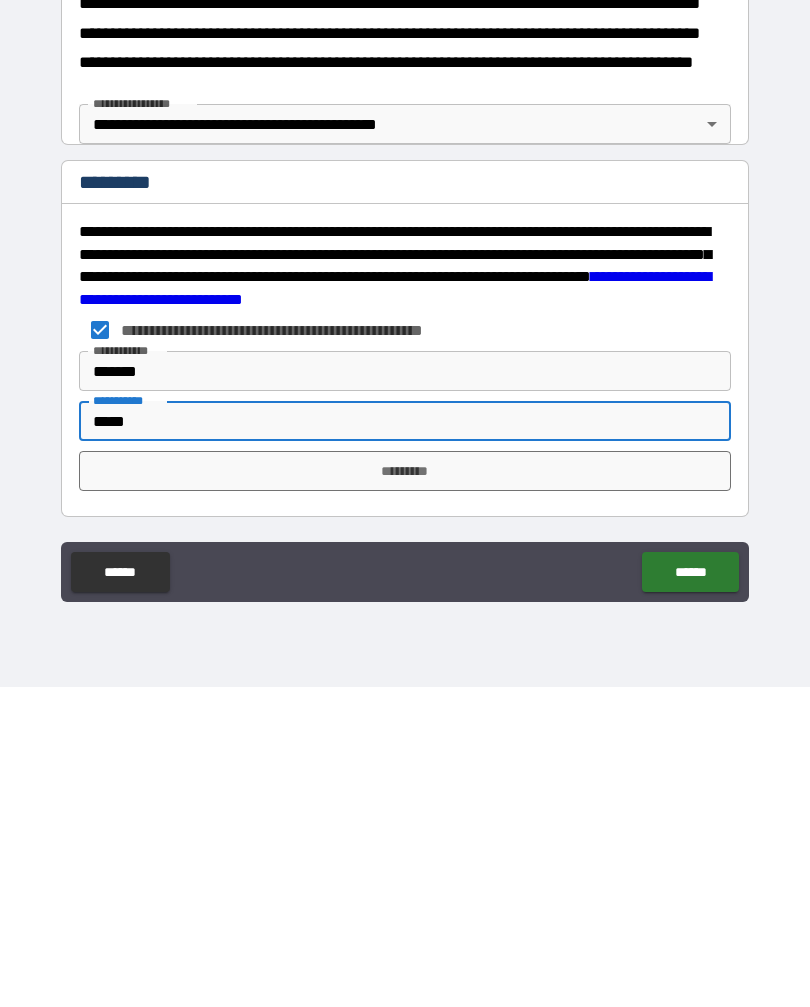 type on "*****" 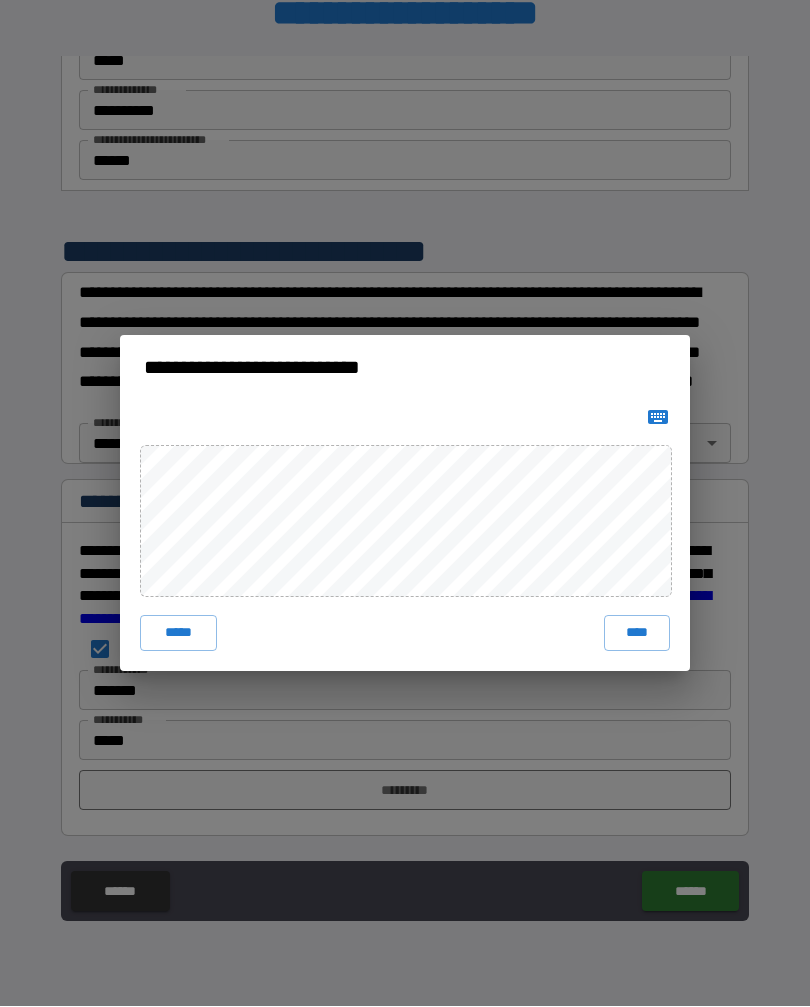 click on "****" at bounding box center (637, 634) 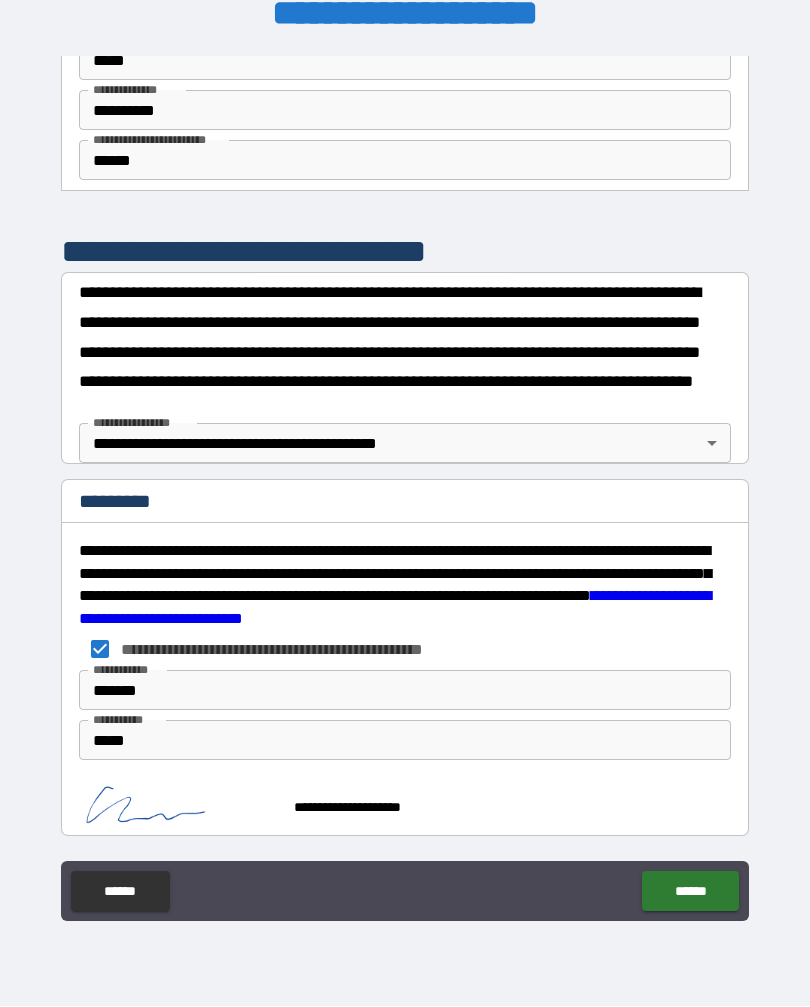 scroll, scrollTop: 3412, scrollLeft: 0, axis: vertical 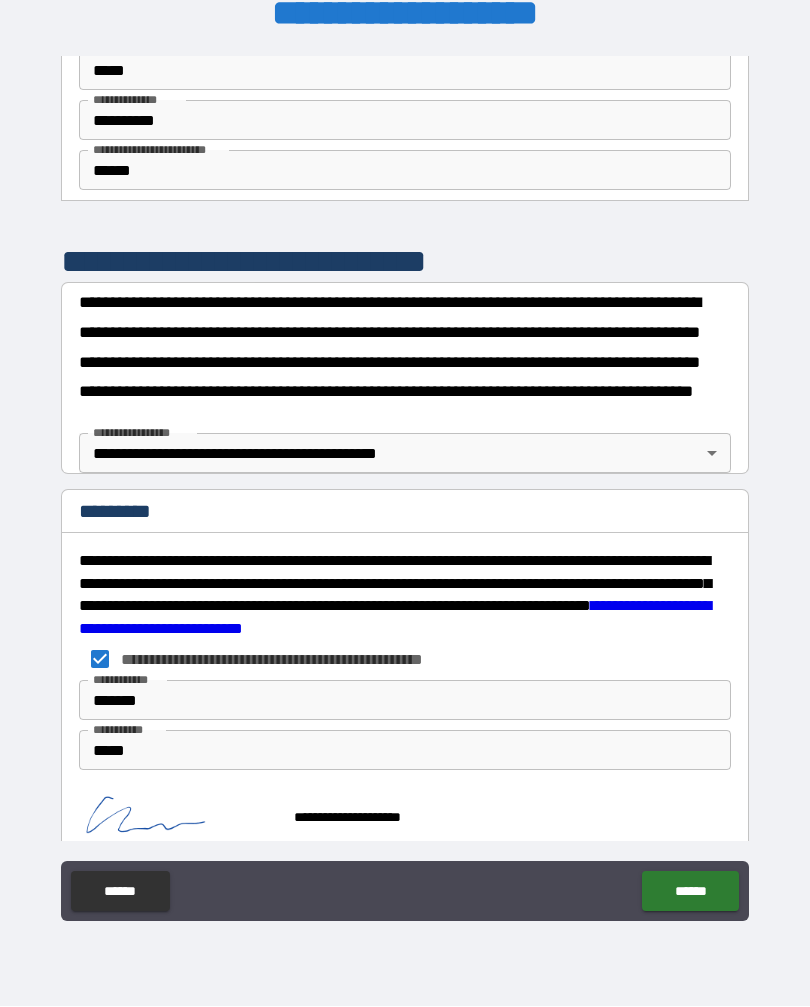 click on "******" at bounding box center [690, 892] 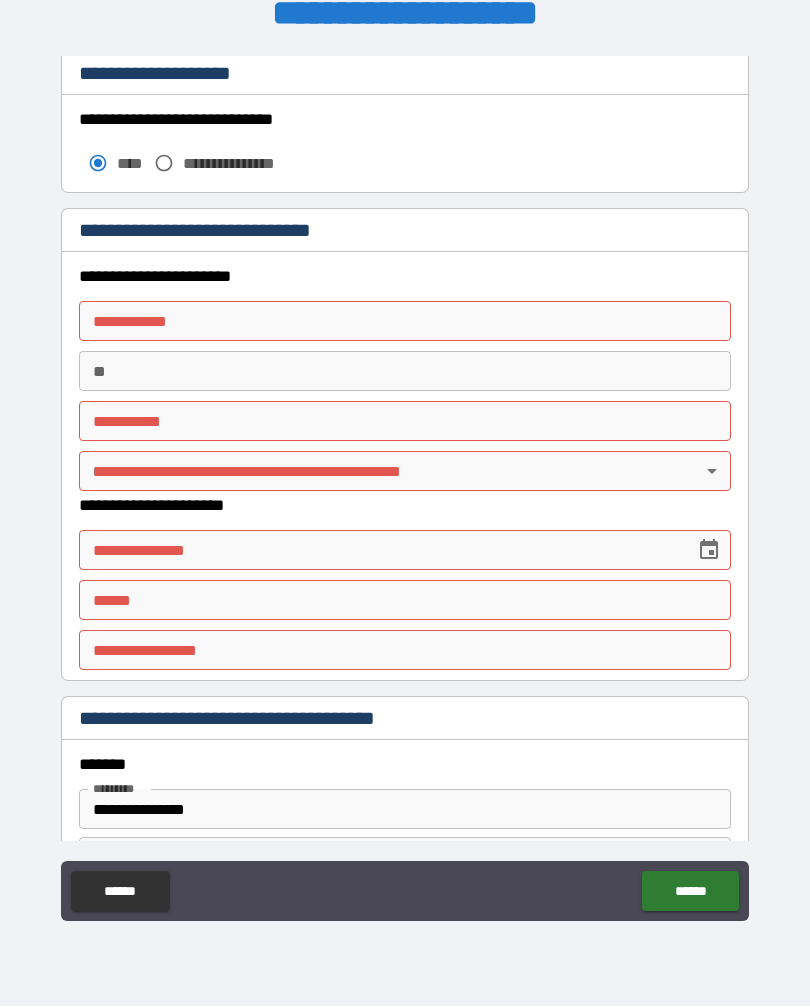 scroll, scrollTop: 2015, scrollLeft: 0, axis: vertical 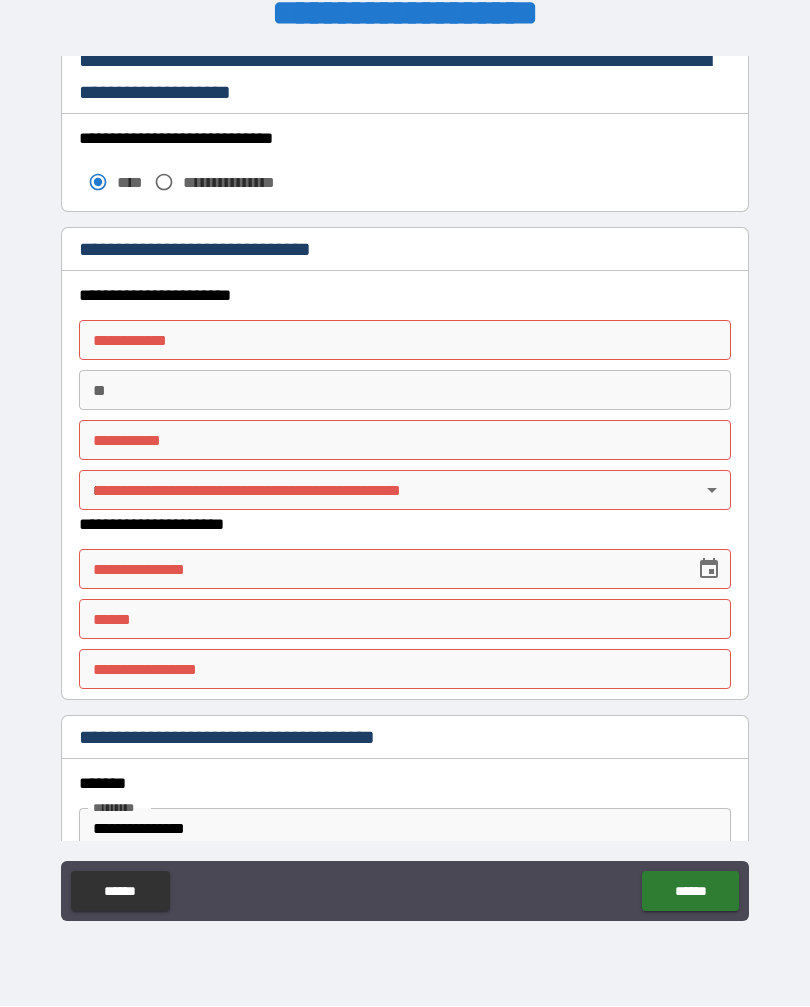 click on "**********" at bounding box center [405, 341] 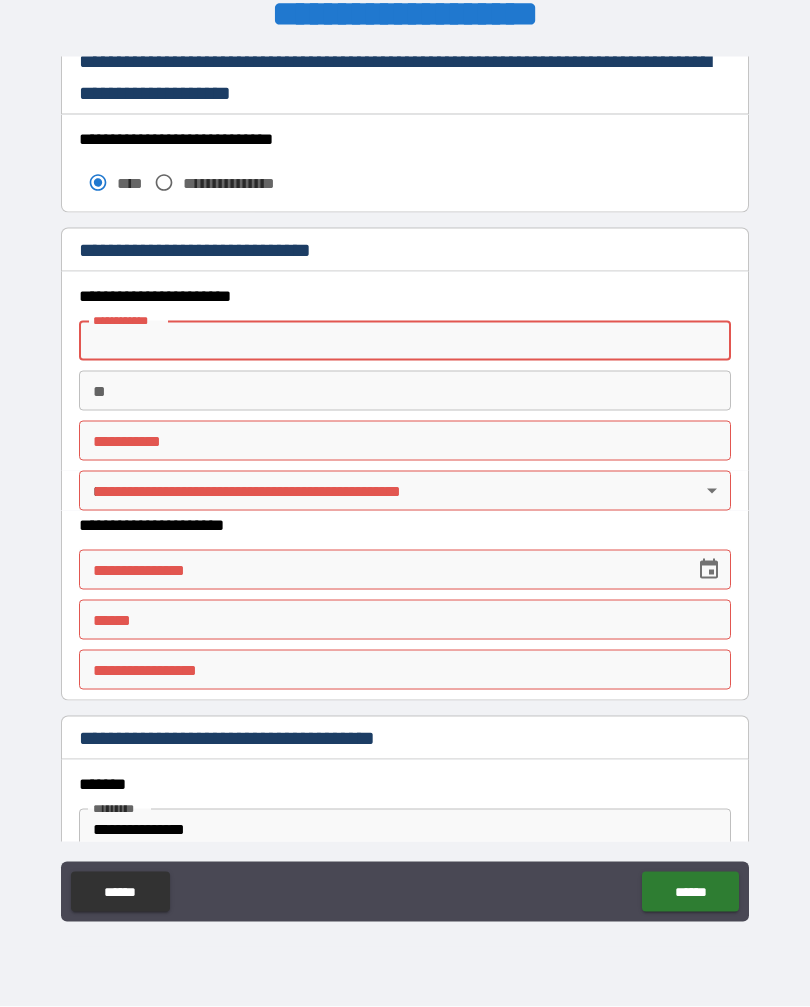 click on "**********" at bounding box center (405, 168) 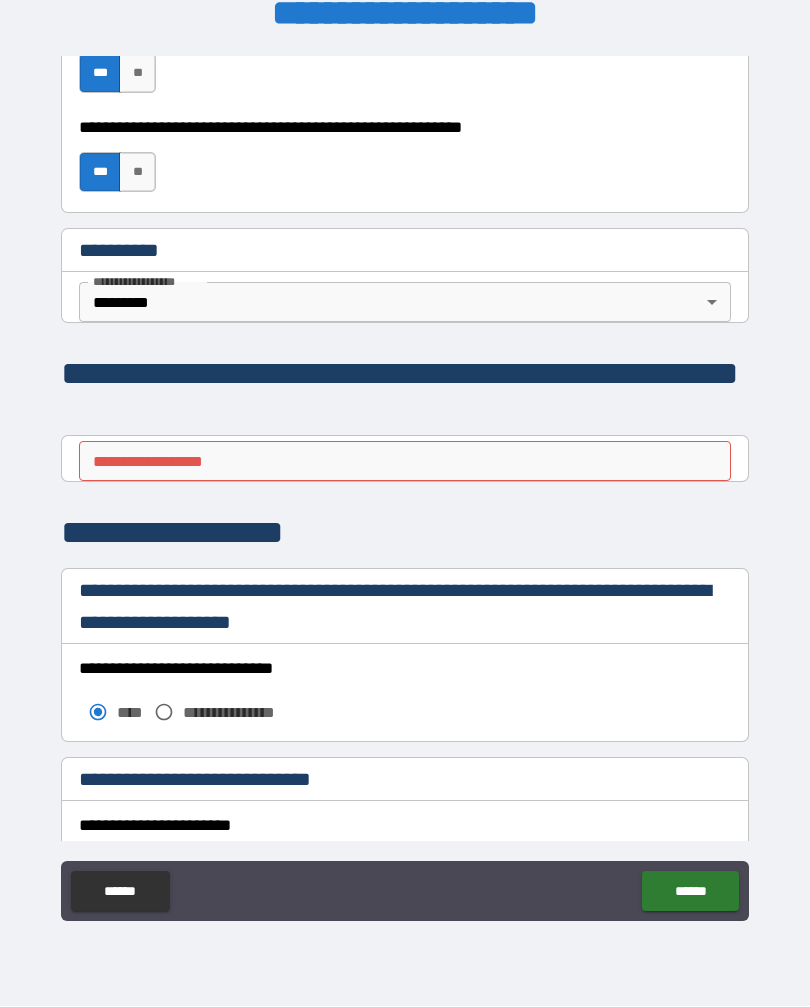 click on "**********" at bounding box center (405, 489) 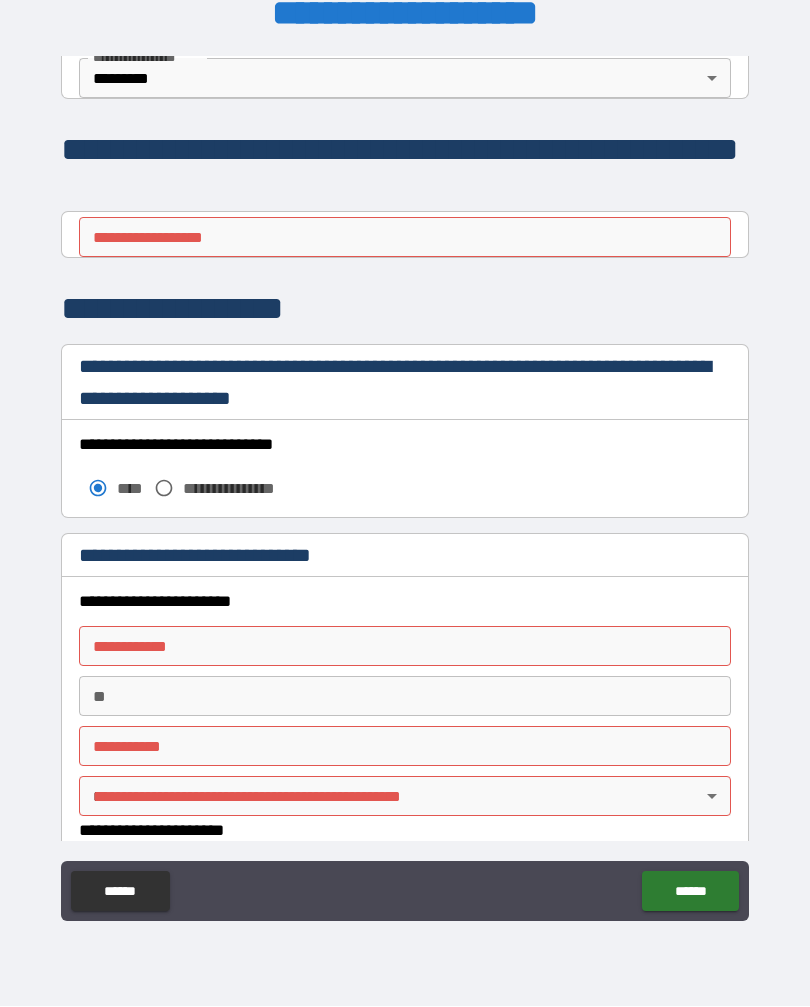 scroll, scrollTop: 1707, scrollLeft: 0, axis: vertical 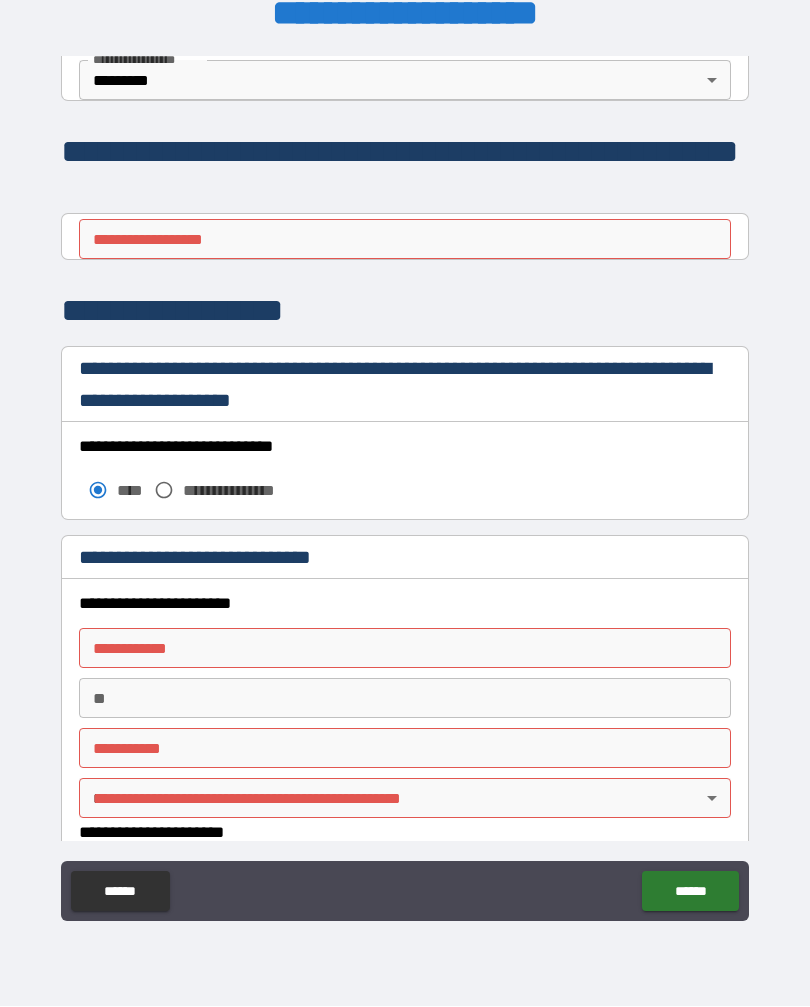 click on "**********" at bounding box center [405, 649] 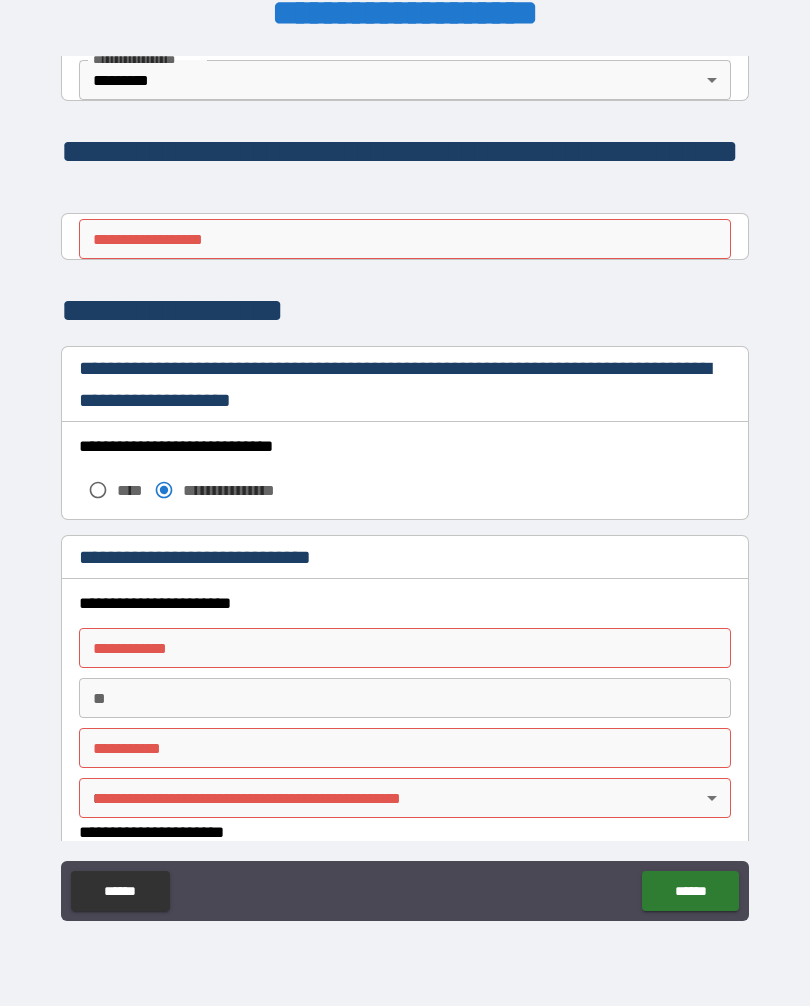 scroll, scrollTop: 1705, scrollLeft: 0, axis: vertical 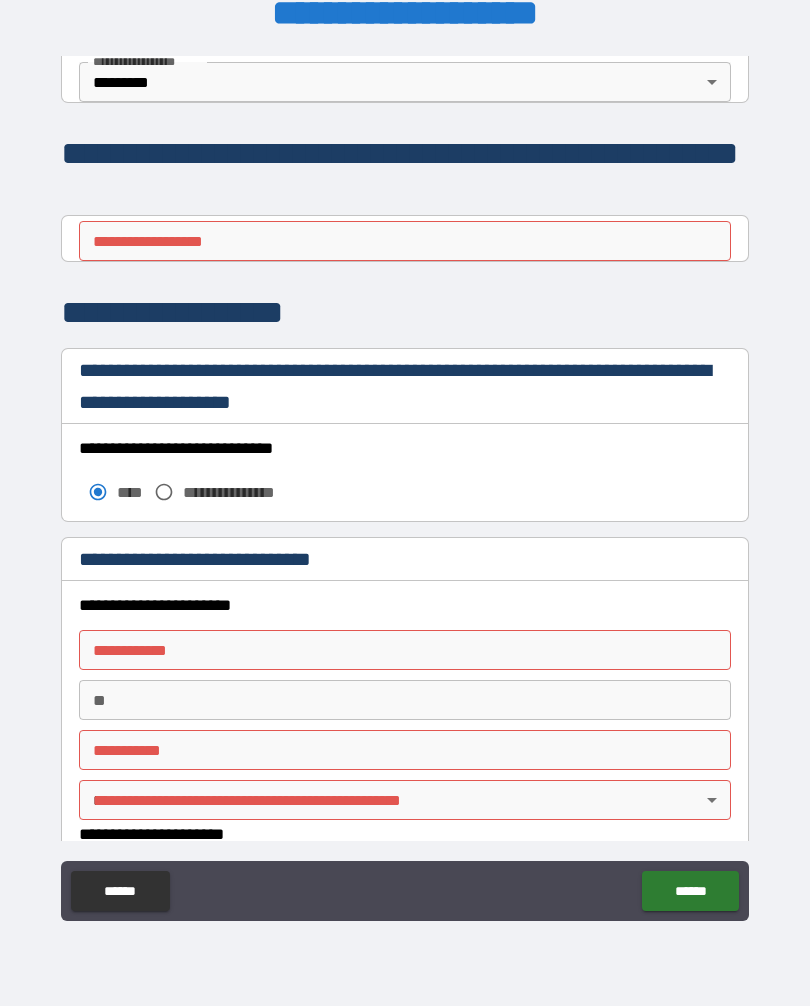 click on "******" at bounding box center [120, 892] 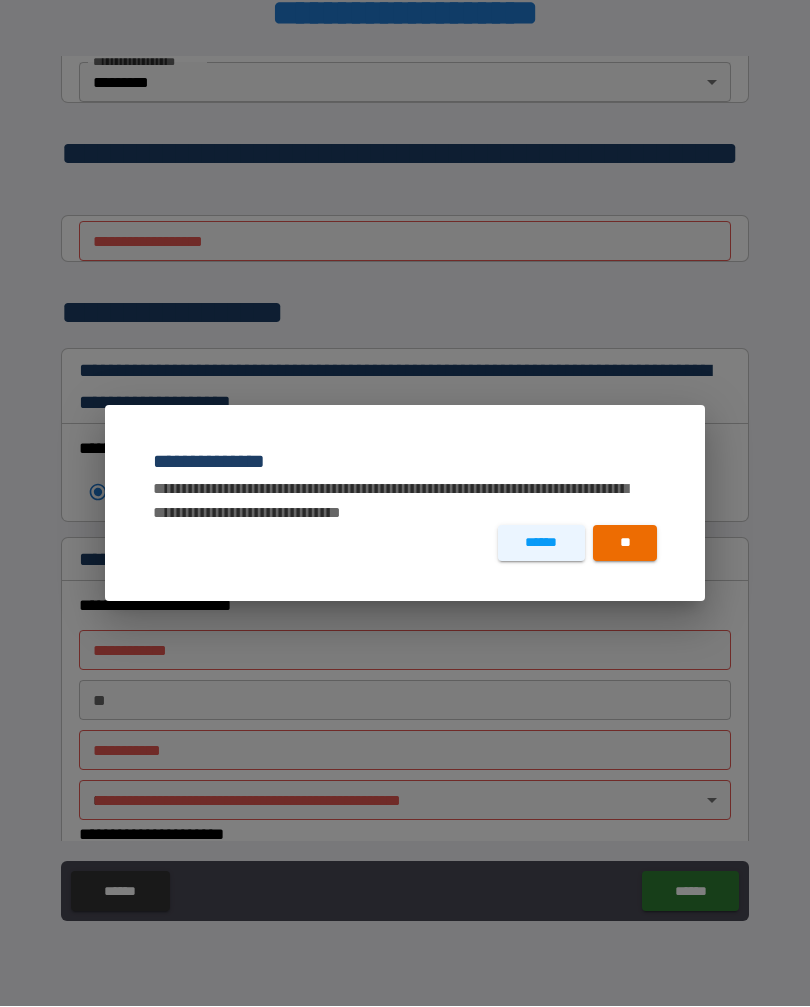 click on "**" at bounding box center (625, 544) 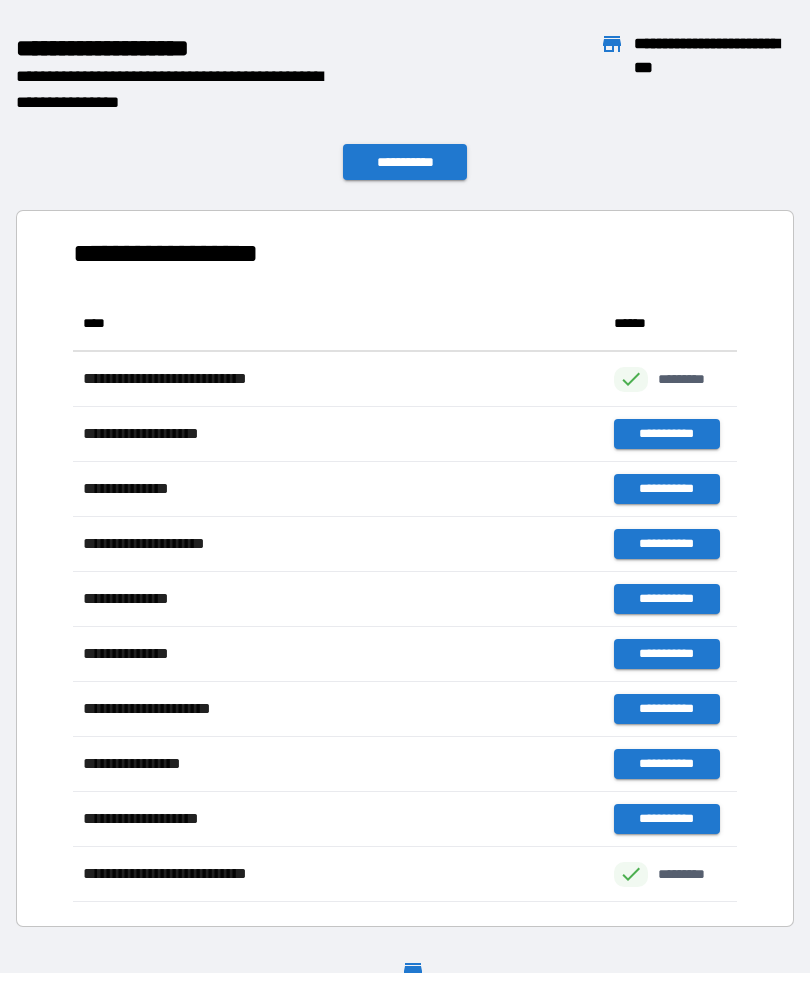 scroll, scrollTop: 1, scrollLeft: 1, axis: both 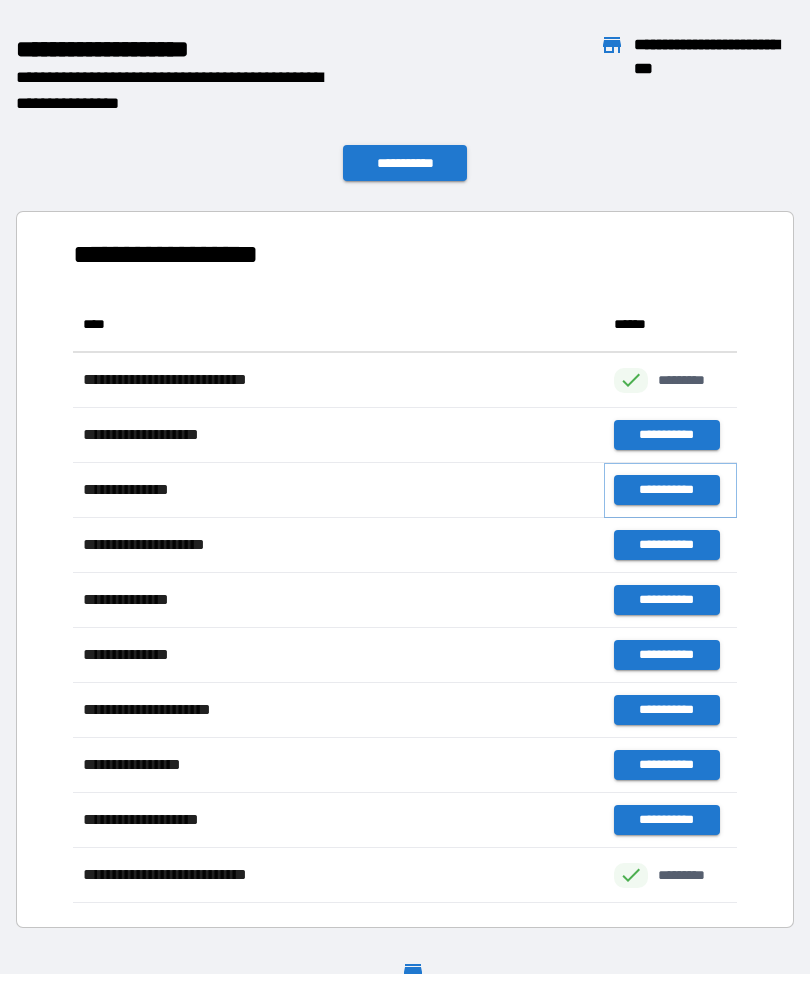 click on "**********" at bounding box center (666, 490) 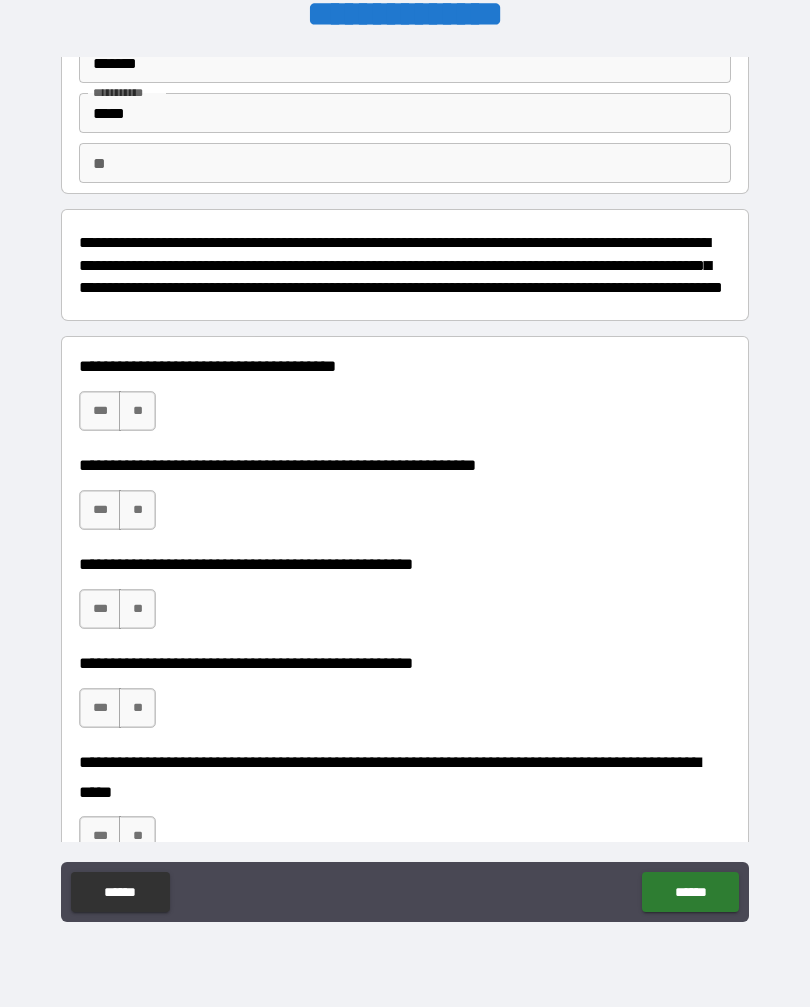 scroll, scrollTop: 109, scrollLeft: 0, axis: vertical 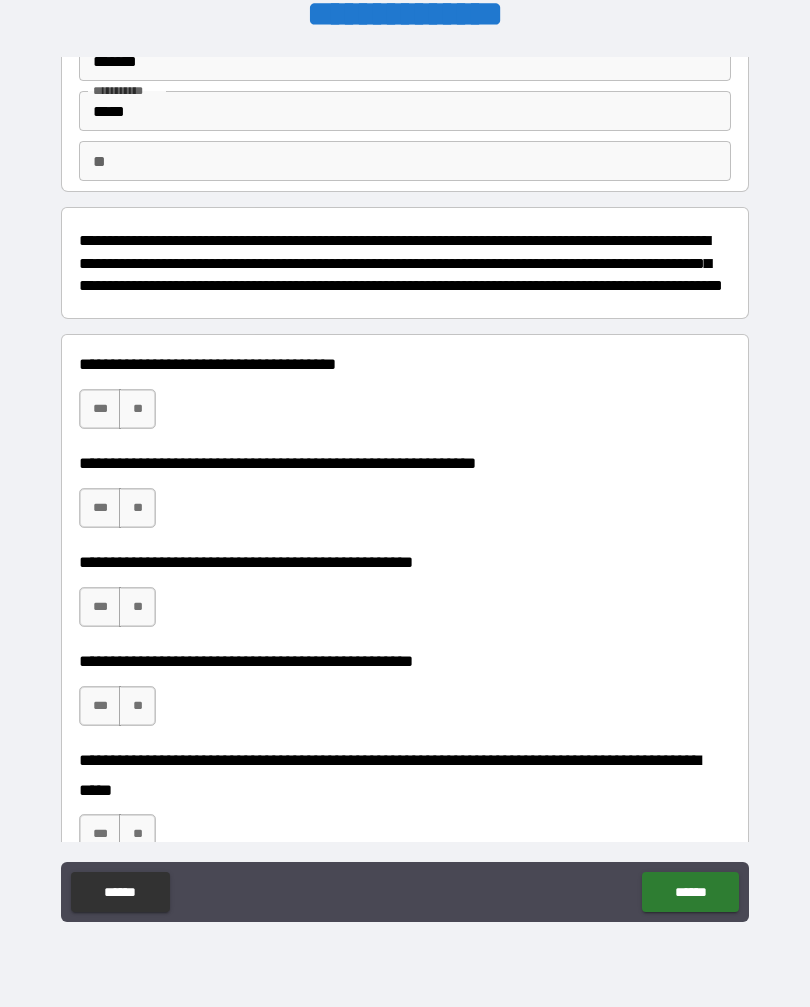 click on "**" at bounding box center [137, 409] 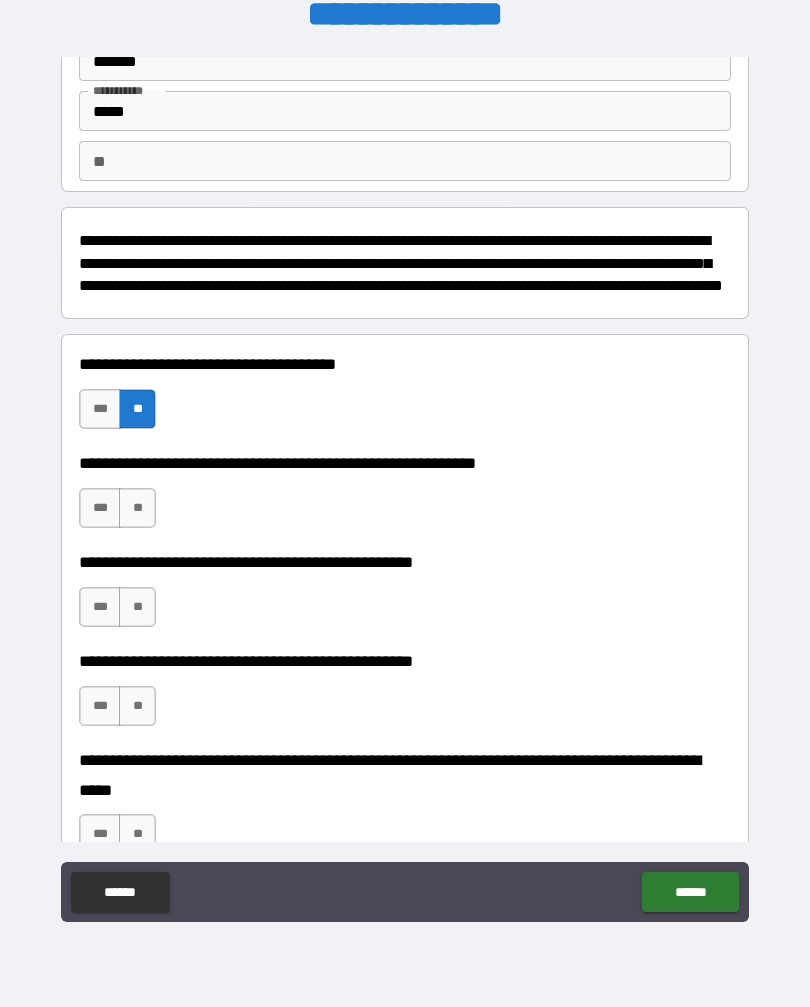 scroll, scrollTop: 133, scrollLeft: 0, axis: vertical 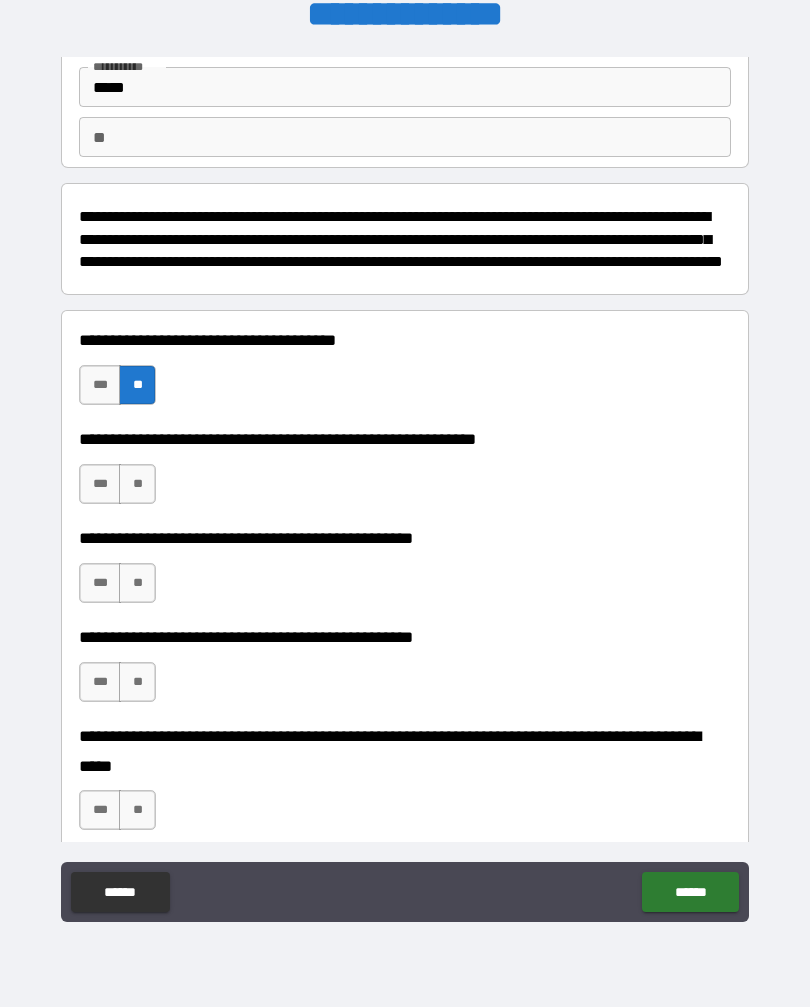 click on "**" at bounding box center (137, 484) 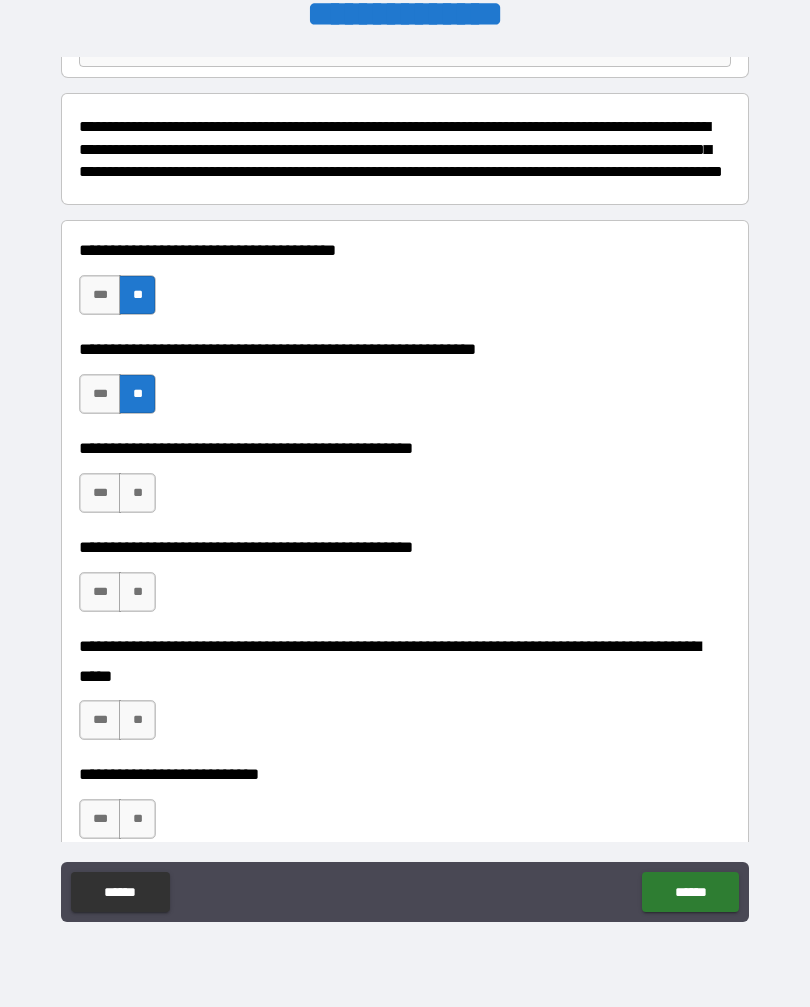 scroll, scrollTop: 234, scrollLeft: 0, axis: vertical 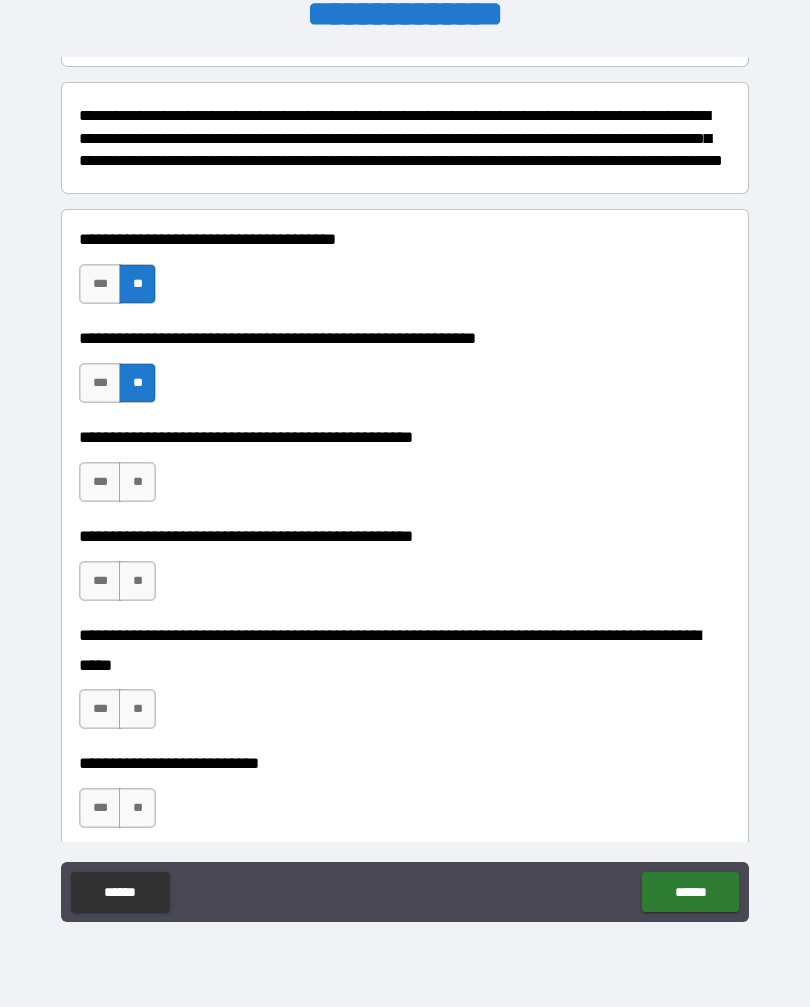 click on "***" at bounding box center [100, 383] 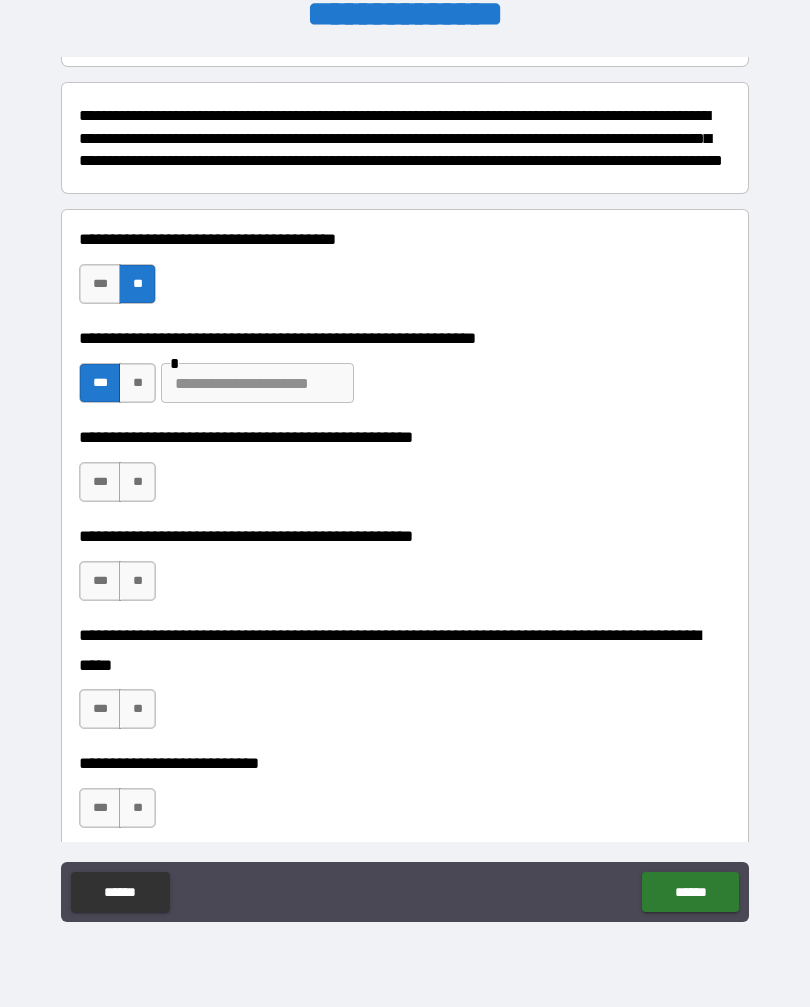 click at bounding box center (257, 383) 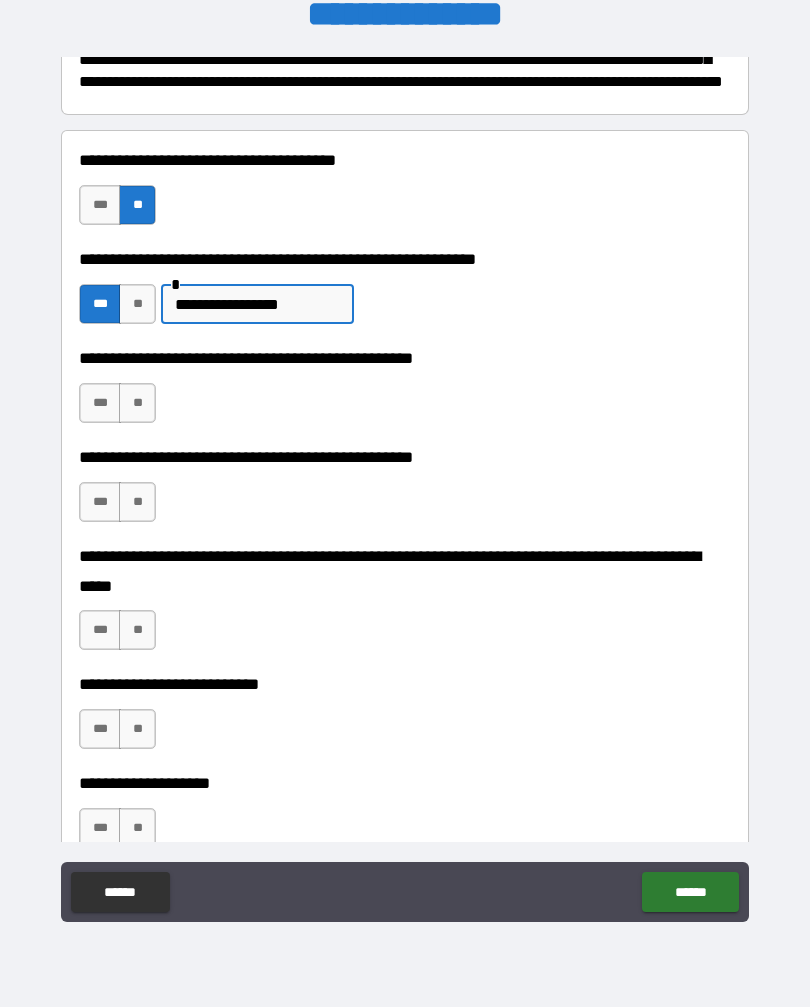 scroll, scrollTop: 314, scrollLeft: 0, axis: vertical 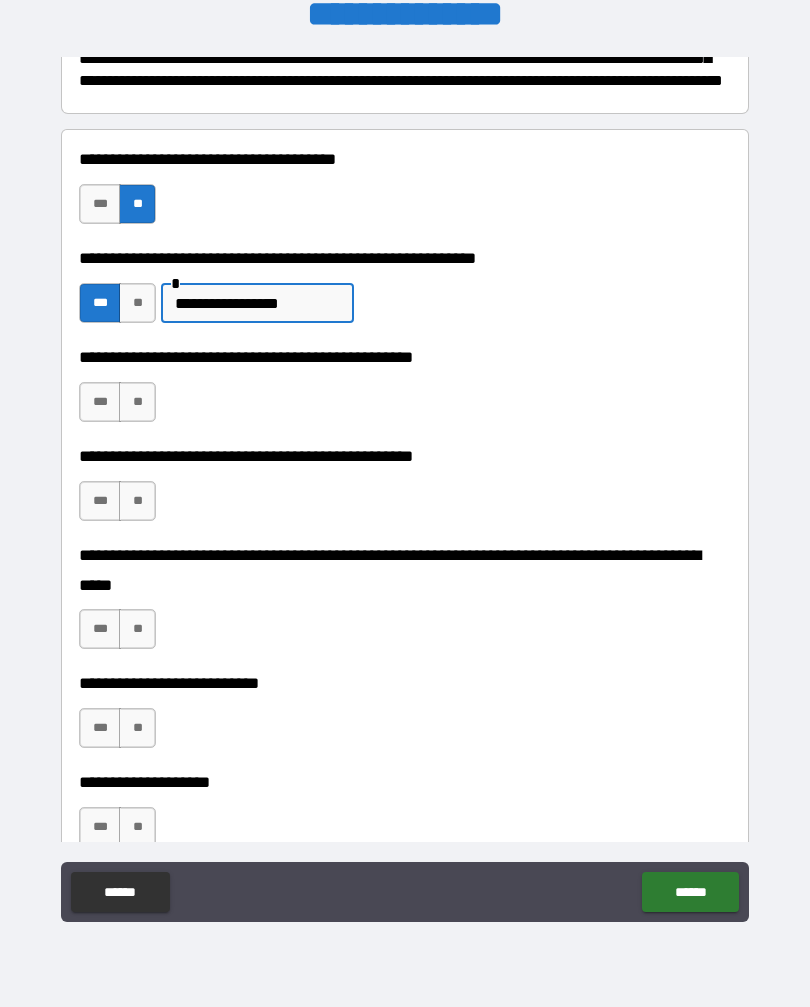 type on "**********" 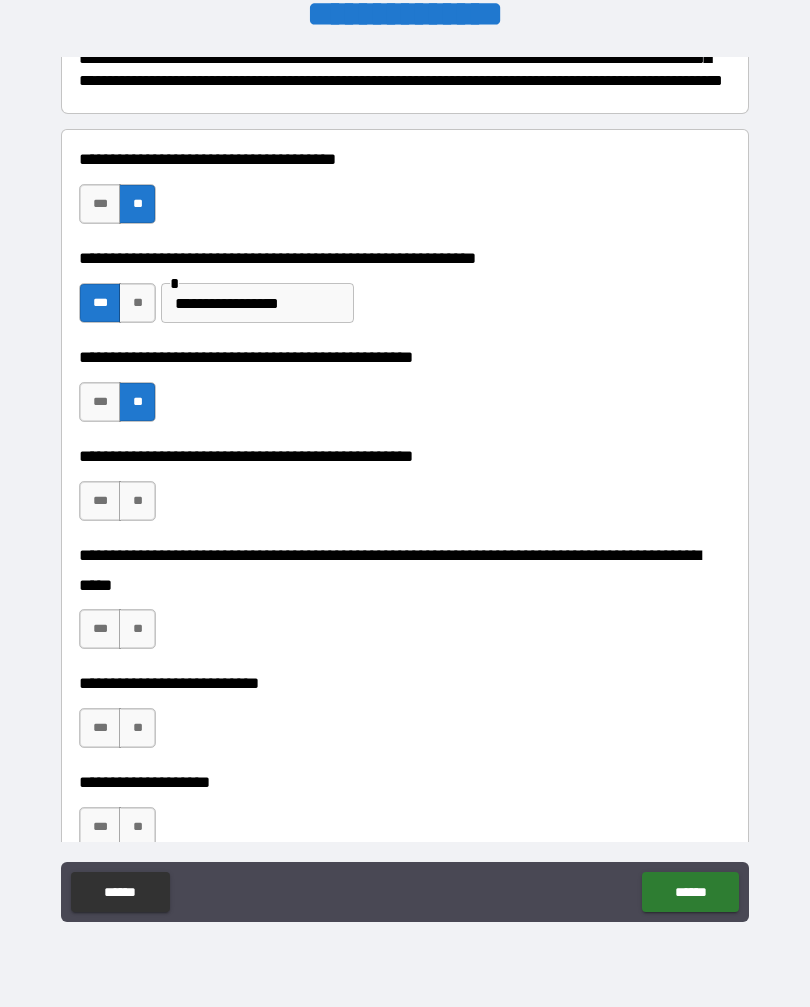 click on "**" at bounding box center [137, 501] 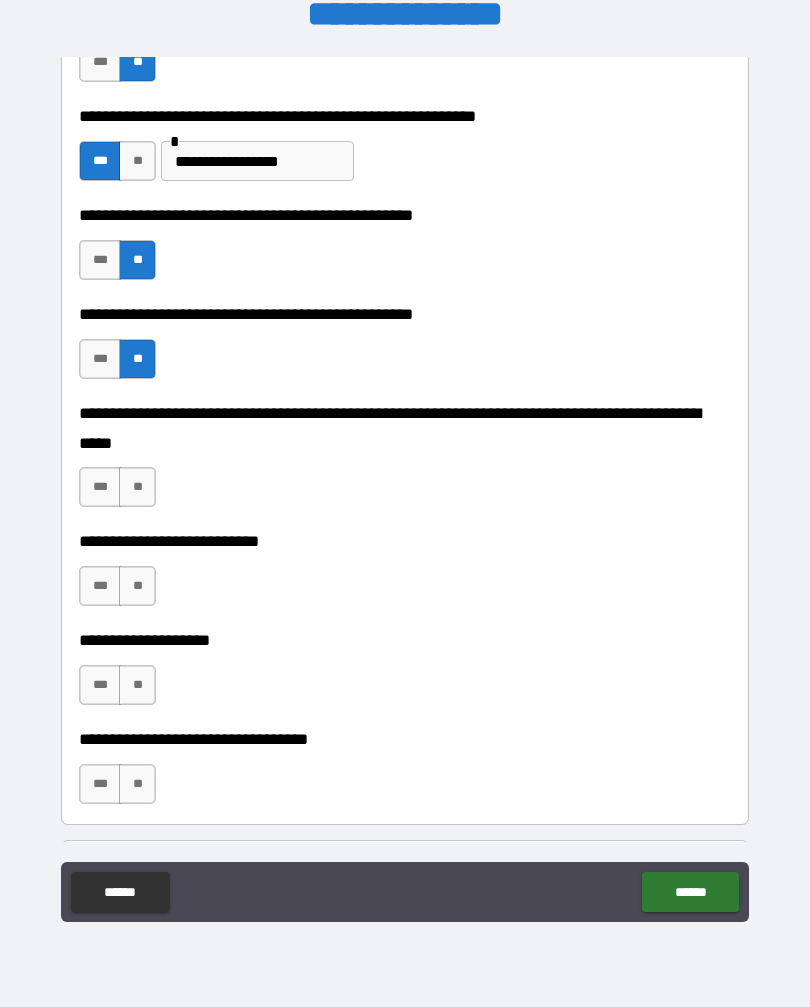 scroll, scrollTop: 463, scrollLeft: 0, axis: vertical 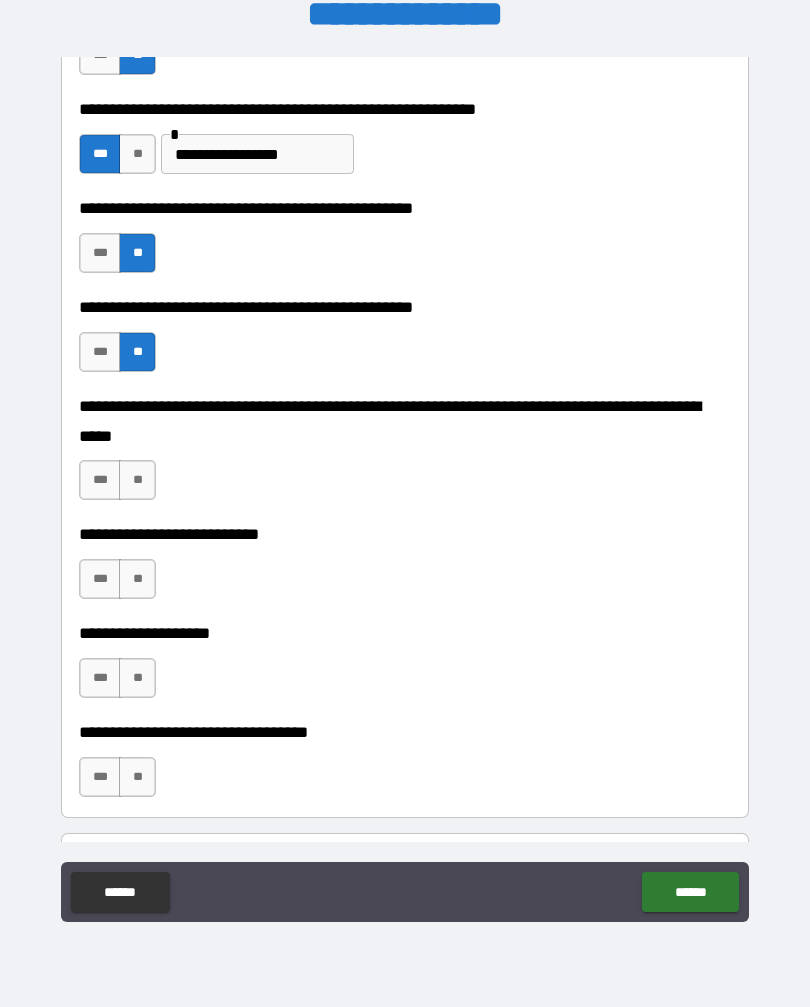 click on "**" at bounding box center (137, 480) 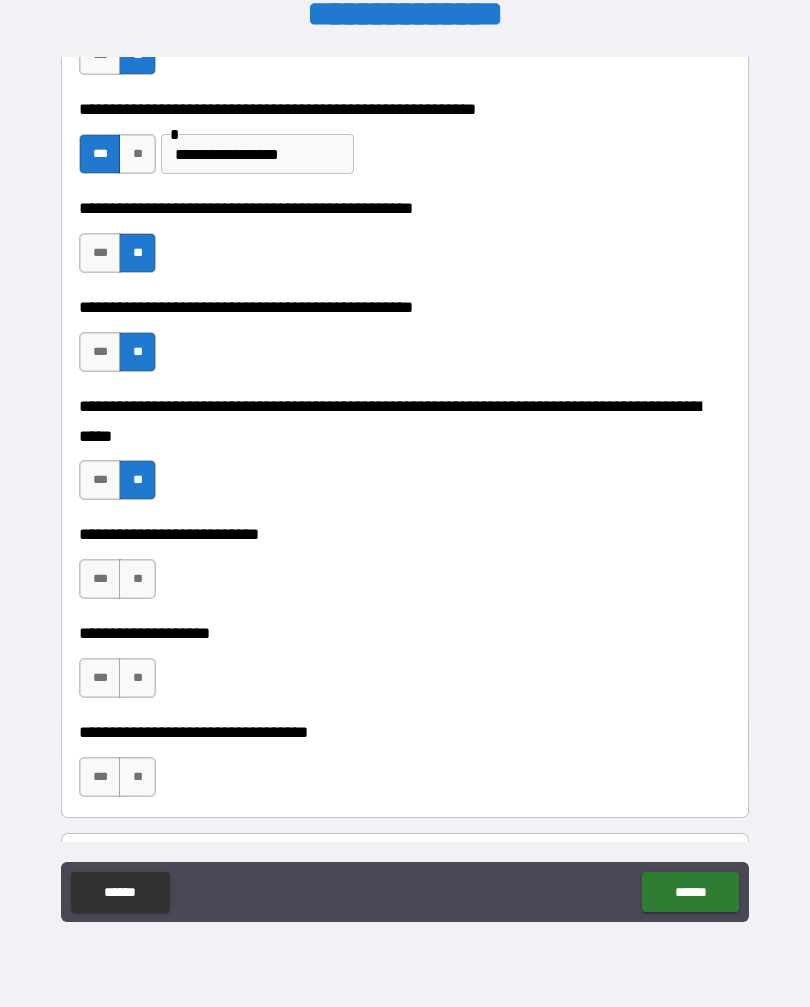 click on "**" at bounding box center [137, 579] 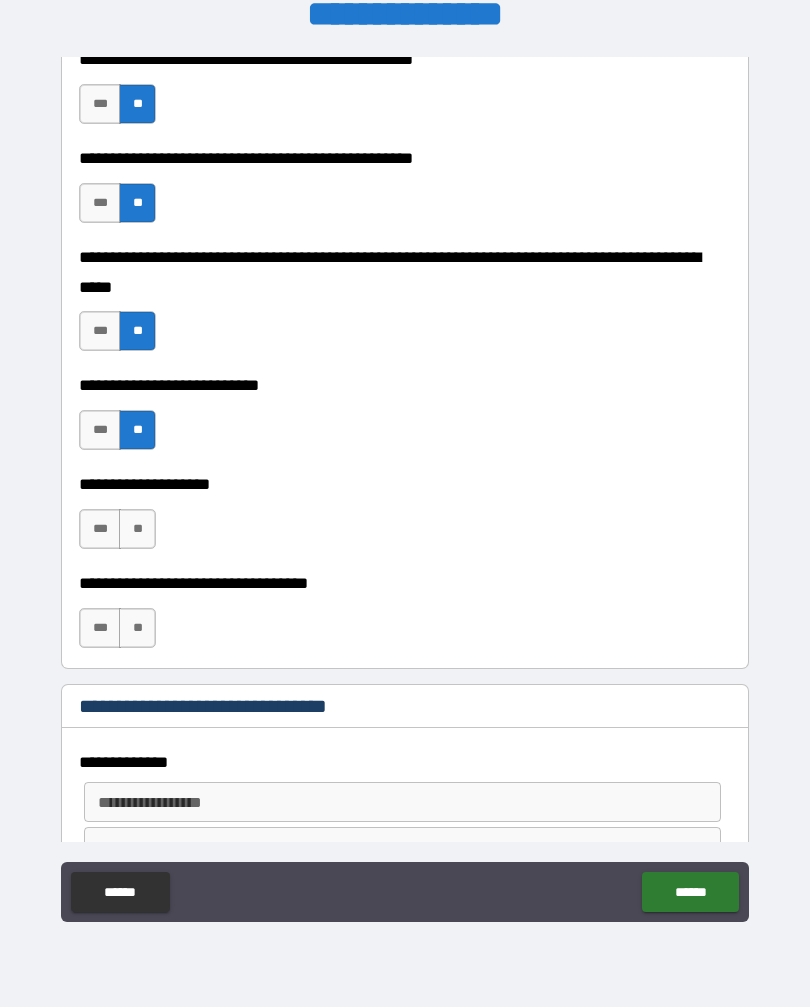 scroll, scrollTop: 619, scrollLeft: 0, axis: vertical 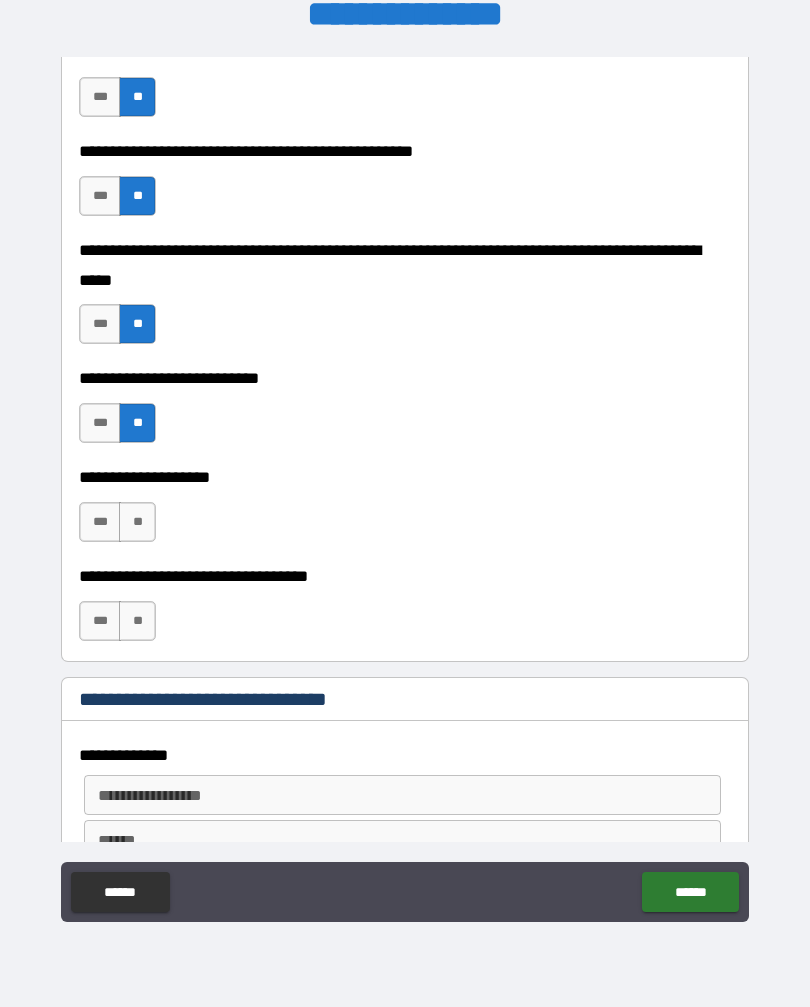 click on "**" at bounding box center [137, 522] 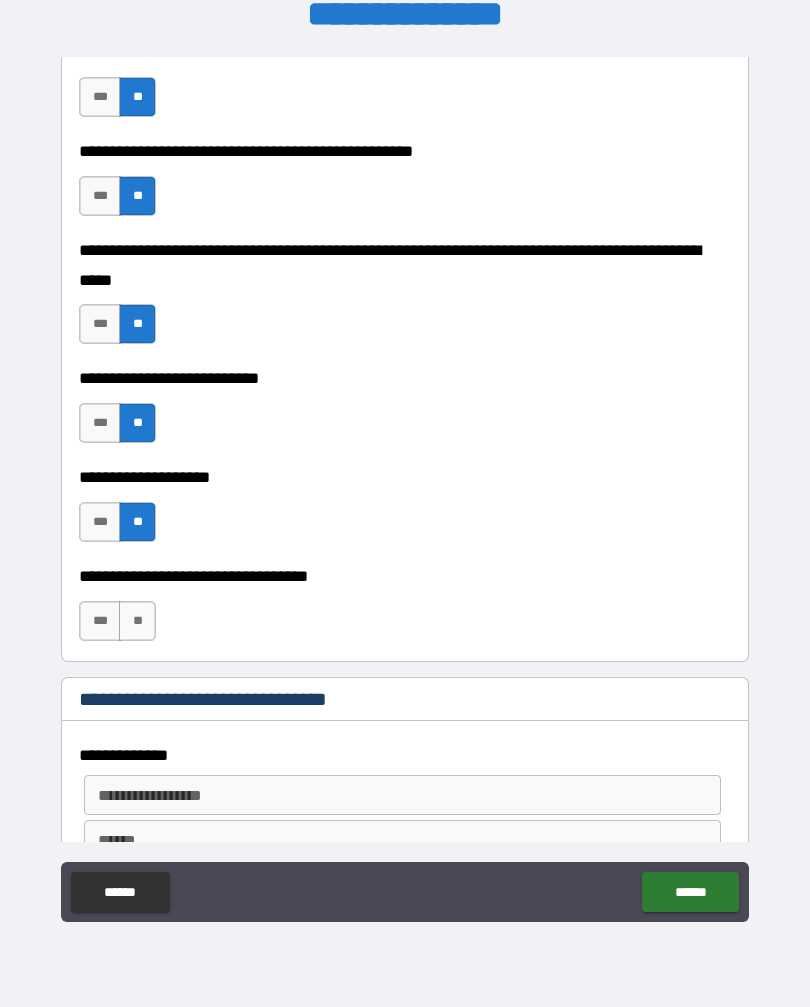 click on "**" at bounding box center (137, 621) 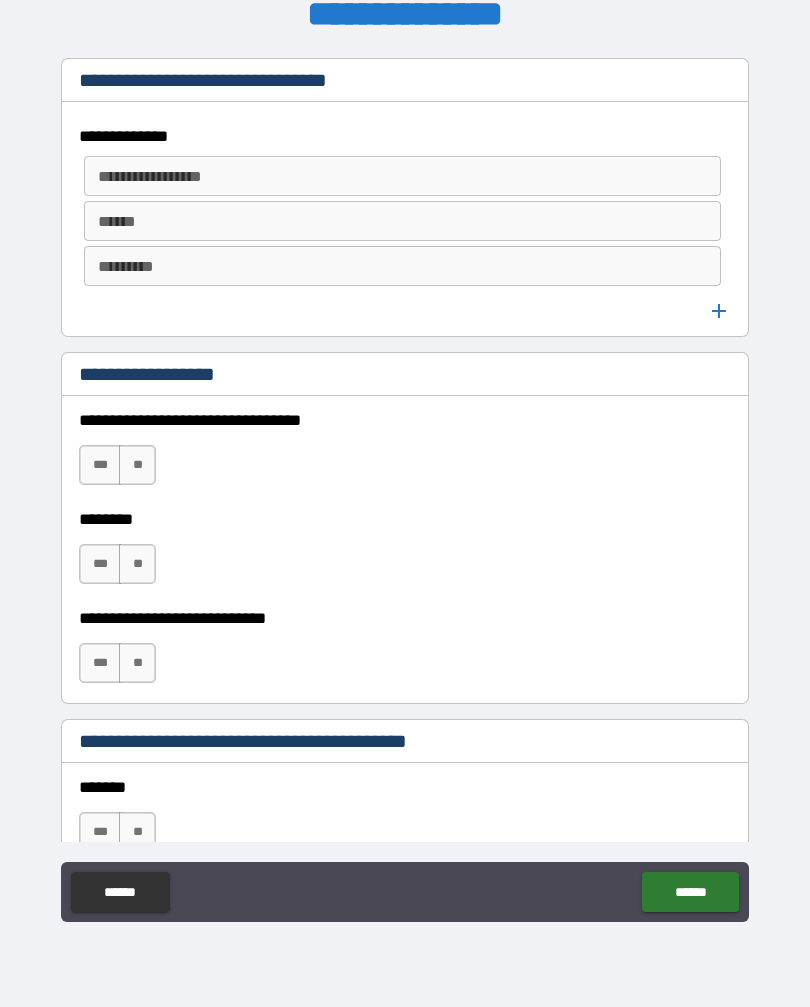 scroll, scrollTop: 1244, scrollLeft: 0, axis: vertical 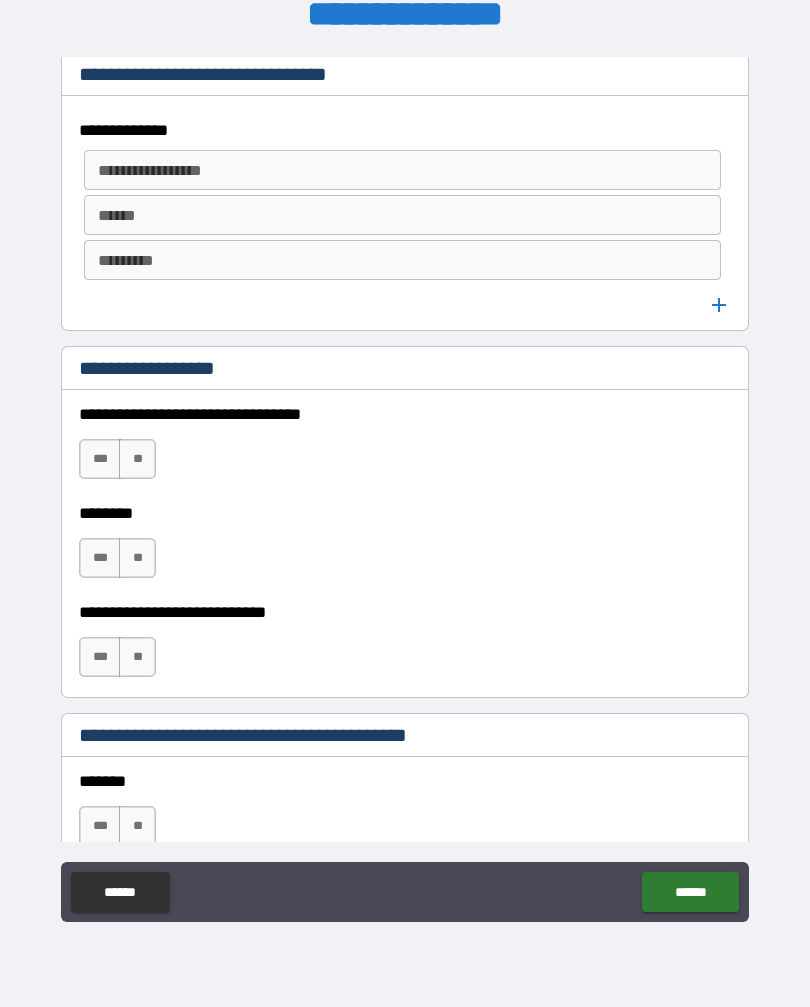 click on "**" at bounding box center [137, 459] 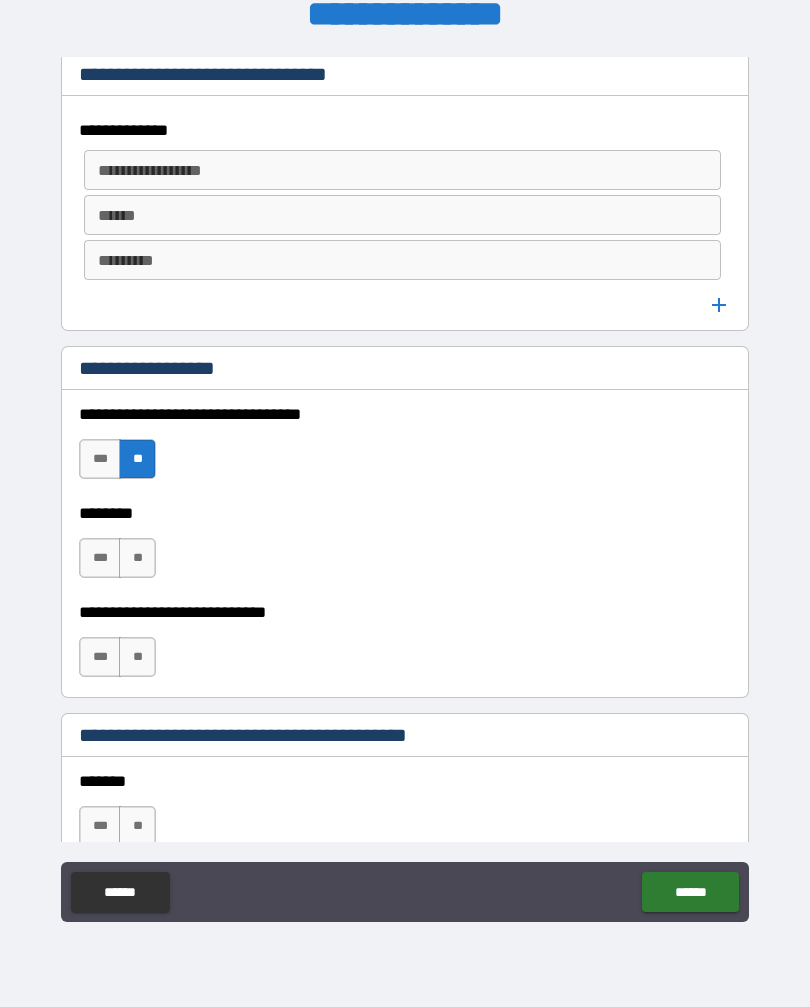 click on "**" at bounding box center (137, 558) 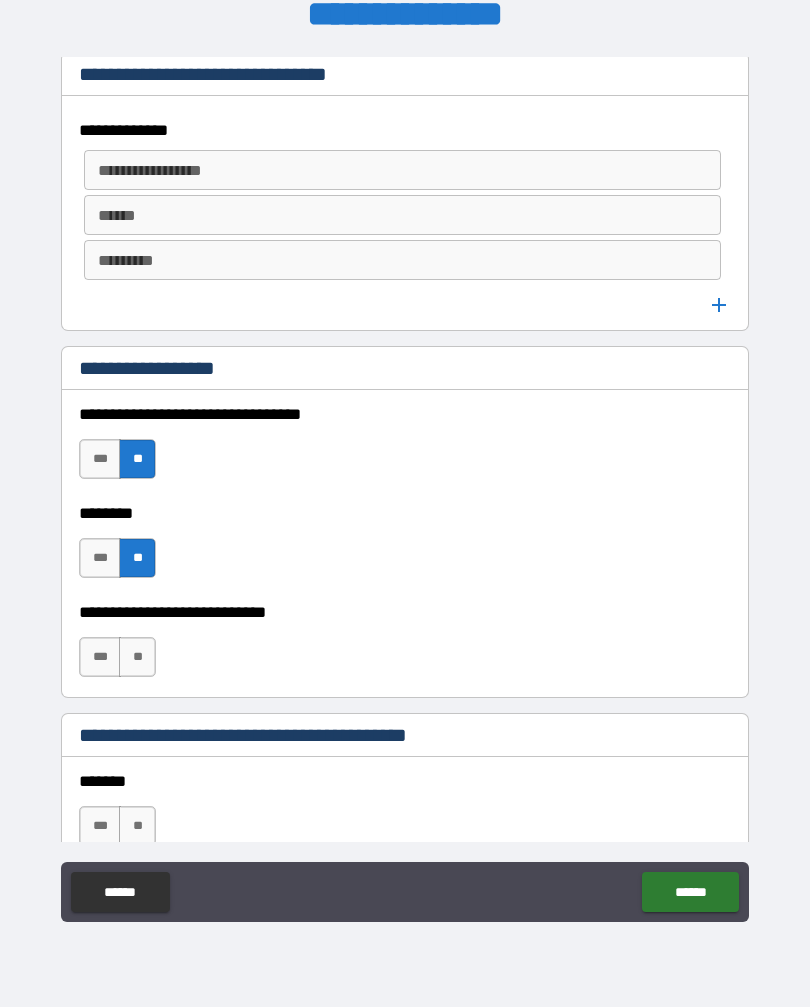 click on "**" at bounding box center (137, 657) 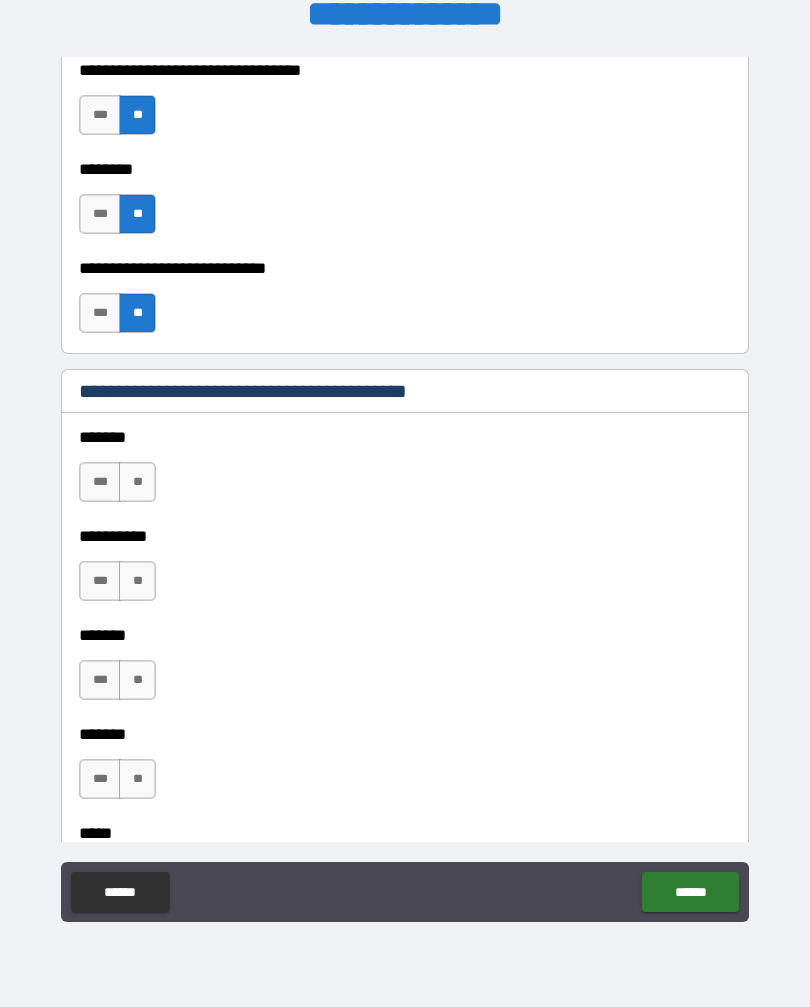 scroll, scrollTop: 1627, scrollLeft: 0, axis: vertical 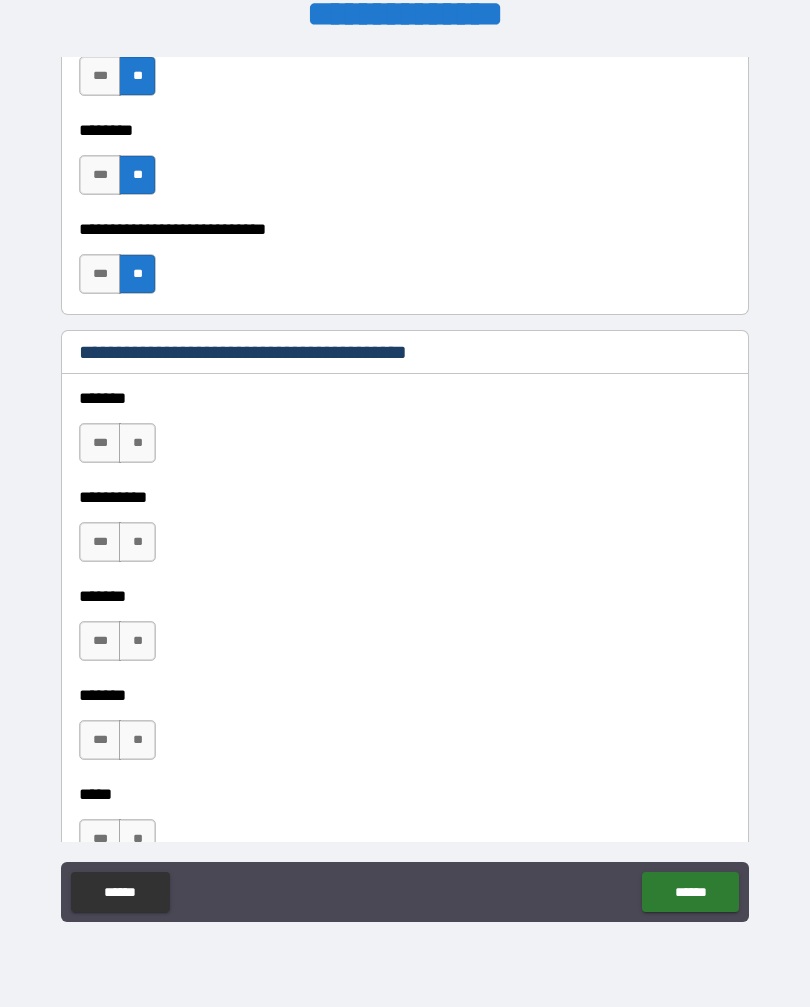click on "**" at bounding box center (137, 443) 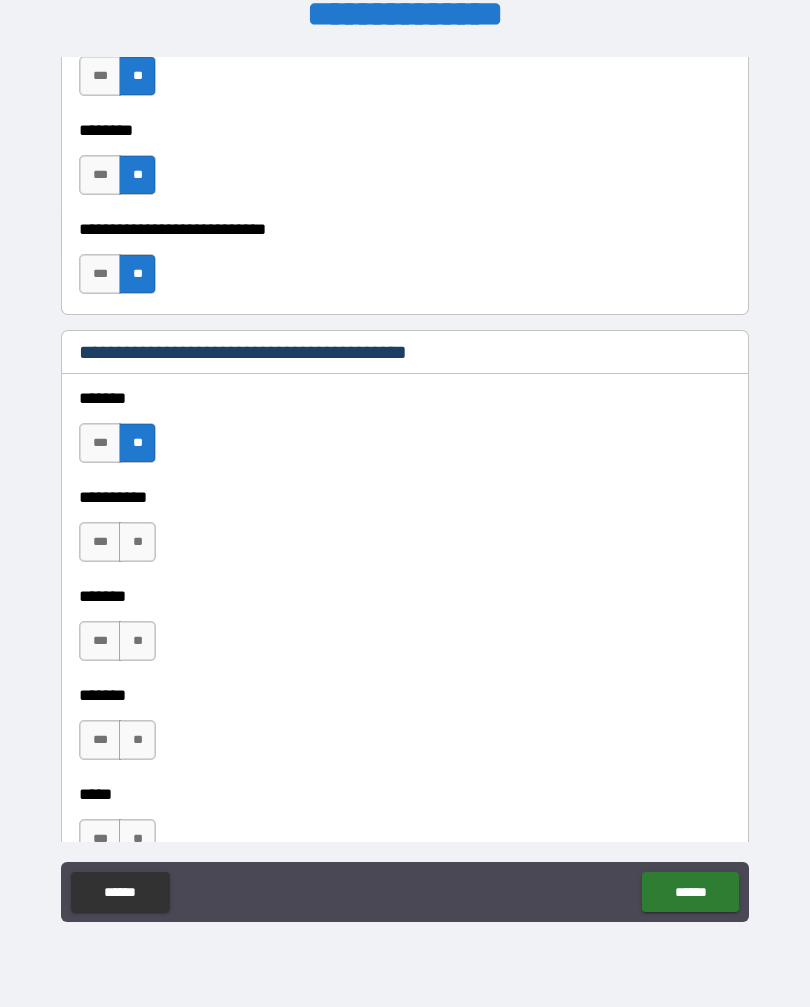 click on "**" at bounding box center [137, 542] 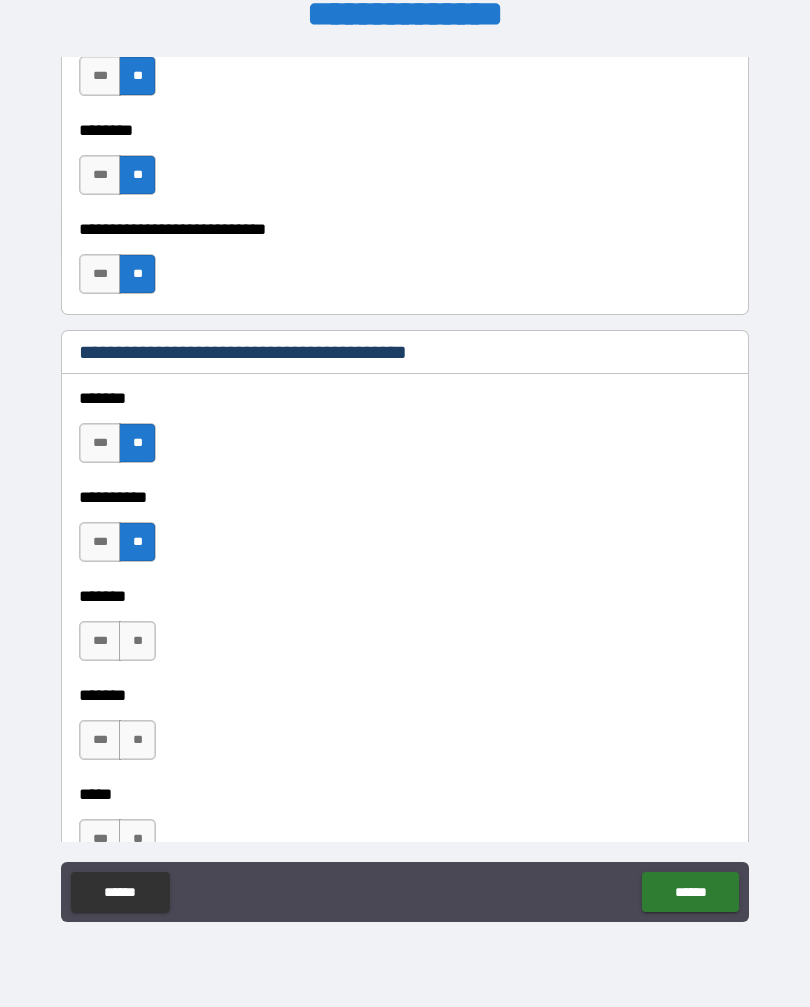 click on "**" at bounding box center (137, 641) 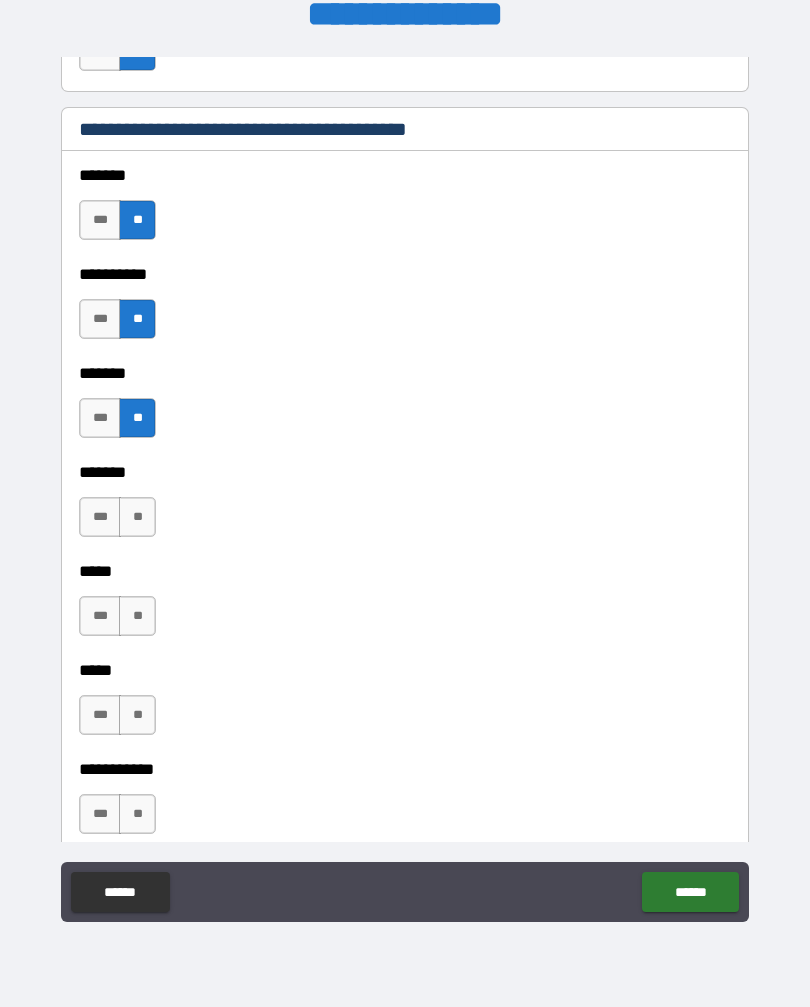 scroll, scrollTop: 1855, scrollLeft: 0, axis: vertical 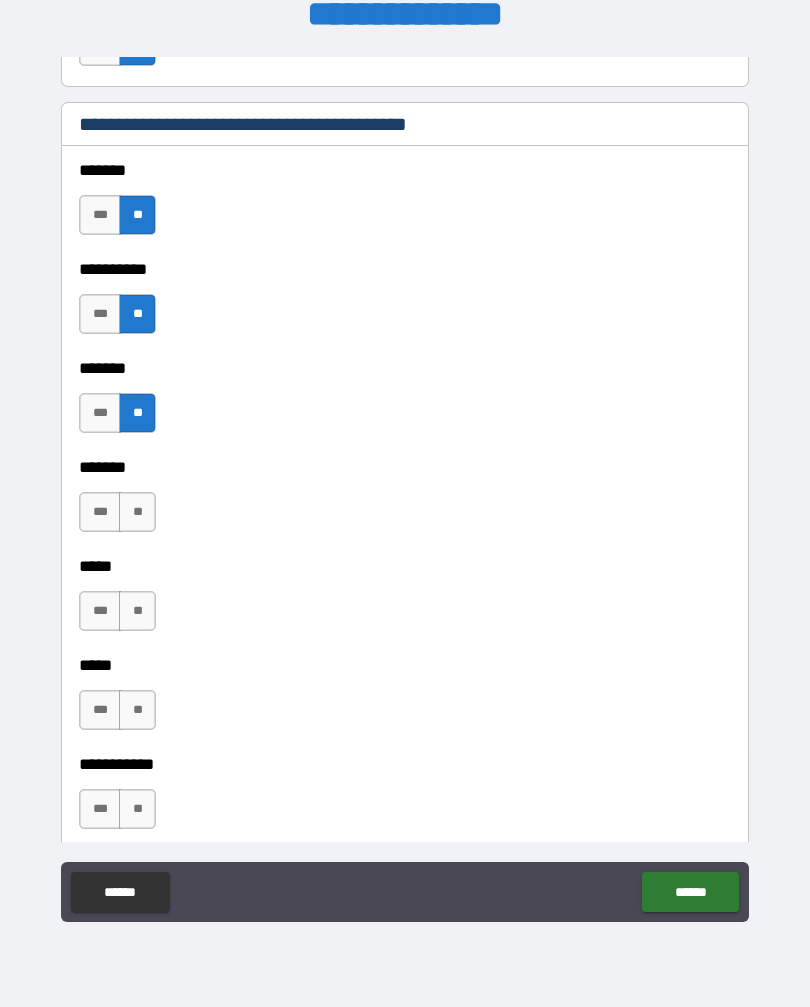 click on "**" at bounding box center [137, 512] 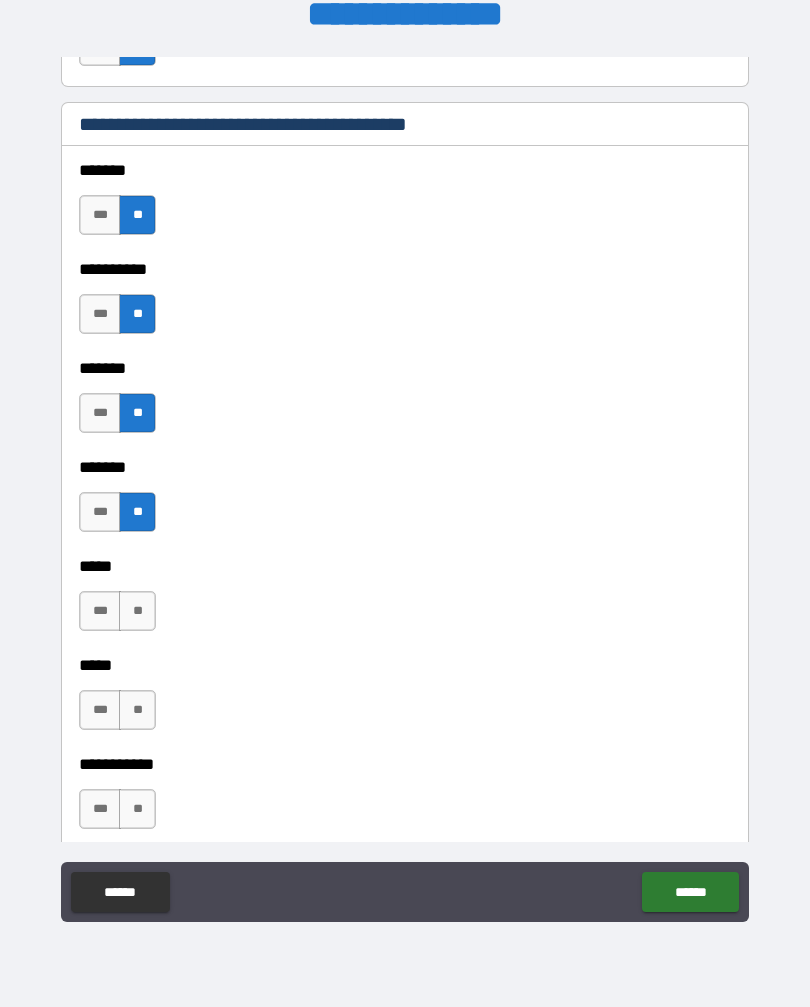 click on "**" at bounding box center [137, 611] 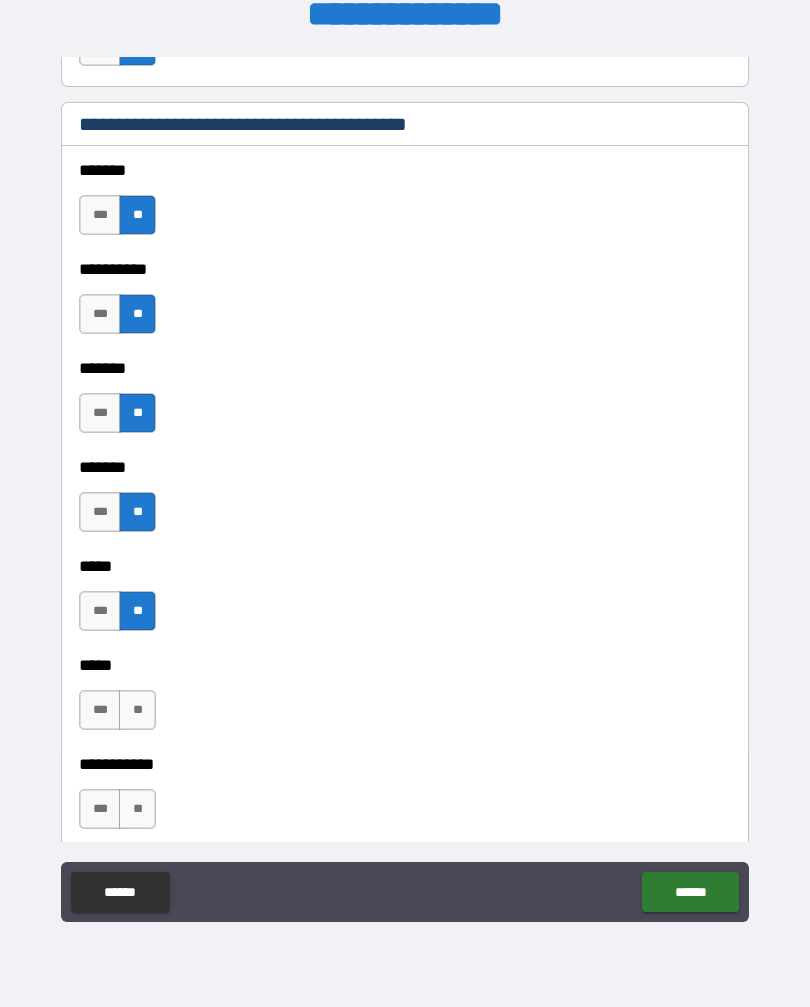 click on "**" at bounding box center [137, 710] 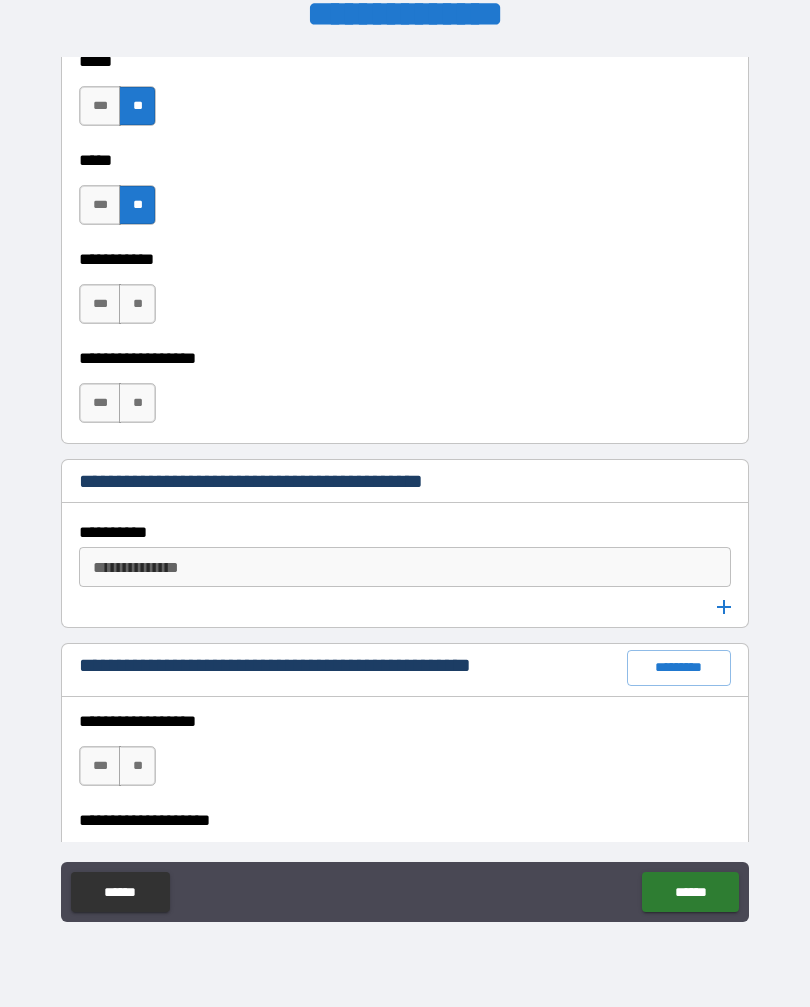 scroll, scrollTop: 2330, scrollLeft: 0, axis: vertical 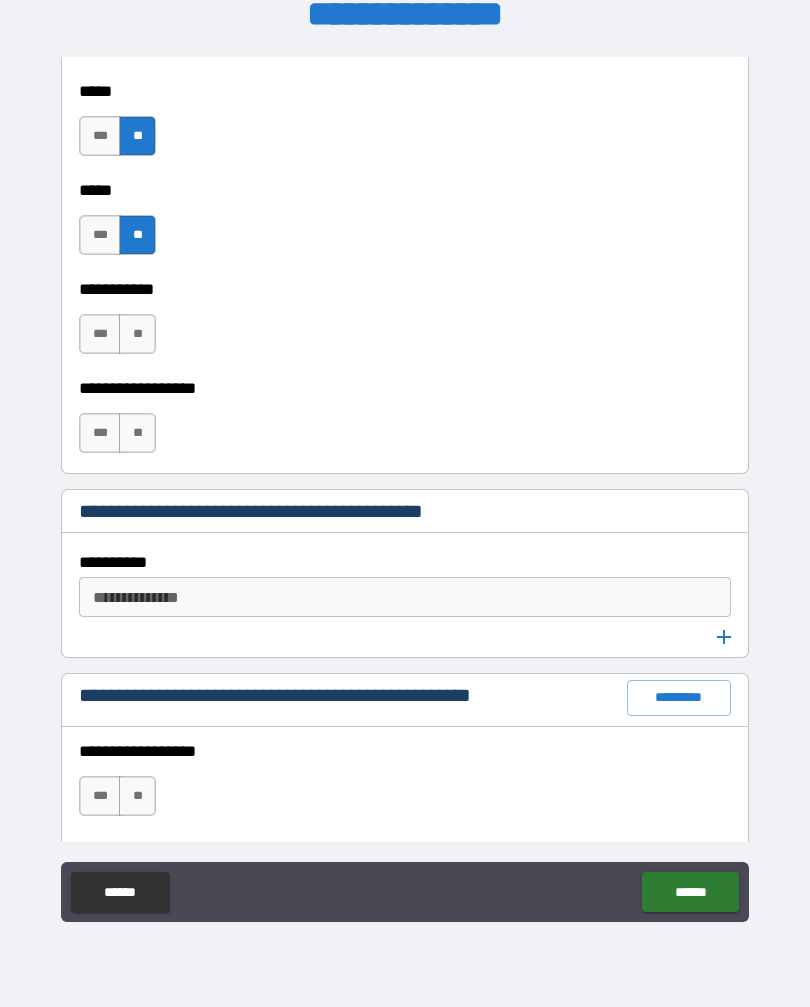 click on "**" at bounding box center (137, 334) 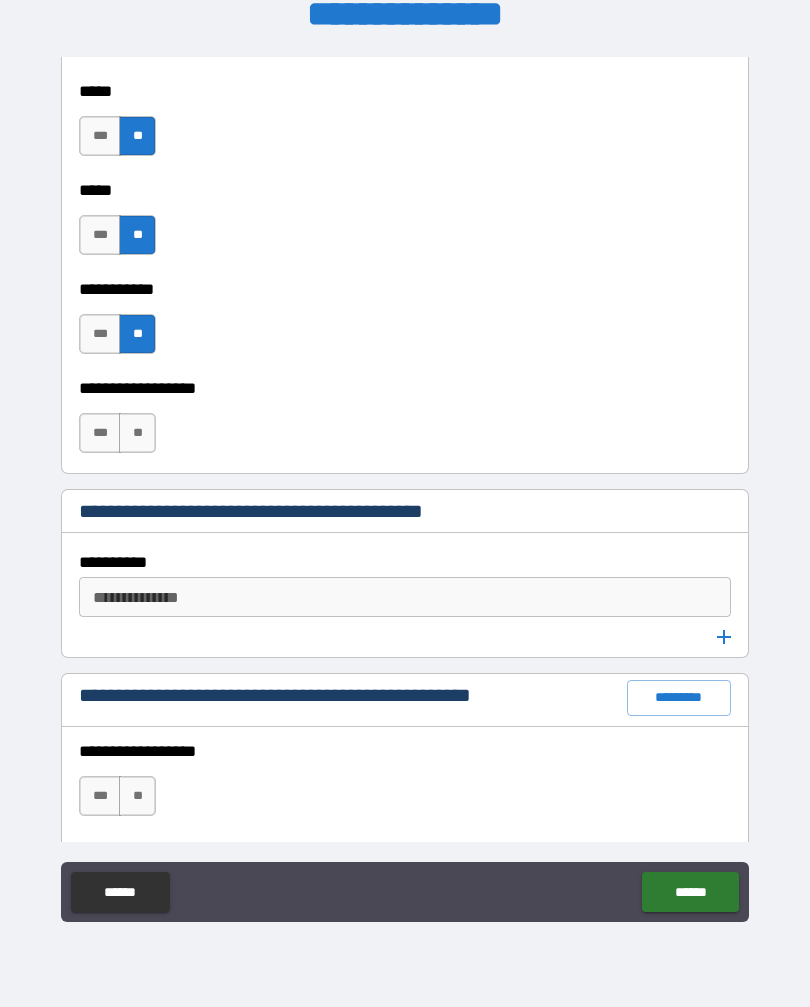 click on "**" at bounding box center (137, 433) 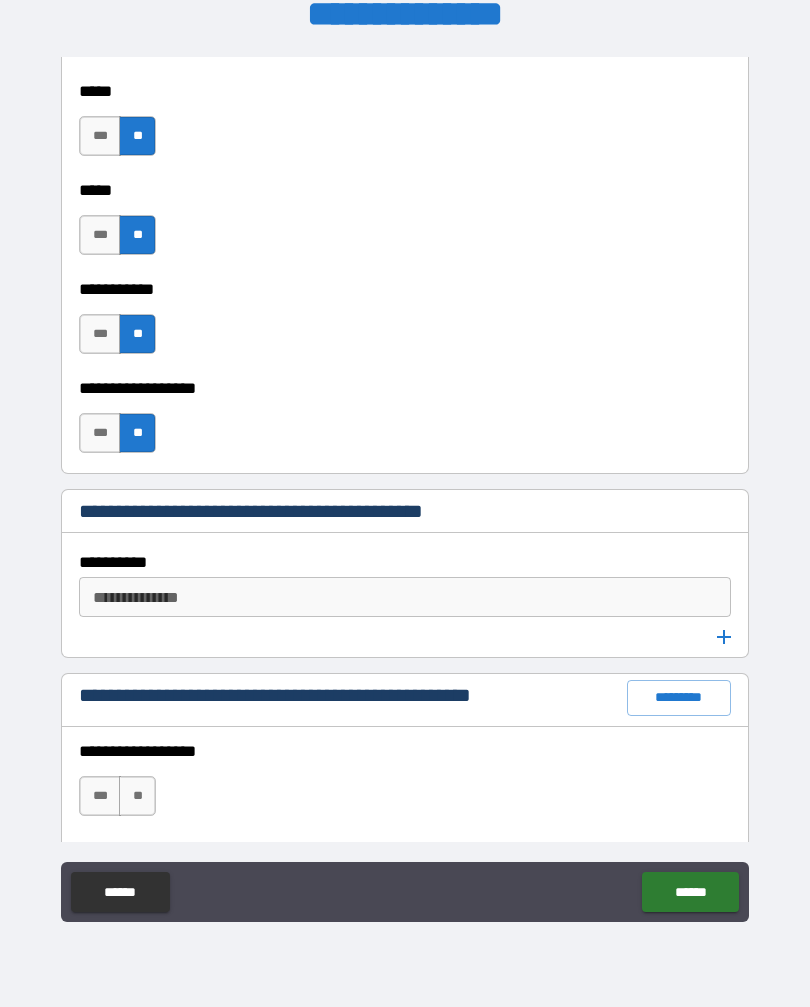 click on "**********" at bounding box center [403, 597] 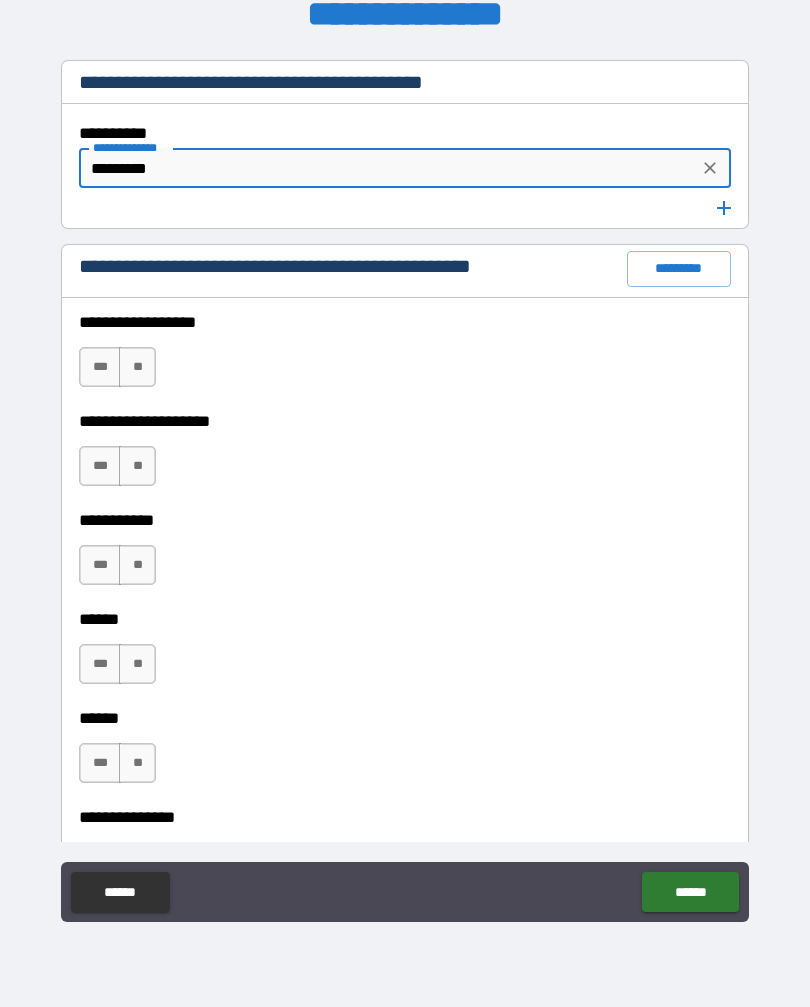 scroll, scrollTop: 2784, scrollLeft: 0, axis: vertical 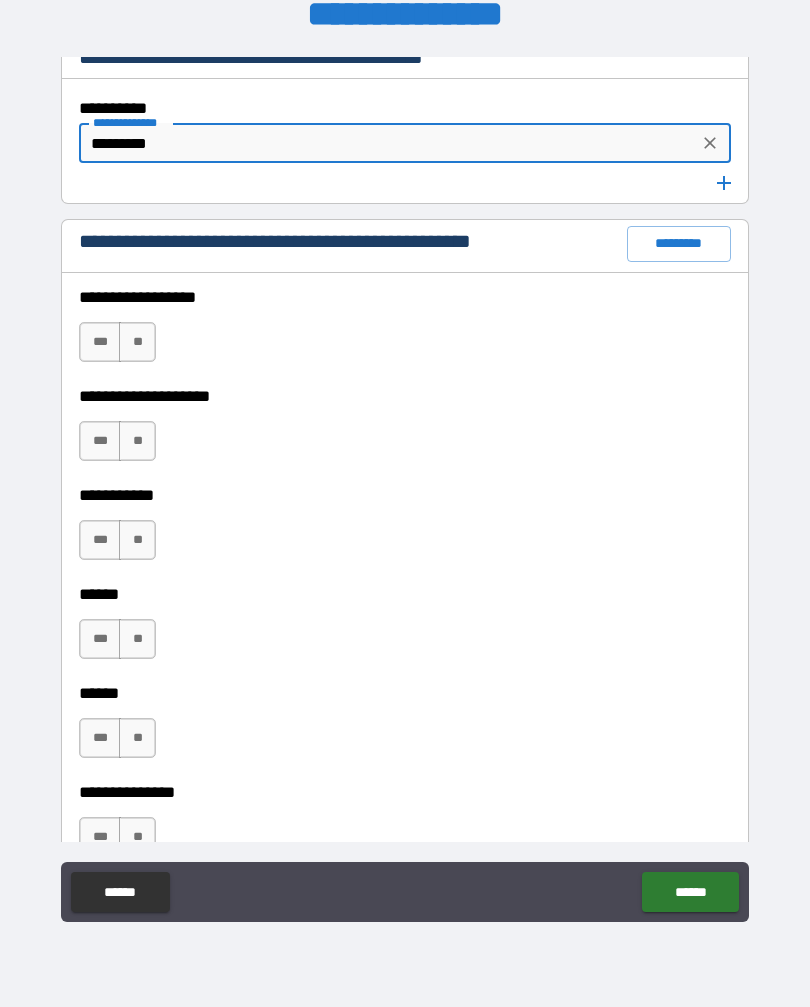 type on "*********" 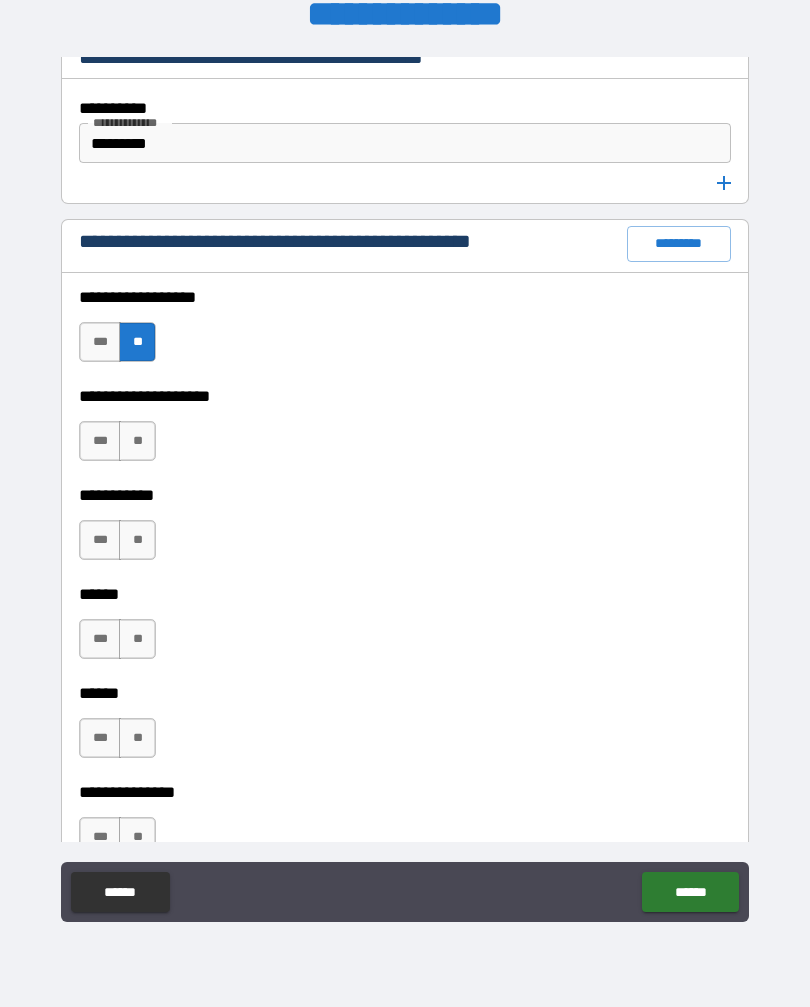 click on "**" at bounding box center [137, 441] 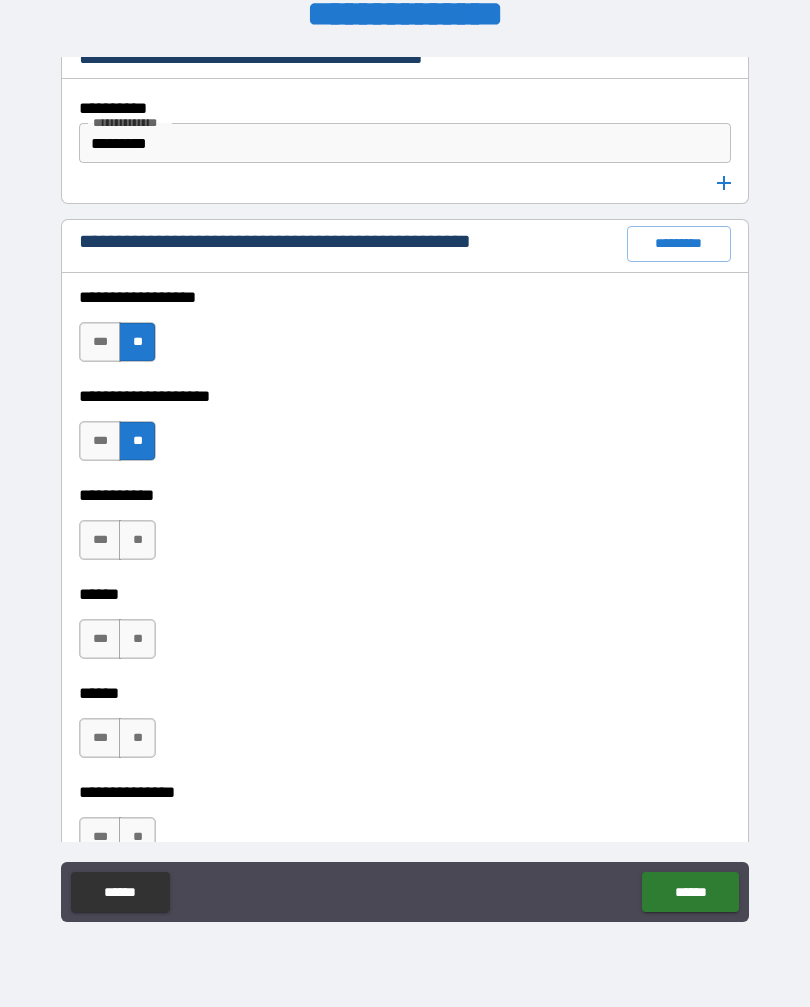 click on "**" at bounding box center [137, 540] 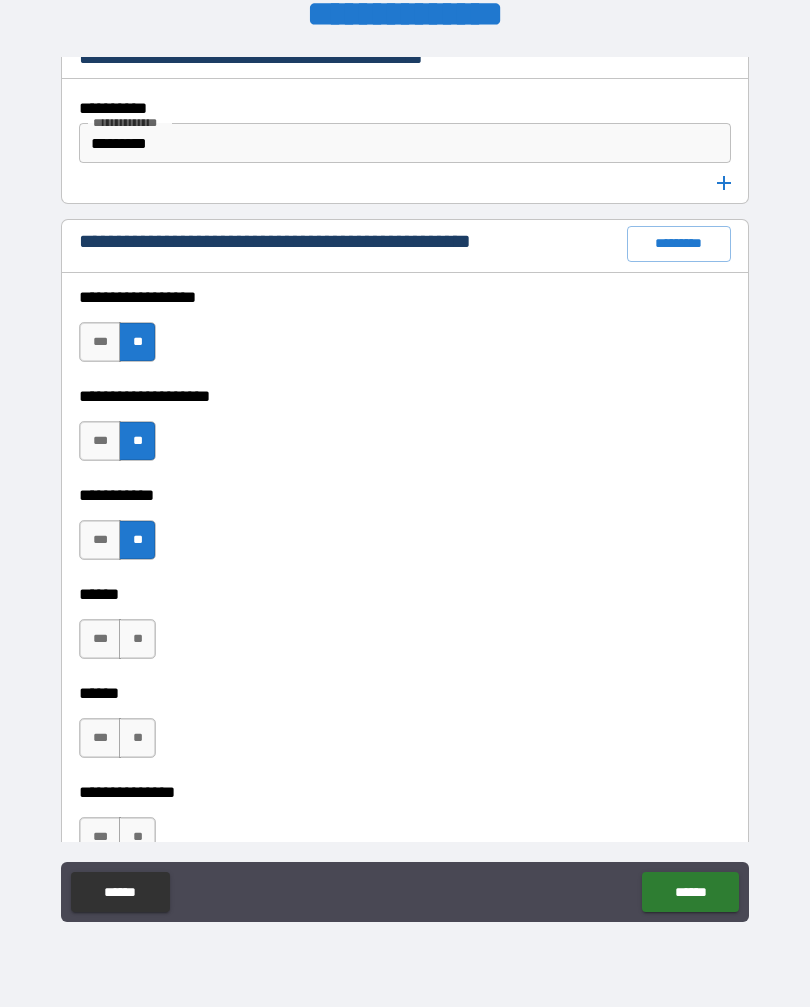 click on "**" at bounding box center [137, 639] 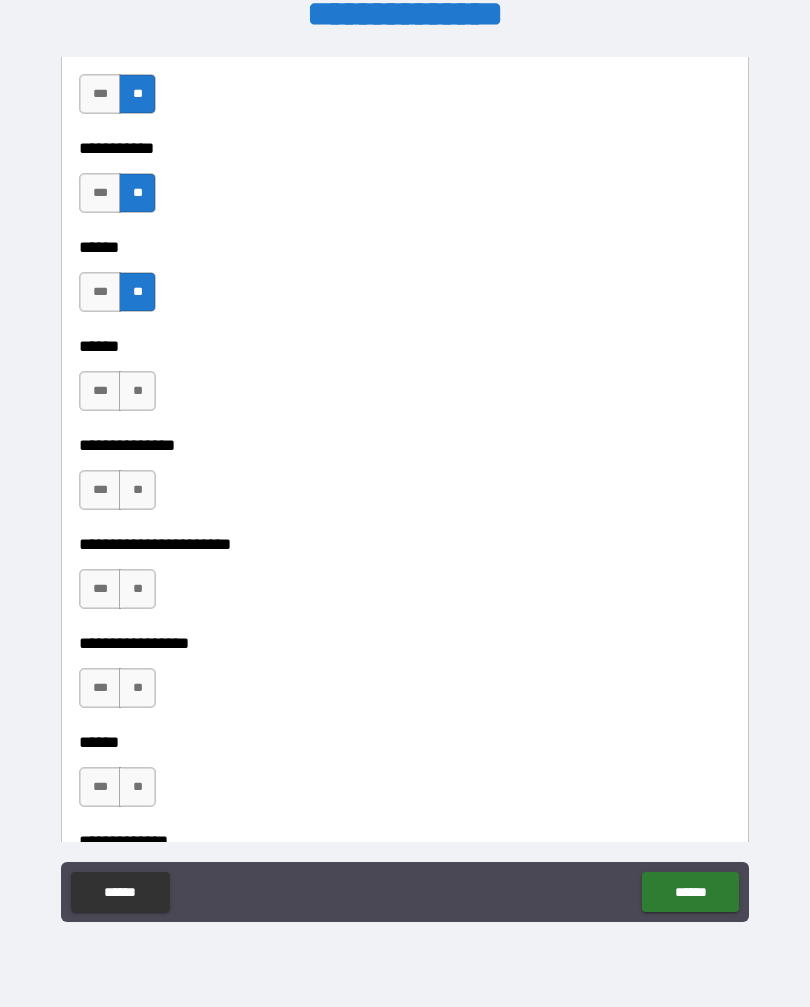 scroll, scrollTop: 3155, scrollLeft: 0, axis: vertical 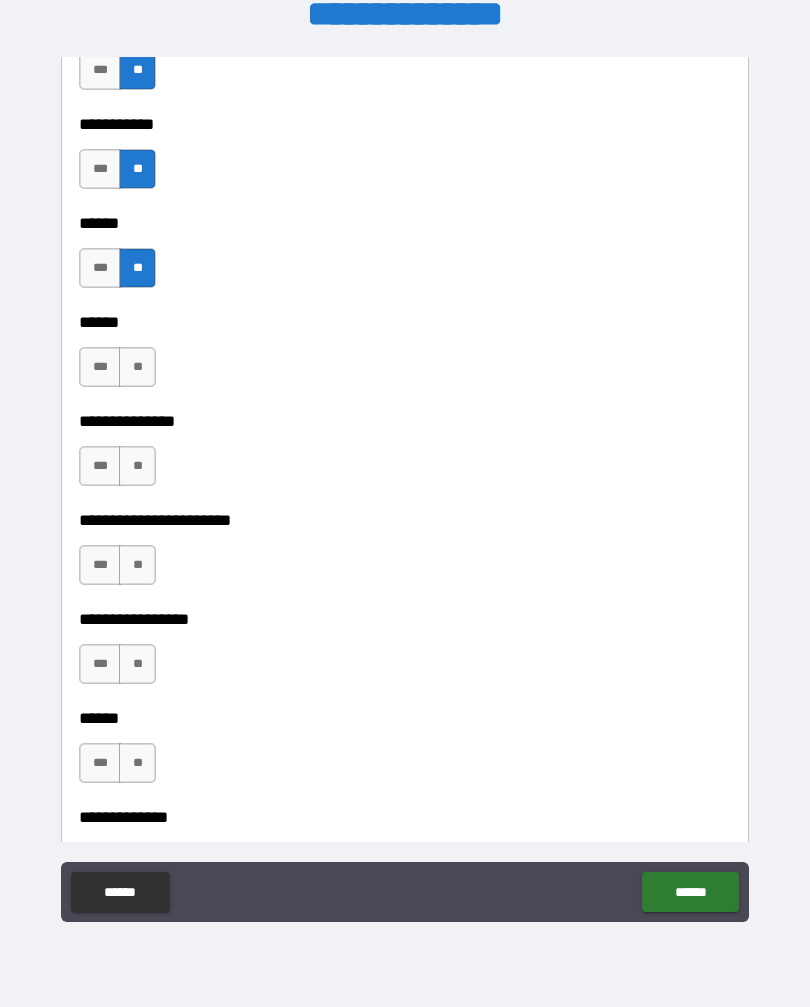 click on "**" at bounding box center [137, 367] 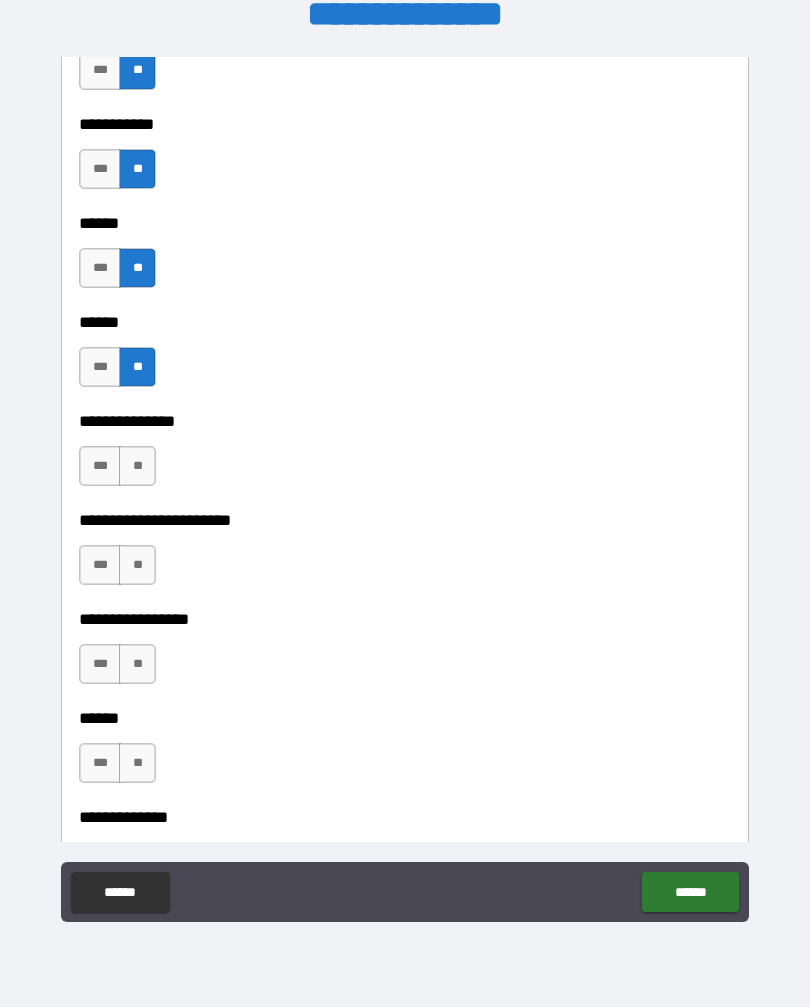 click on "**" at bounding box center [137, 466] 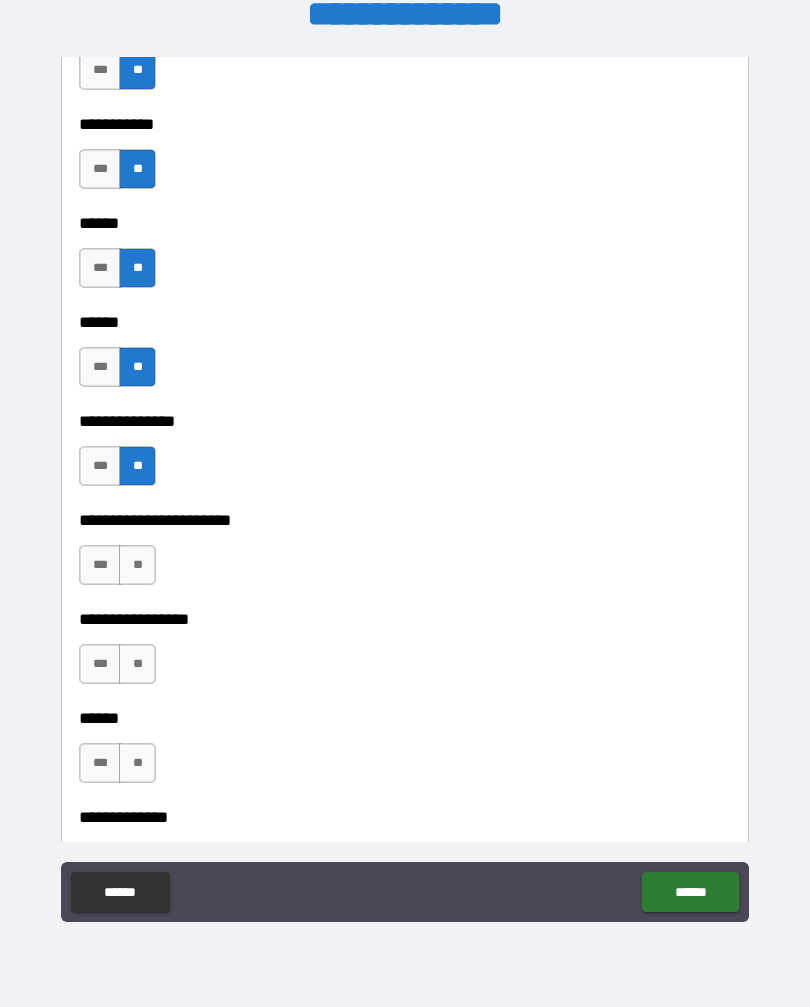 click on "**" at bounding box center [137, 565] 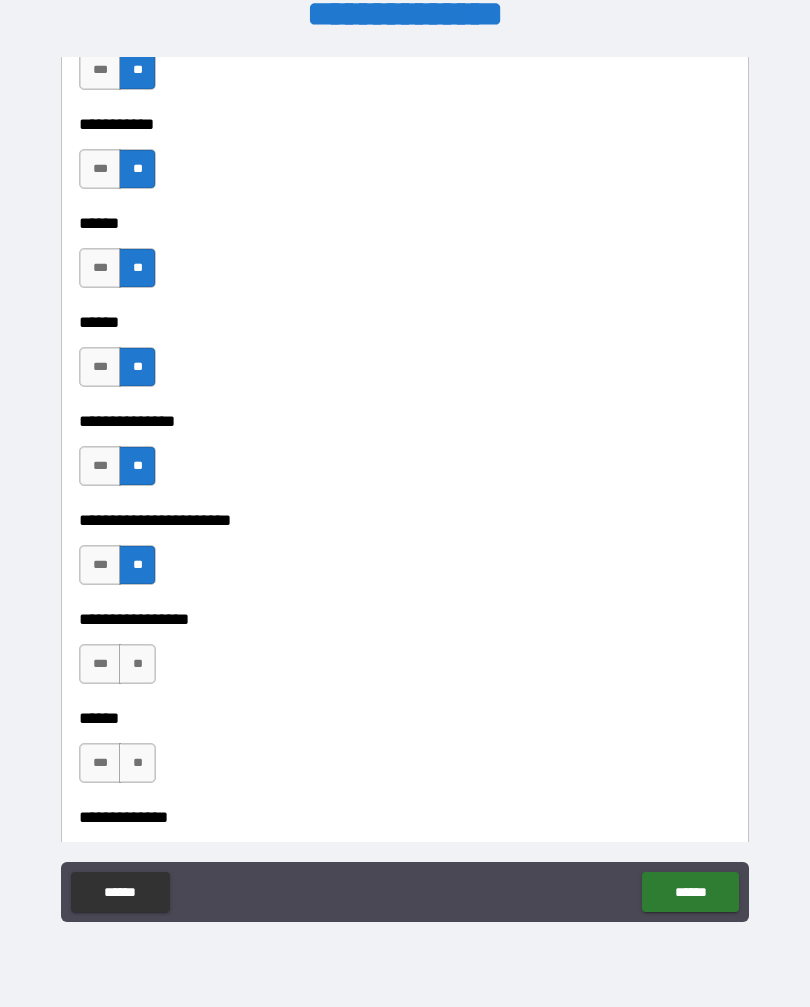 click on "**" at bounding box center [137, 664] 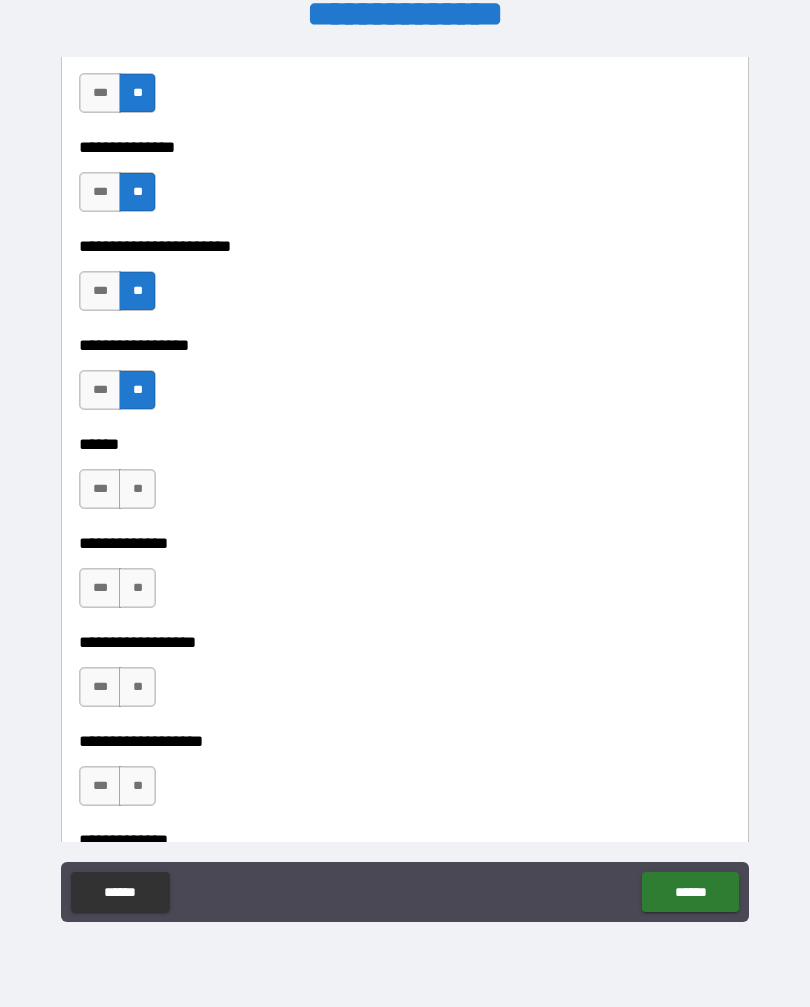 scroll, scrollTop: 3434, scrollLeft: 0, axis: vertical 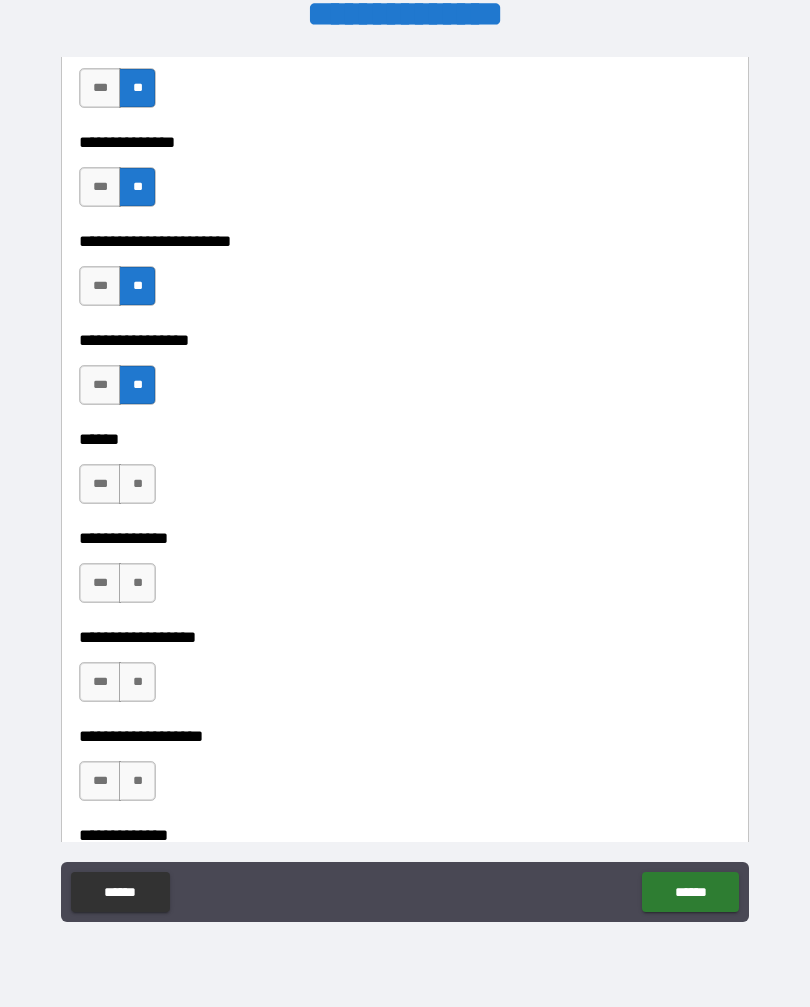 click on "**" at bounding box center (137, 484) 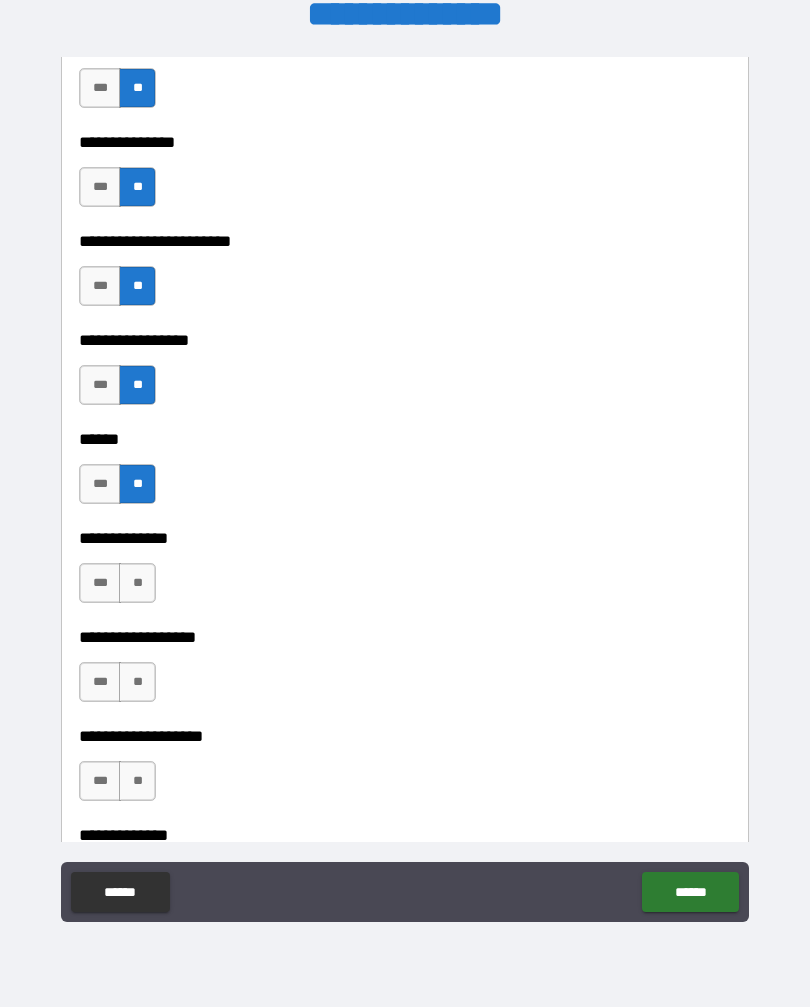 click on "**" at bounding box center [137, 583] 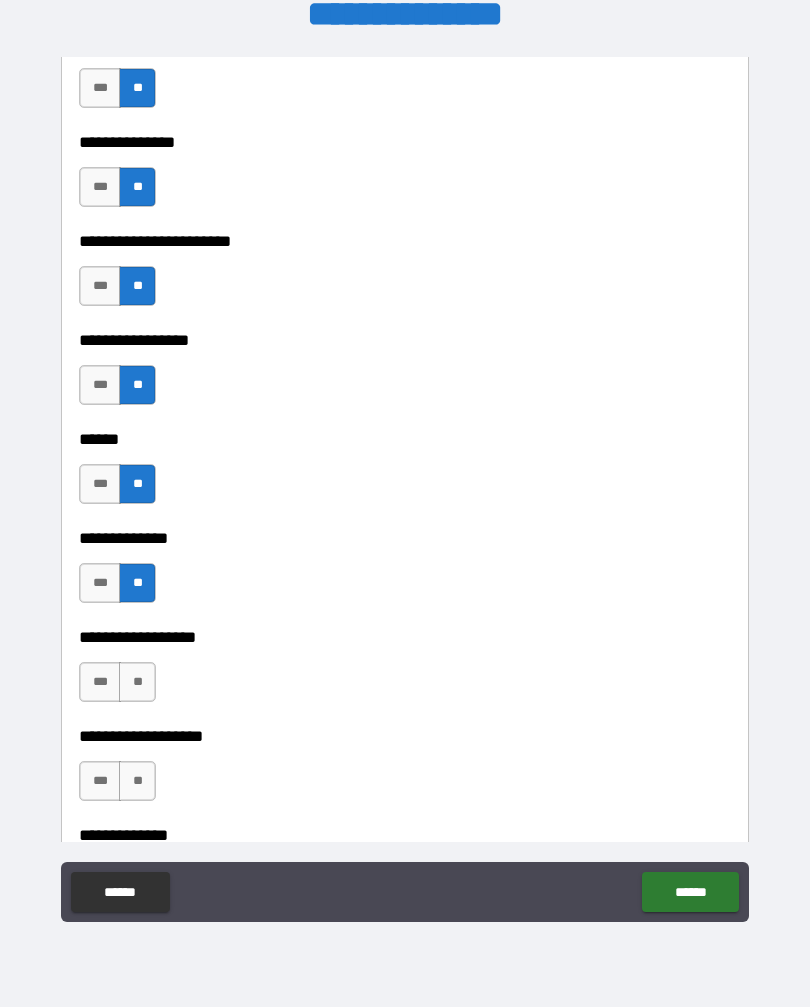 click on "**" at bounding box center [137, 682] 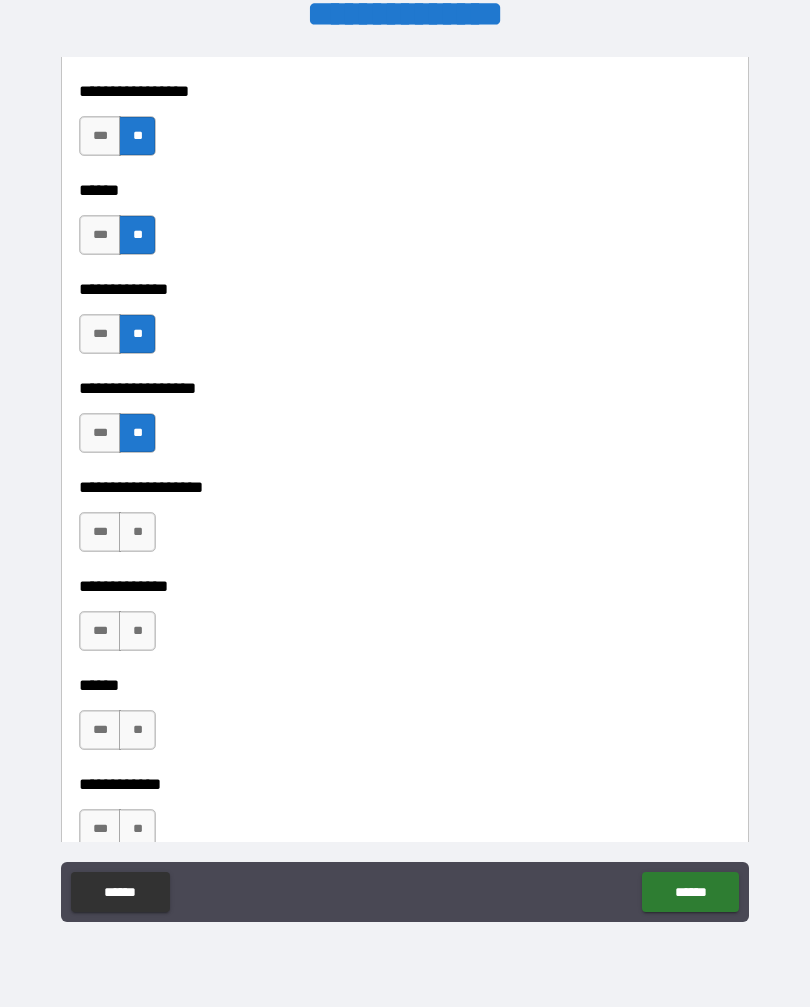 scroll, scrollTop: 3686, scrollLeft: 0, axis: vertical 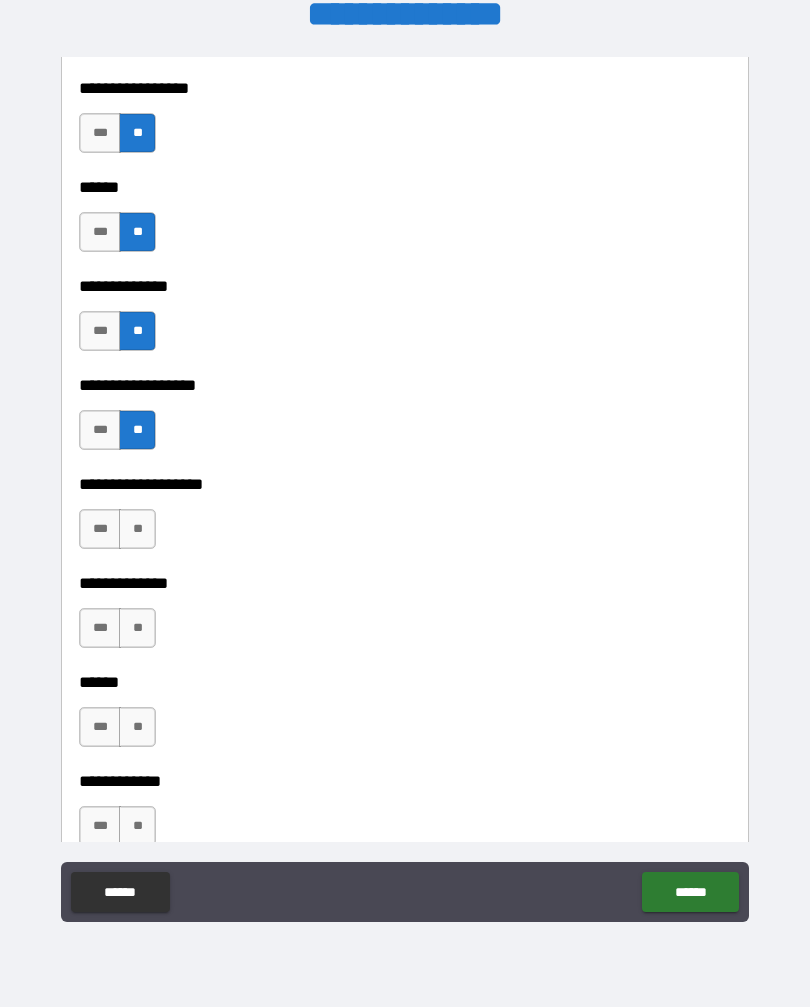 click on "**" at bounding box center [137, 529] 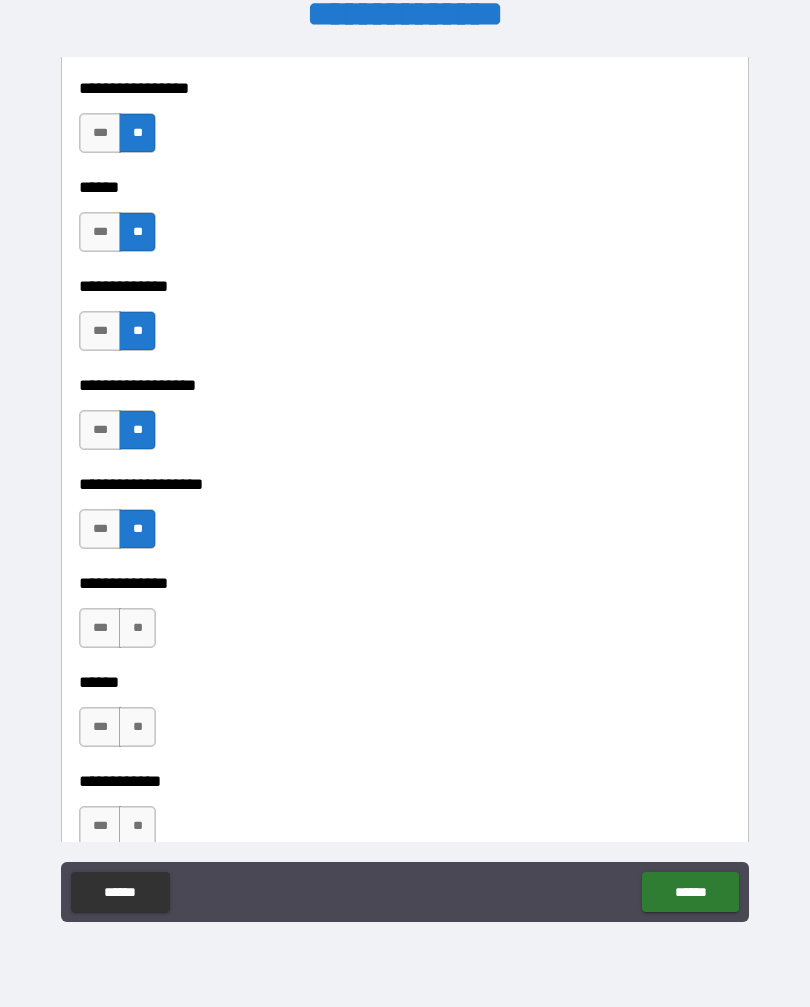 click on "**" at bounding box center (137, 628) 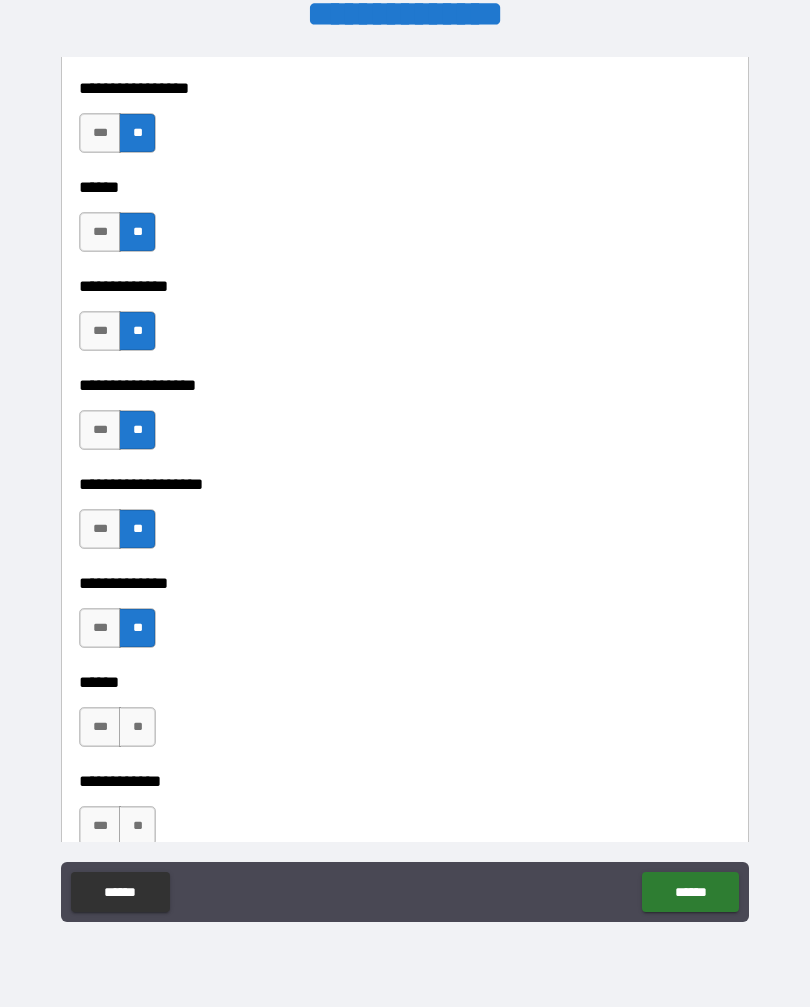 click on "**" at bounding box center (137, 727) 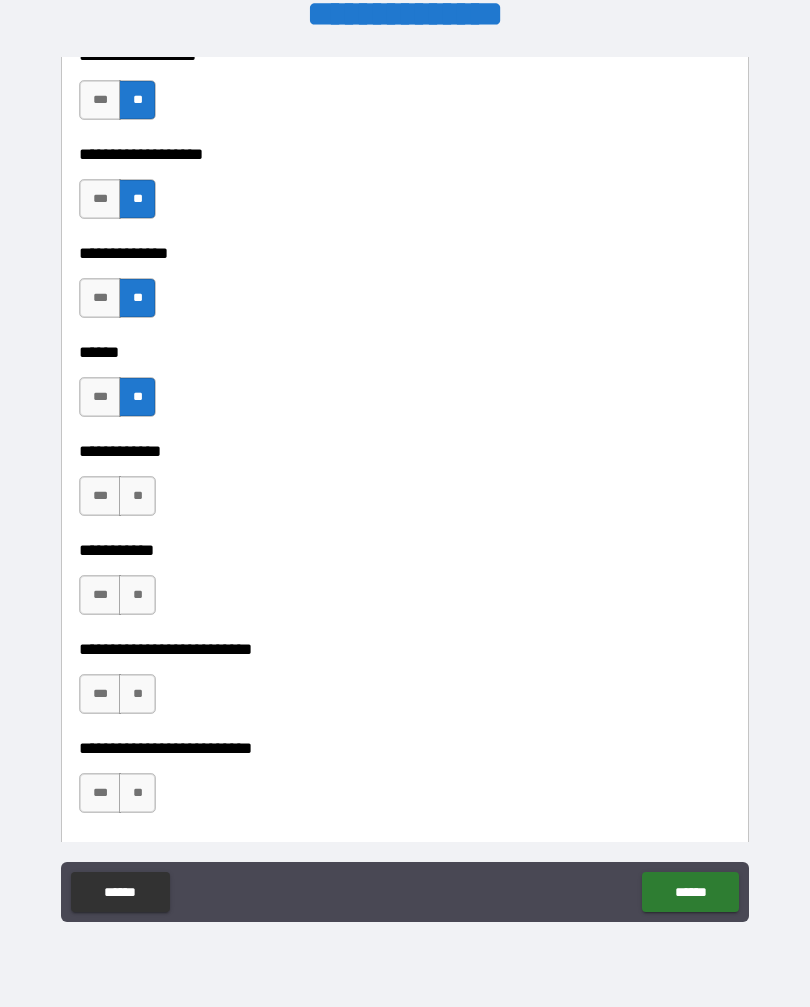 scroll, scrollTop: 4020, scrollLeft: 0, axis: vertical 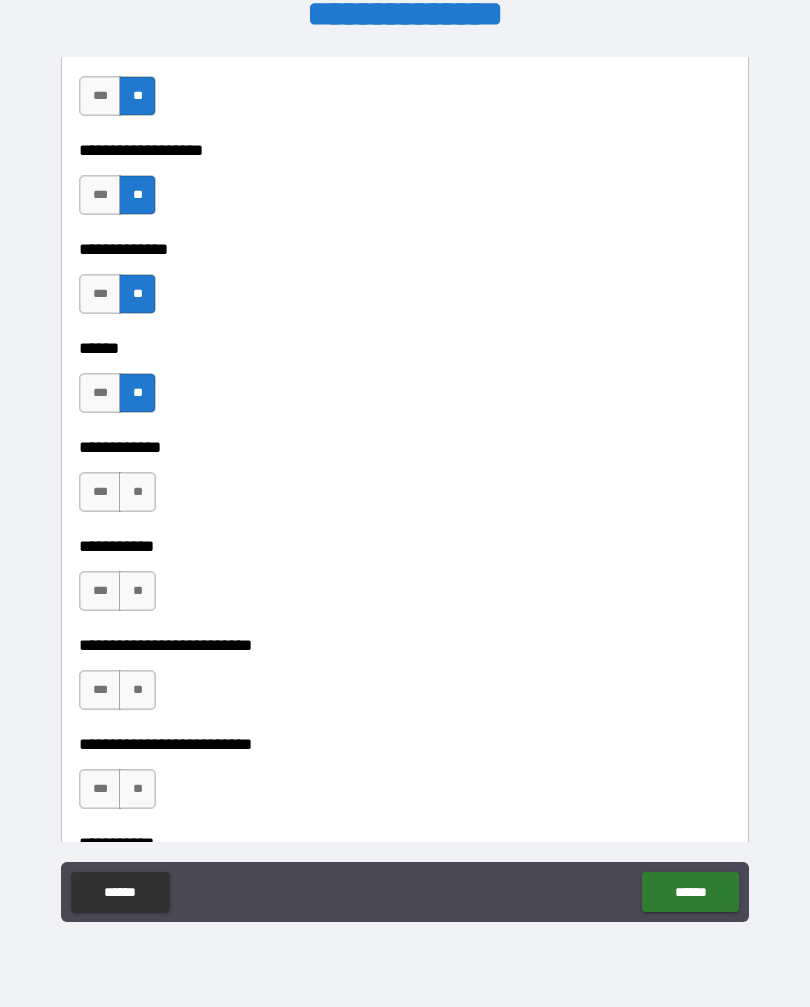 click on "**" at bounding box center [137, 492] 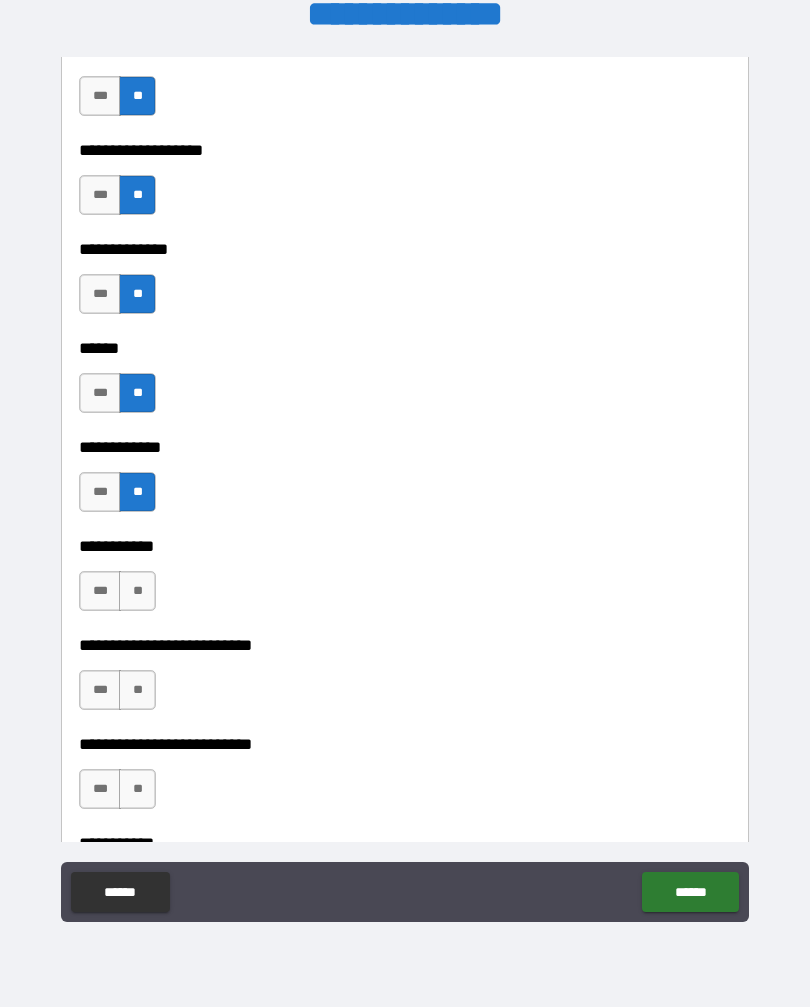 click on "**" at bounding box center [137, 591] 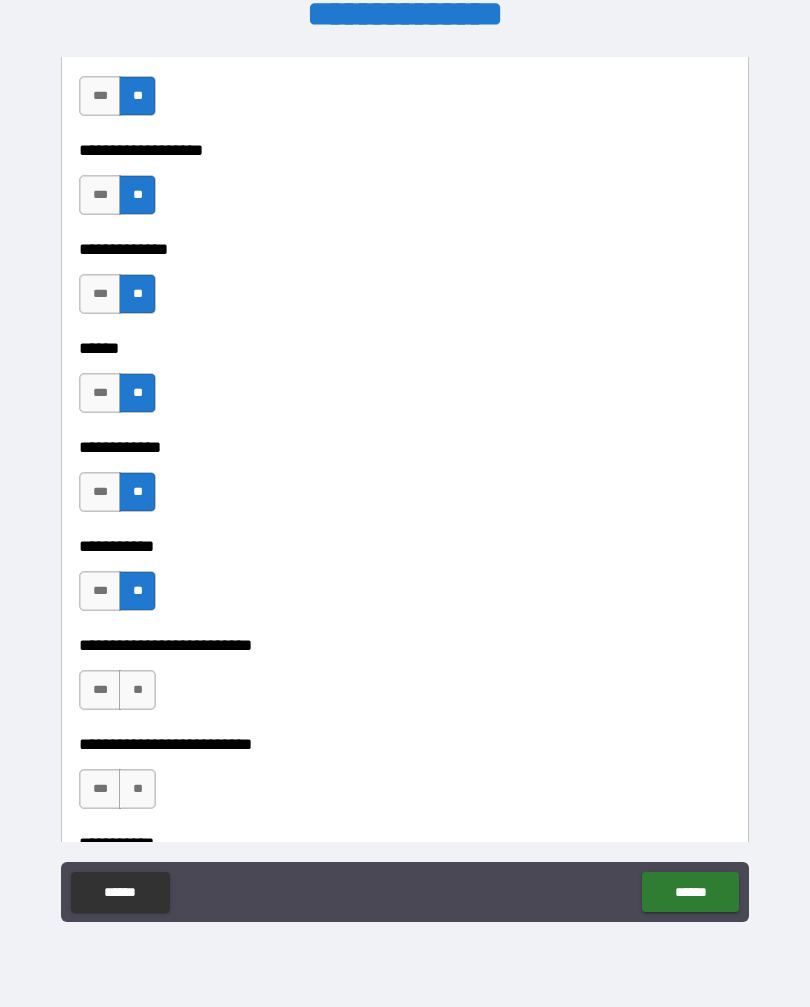 click on "**" at bounding box center (137, 690) 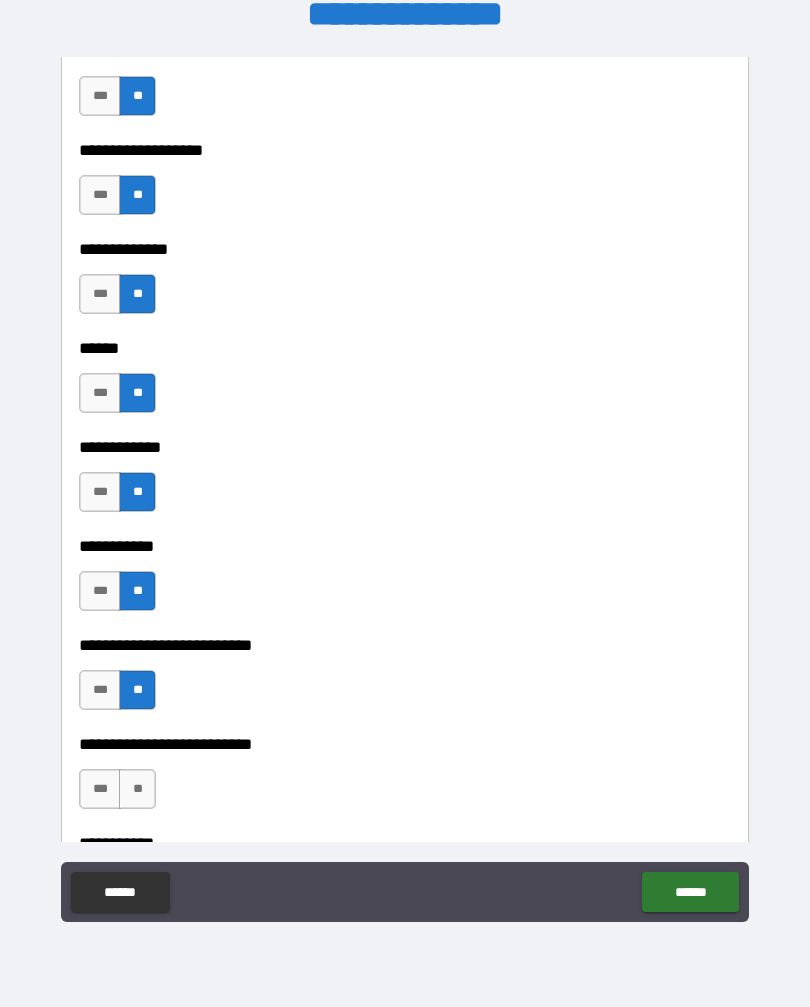 click on "***" at bounding box center [100, 690] 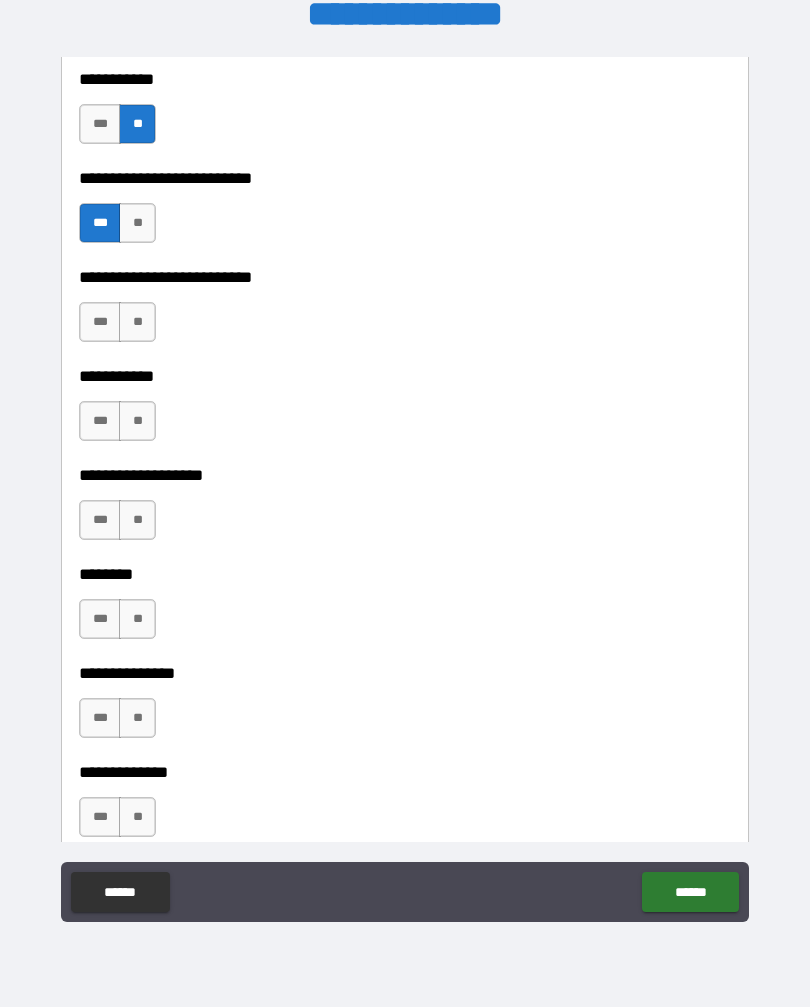 scroll, scrollTop: 4489, scrollLeft: 0, axis: vertical 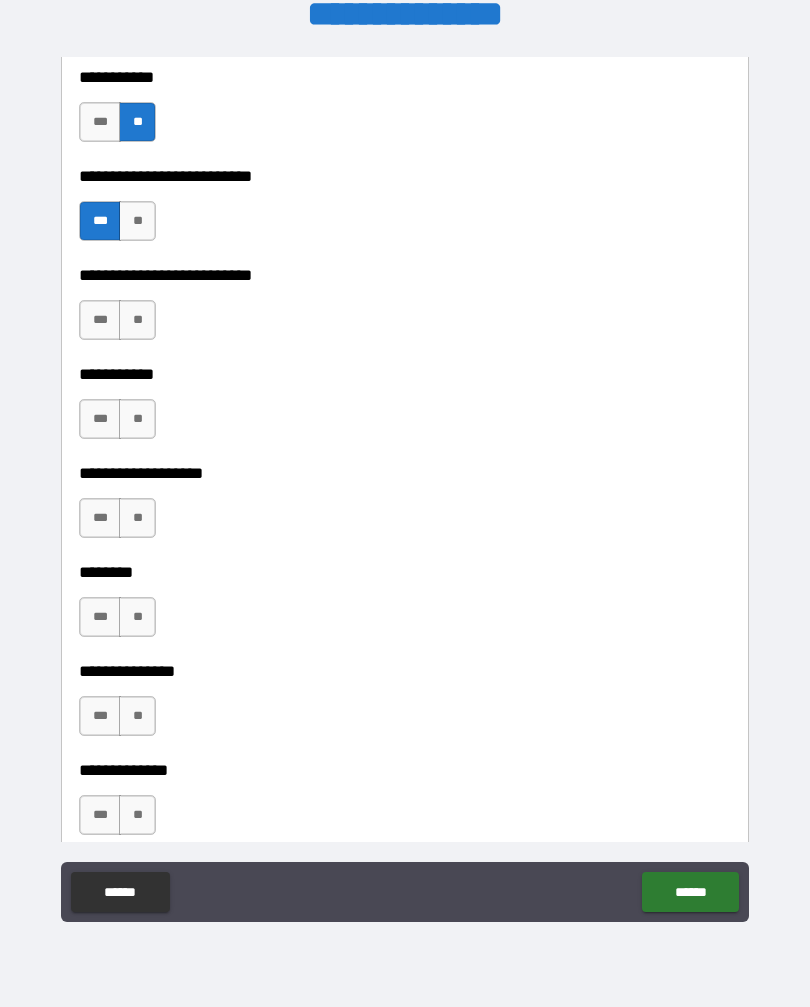 click on "**" at bounding box center (137, 320) 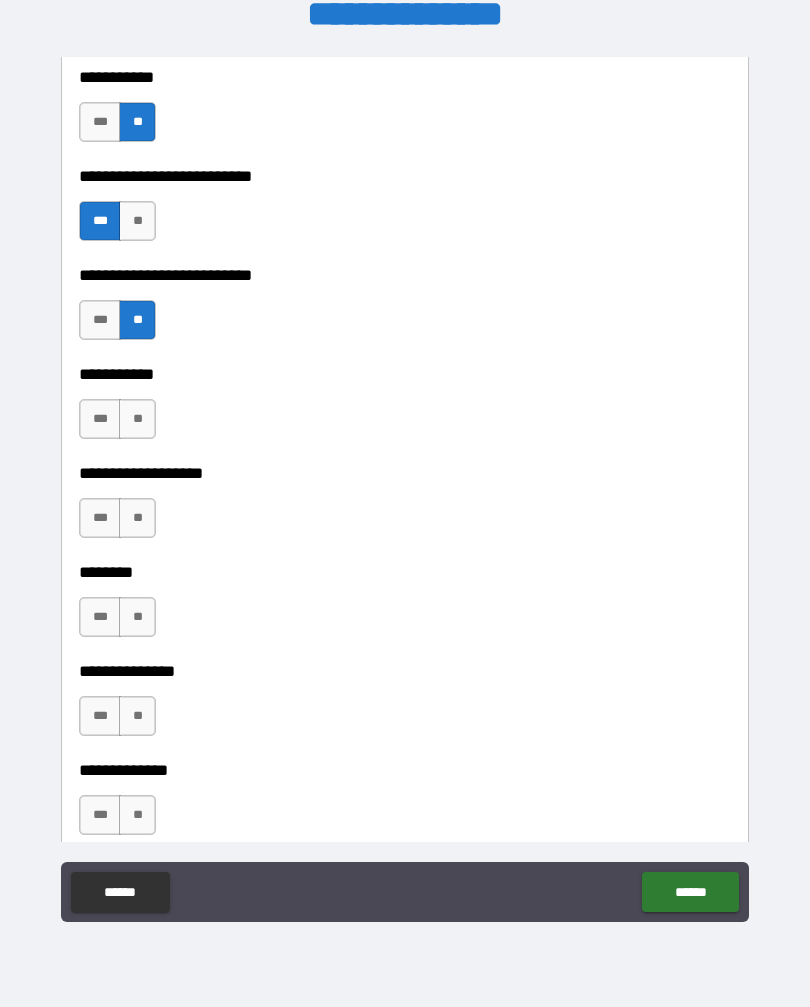 click on "**" at bounding box center [137, 419] 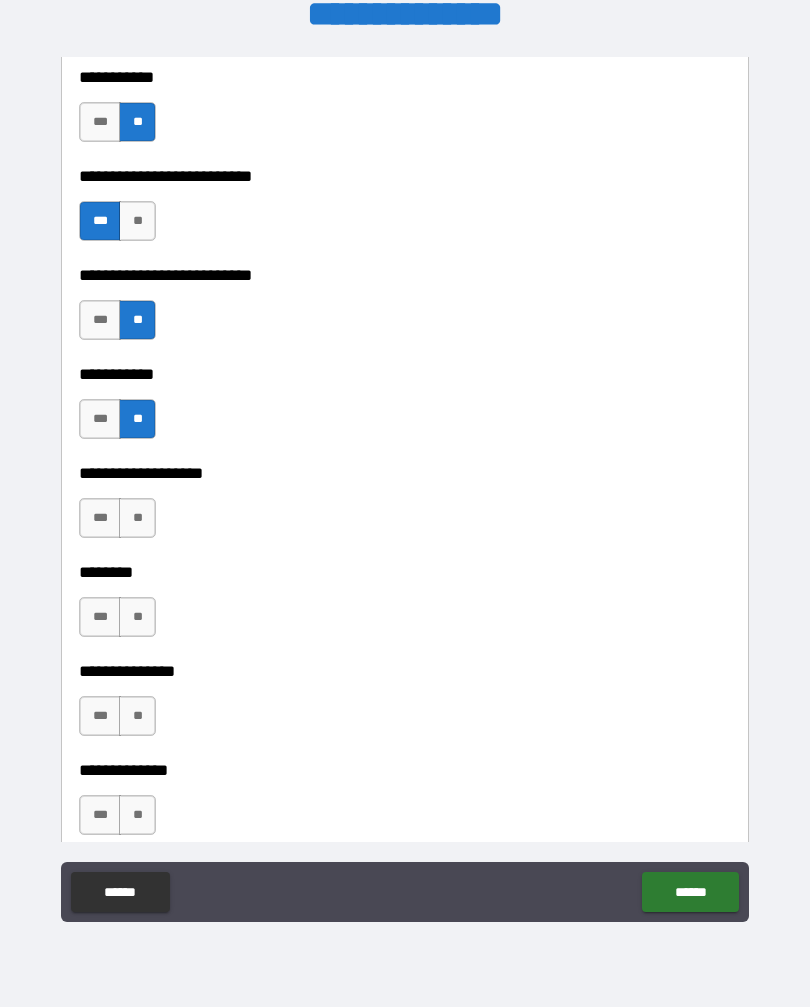 click on "**" at bounding box center (137, 518) 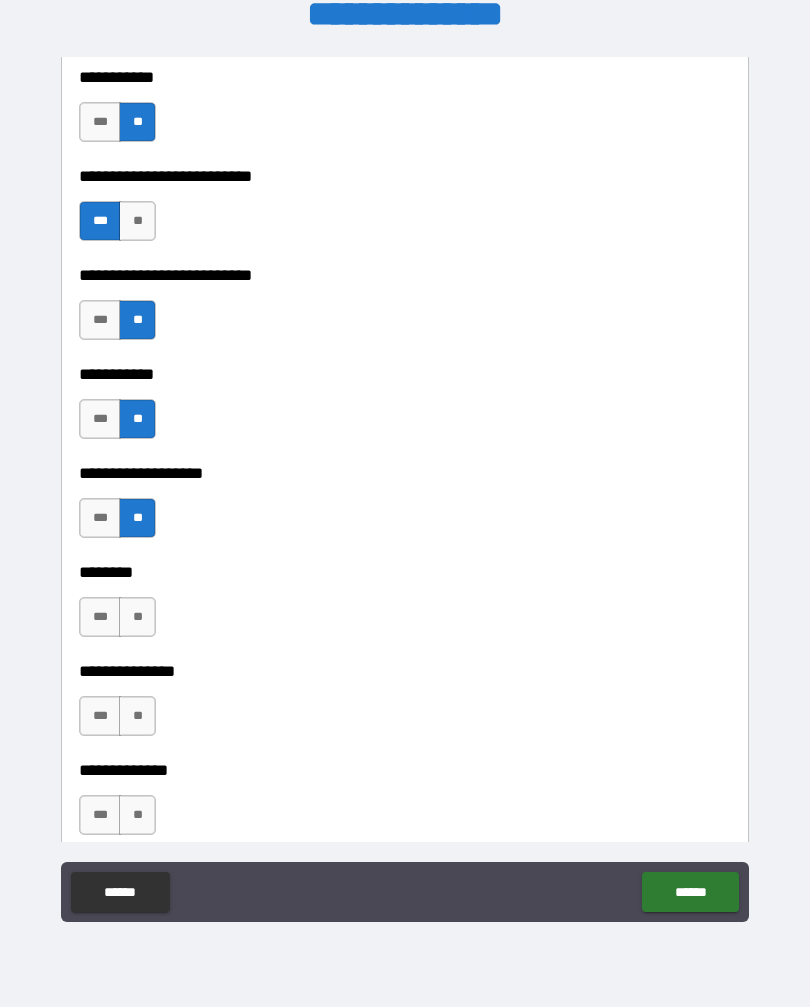 click on "**" at bounding box center [137, 617] 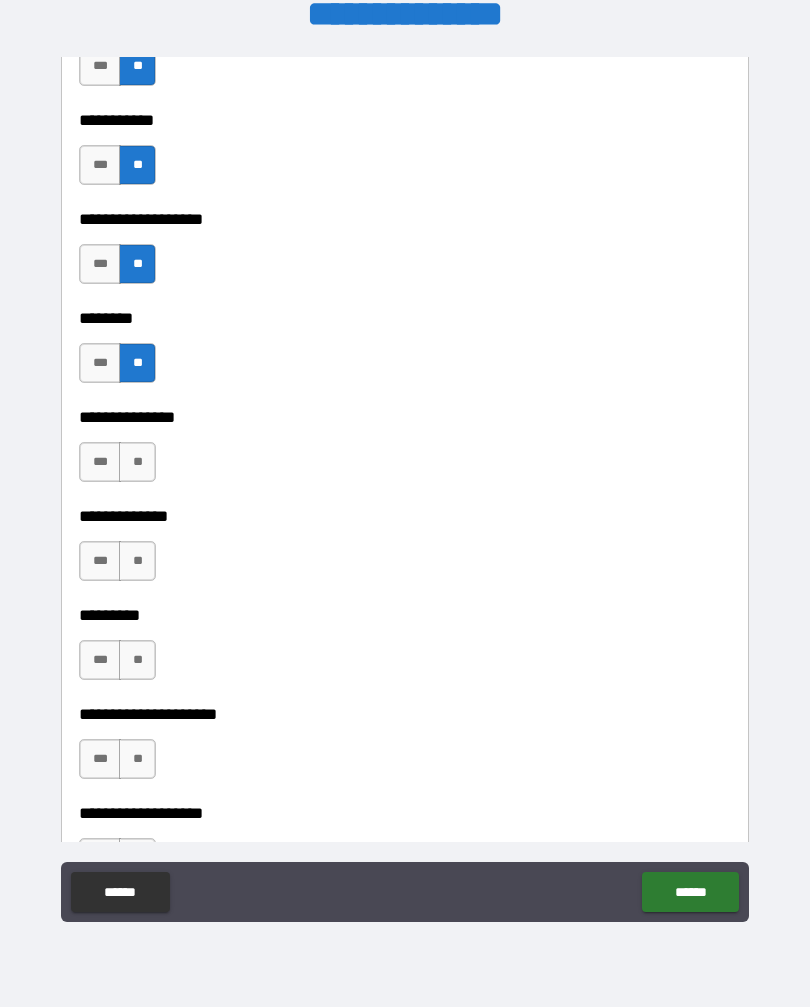 scroll, scrollTop: 4744, scrollLeft: 0, axis: vertical 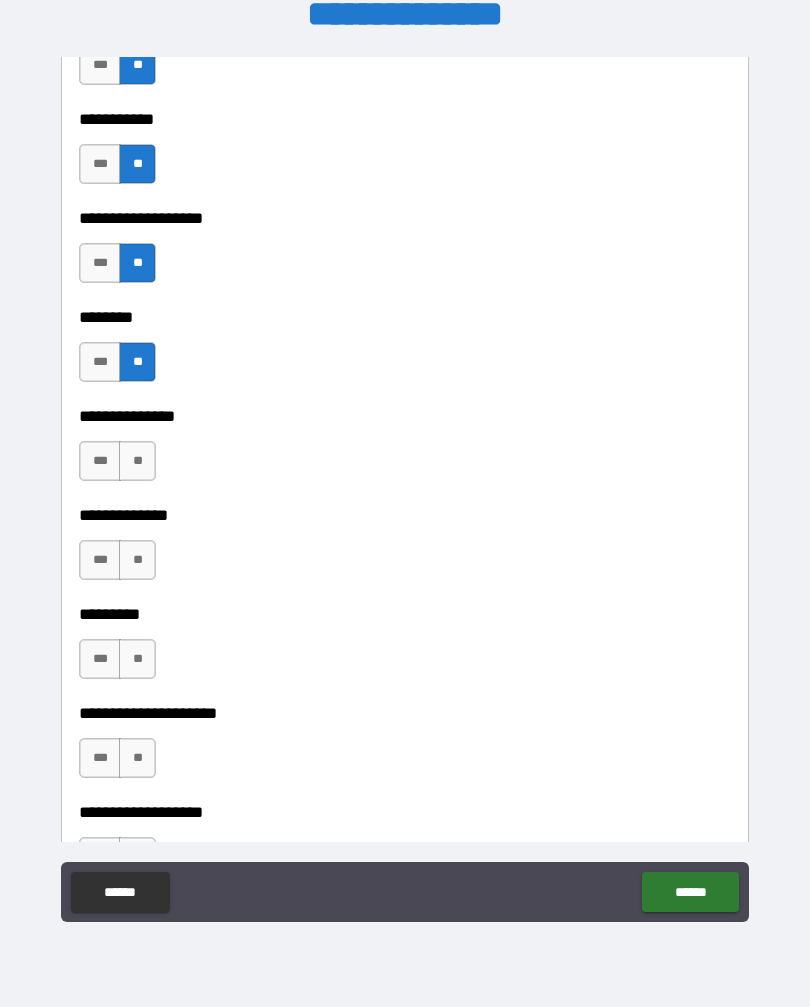 click on "**" at bounding box center (137, 461) 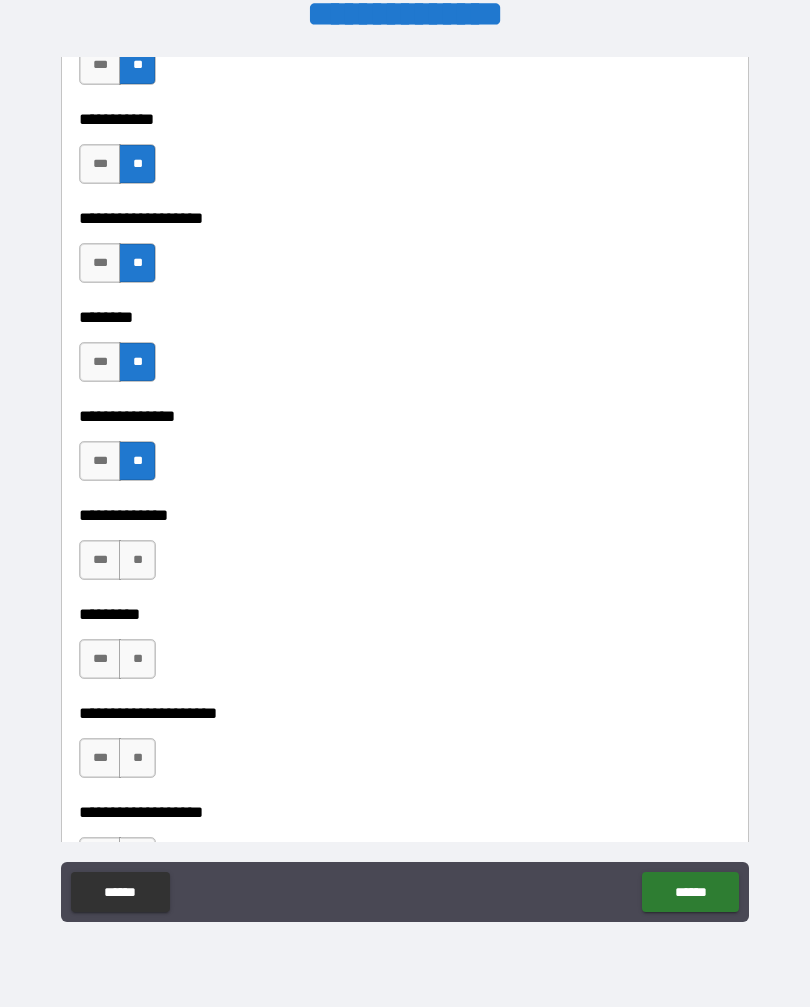 click on "**" at bounding box center (137, 560) 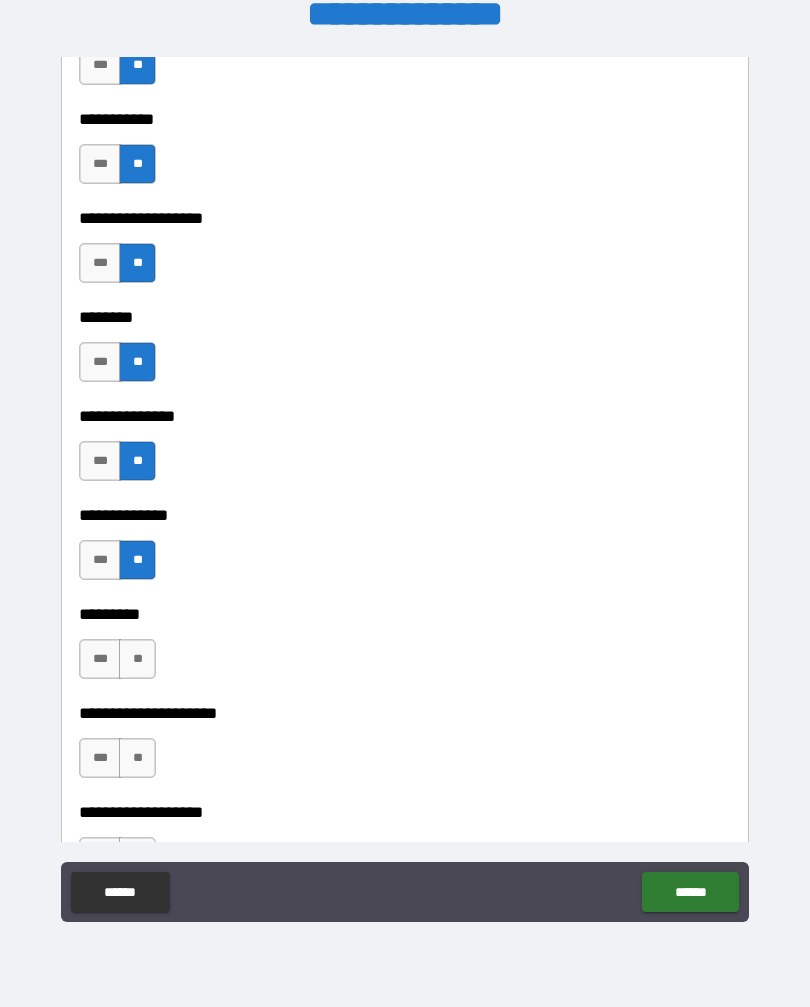 click on "**" at bounding box center [137, 659] 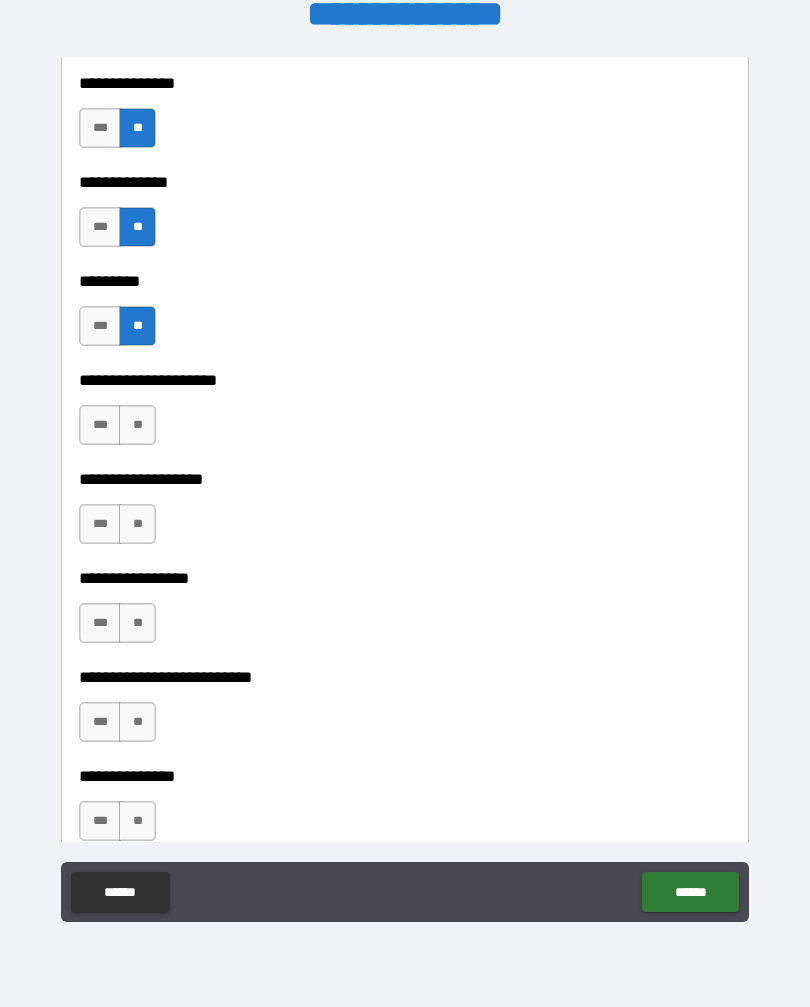 scroll, scrollTop: 5078, scrollLeft: 0, axis: vertical 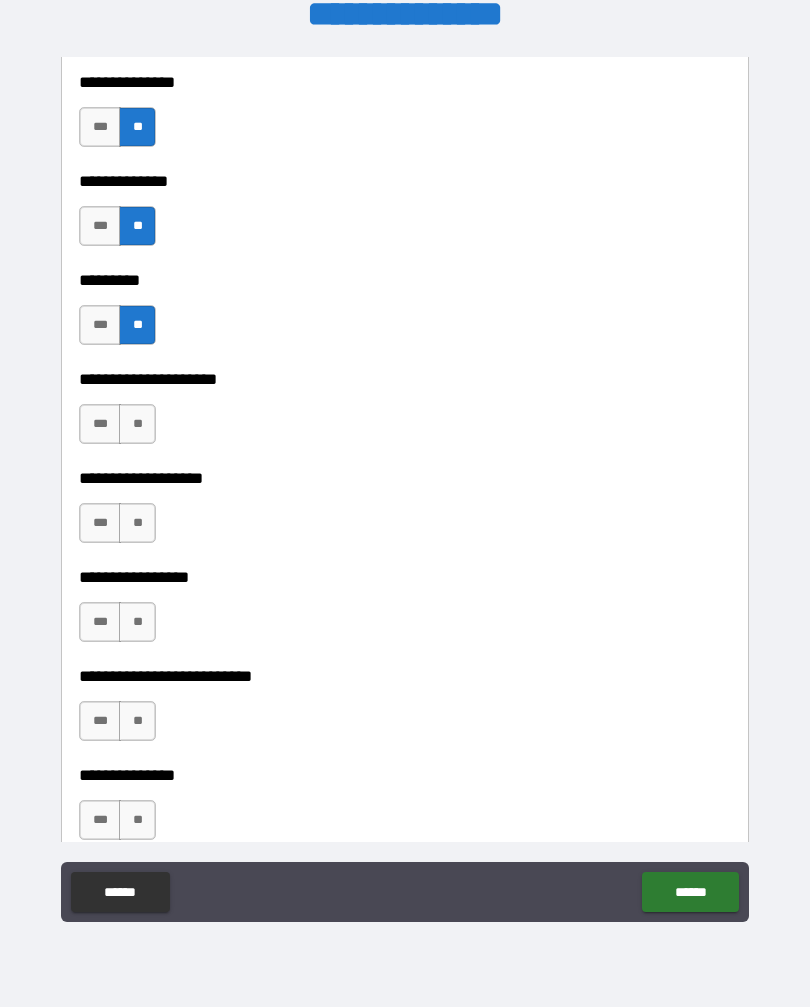 click on "**" at bounding box center (137, 424) 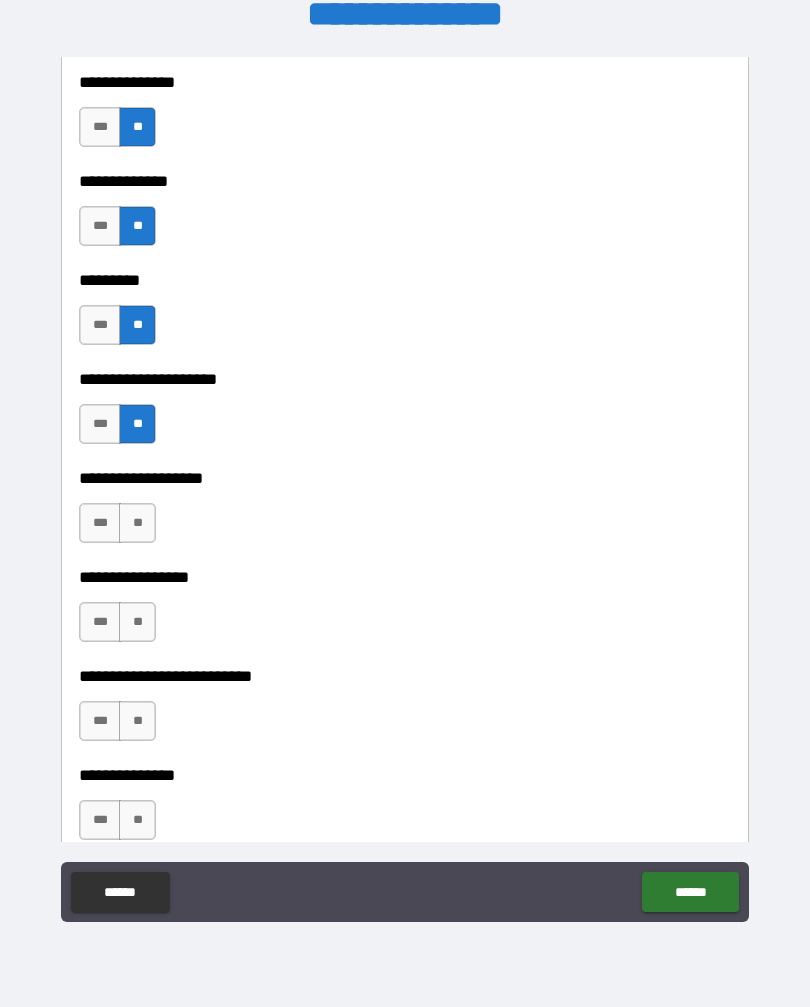 click on "**" at bounding box center [137, 523] 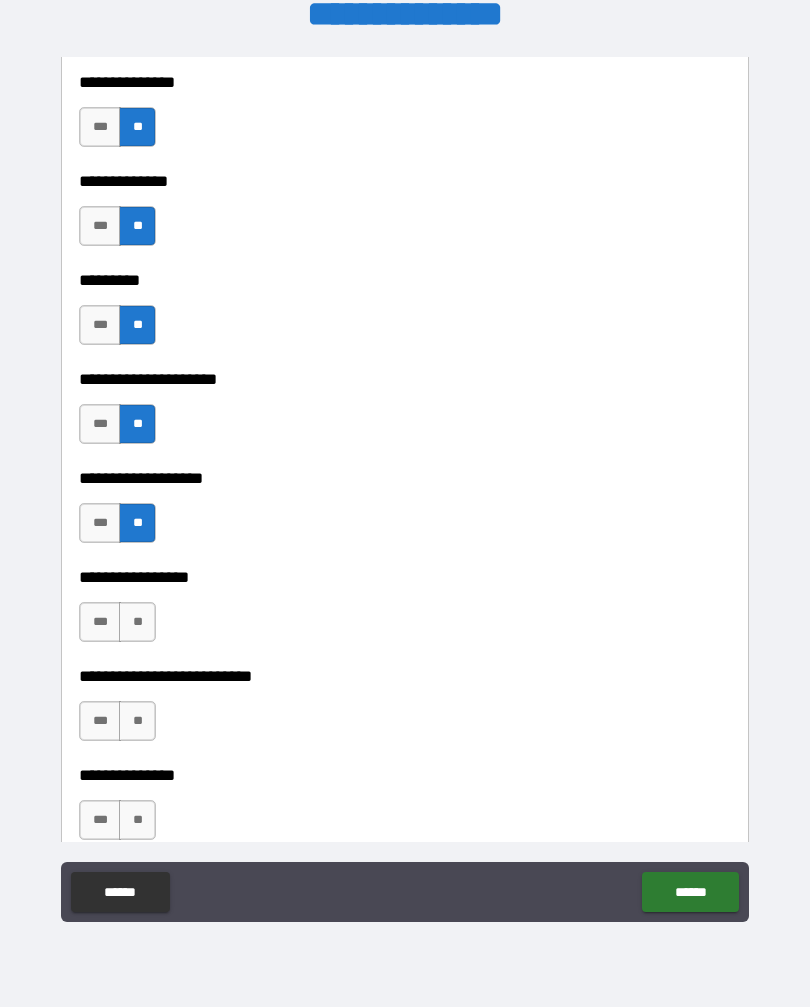 click on "**" at bounding box center (137, 622) 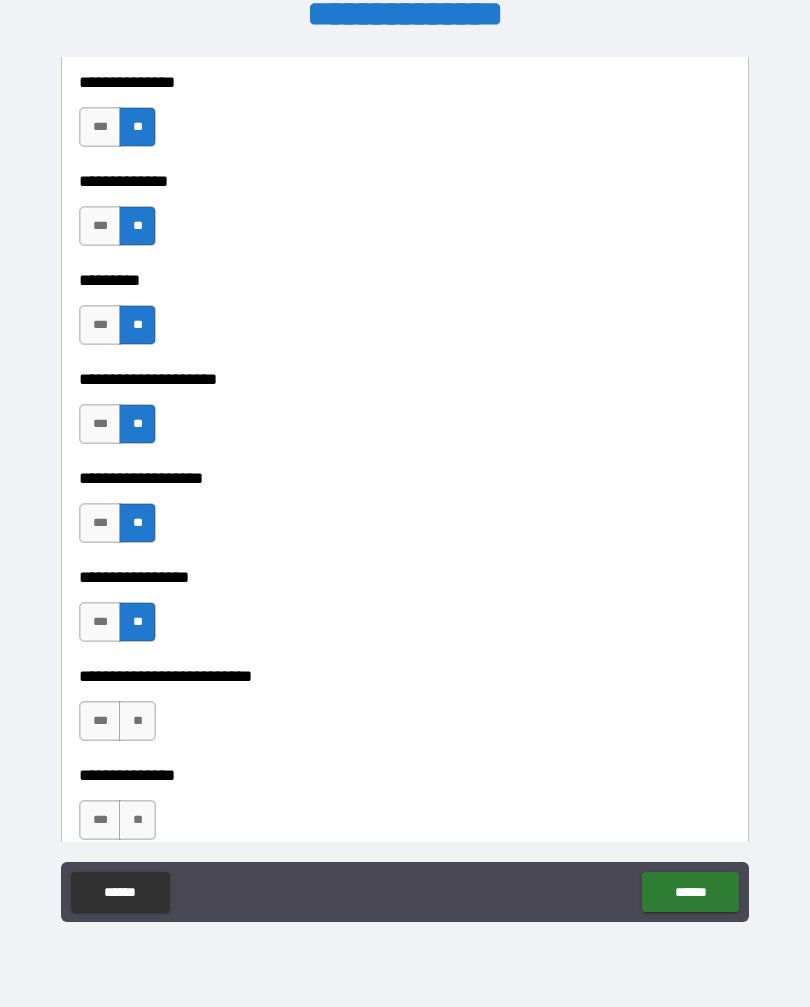 click on "**" at bounding box center [137, 721] 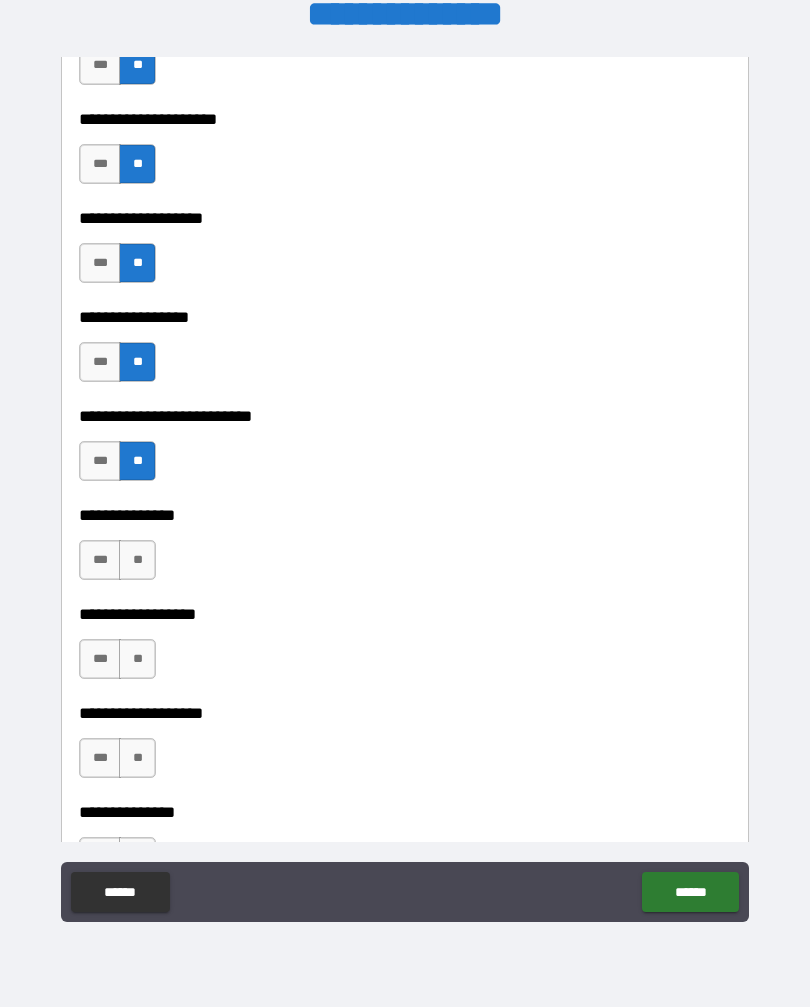 scroll, scrollTop: 5352, scrollLeft: 0, axis: vertical 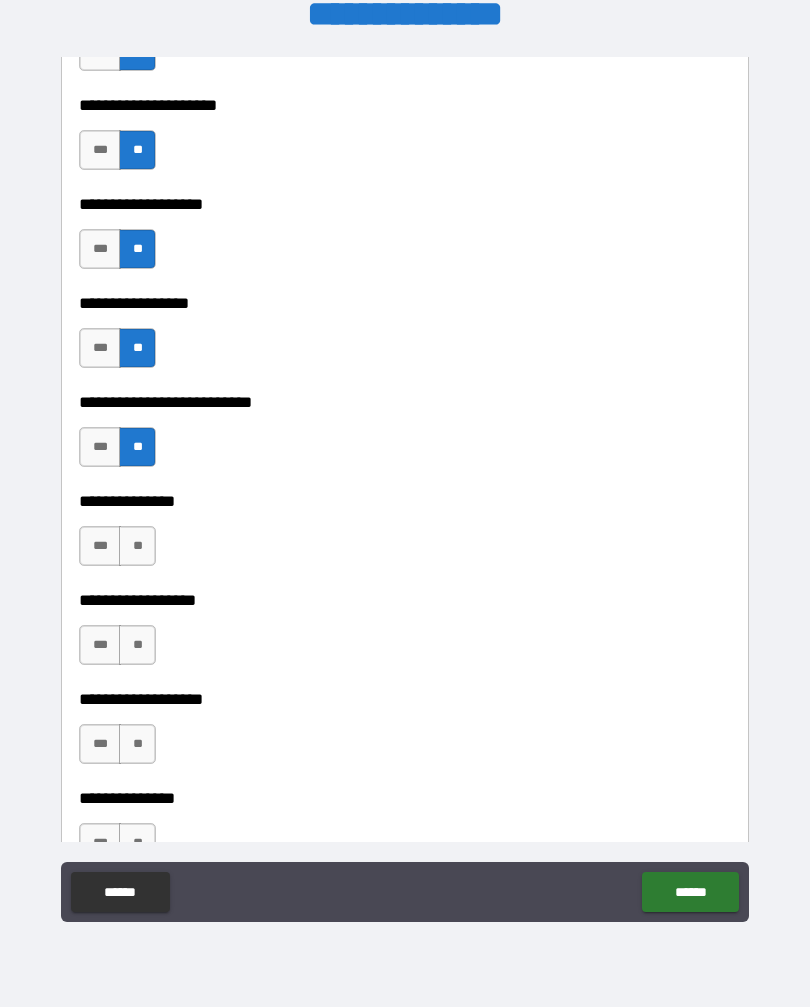 click on "**" at bounding box center [137, 546] 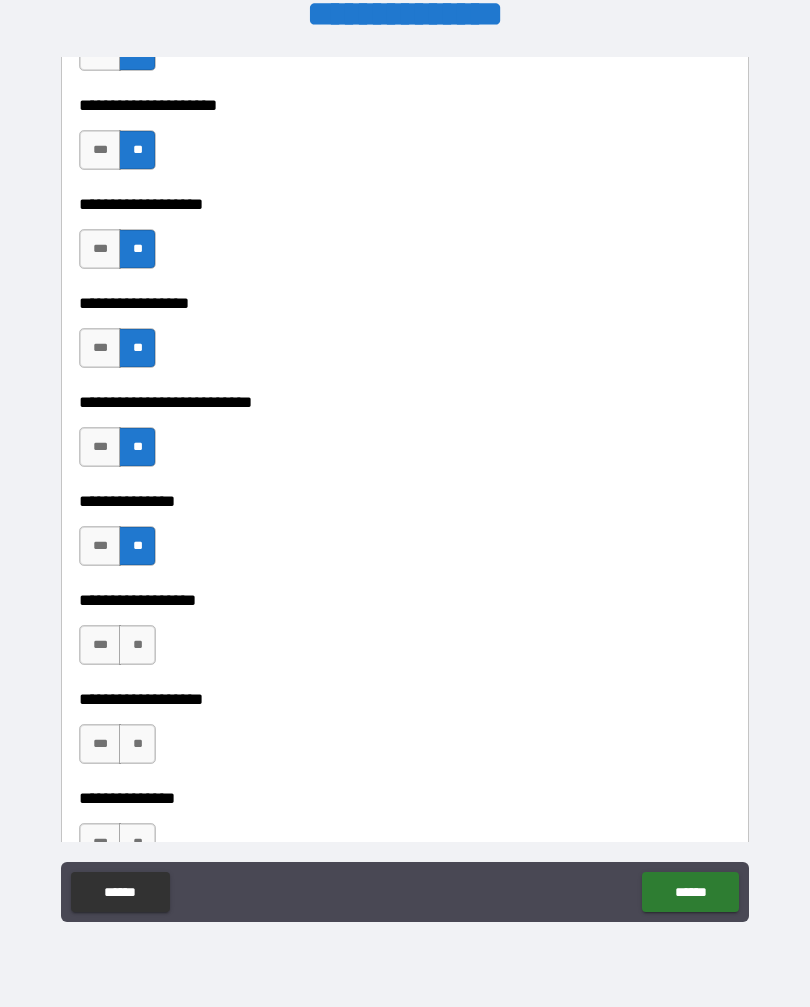 click on "**" at bounding box center [137, 645] 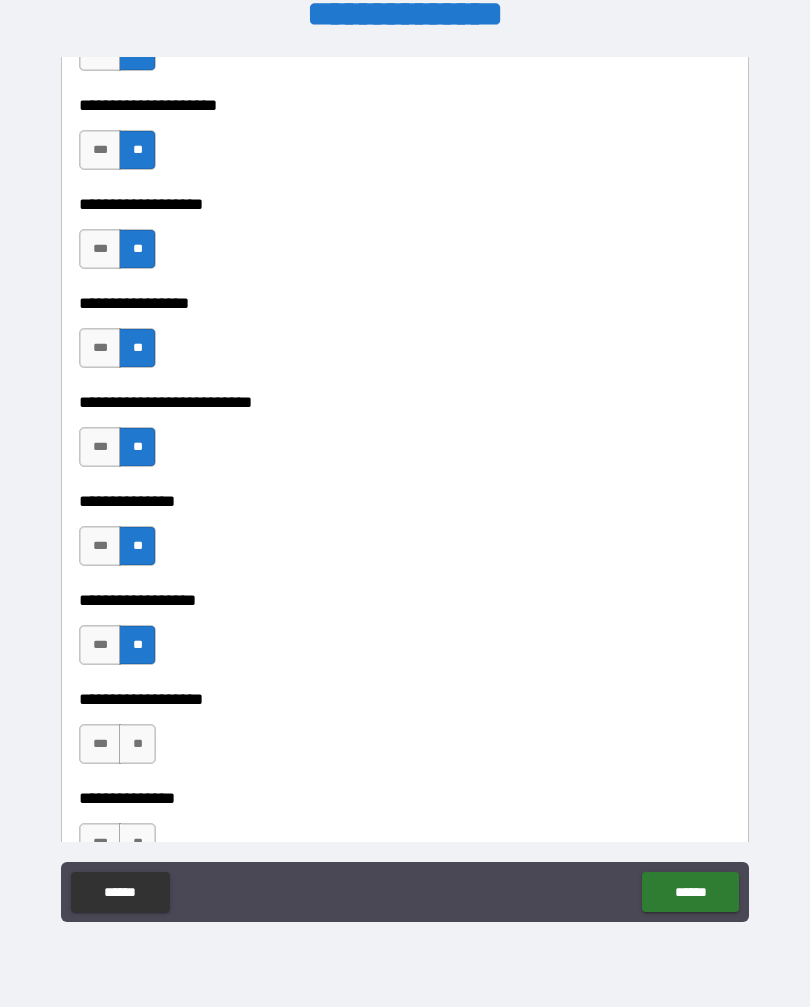 click on "**" at bounding box center [137, 744] 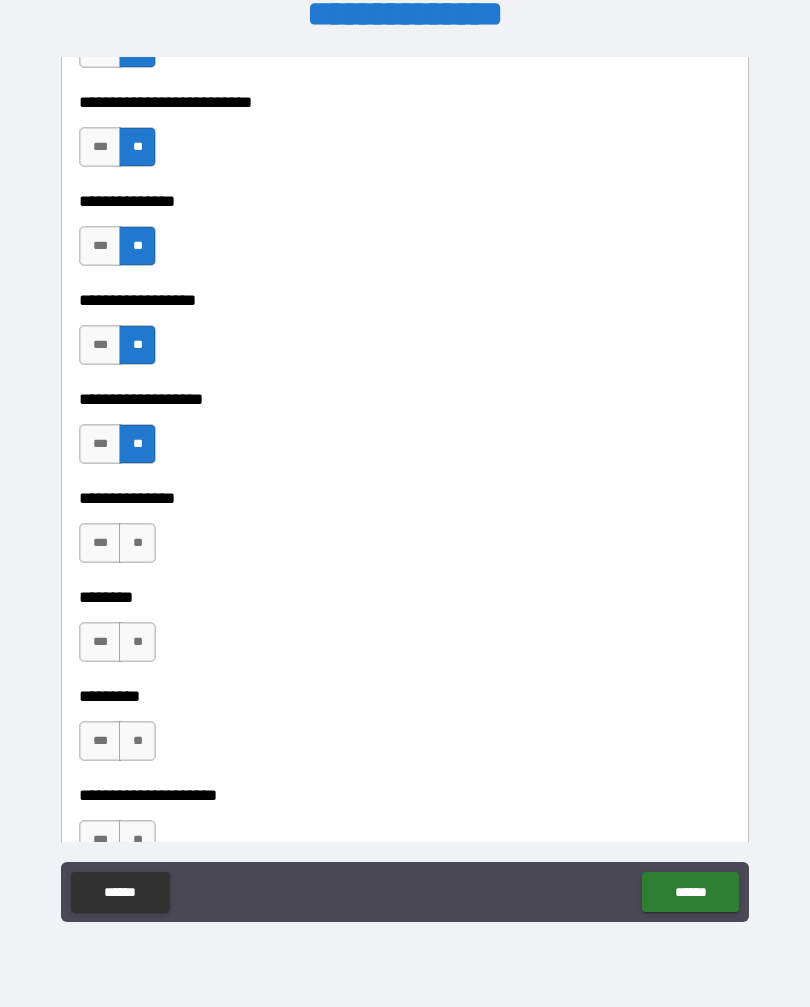 scroll, scrollTop: 5660, scrollLeft: 0, axis: vertical 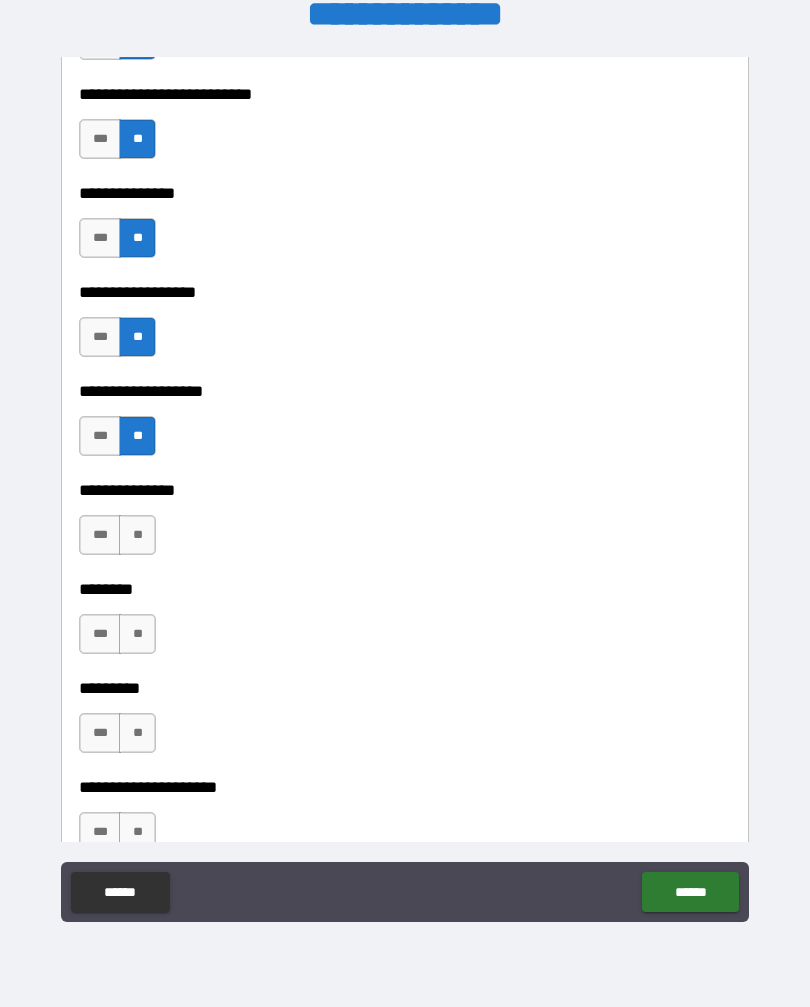 click on "**" at bounding box center [137, 535] 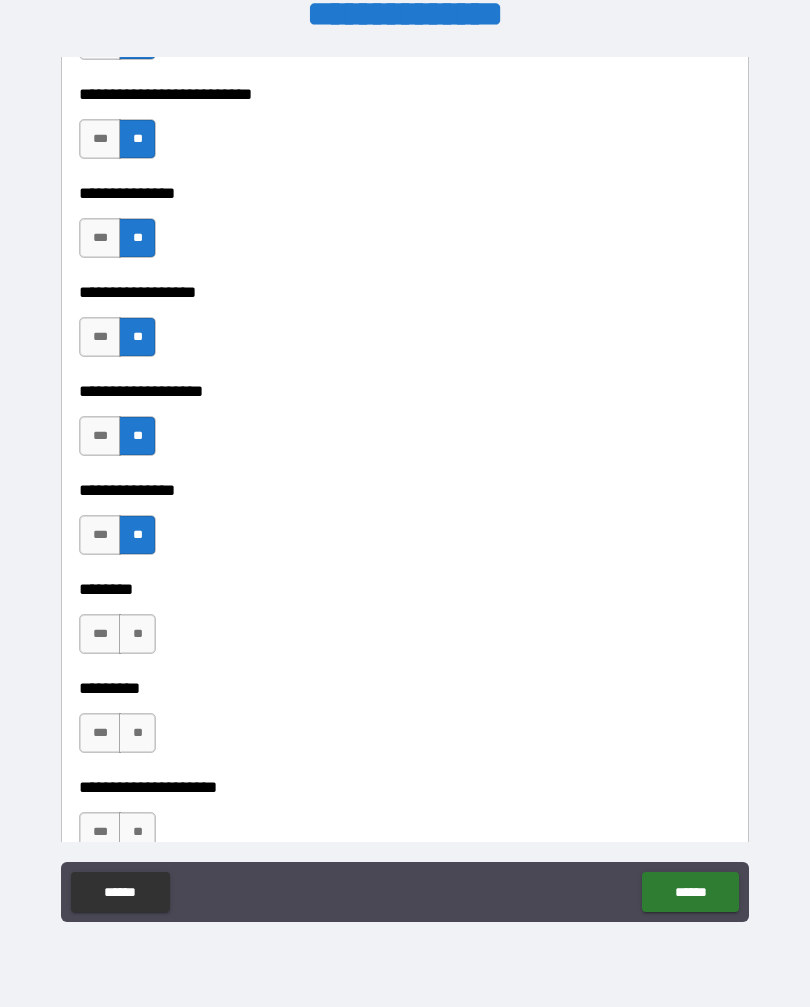 click on "**" at bounding box center (137, 634) 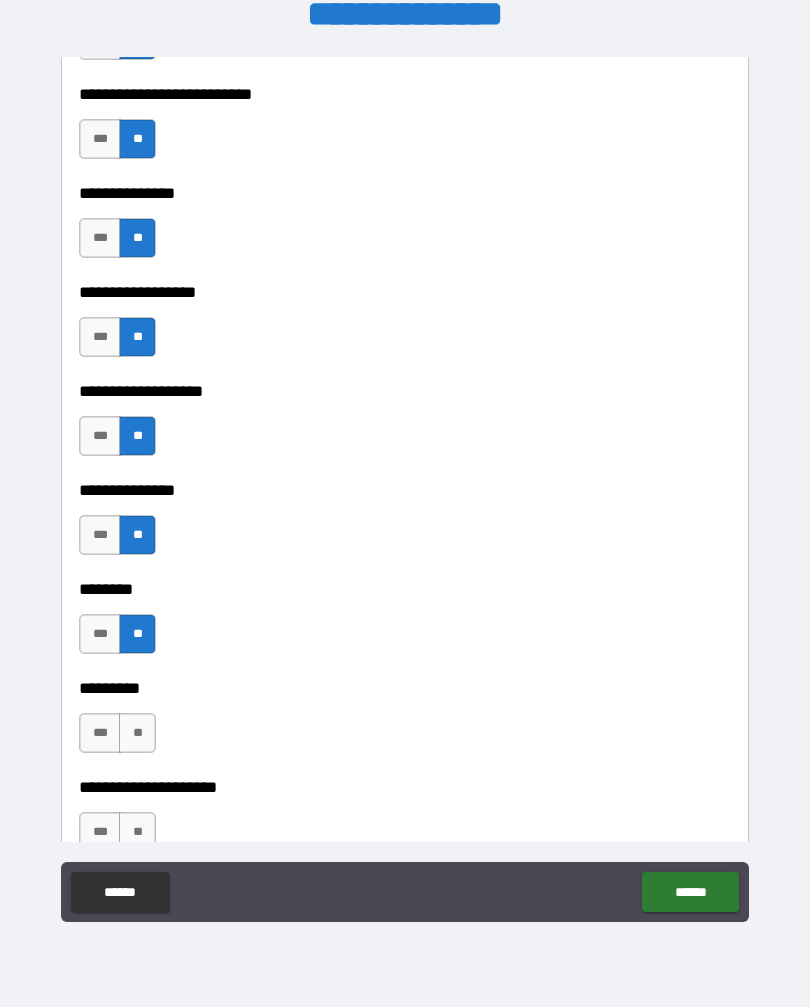 click on "**" at bounding box center (137, 733) 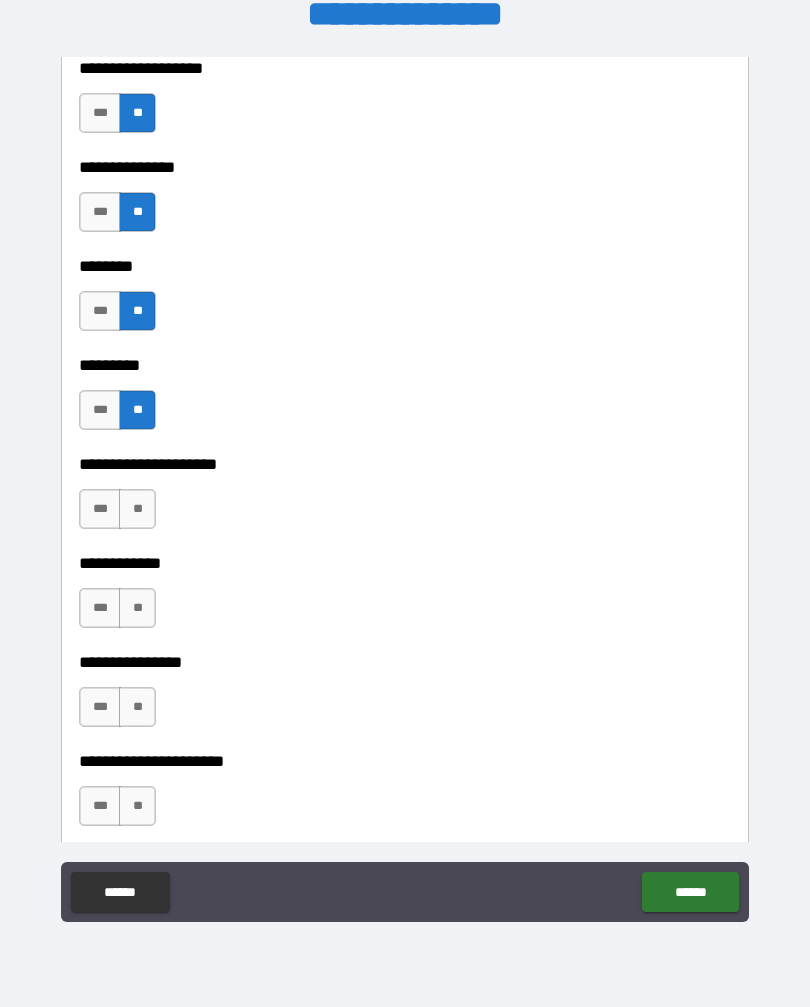 scroll, scrollTop: 6011, scrollLeft: 0, axis: vertical 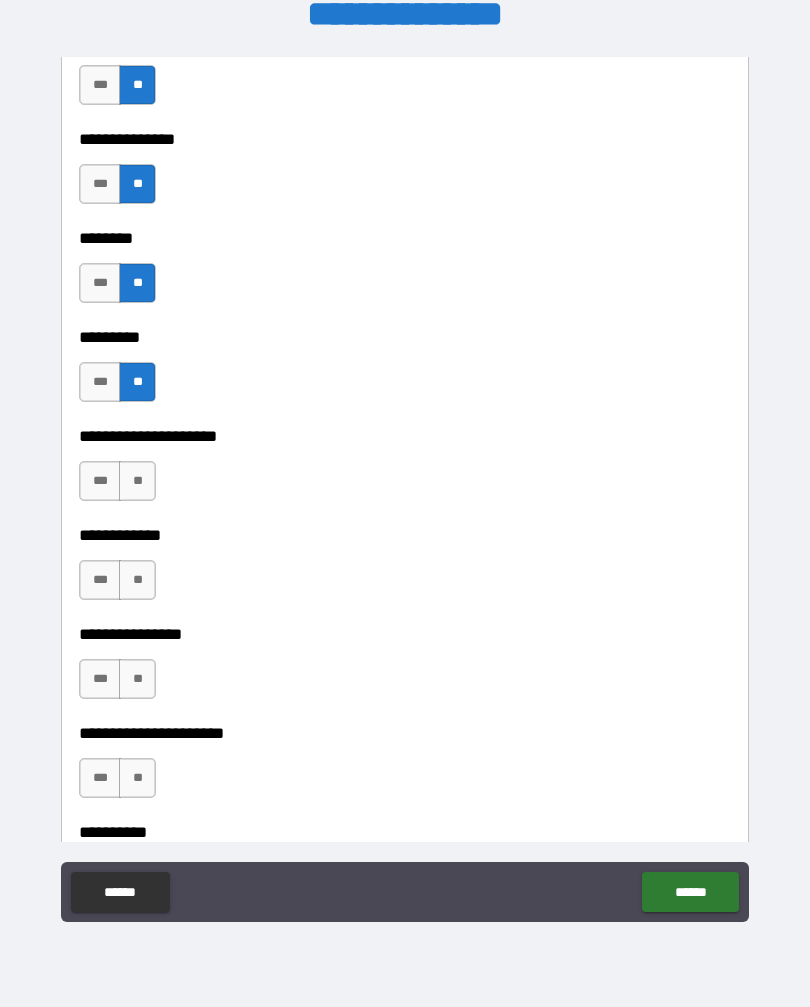 click on "**" at bounding box center (137, 481) 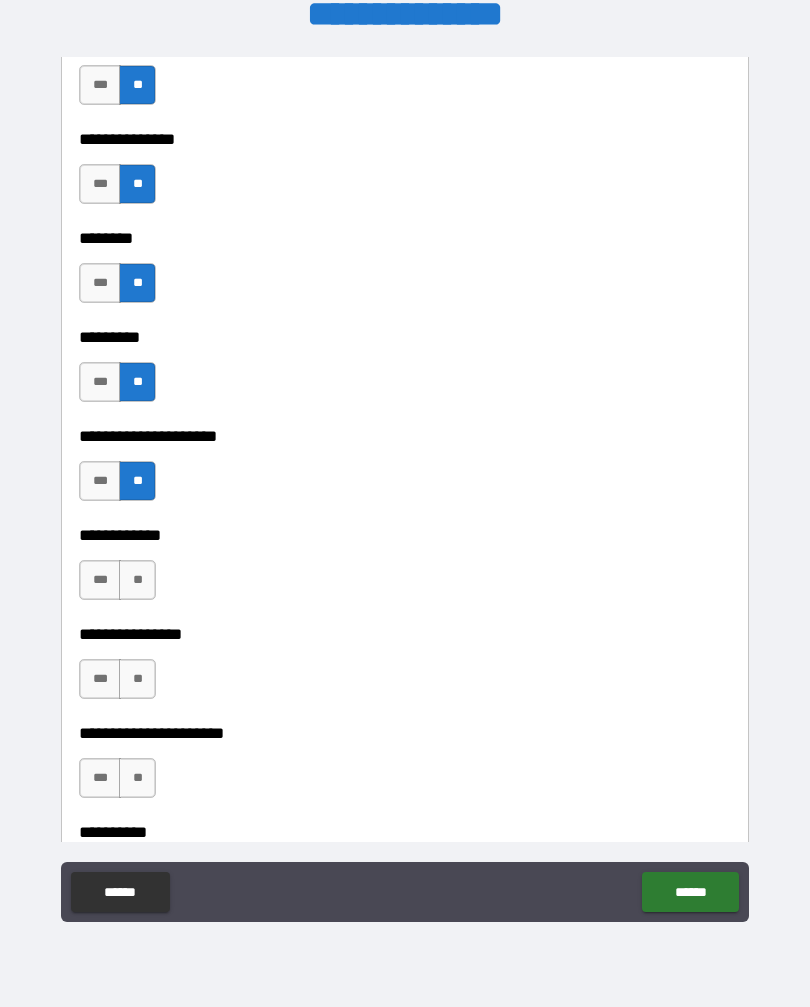 click on "**" at bounding box center (137, 580) 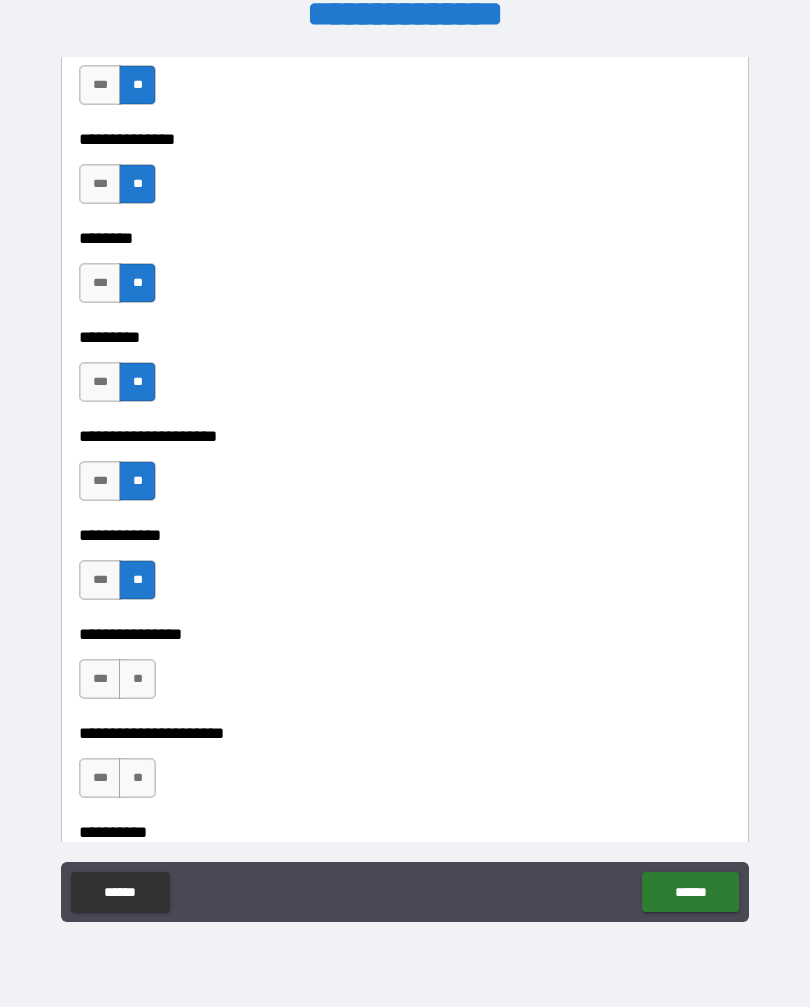click on "**" at bounding box center [137, 679] 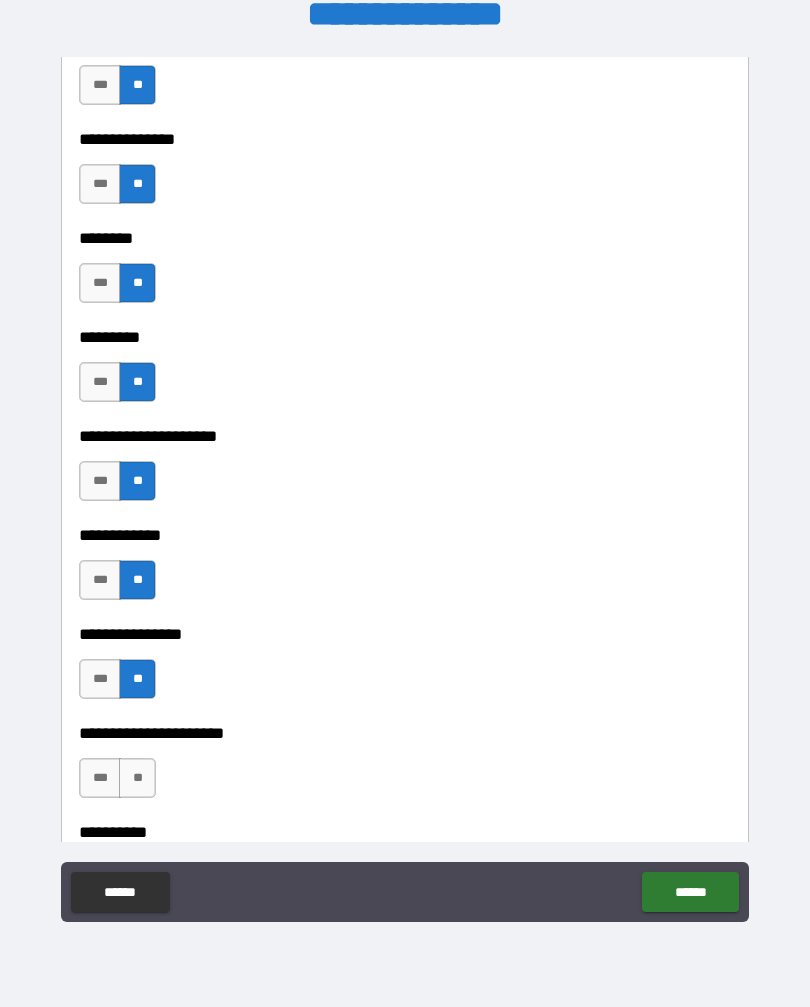 click on "**" at bounding box center (137, 778) 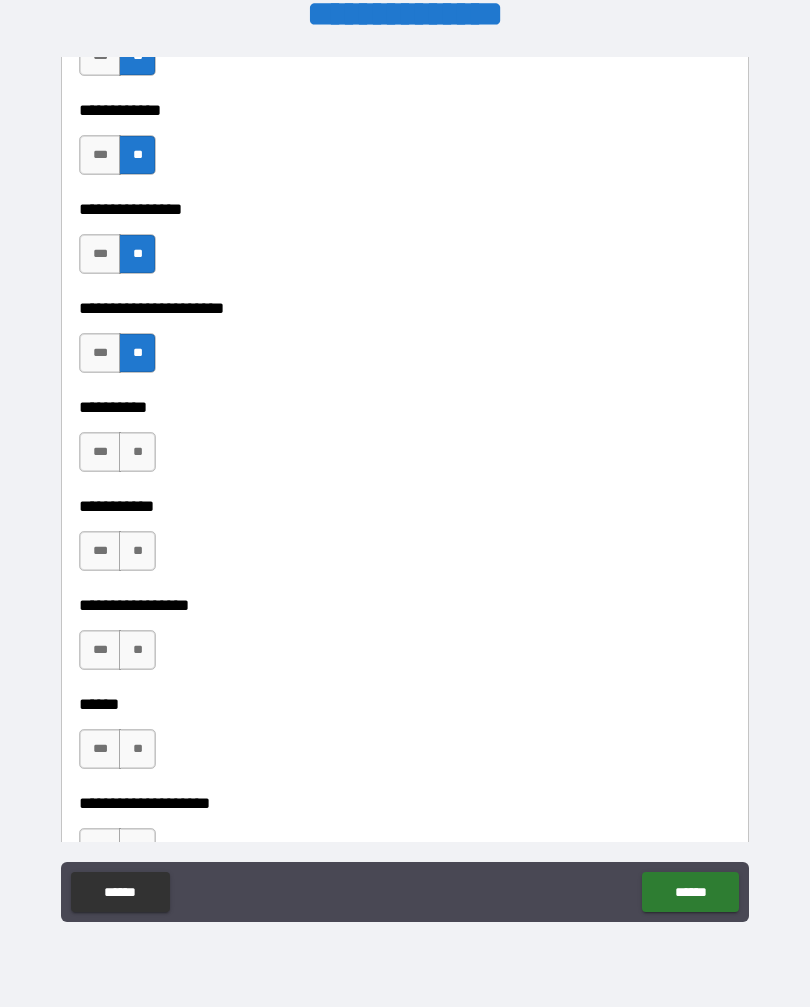 scroll, scrollTop: 6457, scrollLeft: 0, axis: vertical 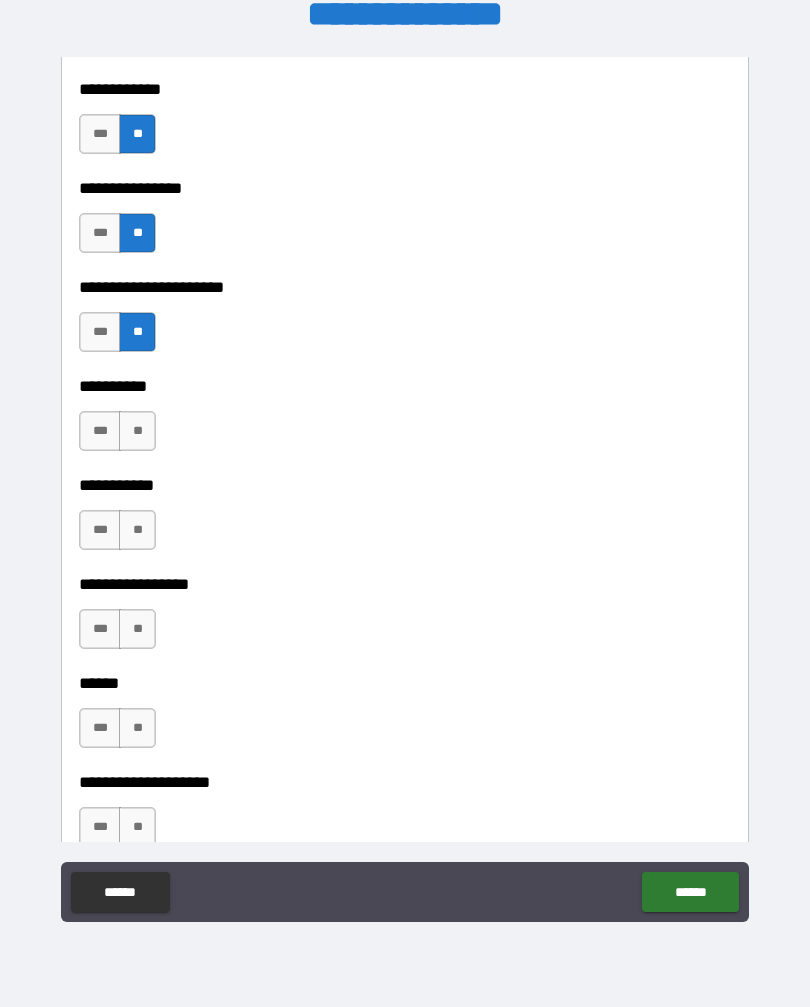 click on "**" at bounding box center (137, 431) 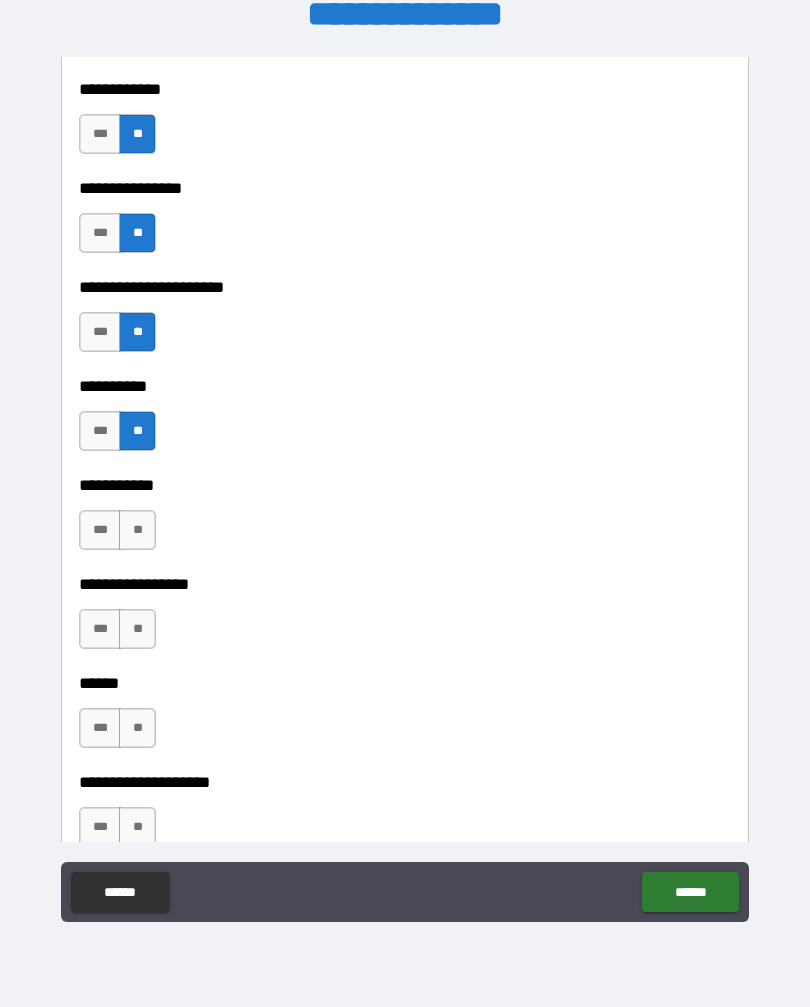 click on "**********" at bounding box center [405, 471] 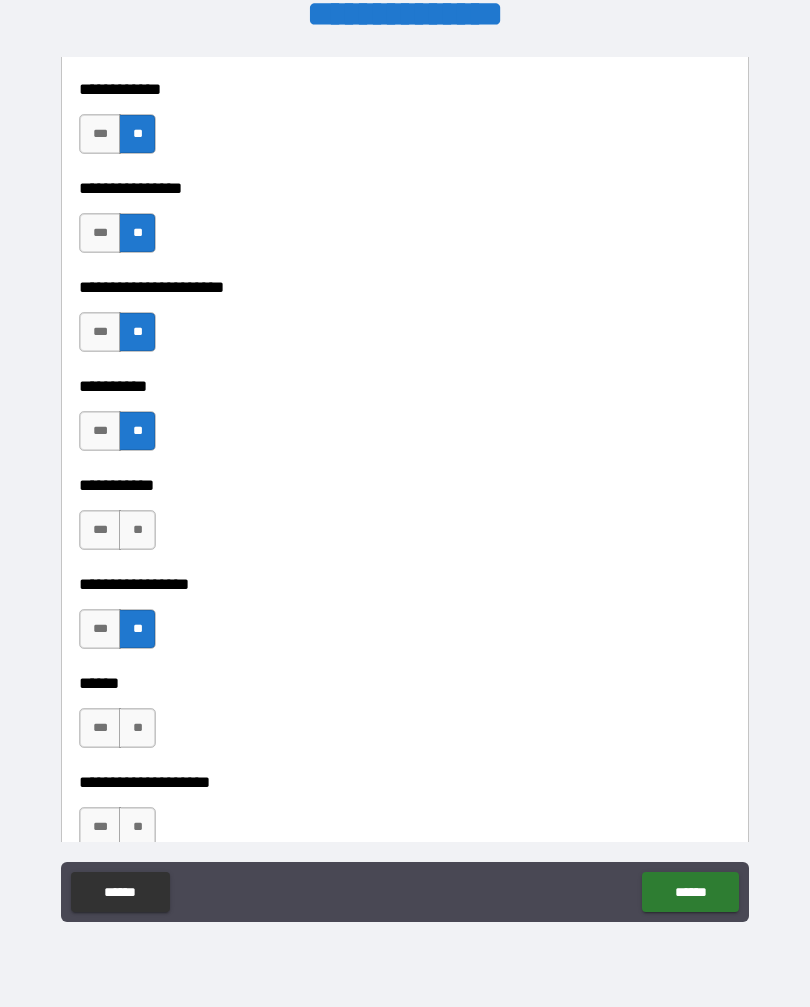 click on "**" at bounding box center [137, 728] 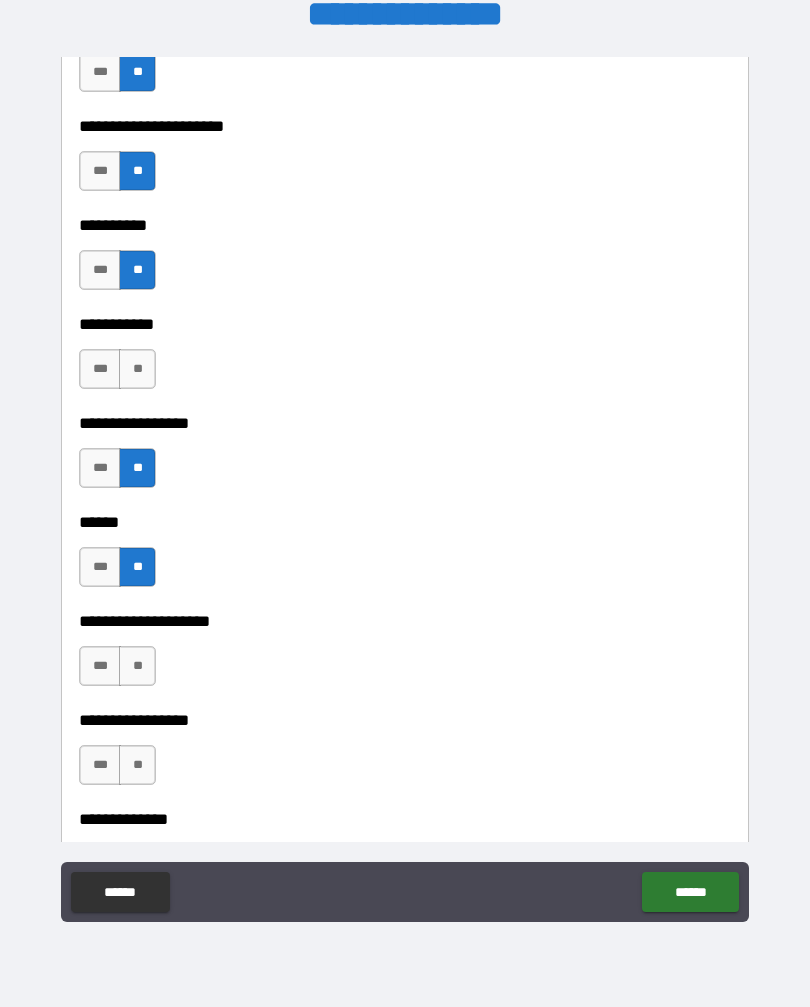 scroll, scrollTop: 6768, scrollLeft: 0, axis: vertical 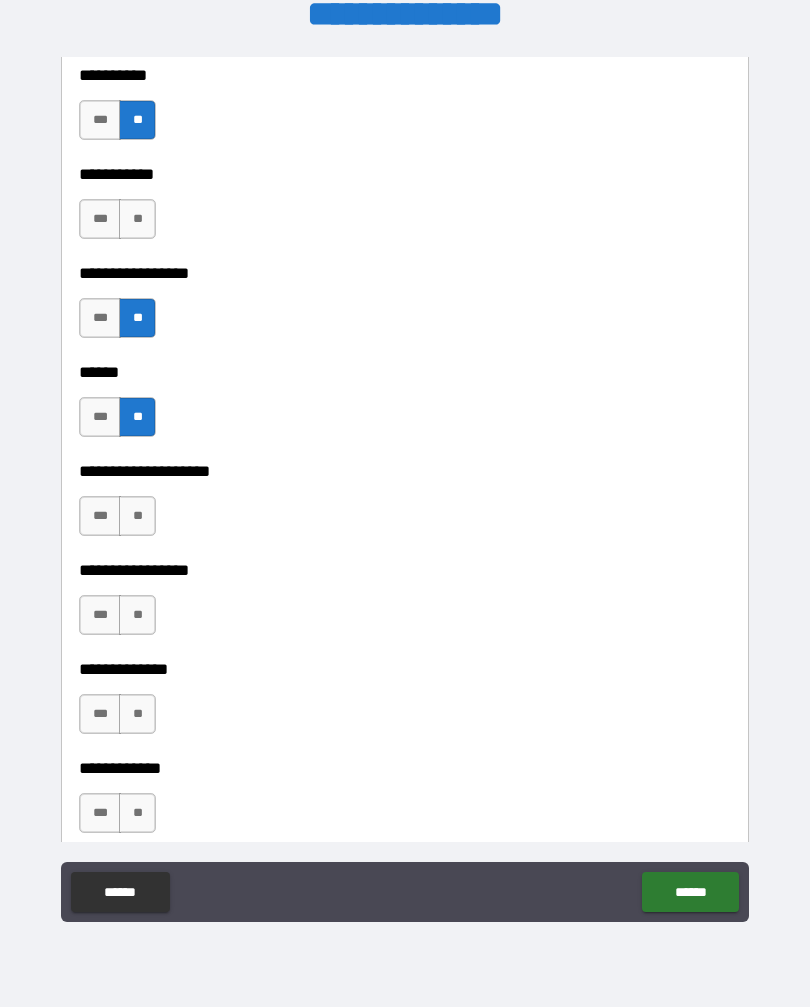 click on "***" at bounding box center [100, 417] 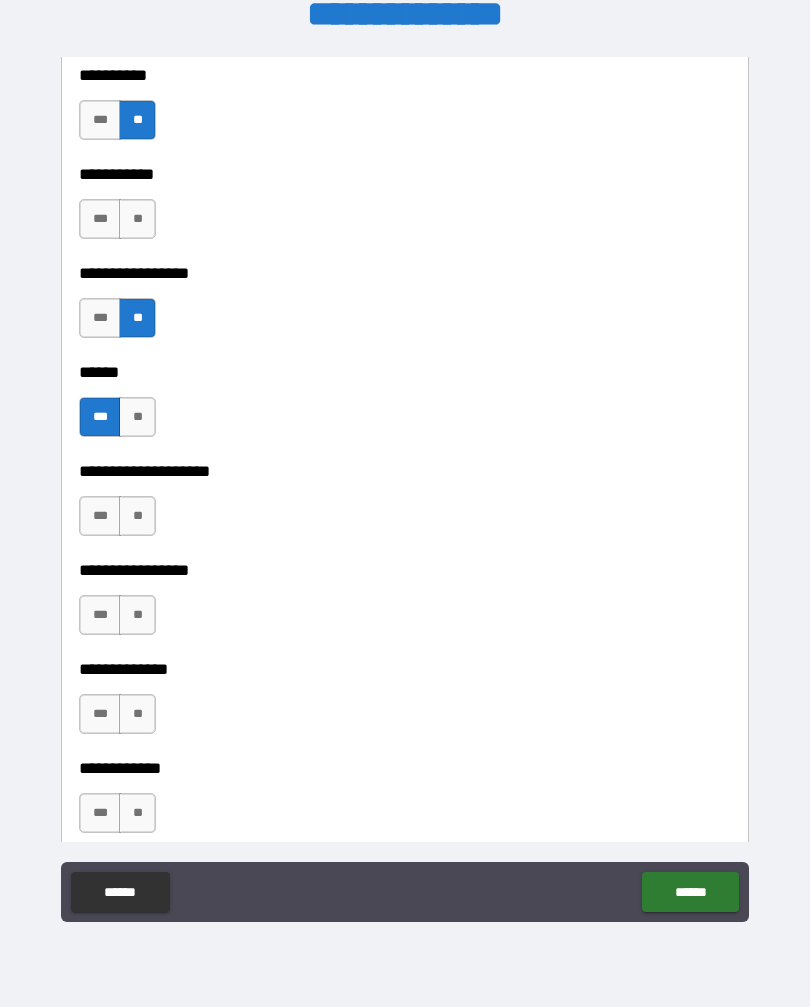 click on "**" at bounding box center [137, 516] 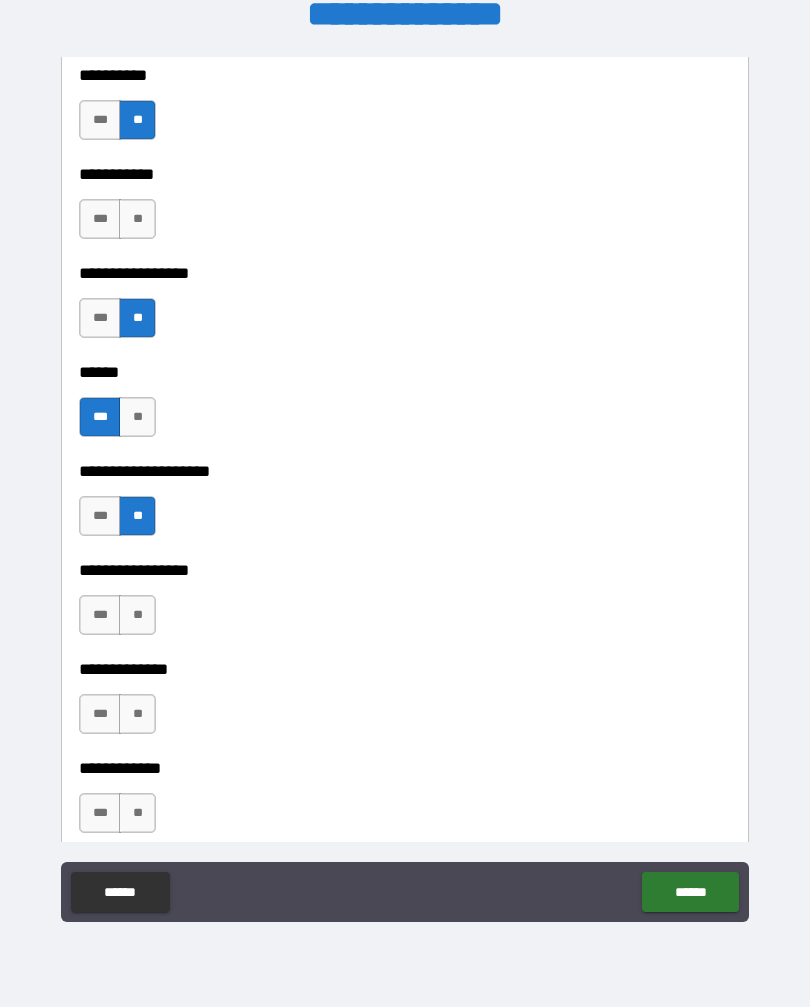 click on "**" at bounding box center (137, 615) 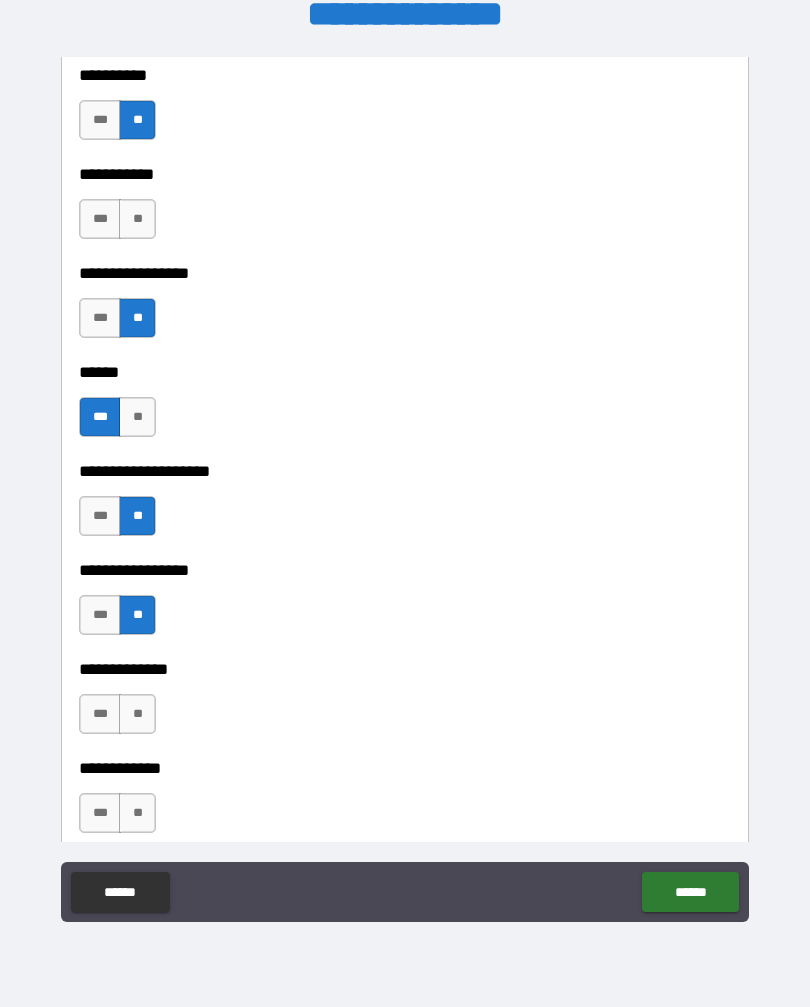 click on "**" at bounding box center (137, 714) 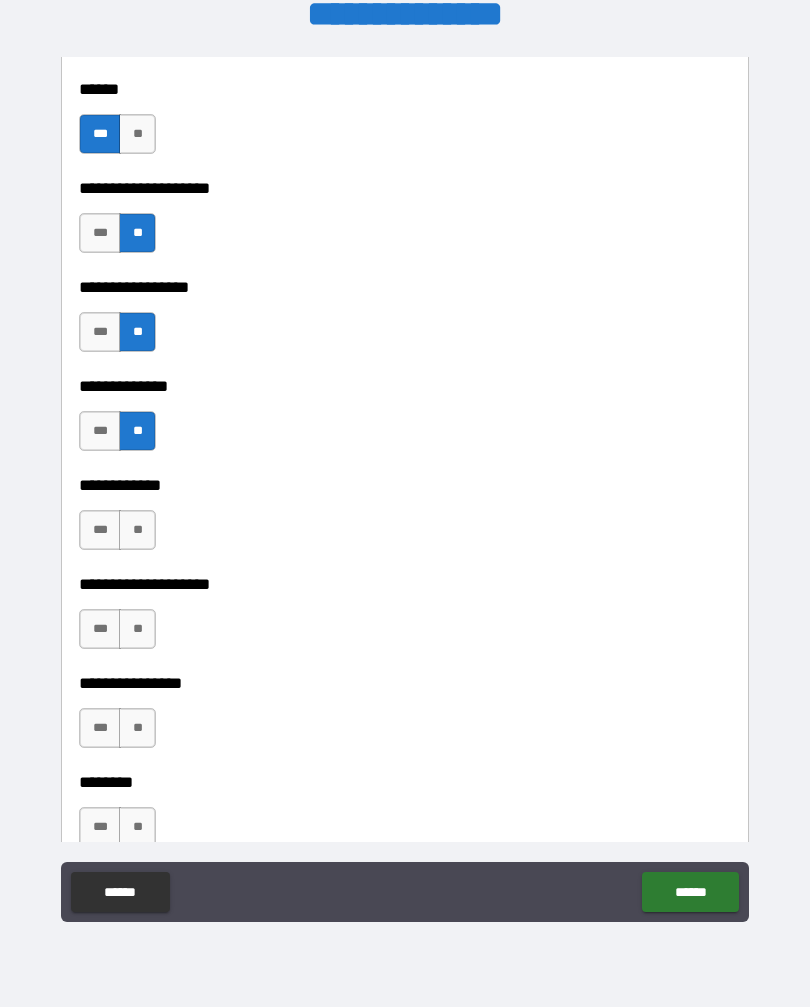 scroll, scrollTop: 7063, scrollLeft: 0, axis: vertical 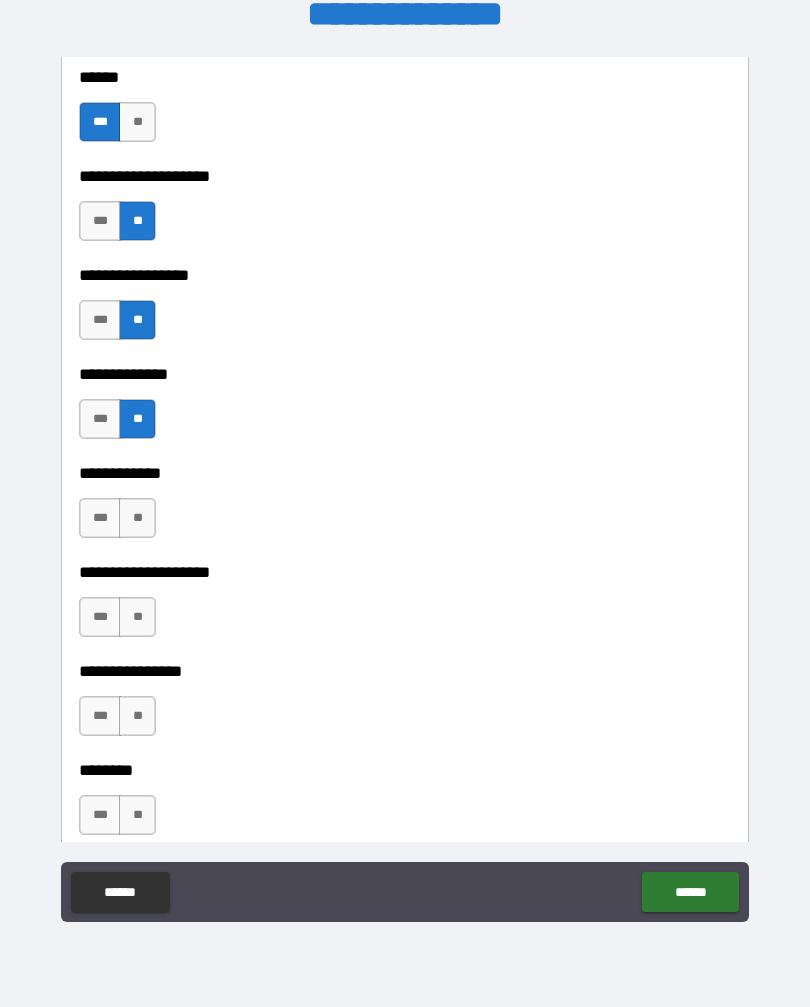 click on "**" at bounding box center (137, 518) 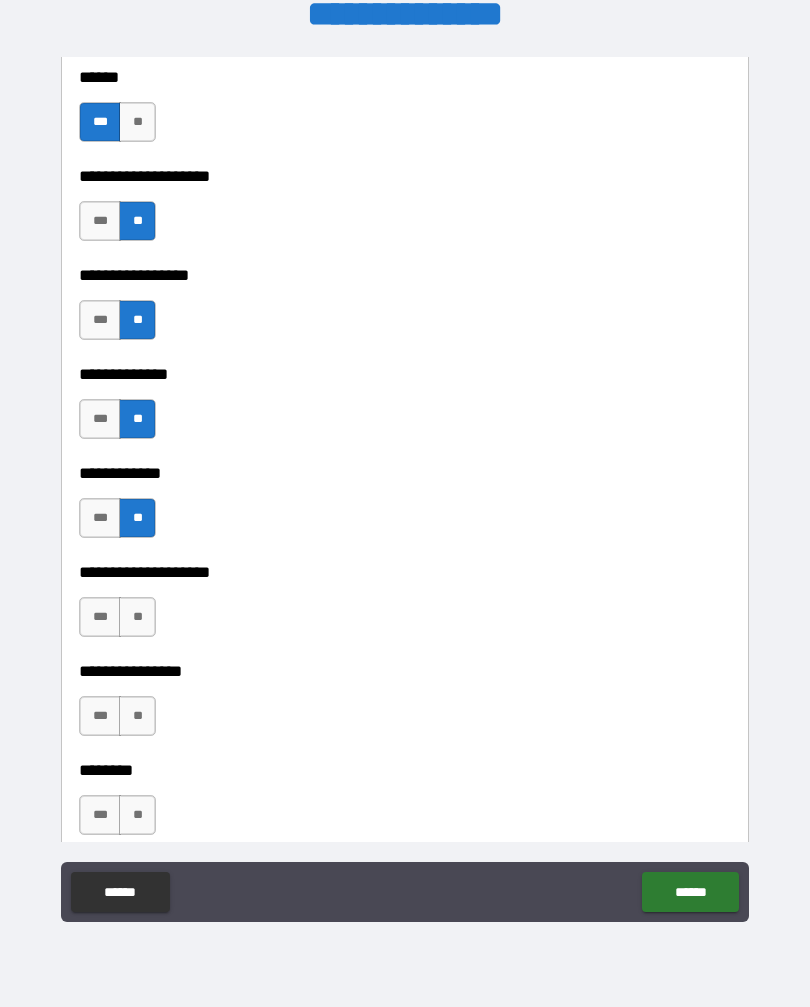 click on "**" at bounding box center [137, 617] 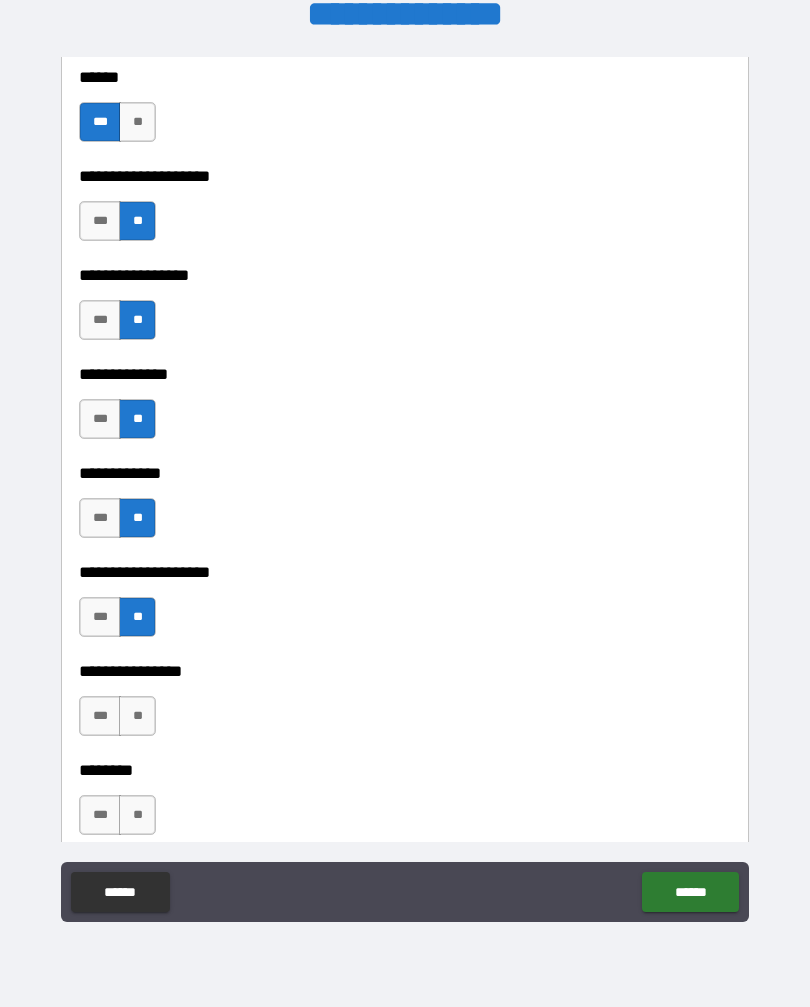click on "**" at bounding box center (137, 716) 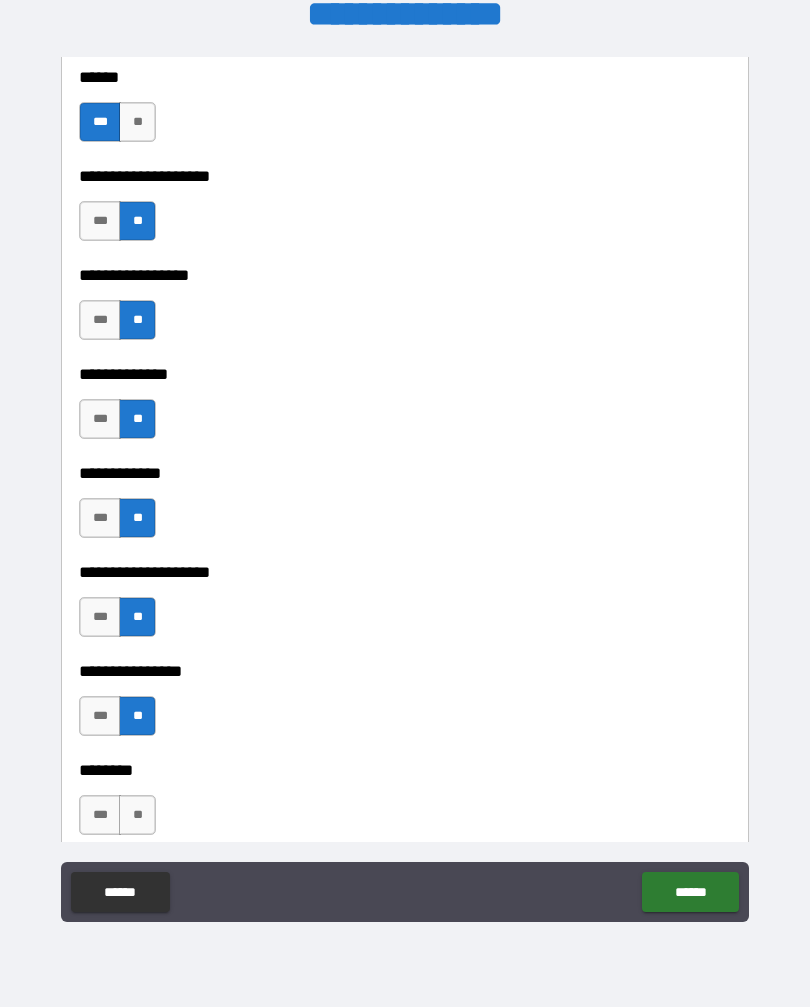 click on "**" at bounding box center (137, 815) 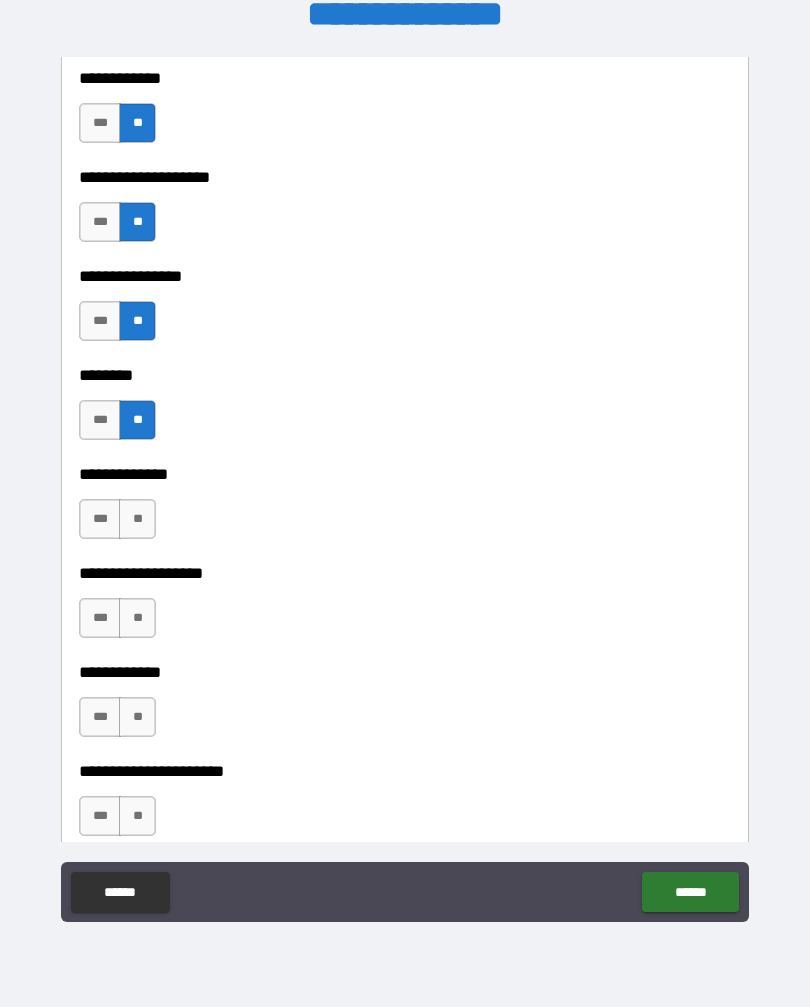 scroll, scrollTop: 7470, scrollLeft: 0, axis: vertical 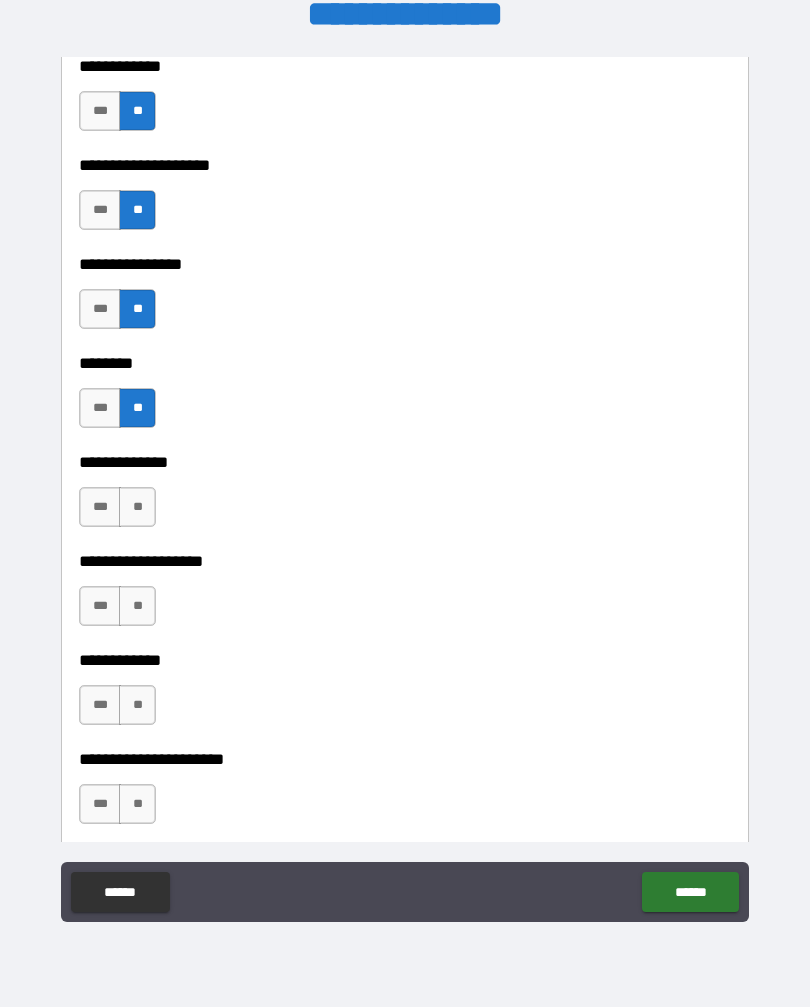 click on "**" at bounding box center [137, 507] 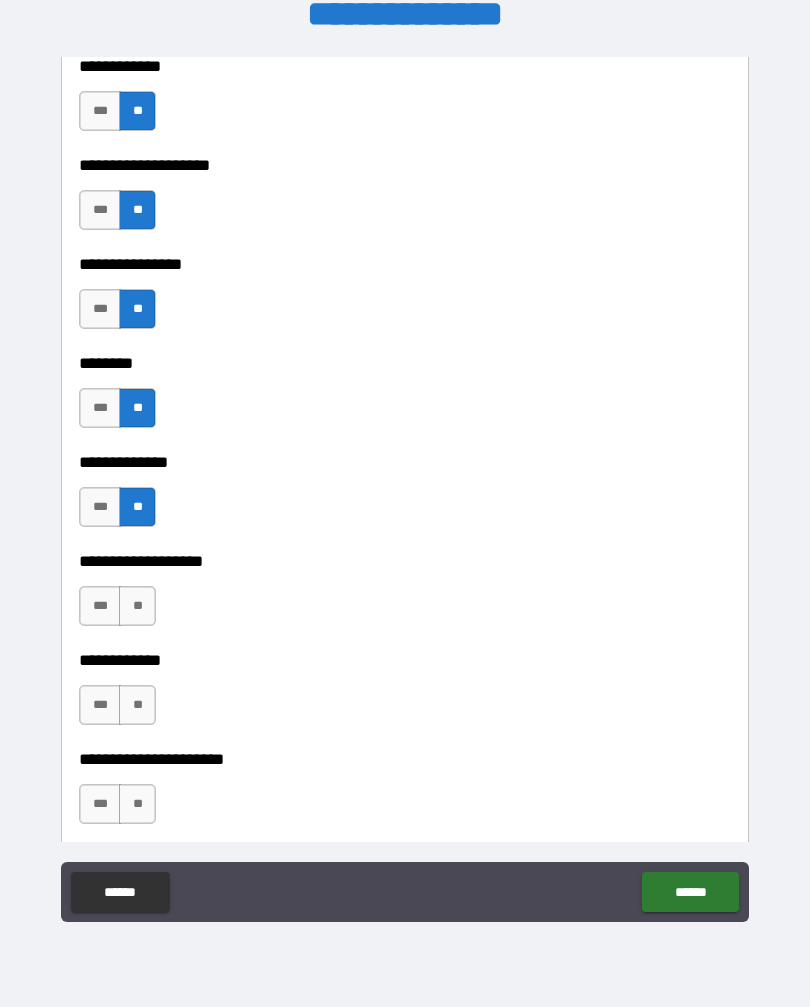 click on "**" at bounding box center (137, 606) 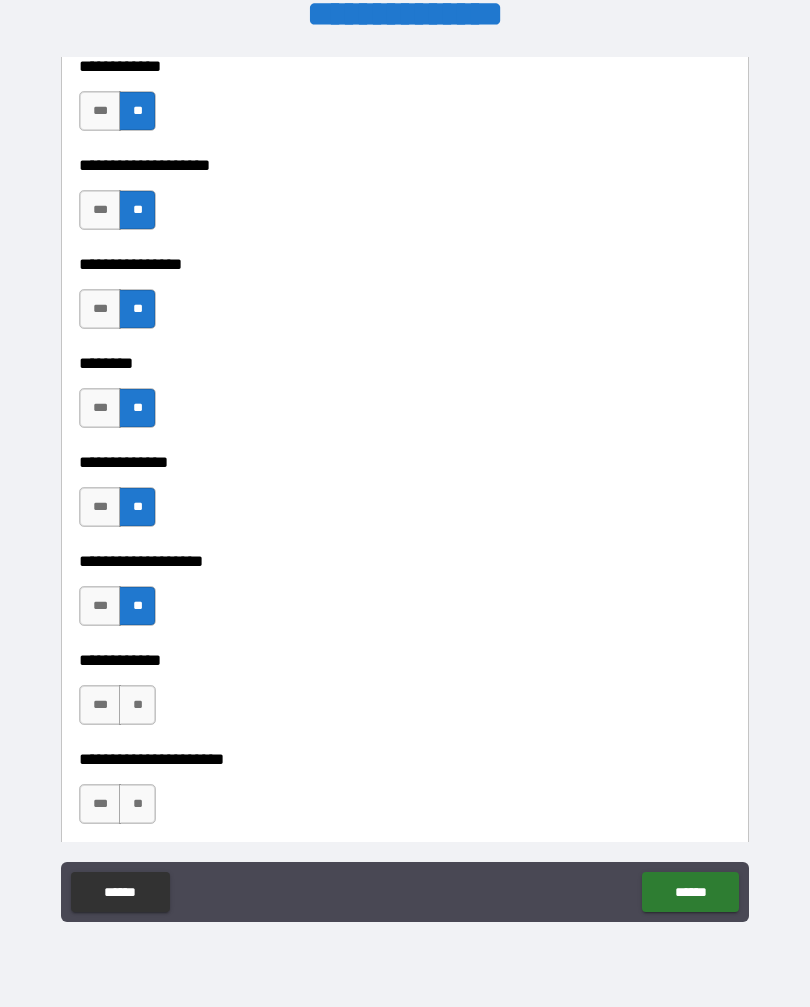 click on "**" at bounding box center [137, 705] 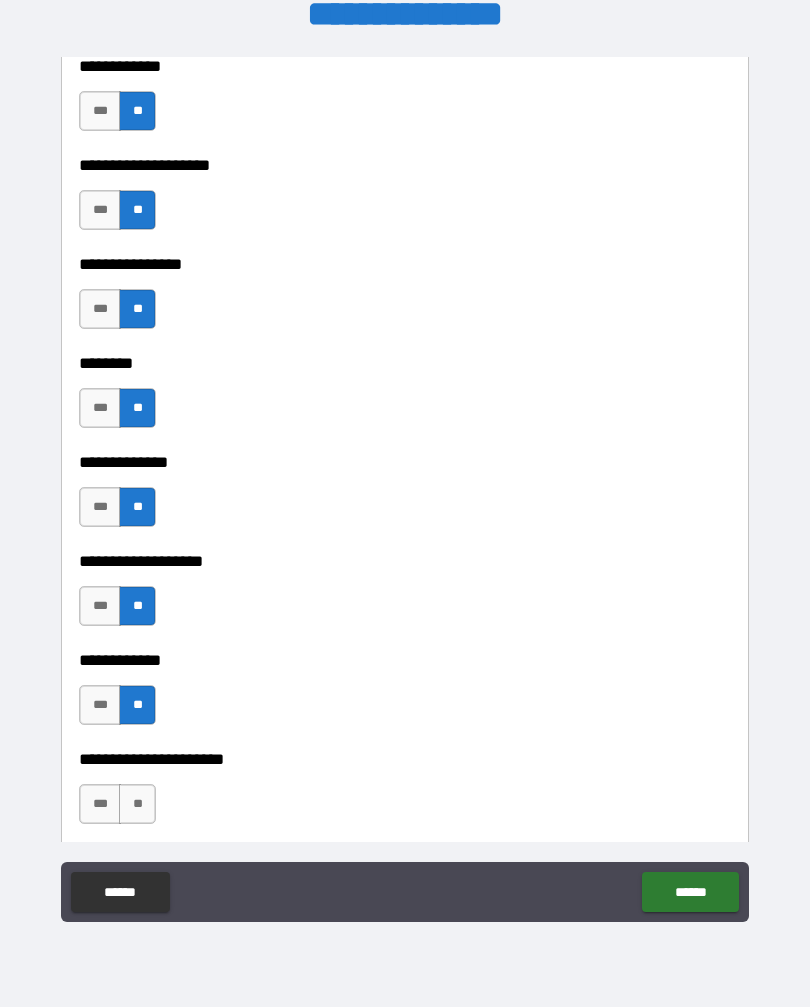 click on "**" at bounding box center [137, 804] 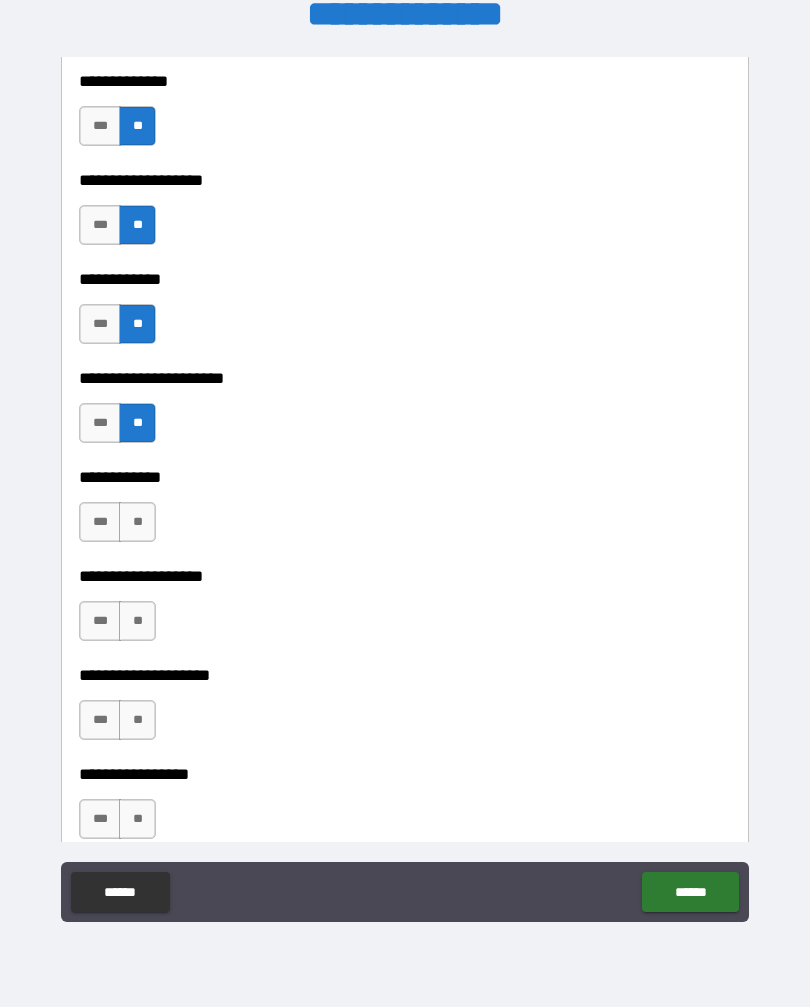 scroll, scrollTop: 7856, scrollLeft: 0, axis: vertical 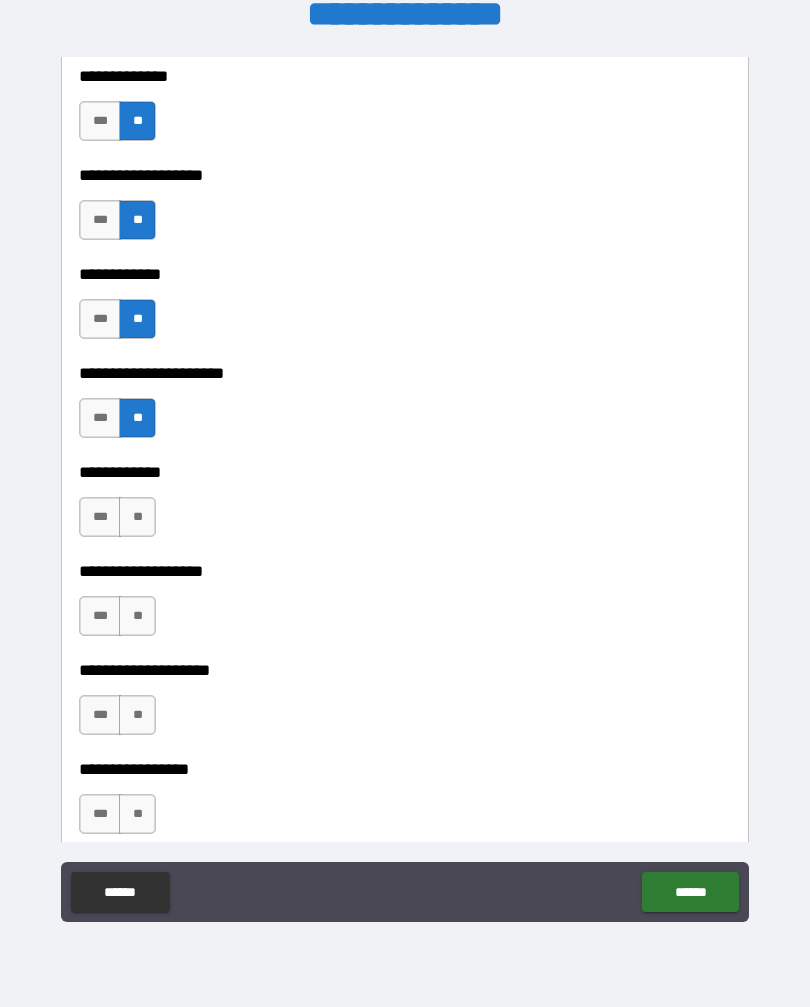 click on "*** **" at bounding box center [120, 522] 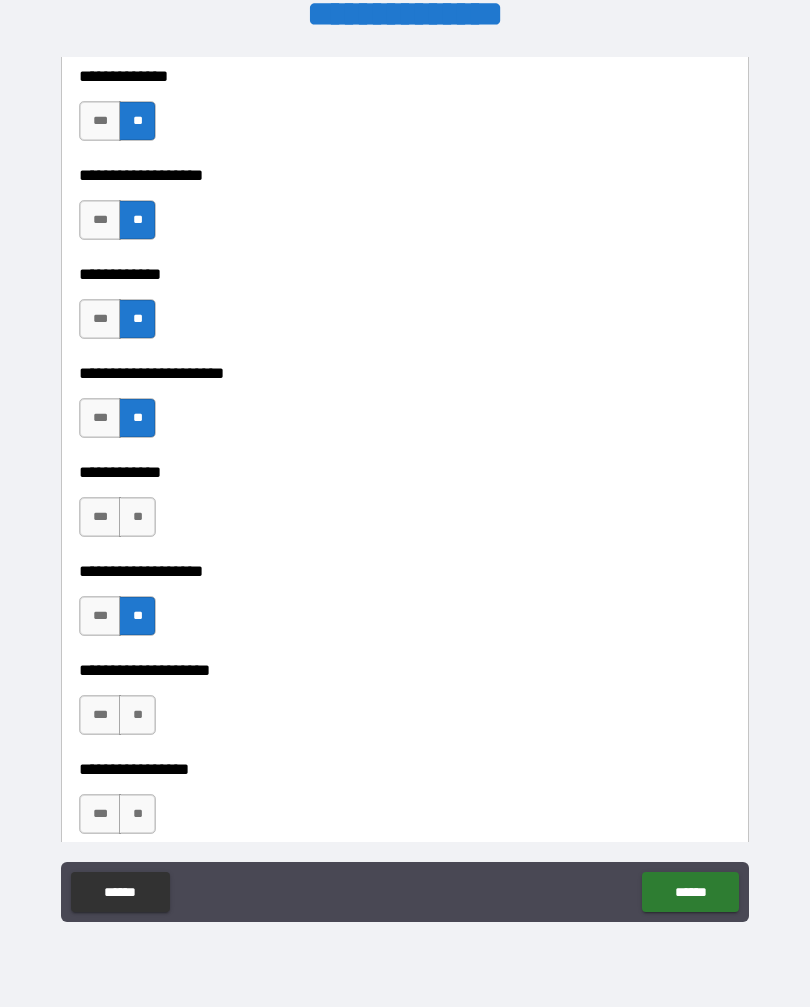 click on "**" at bounding box center [137, 517] 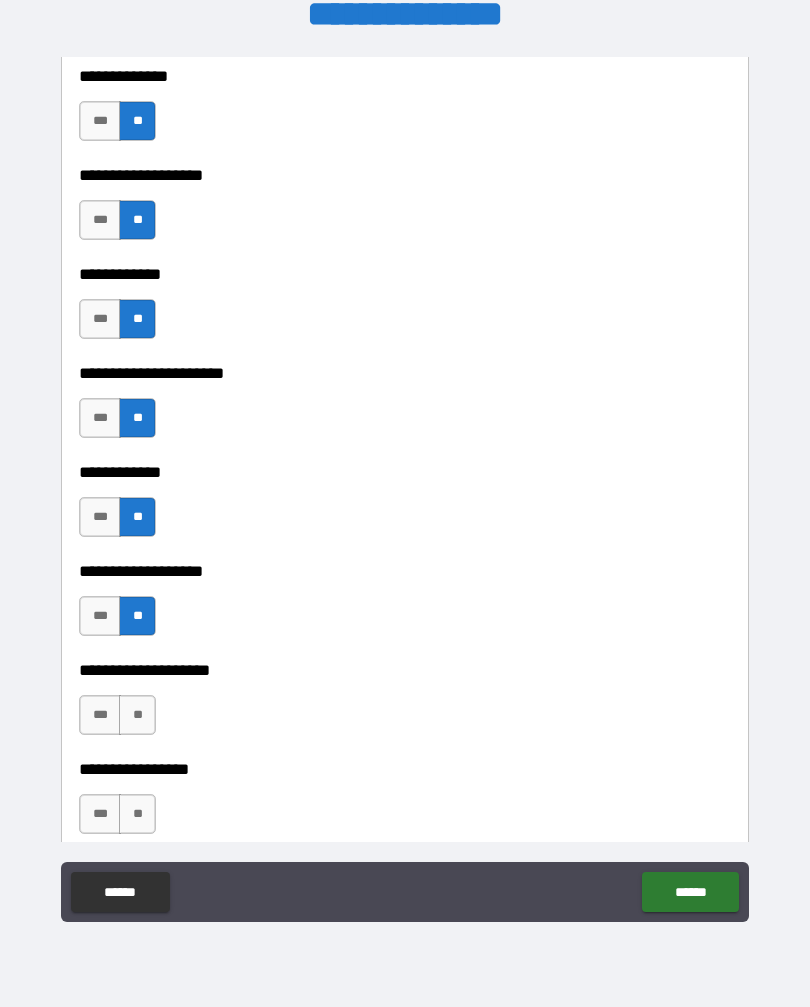 click on "**" at bounding box center (137, 715) 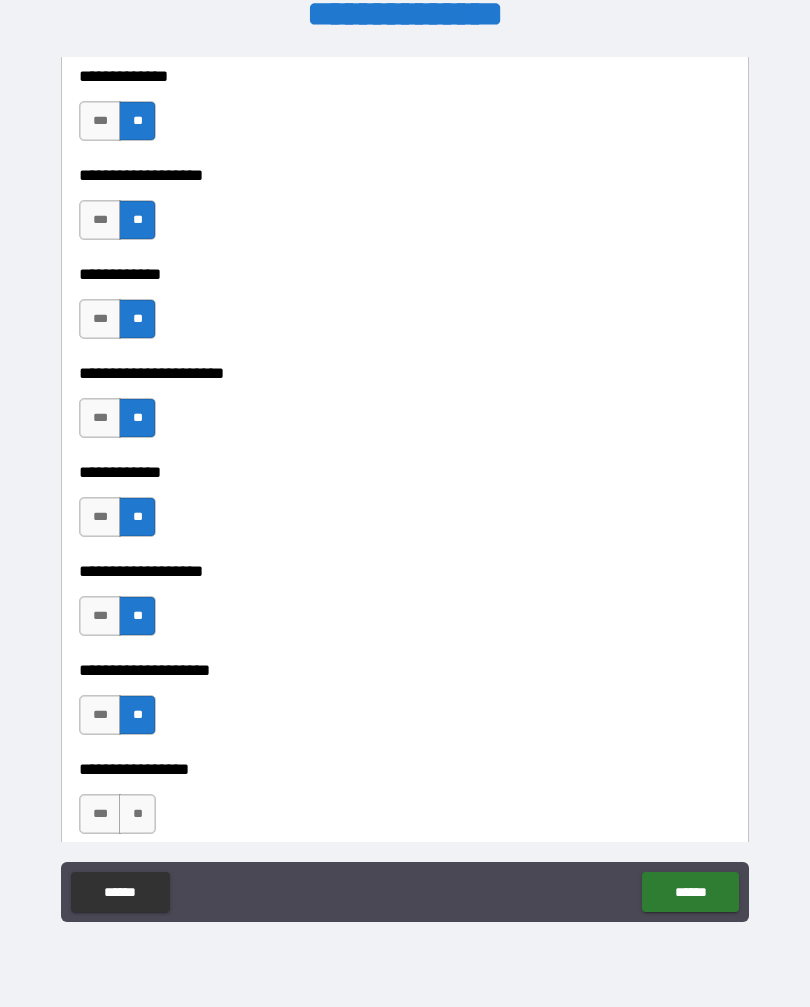 click on "**" at bounding box center [137, 814] 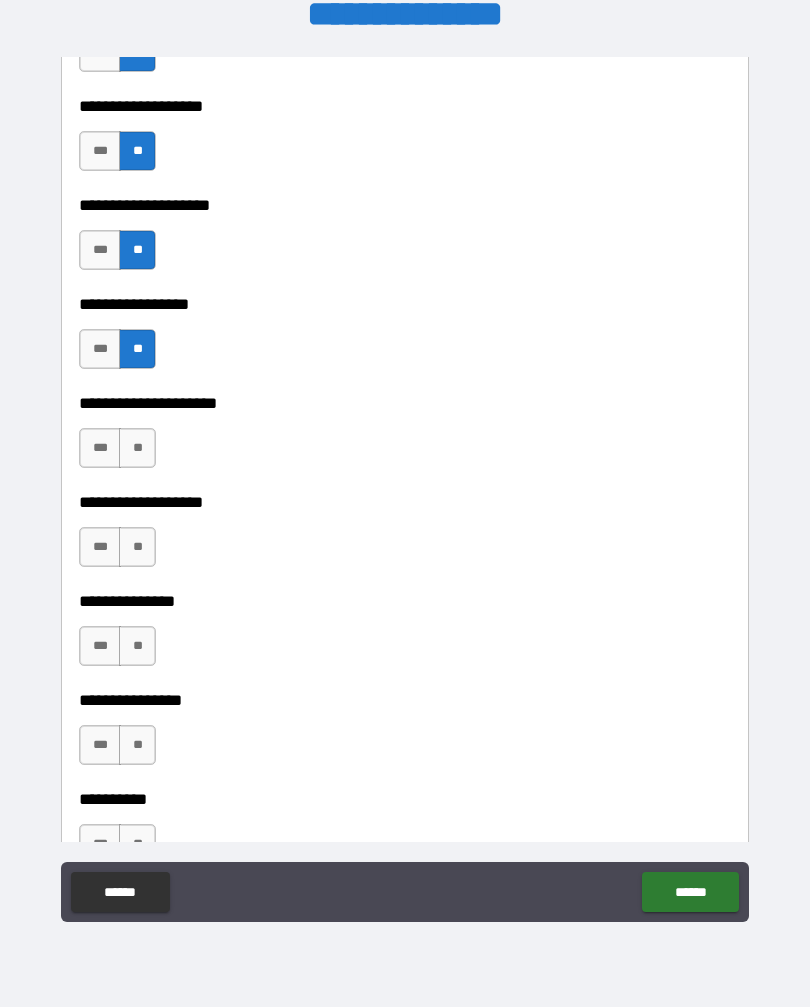 scroll, scrollTop: 8328, scrollLeft: 0, axis: vertical 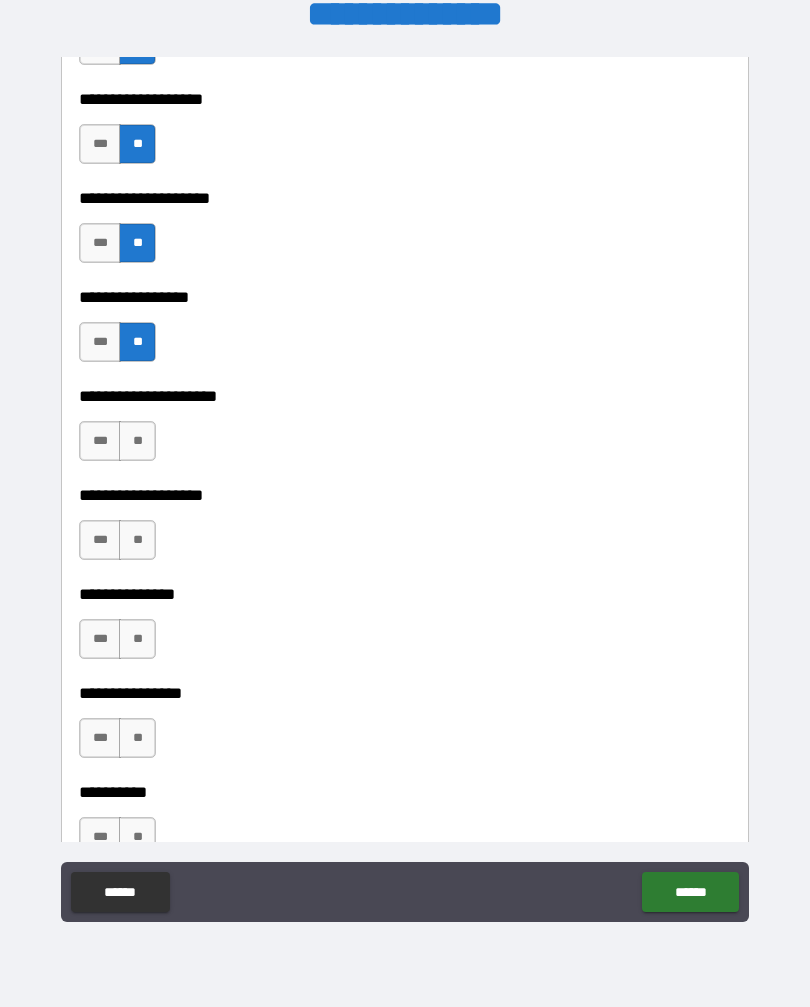 click on "**" at bounding box center (137, 441) 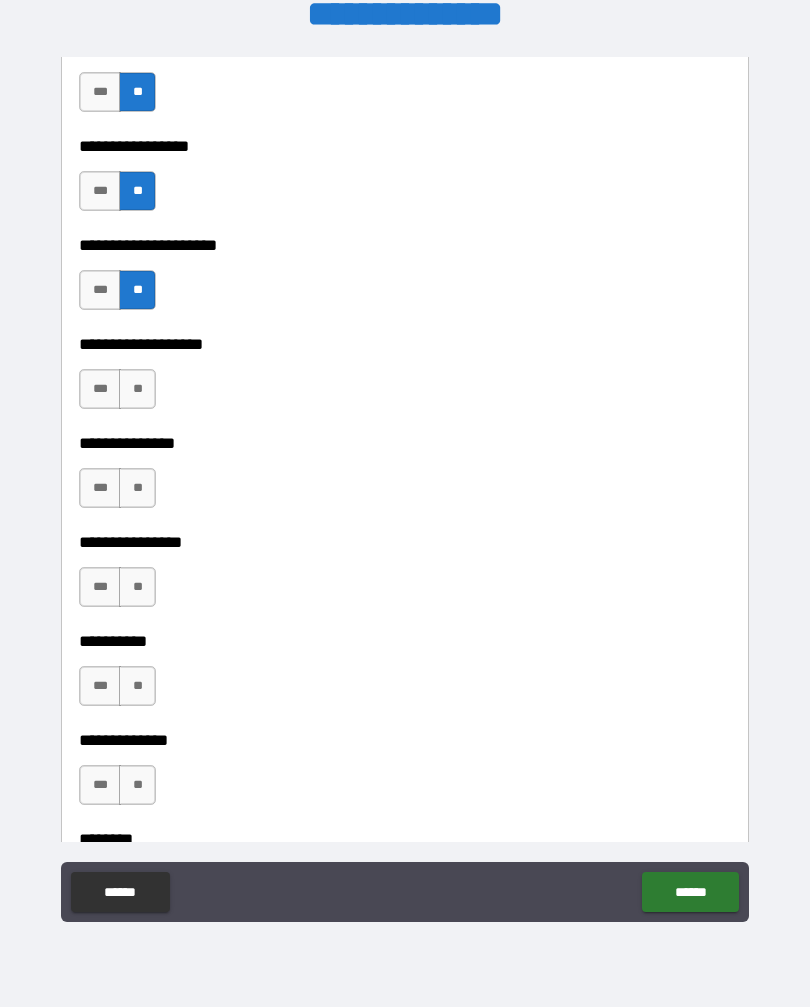 scroll, scrollTop: 8473, scrollLeft: 0, axis: vertical 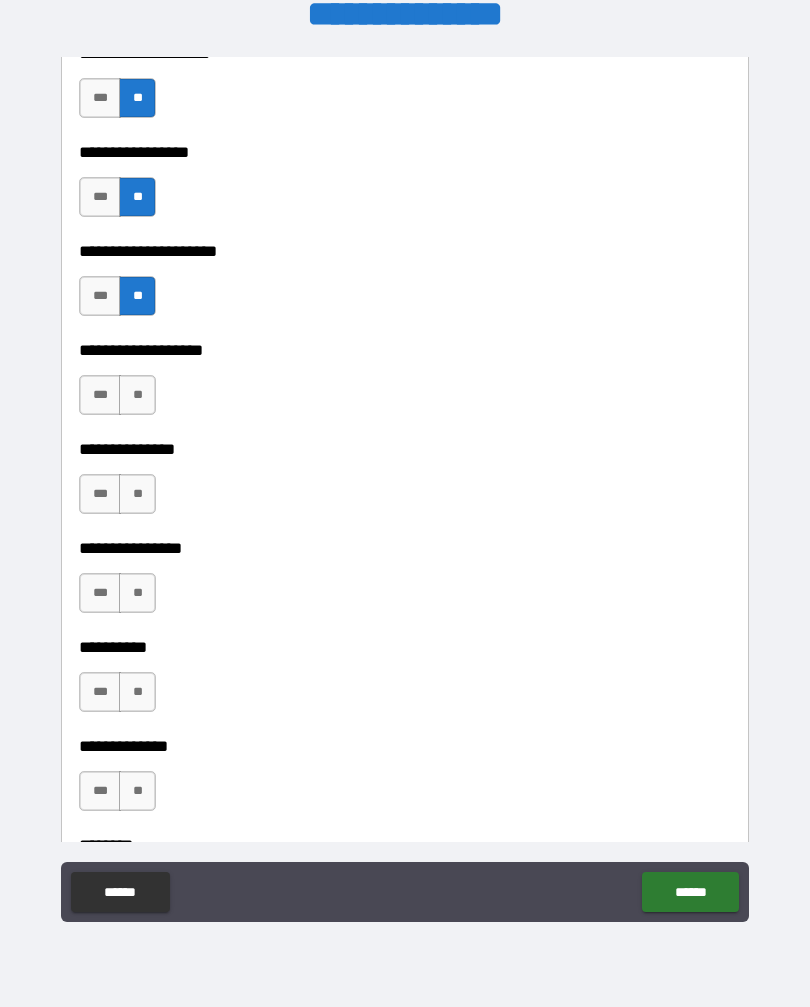 click on "**" at bounding box center (137, 395) 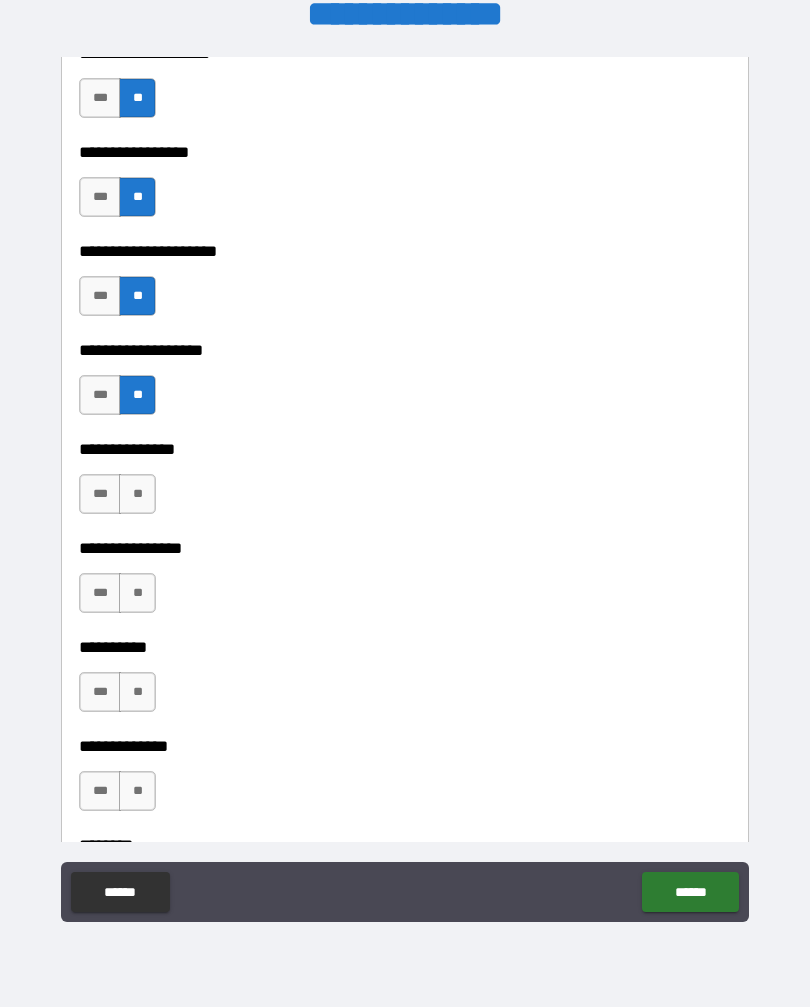 click on "**" at bounding box center (137, 494) 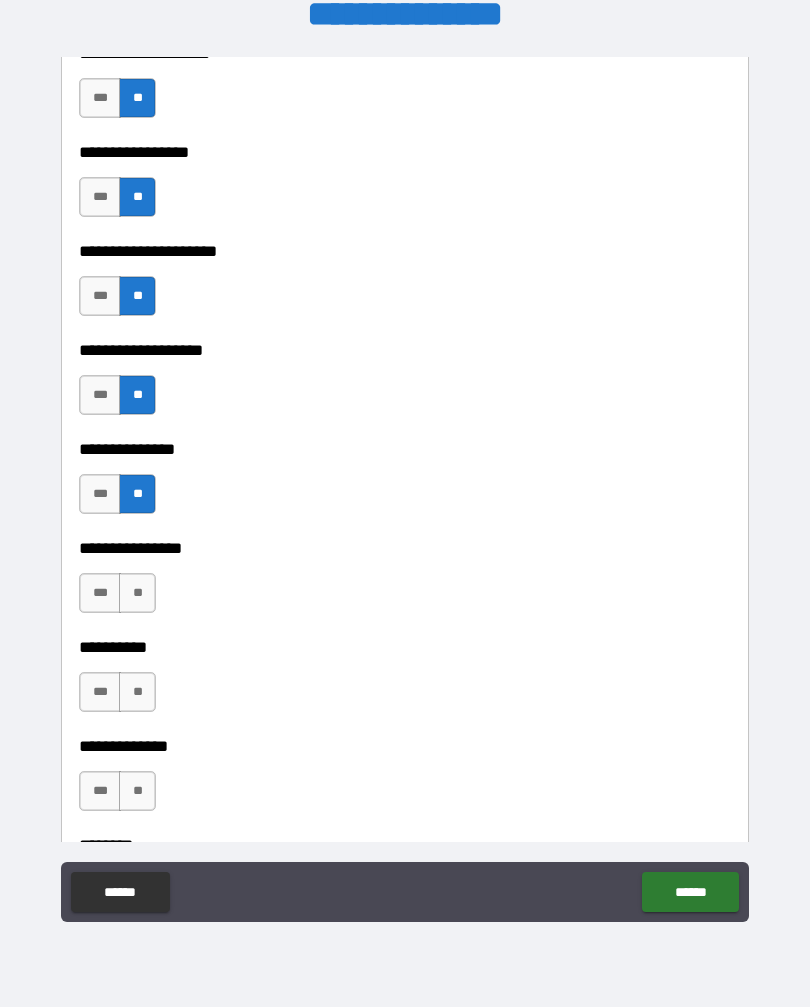 click on "**" at bounding box center (137, 593) 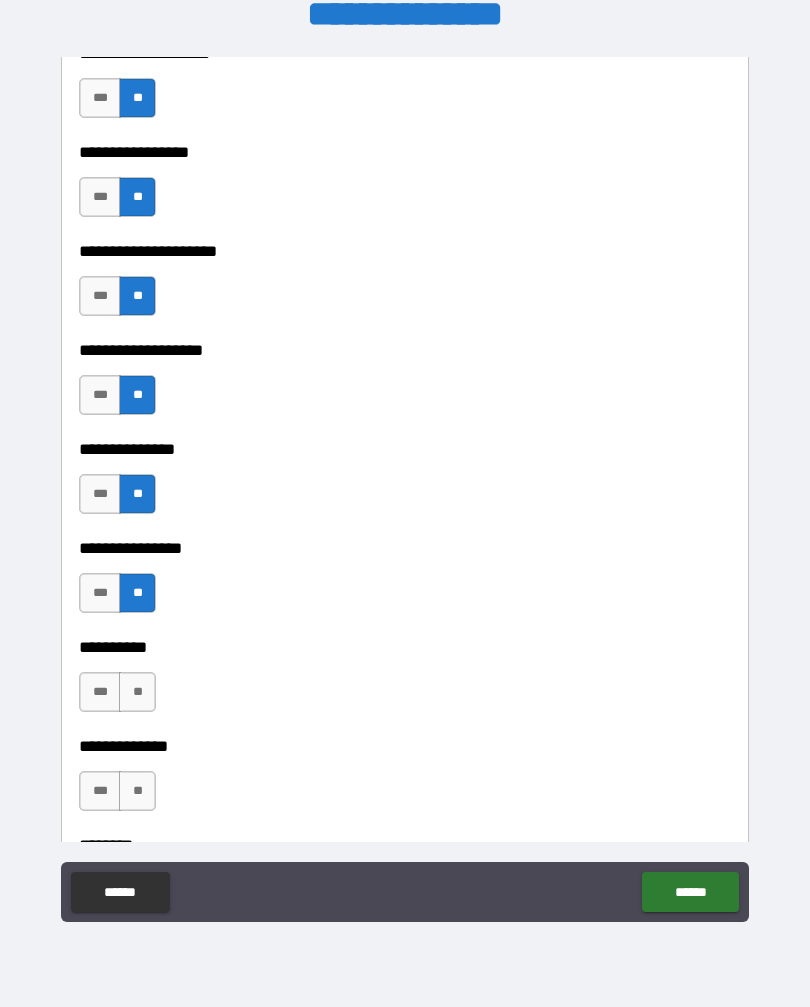 click on "**" at bounding box center (137, 692) 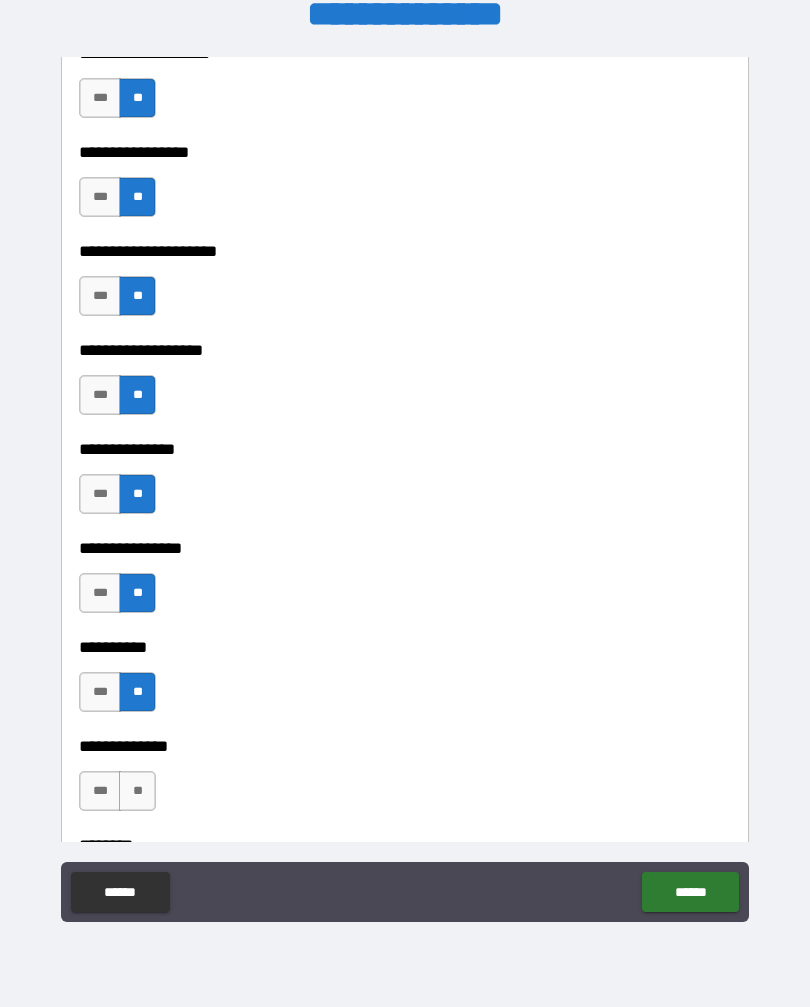 click on "**" at bounding box center (137, 791) 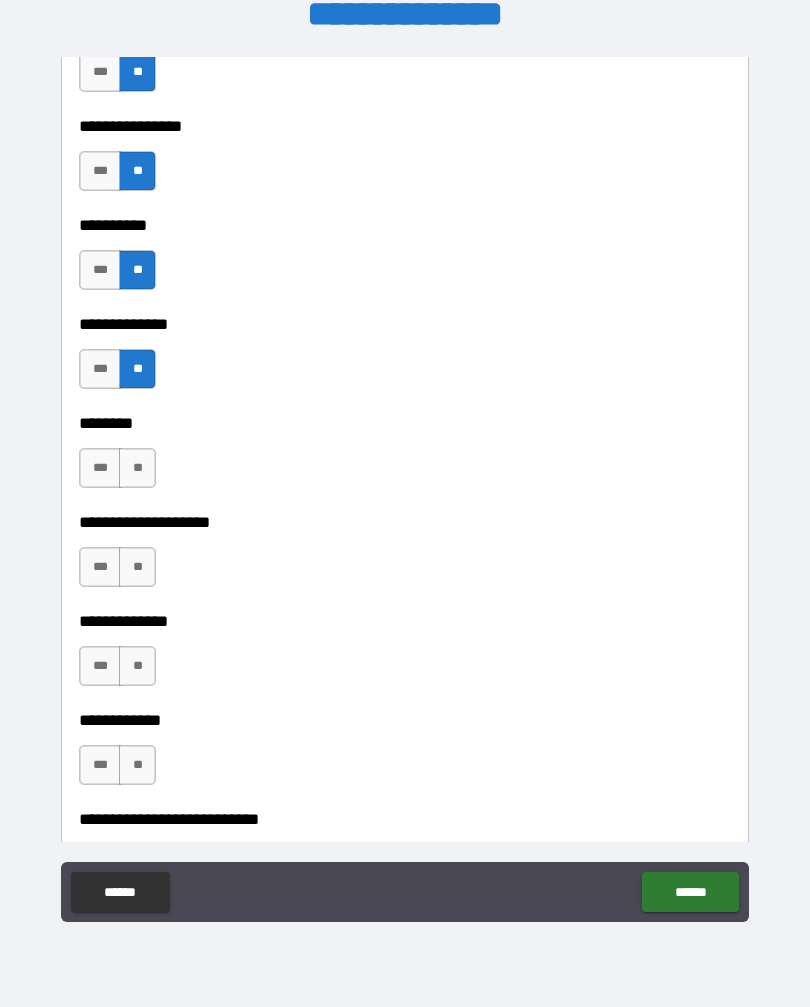 scroll, scrollTop: 8809, scrollLeft: 0, axis: vertical 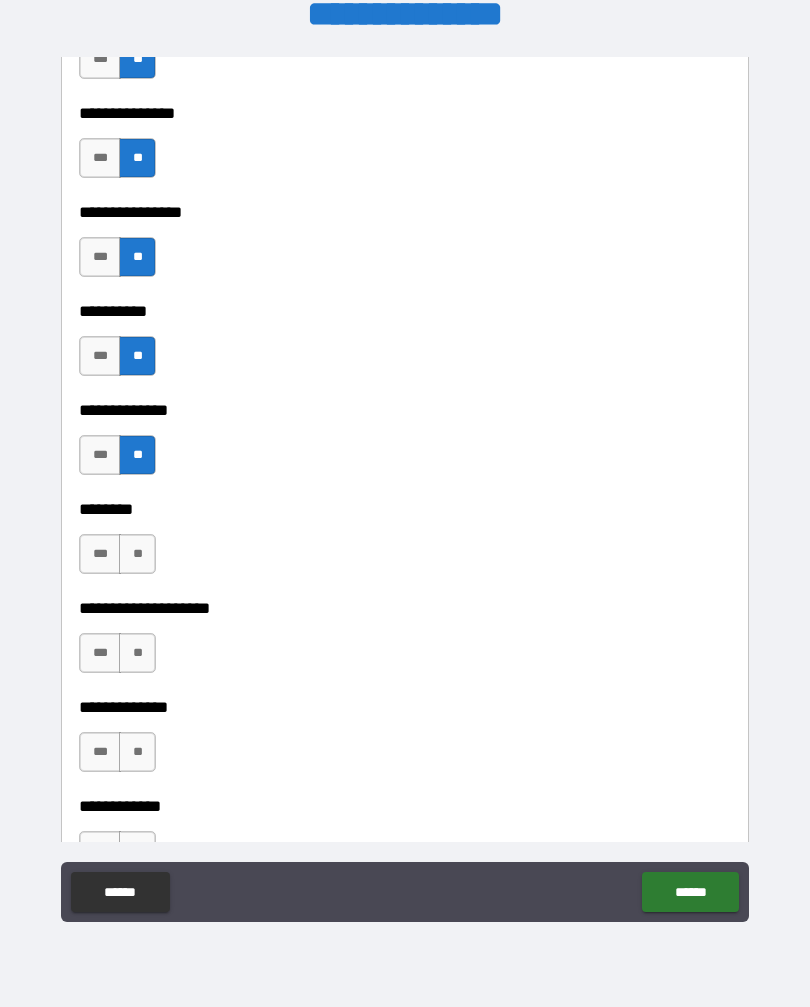 click on "**" at bounding box center [137, 554] 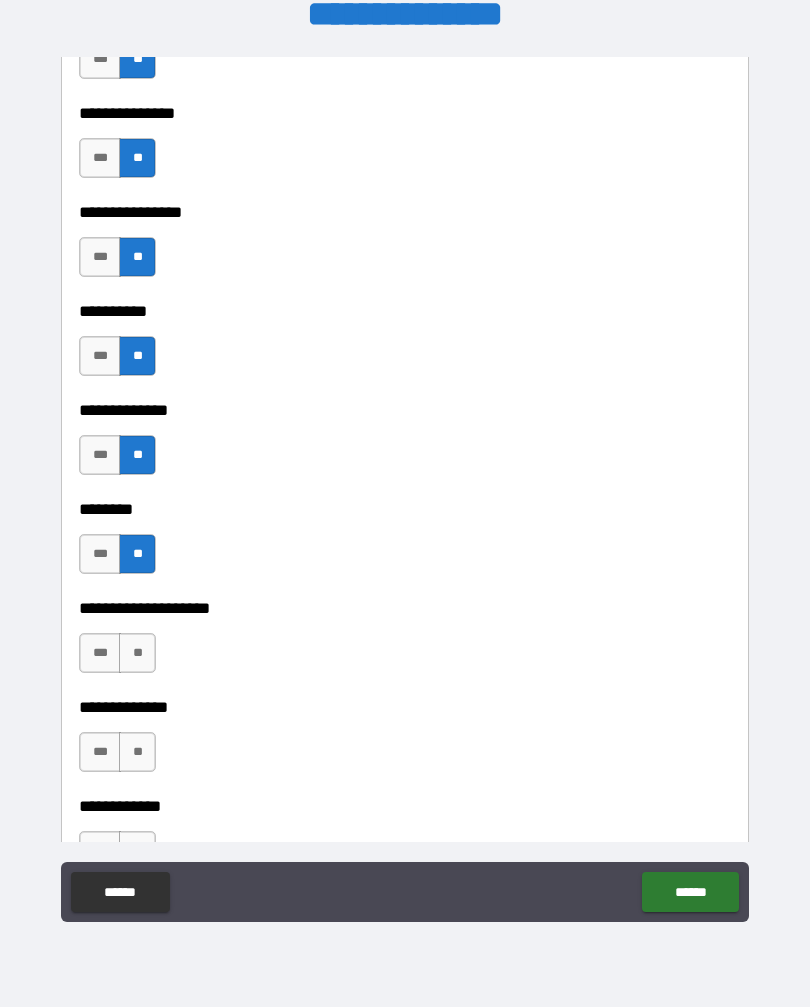 click on "**" at bounding box center [137, 653] 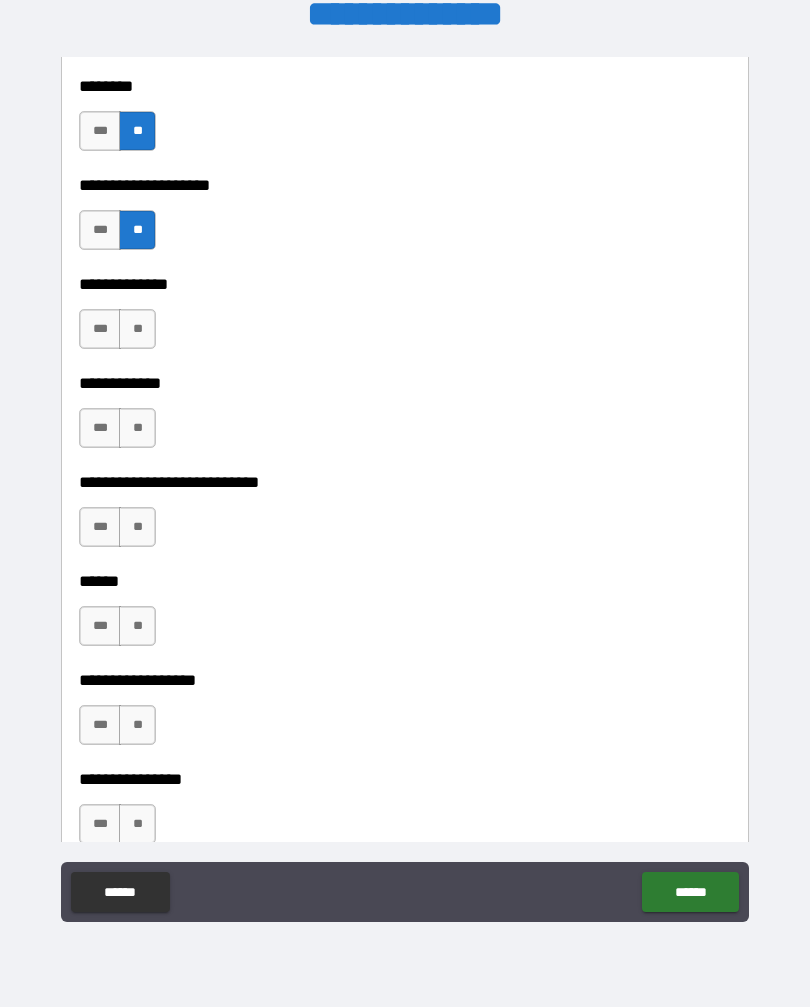 scroll, scrollTop: 9254, scrollLeft: 0, axis: vertical 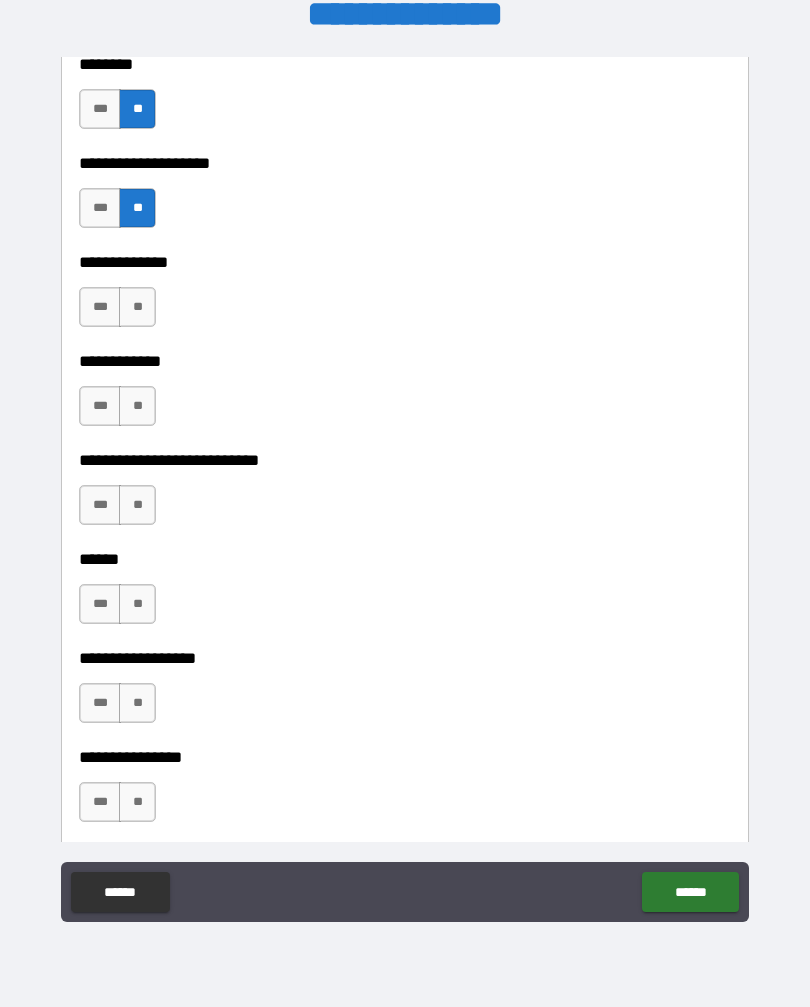 click on "**" at bounding box center (137, 406) 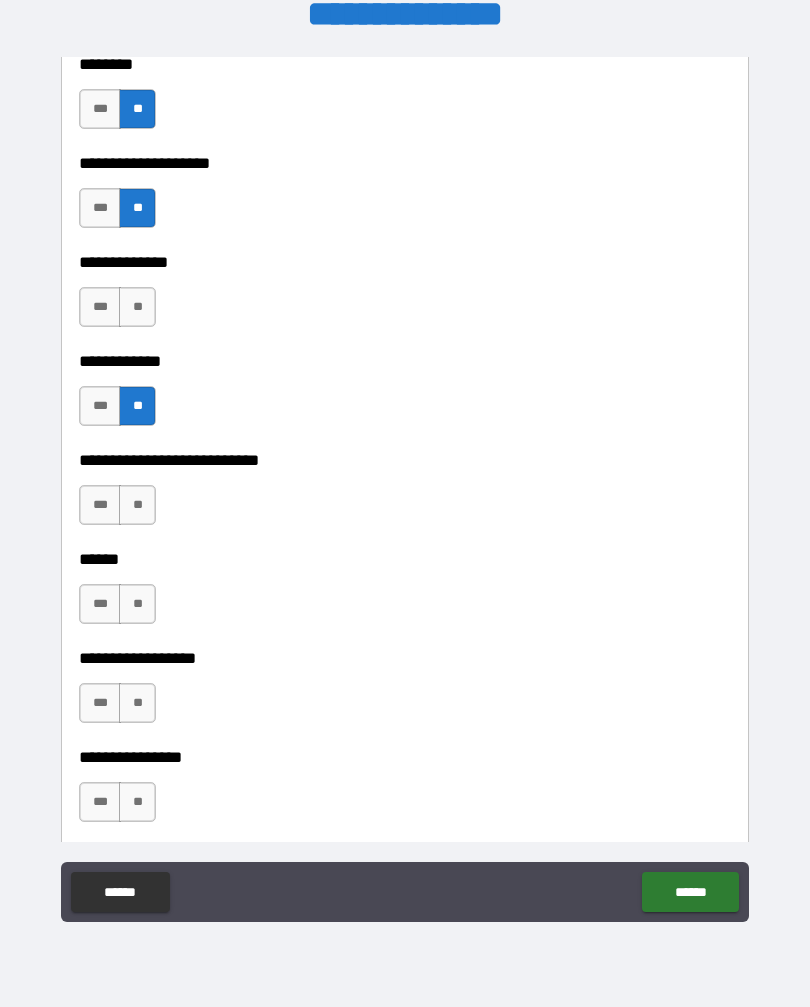 click on "**" at bounding box center (137, 307) 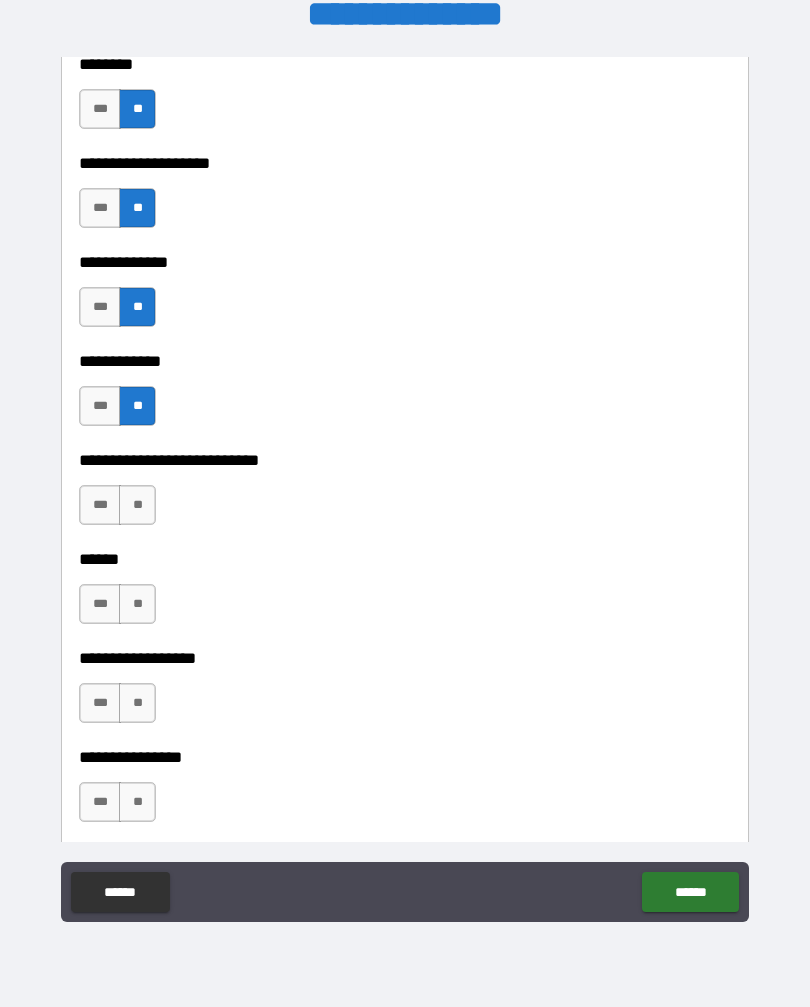 click on "**" at bounding box center (137, 505) 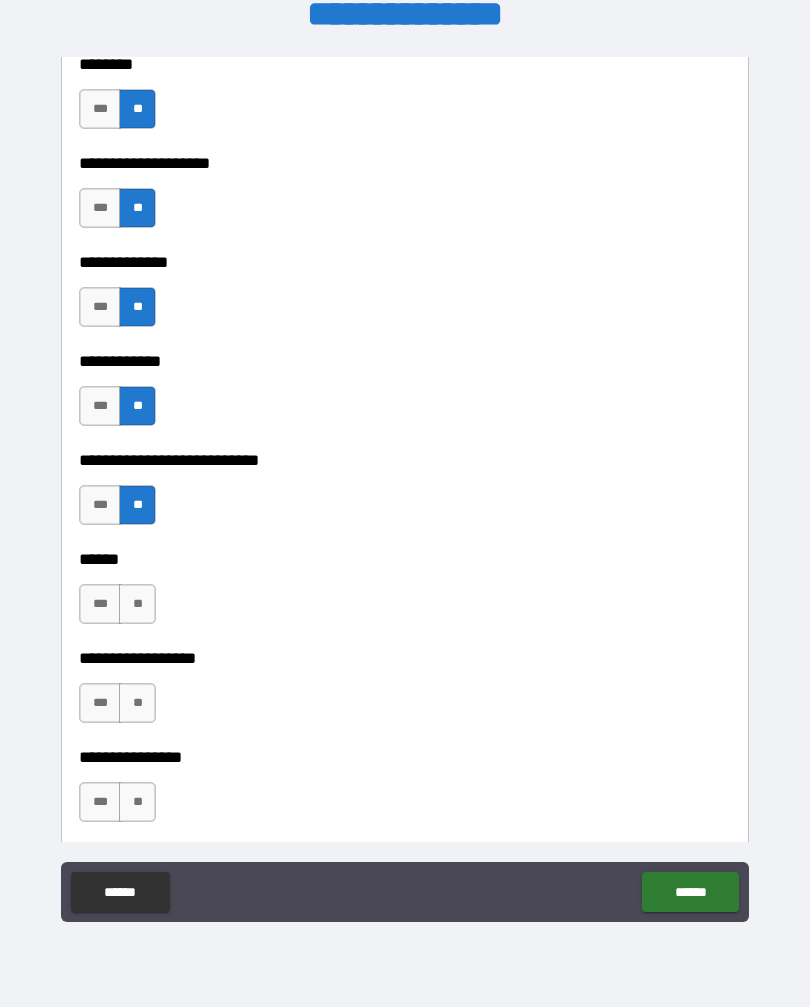 click on "**" at bounding box center (137, 604) 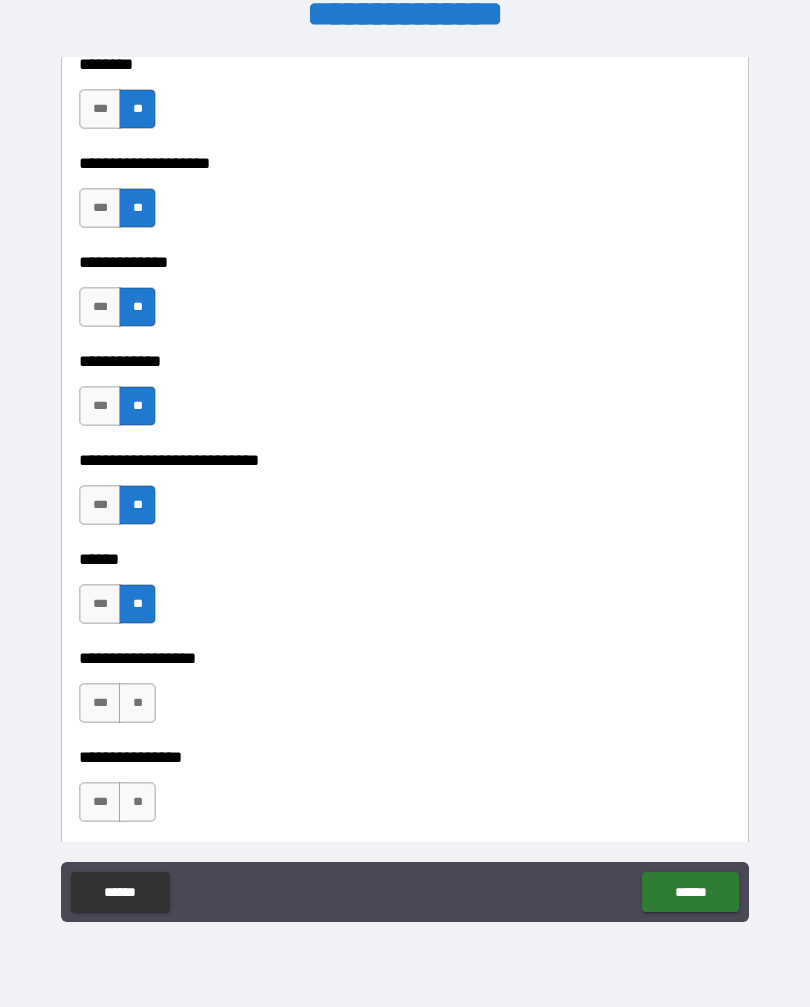 click on "**********" at bounding box center [405, 658] 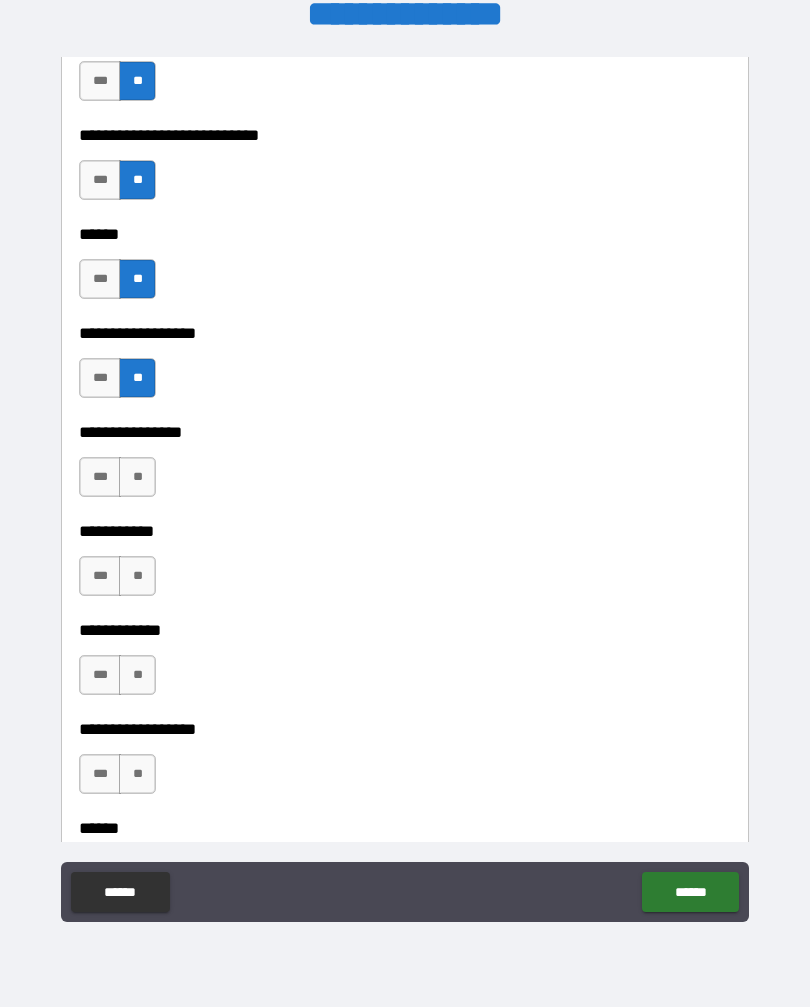 scroll, scrollTop: 9601, scrollLeft: 0, axis: vertical 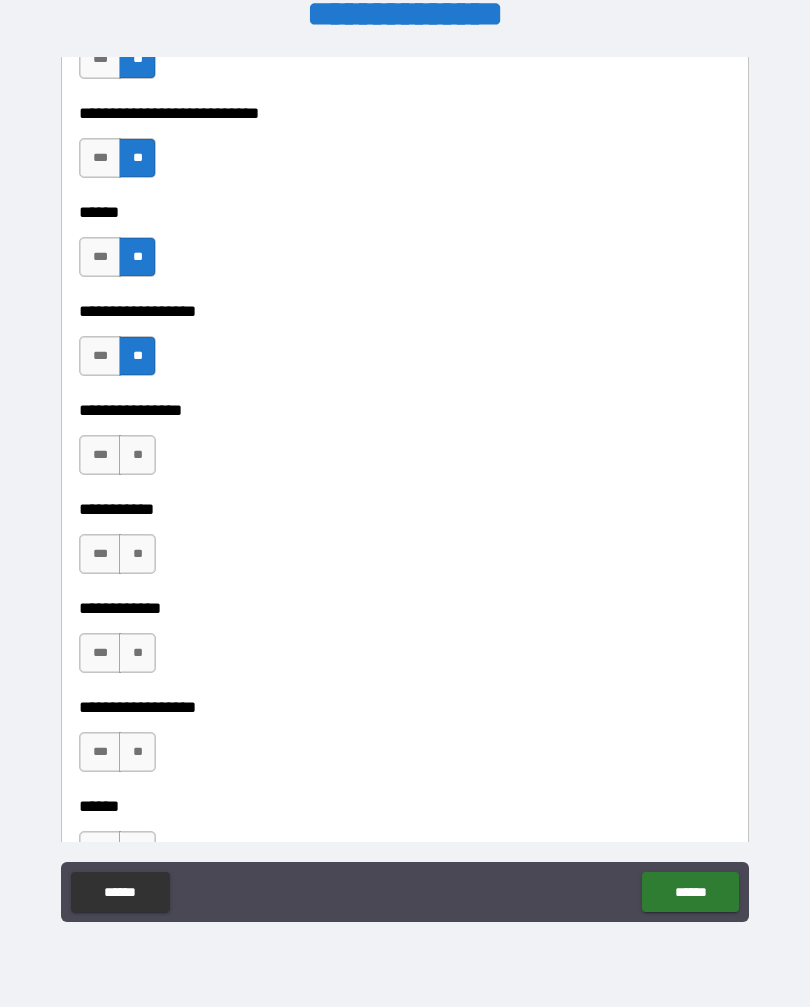 click on "**" at bounding box center (137, 455) 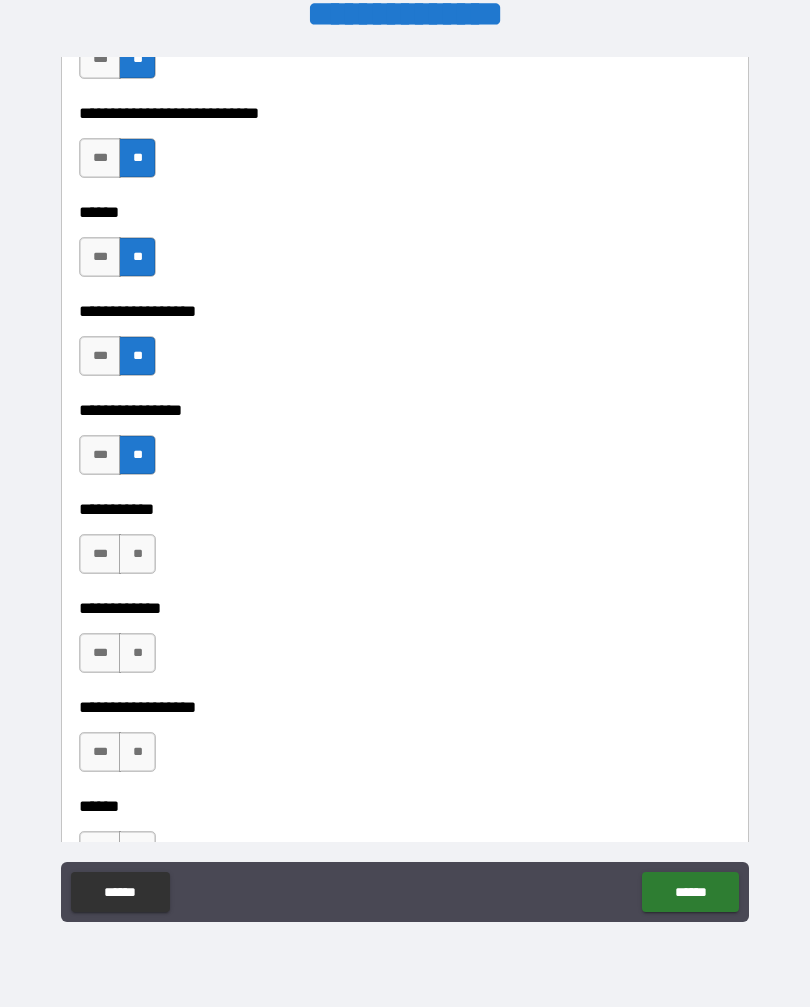 click on "**" at bounding box center (137, 554) 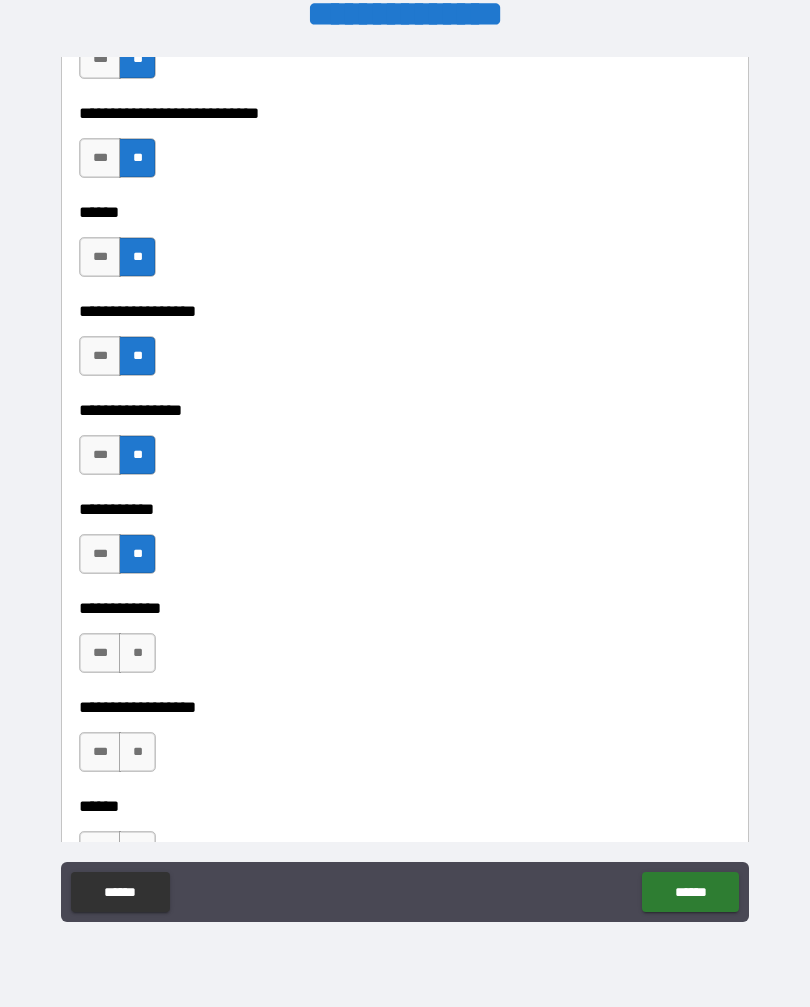click on "**" at bounding box center (137, 653) 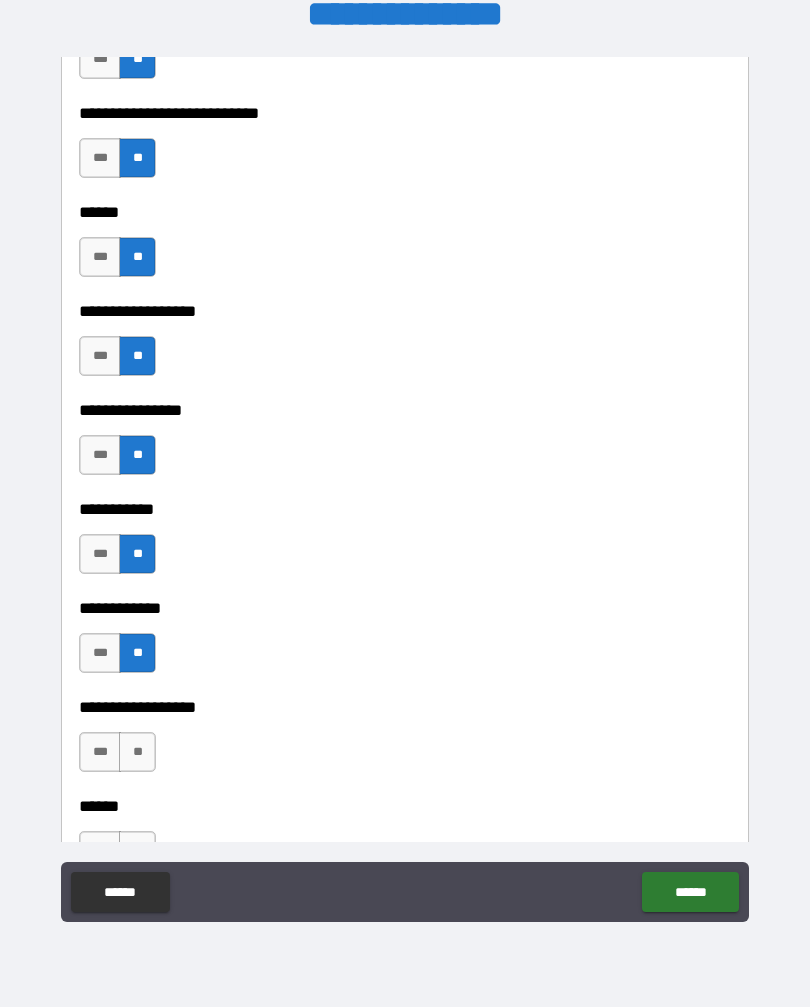 click on "**" at bounding box center [137, 752] 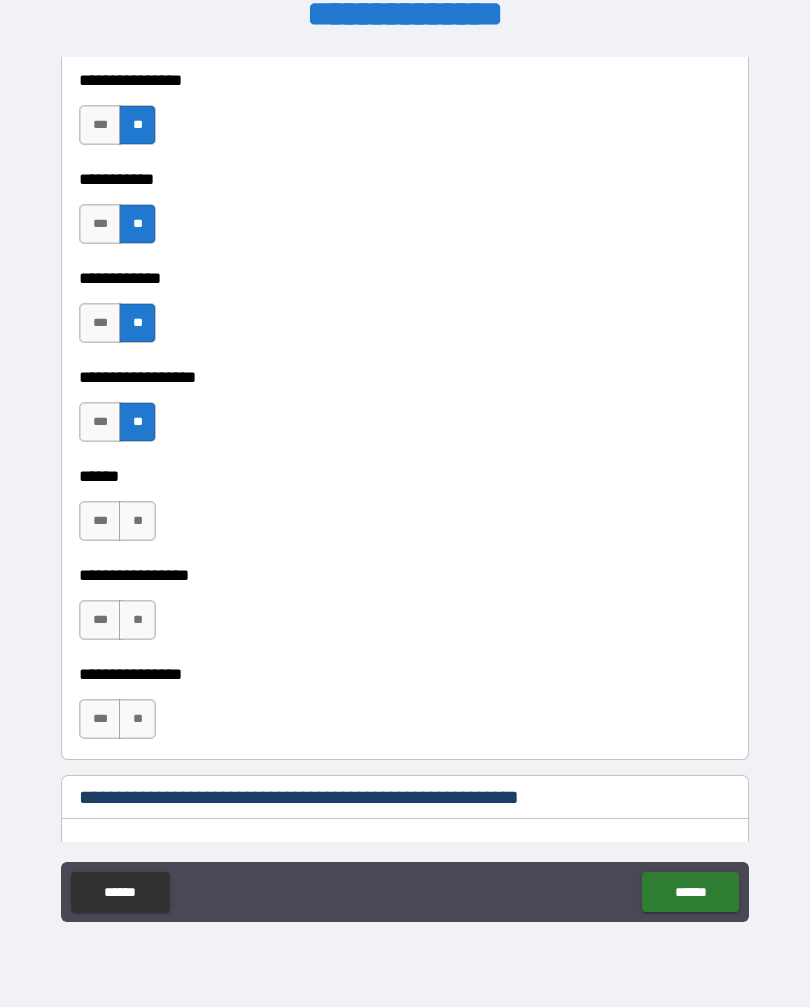 scroll, scrollTop: 9936, scrollLeft: 0, axis: vertical 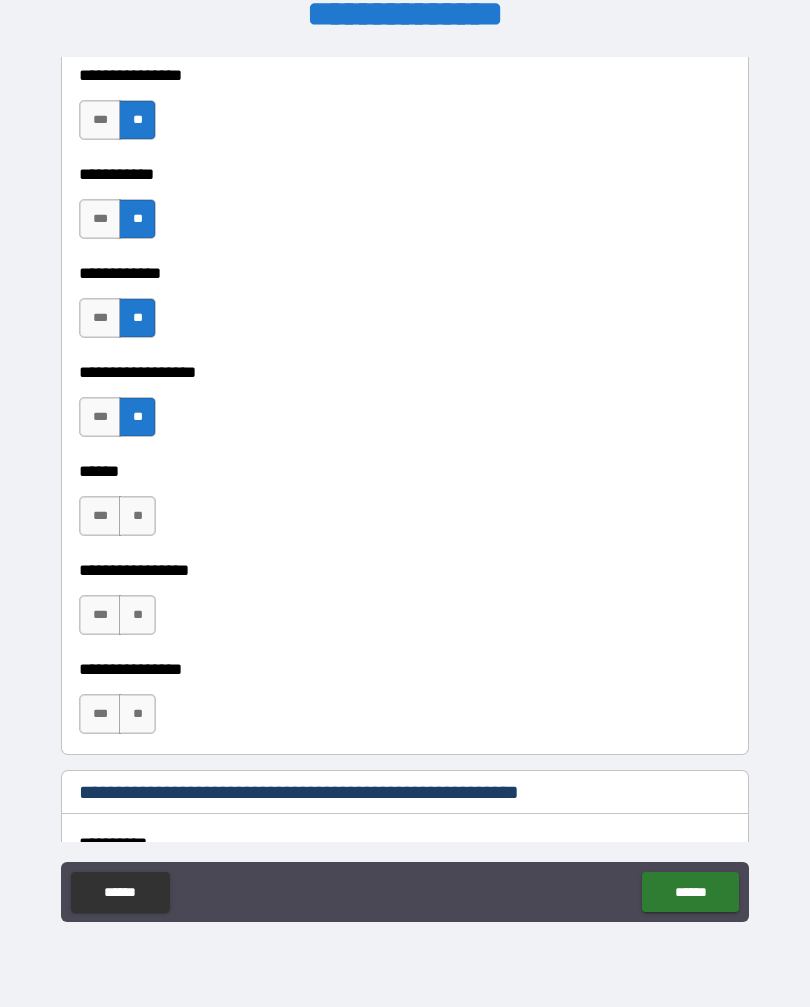 click on "**" at bounding box center (137, 516) 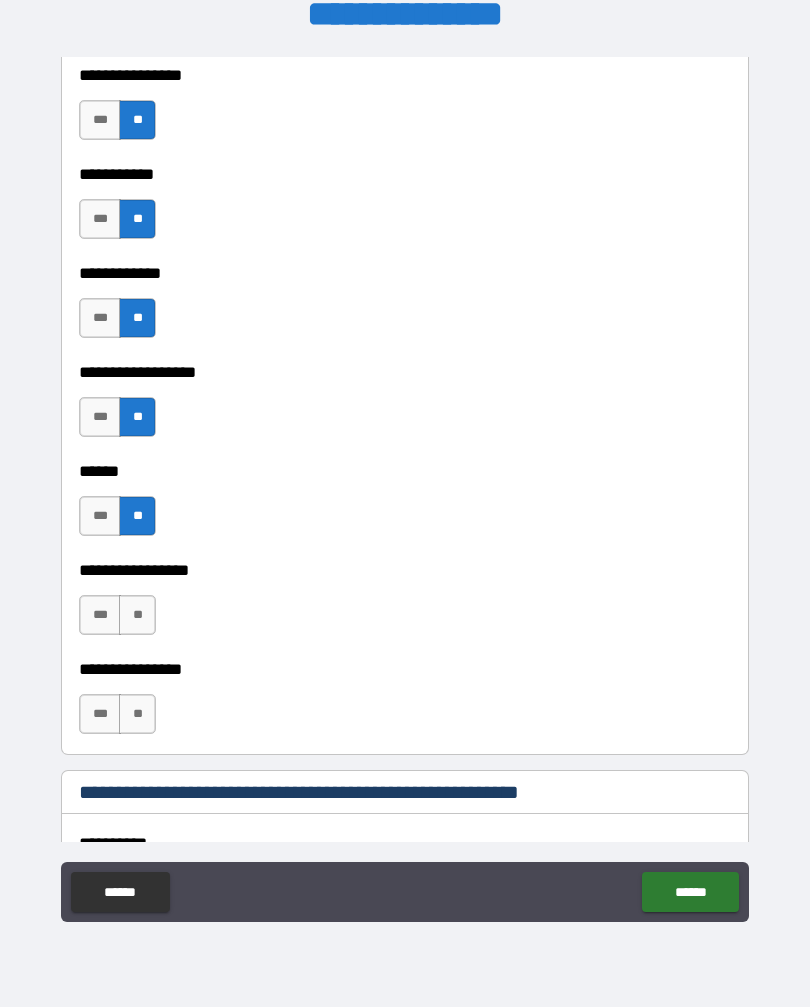 click on "**" at bounding box center [137, 615] 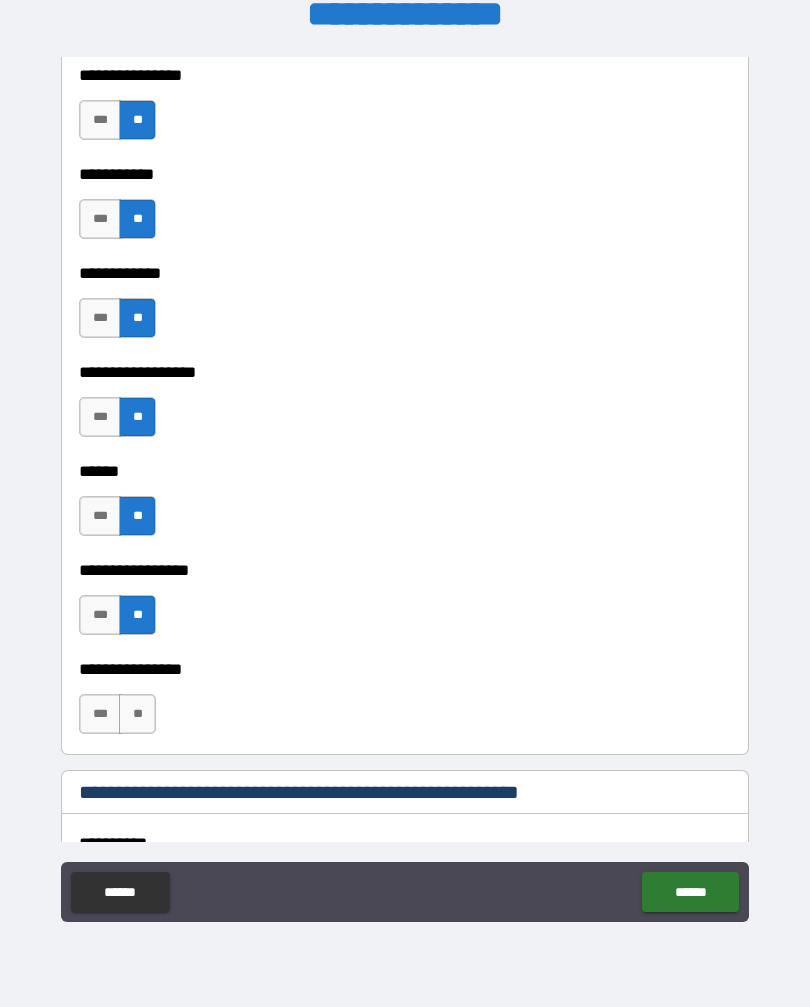 click on "**" at bounding box center (137, 714) 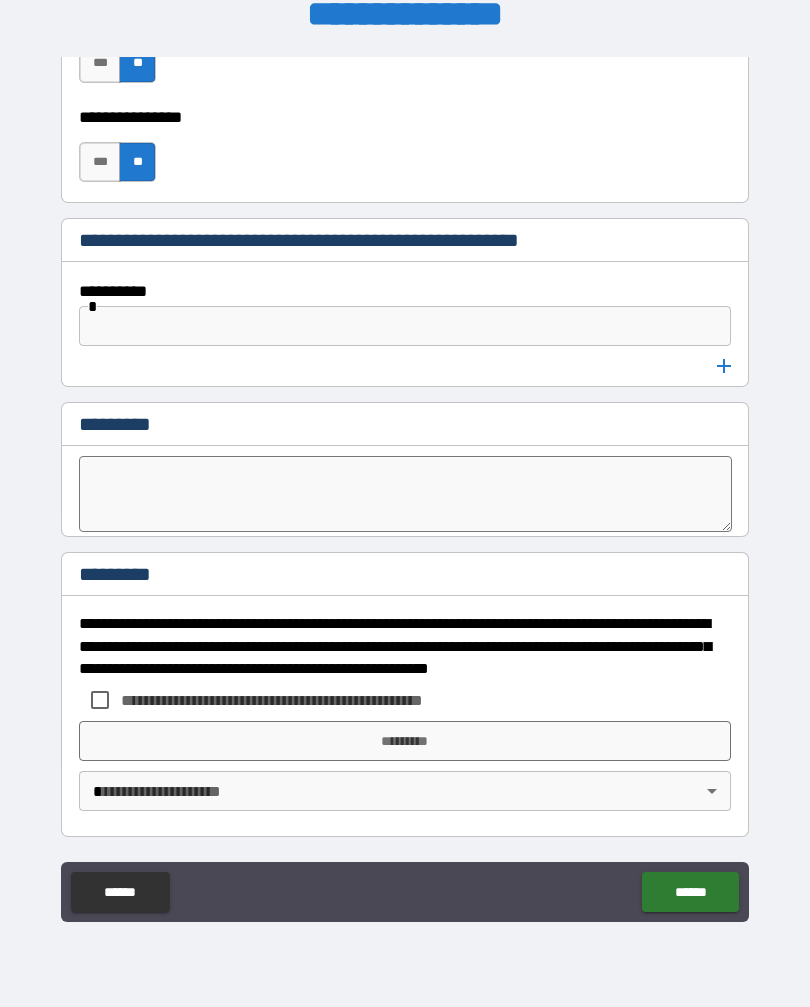 scroll, scrollTop: 10488, scrollLeft: 0, axis: vertical 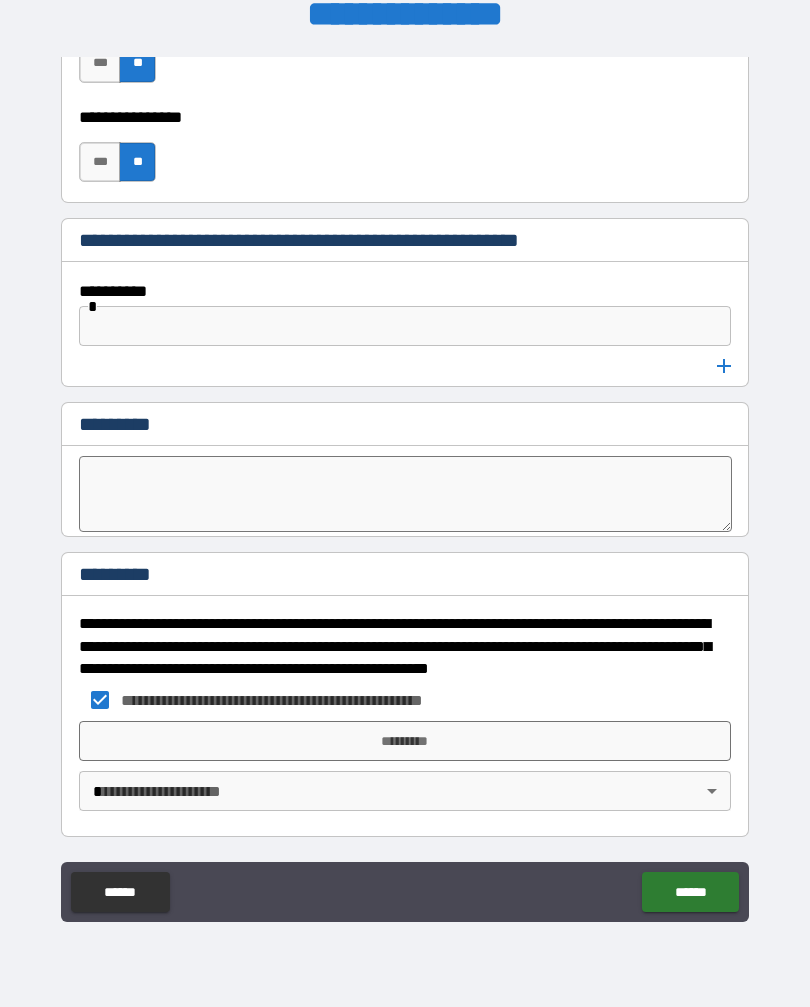 click on "*********" at bounding box center [405, 741] 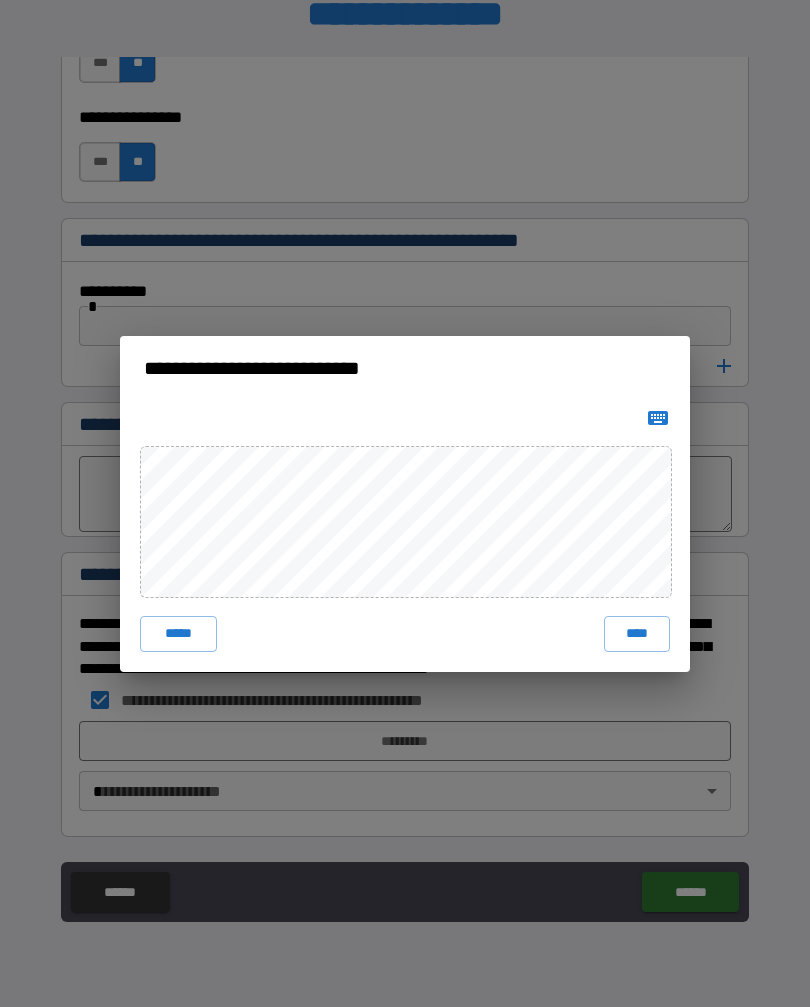 click on "****" at bounding box center [637, 634] 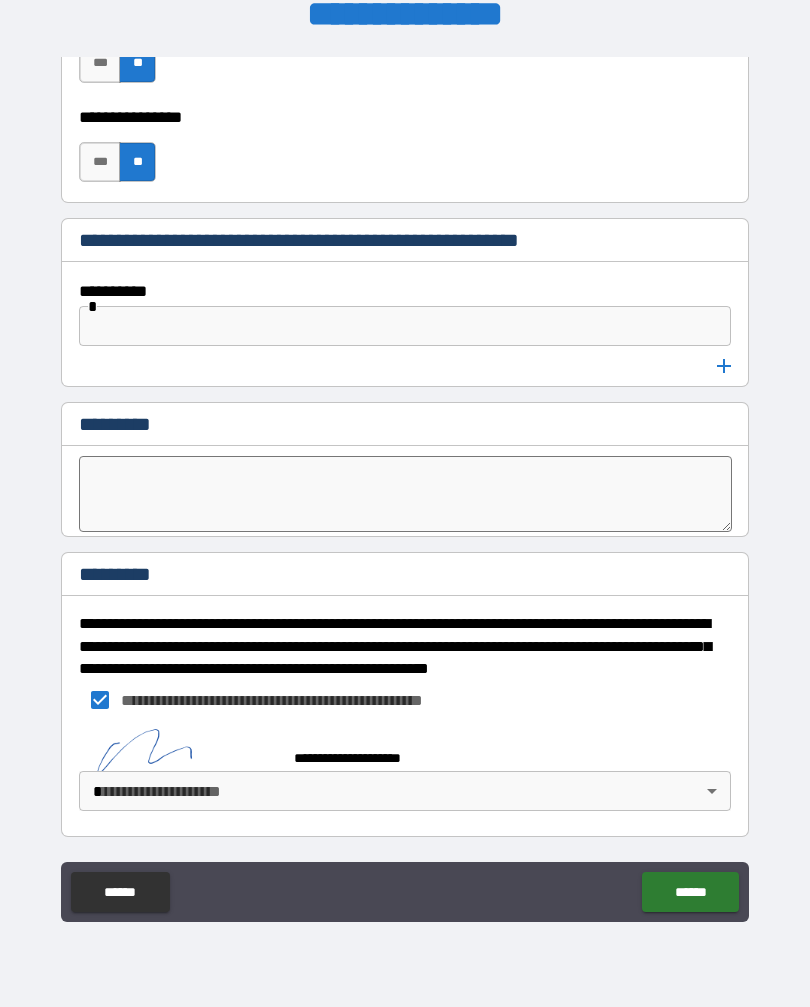 scroll, scrollTop: 10478, scrollLeft: 0, axis: vertical 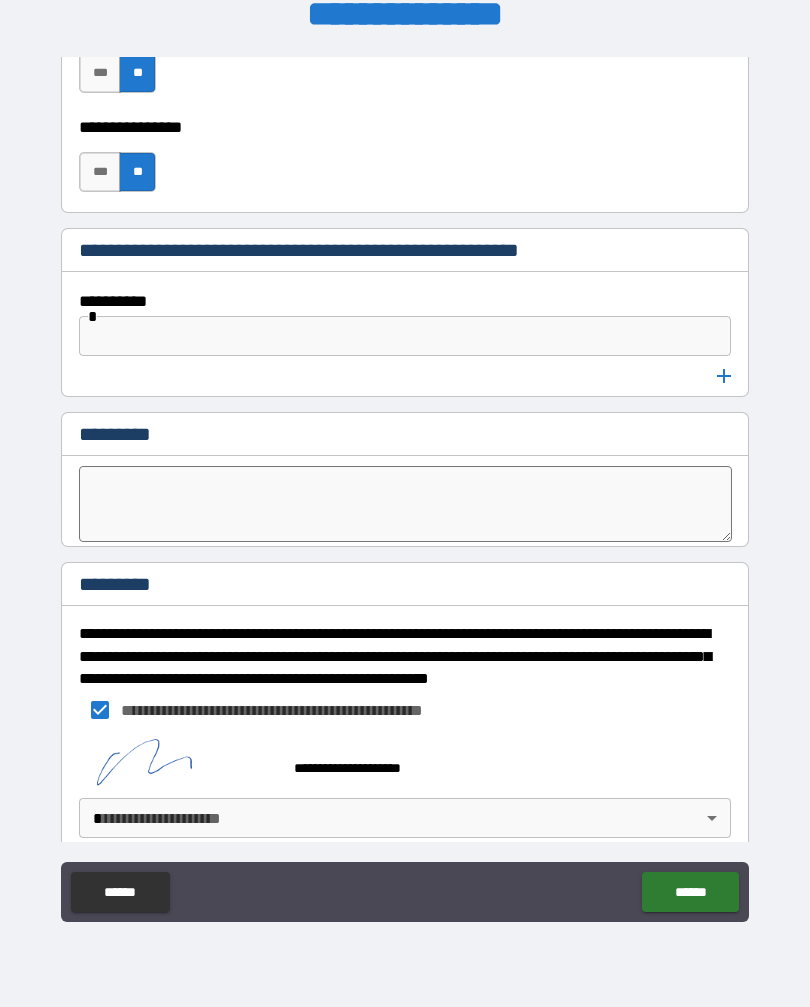 click on "******" at bounding box center (690, 892) 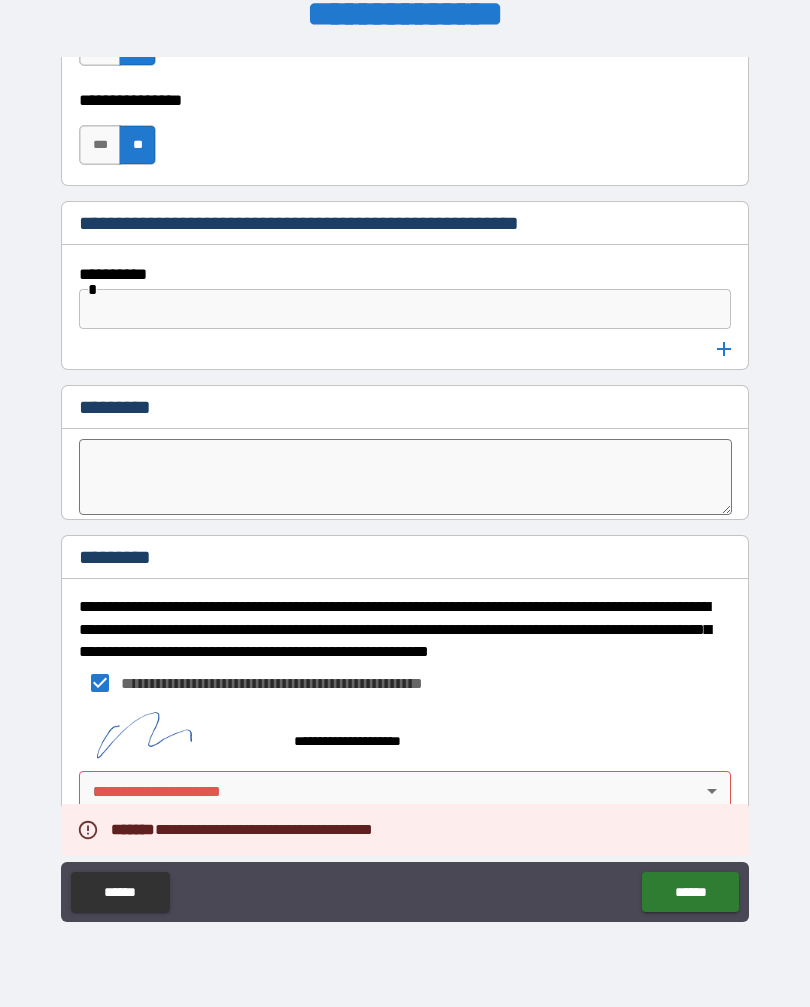 click on "**********" at bounding box center [405, 487] 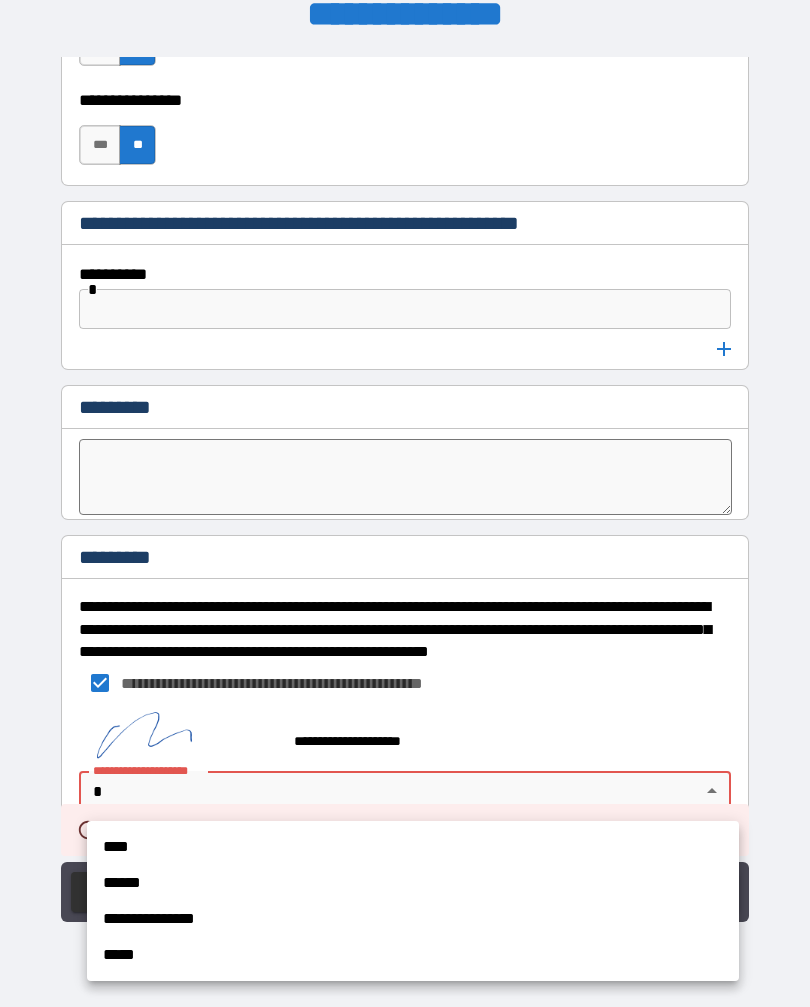 click on "****" at bounding box center [413, 847] 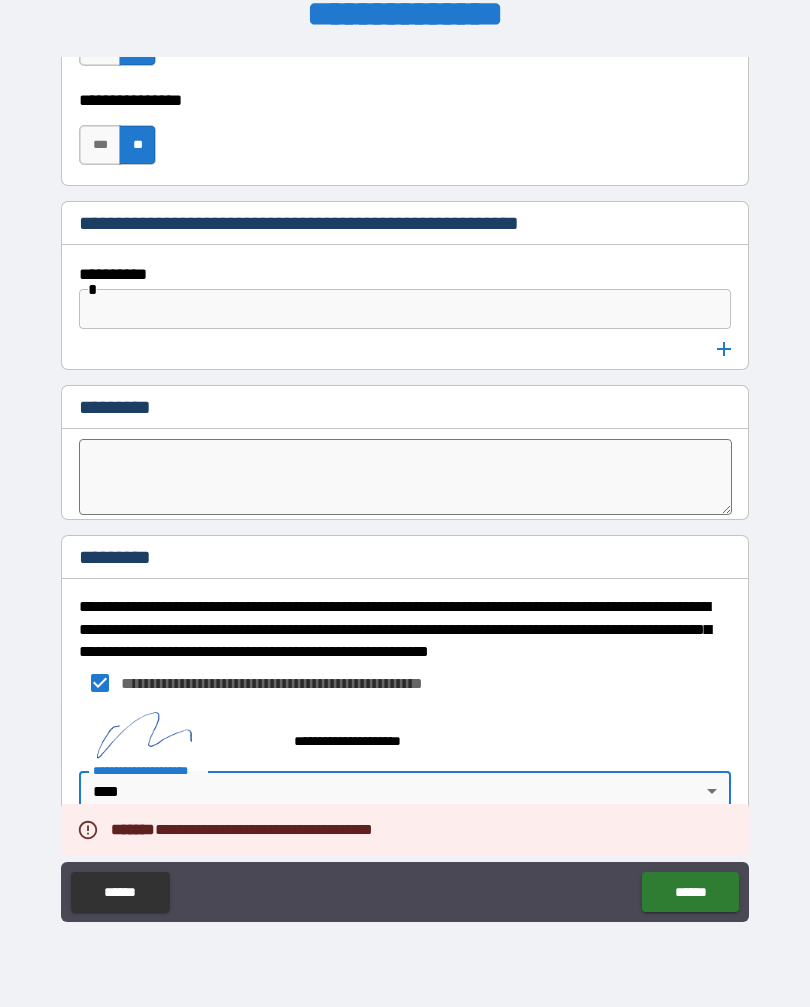 click on "******" at bounding box center [690, 892] 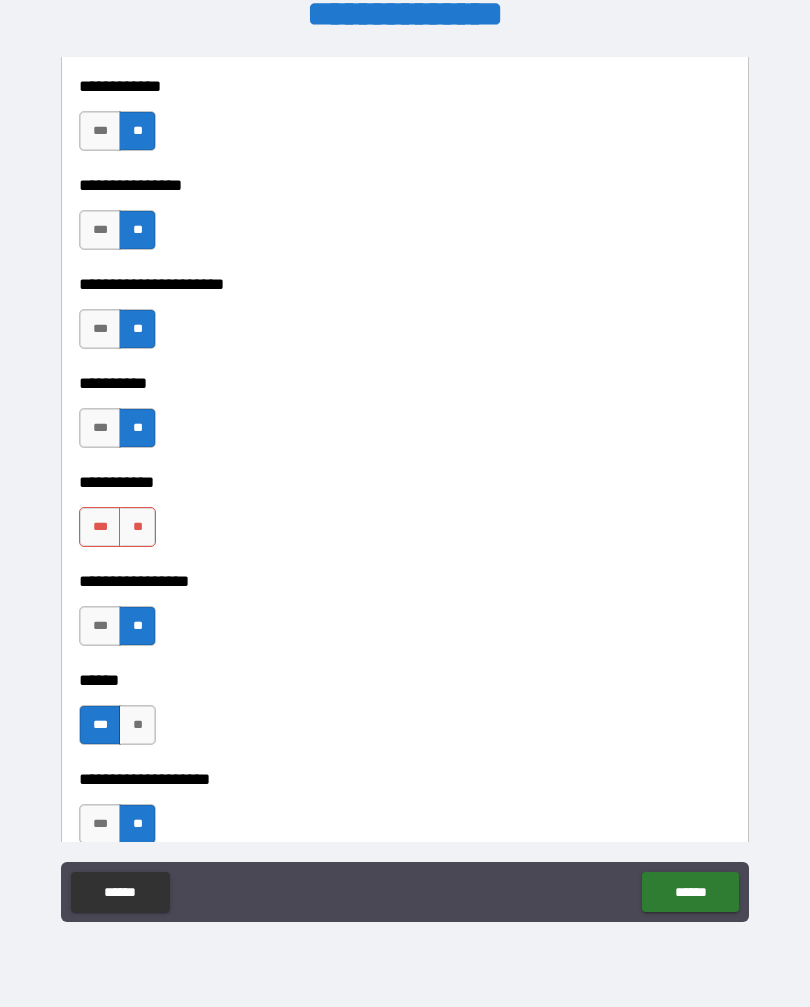 scroll, scrollTop: 6471, scrollLeft: 0, axis: vertical 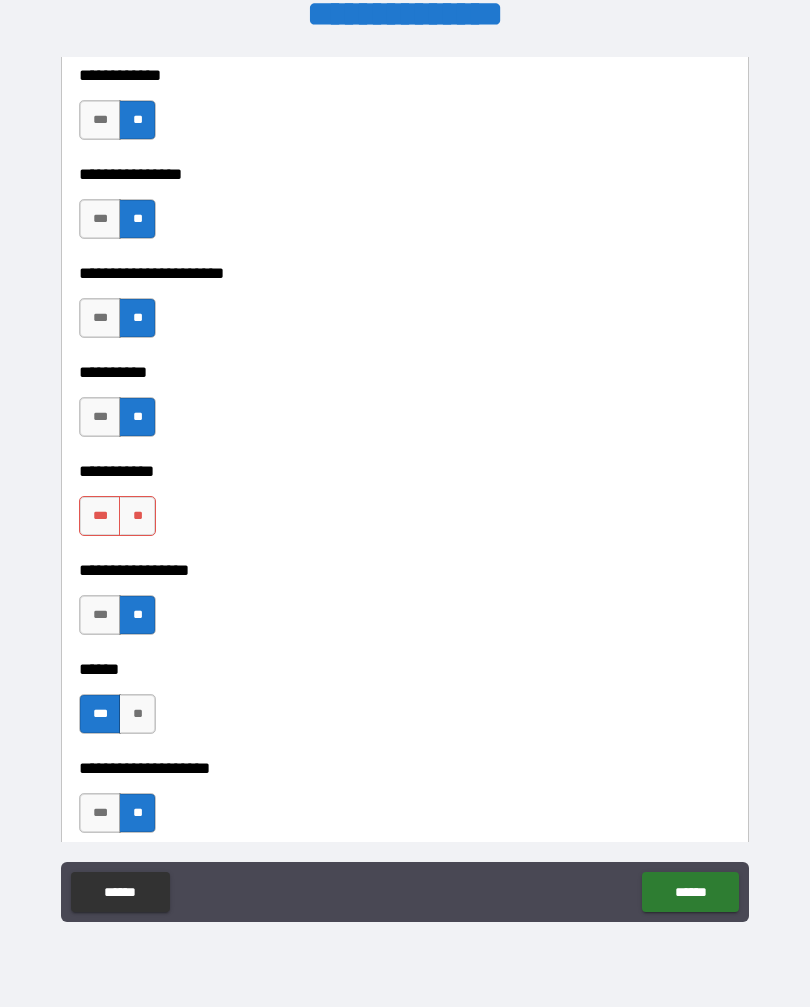 click on "**" at bounding box center [137, 516] 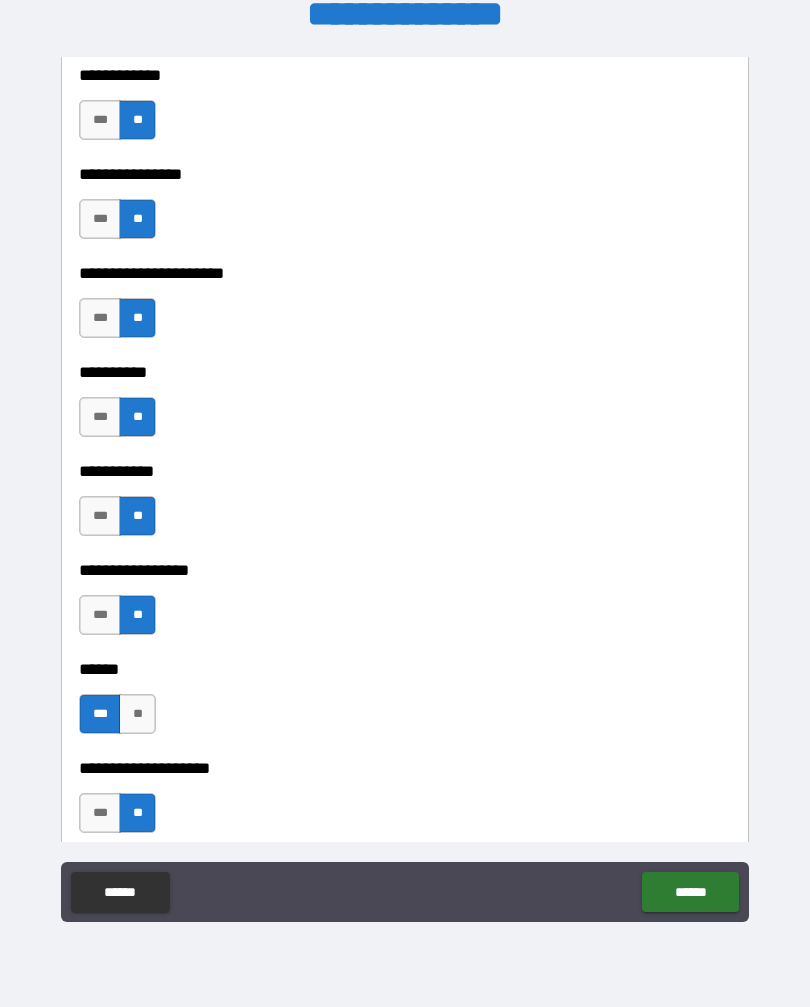 click on "******" at bounding box center (690, 892) 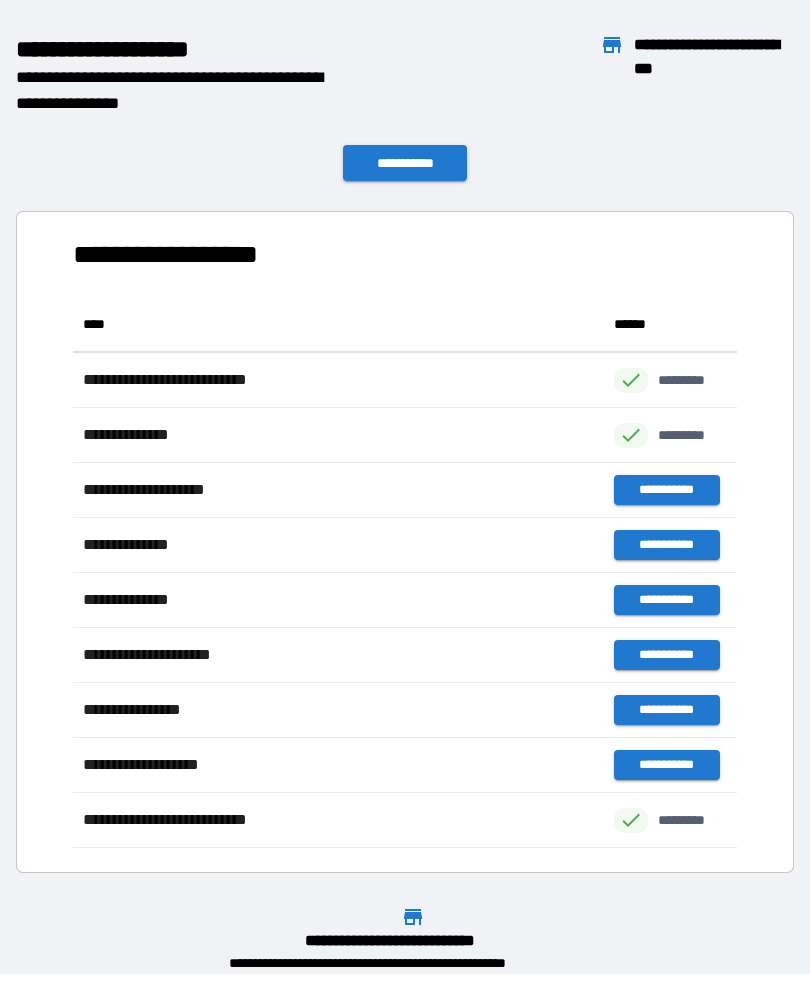 scroll, scrollTop: 551, scrollLeft: 664, axis: both 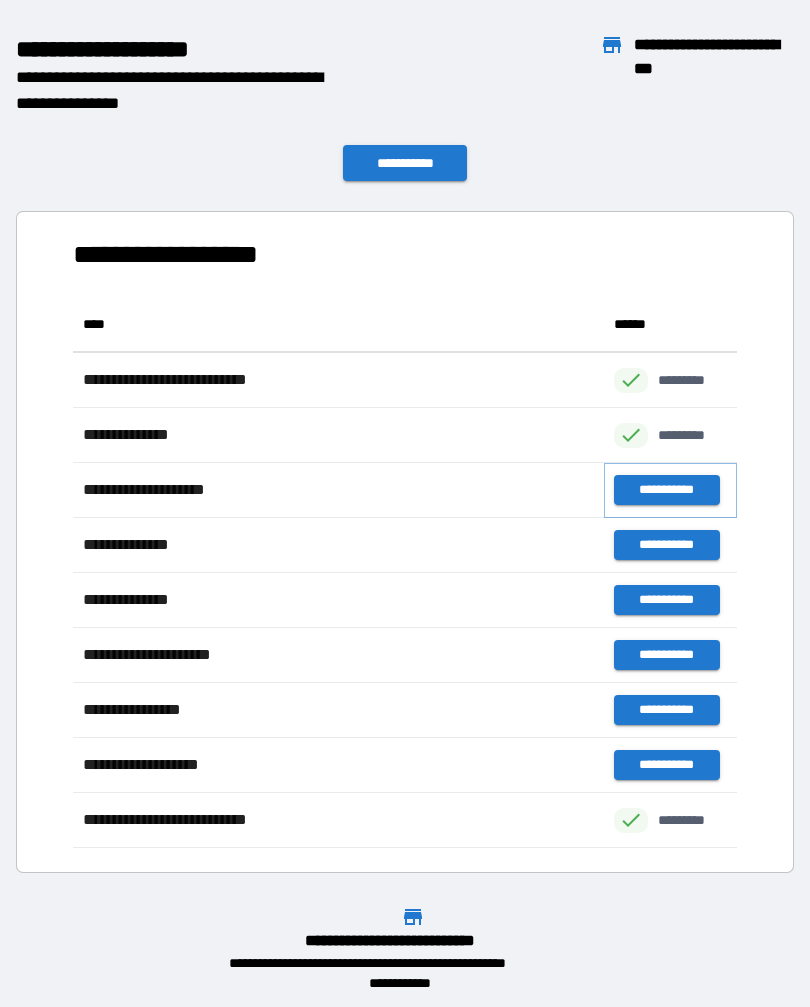 click on "**********" at bounding box center (666, 490) 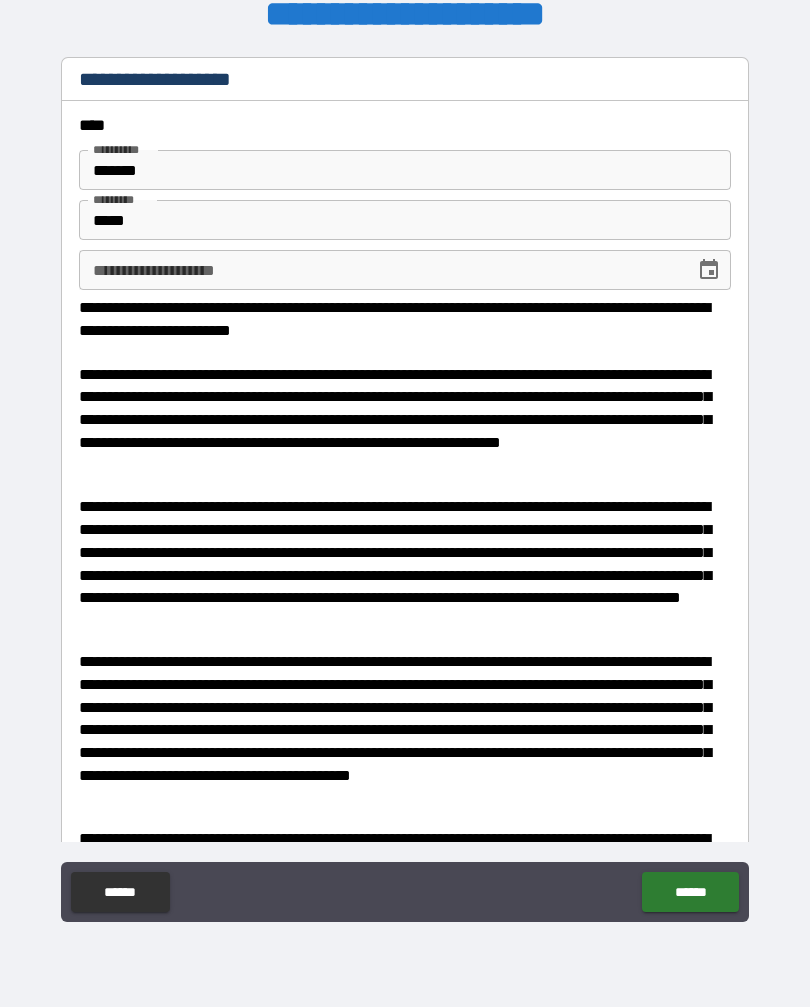 click at bounding box center [709, 270] 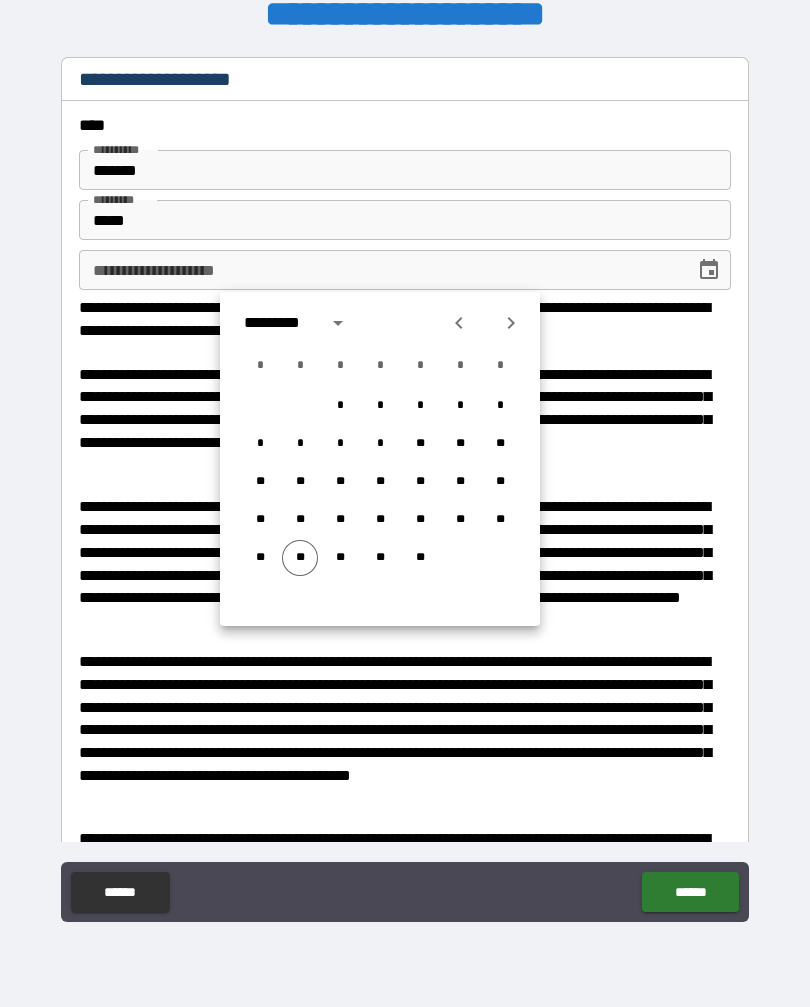 click on "**" at bounding box center (300, 558) 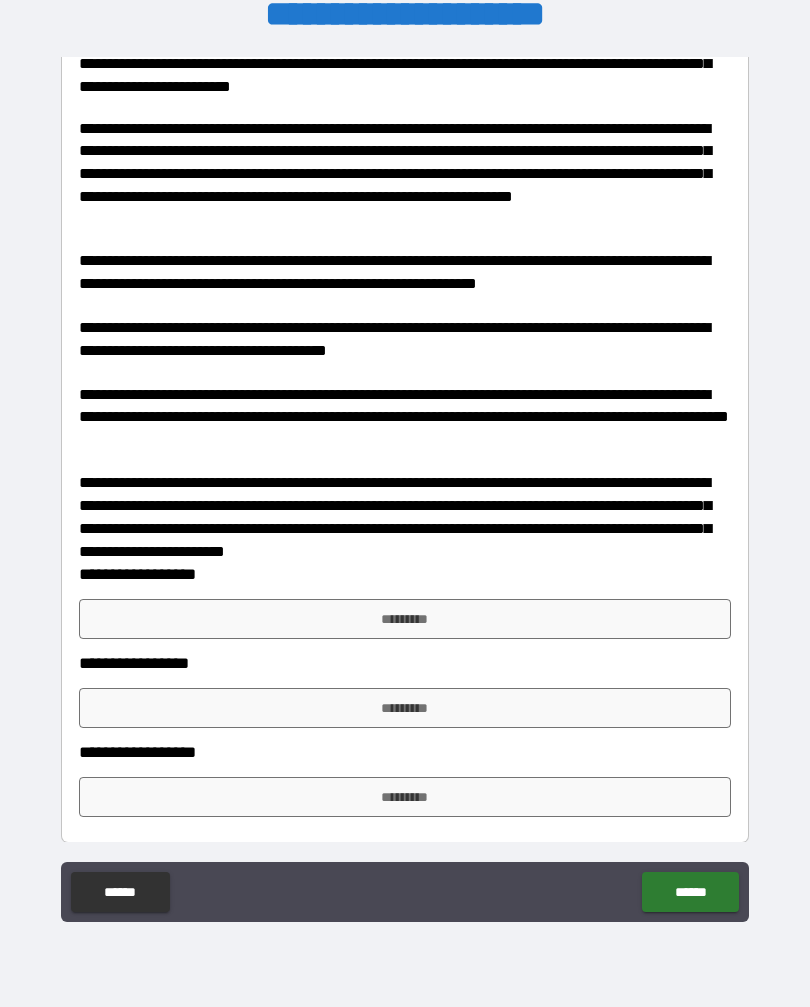 scroll, scrollTop: 843, scrollLeft: 0, axis: vertical 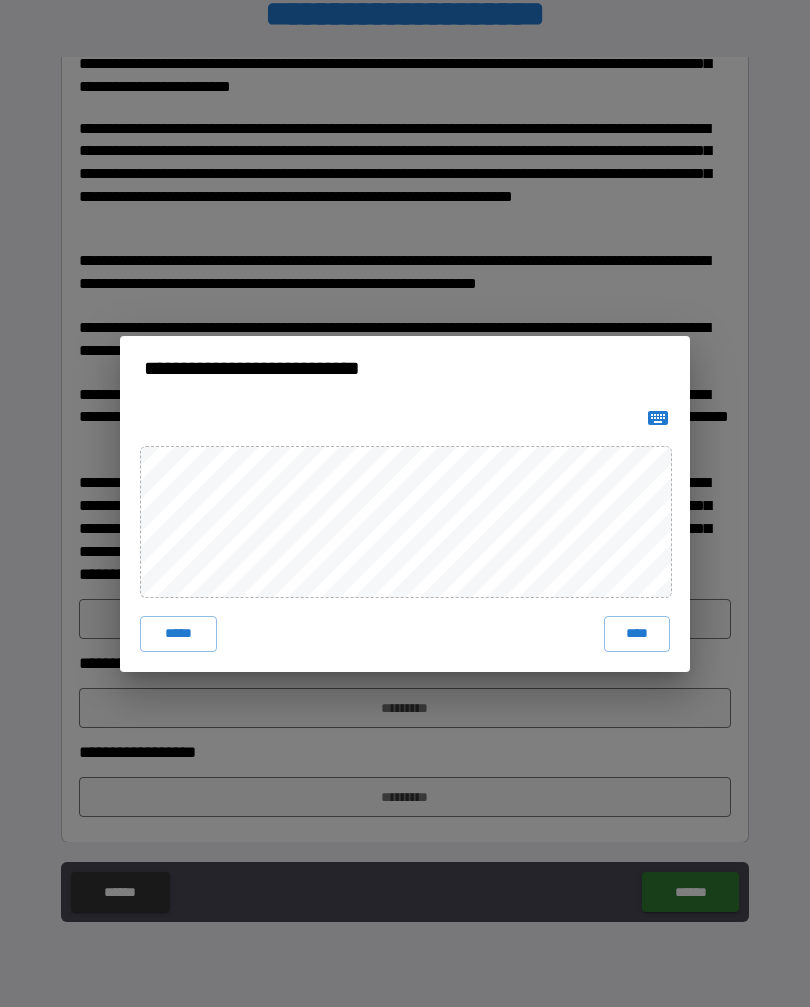 click on "****" at bounding box center (637, 634) 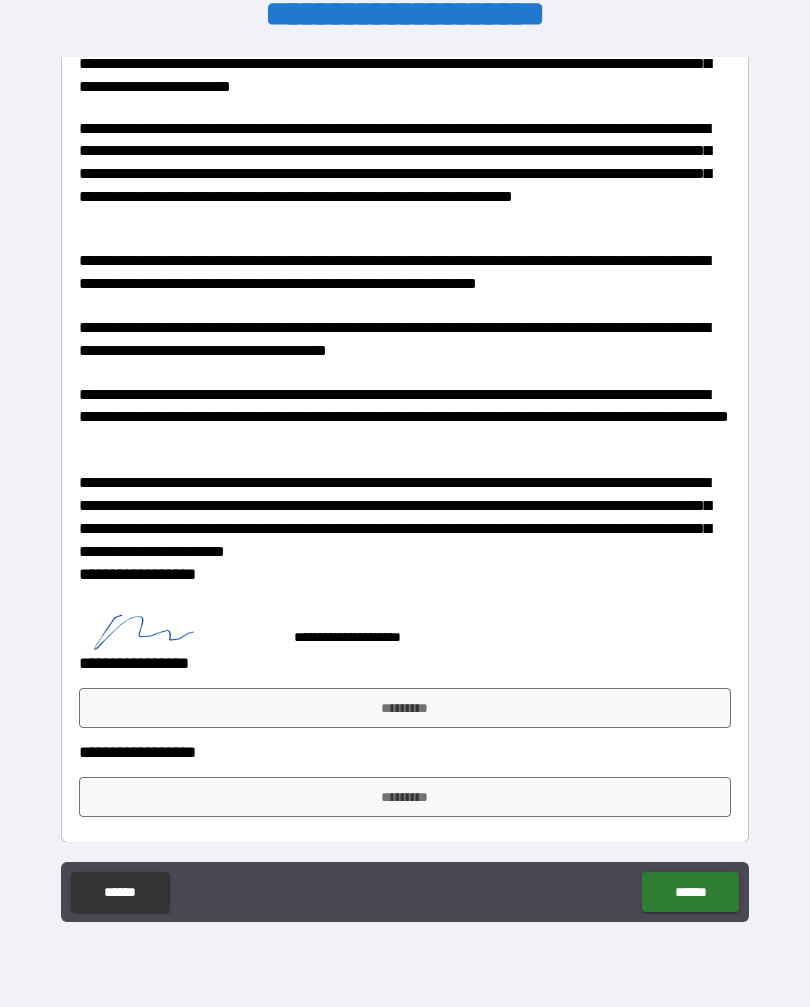 scroll, scrollTop: 833, scrollLeft: 0, axis: vertical 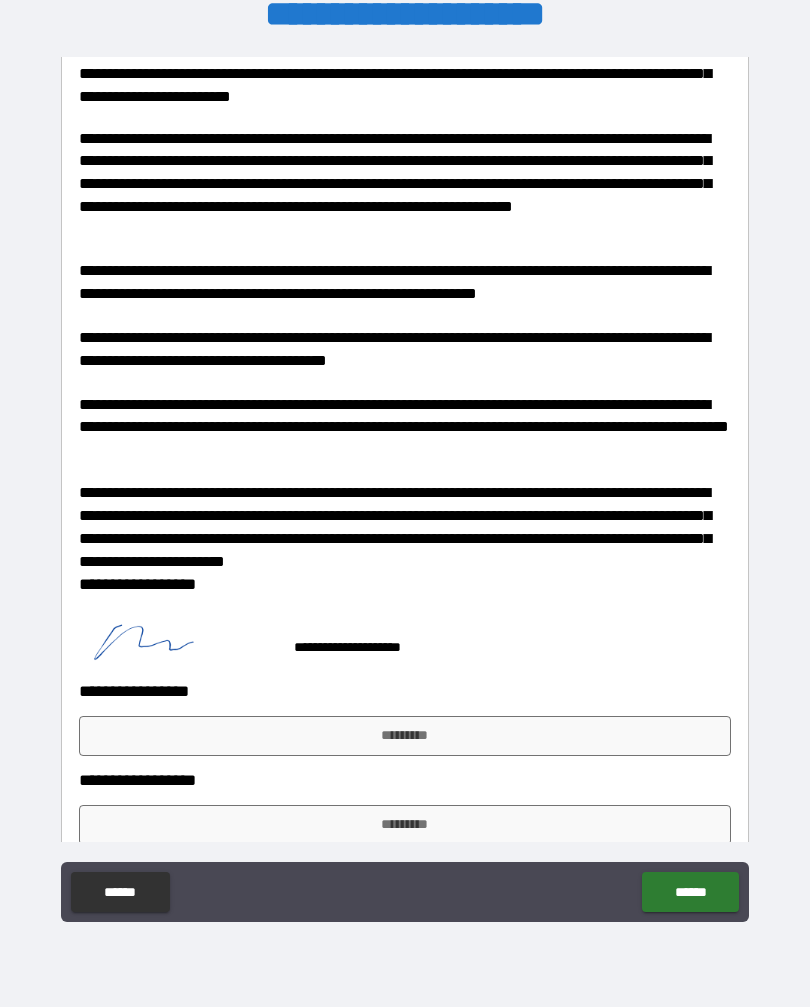 click on "******" at bounding box center [690, 892] 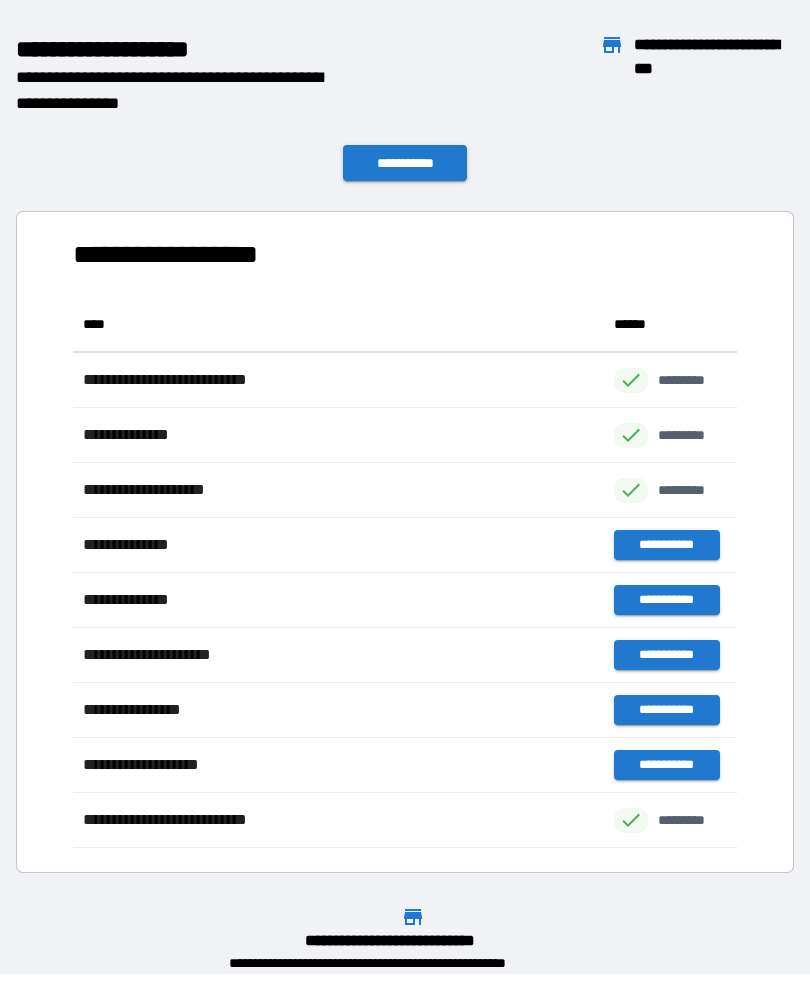 scroll, scrollTop: 1, scrollLeft: 1, axis: both 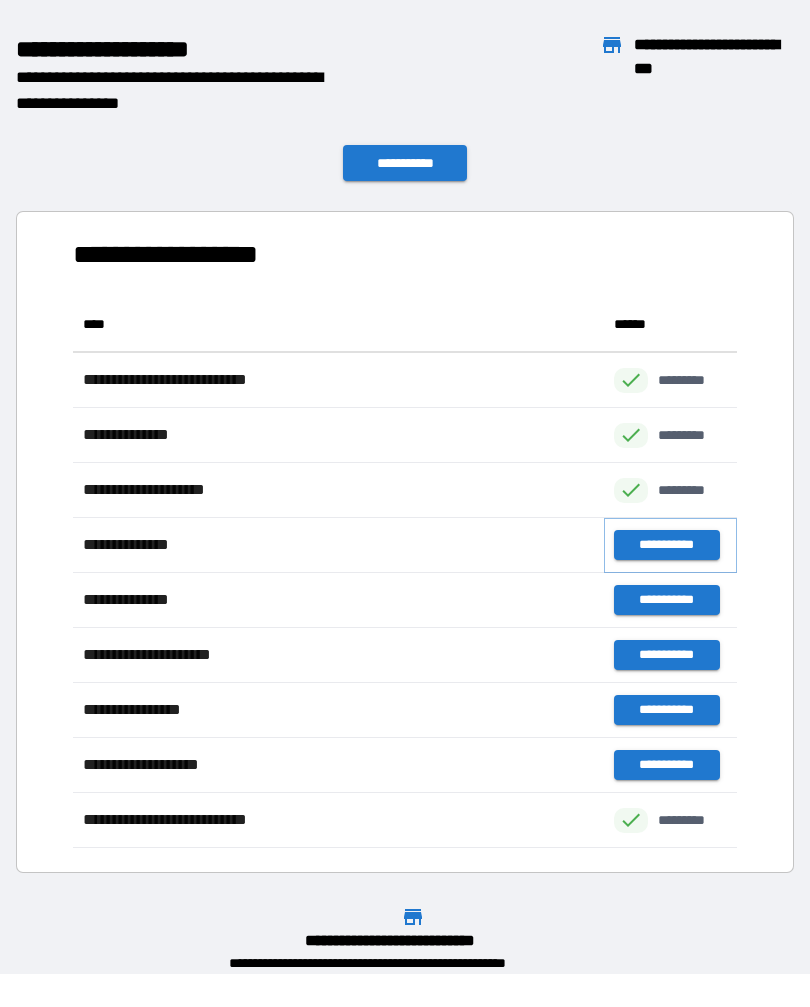 click on "**********" at bounding box center (666, 545) 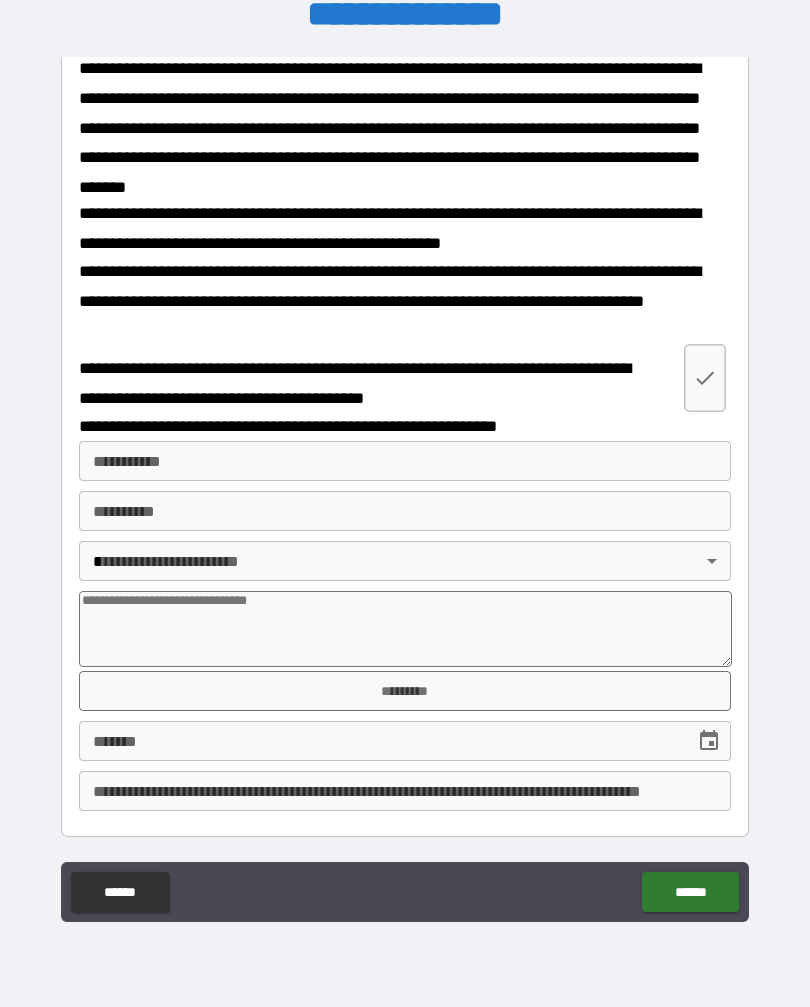 scroll, scrollTop: 1153, scrollLeft: 0, axis: vertical 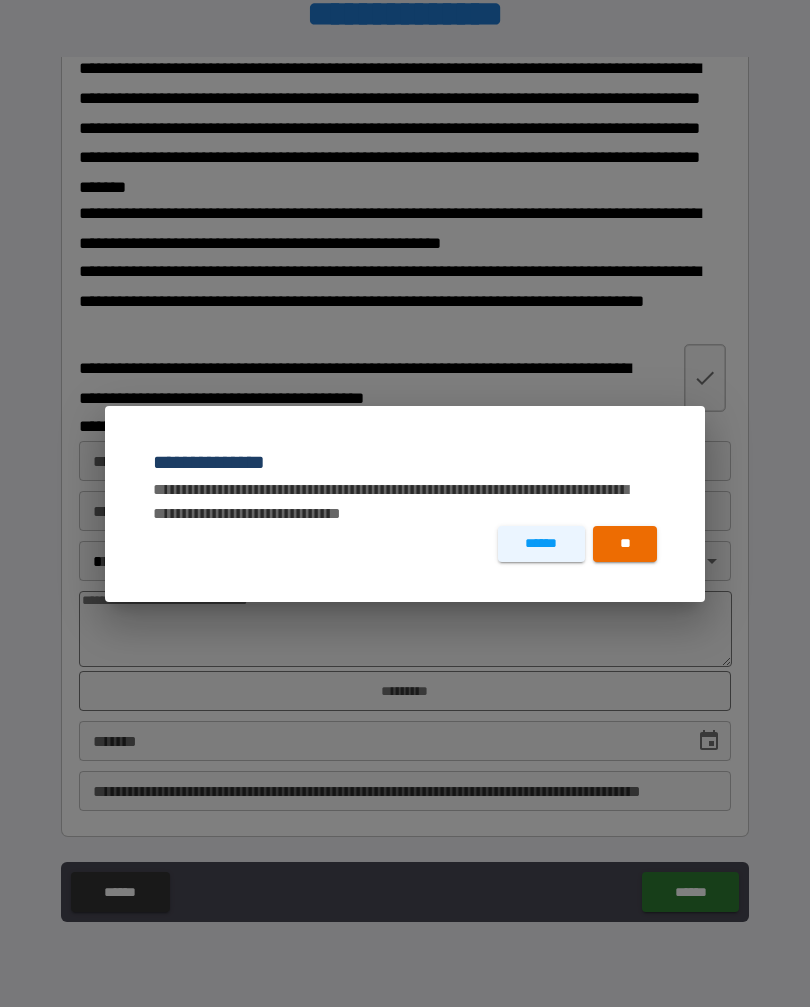 type on "*" 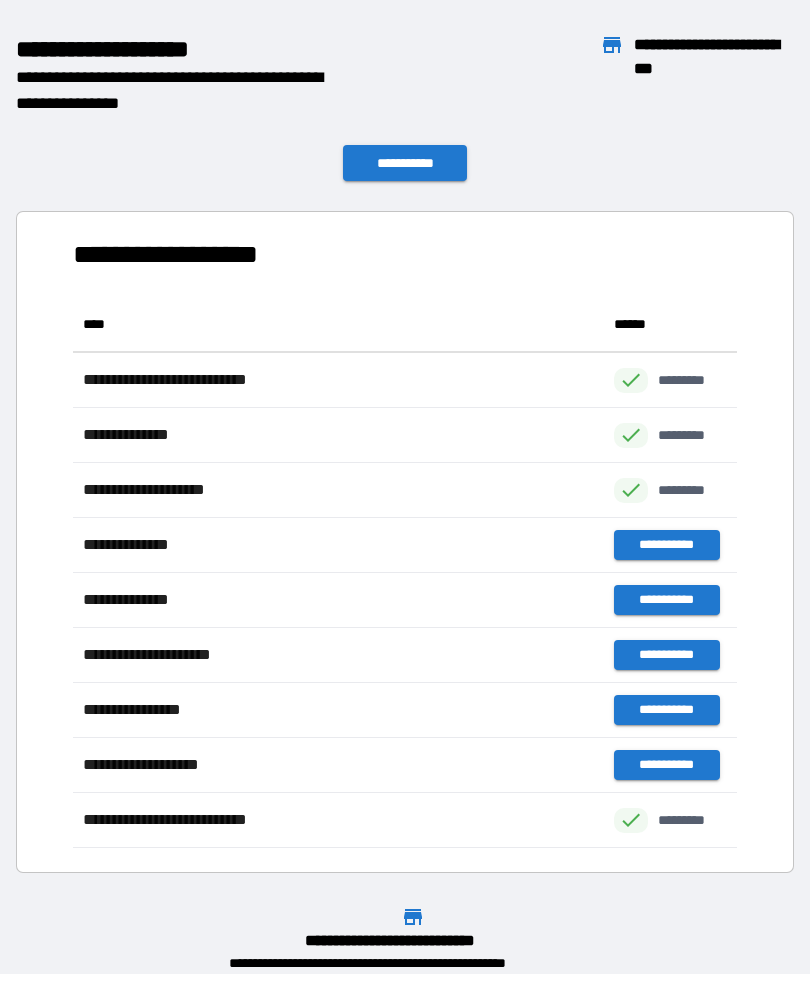scroll, scrollTop: 551, scrollLeft: 664, axis: both 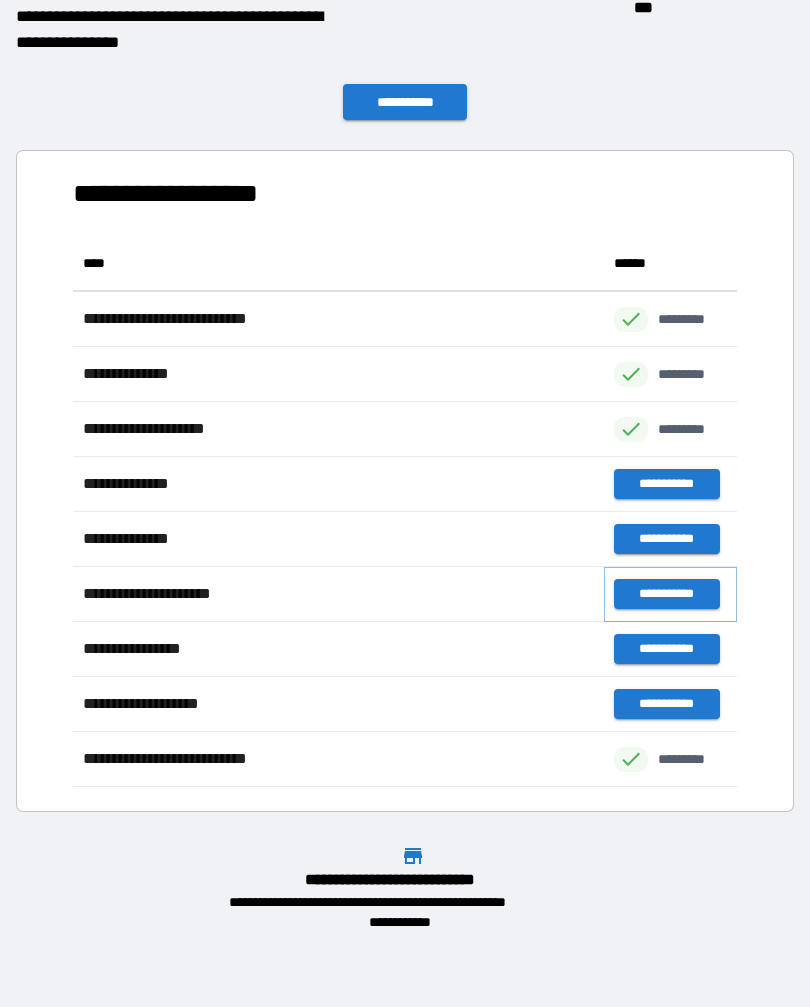 click on "**********" at bounding box center [666, 594] 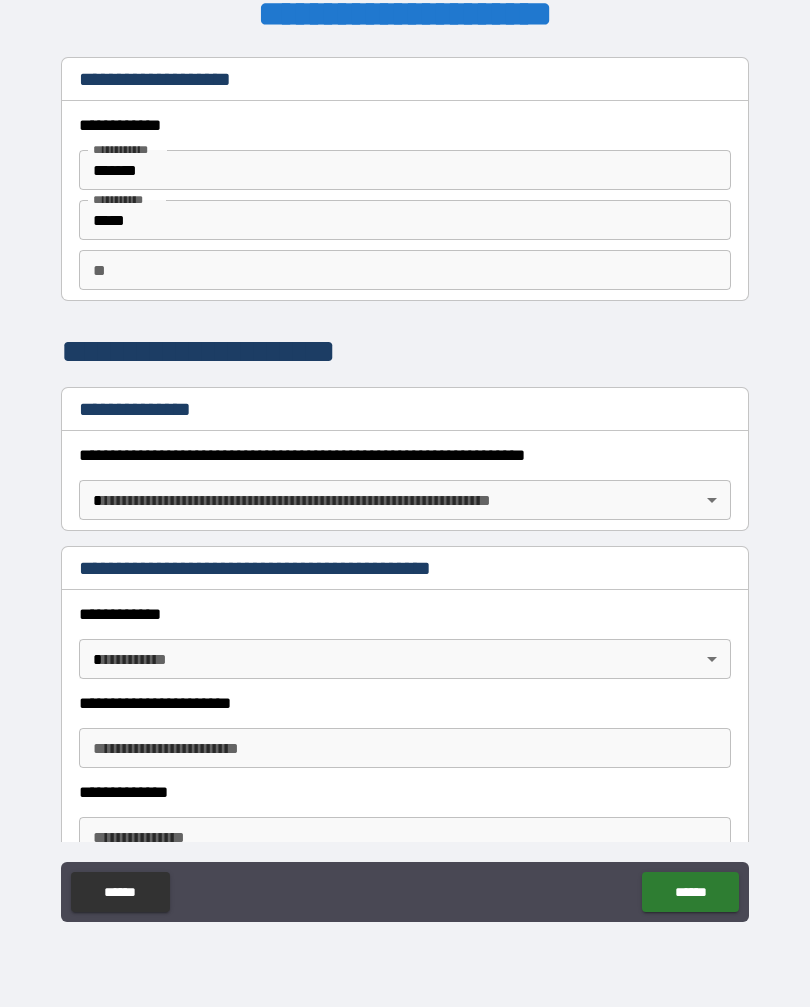 click on "**********" at bounding box center (405, 487) 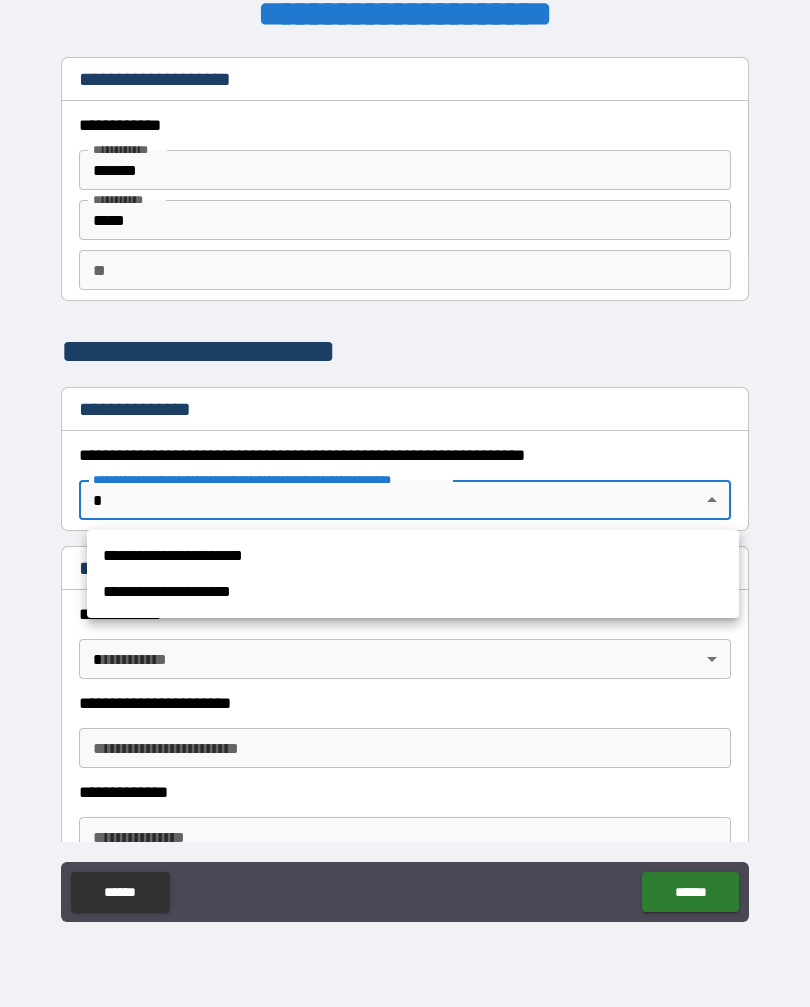 click on "**********" at bounding box center (413, 556) 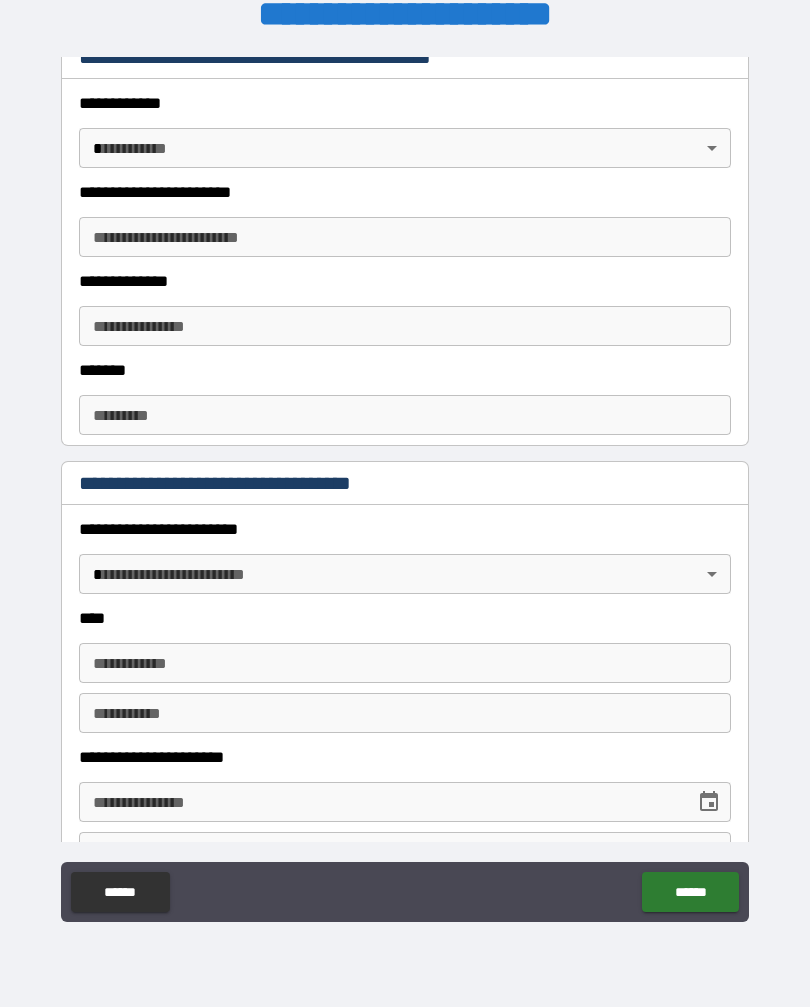 scroll, scrollTop: 513, scrollLeft: 0, axis: vertical 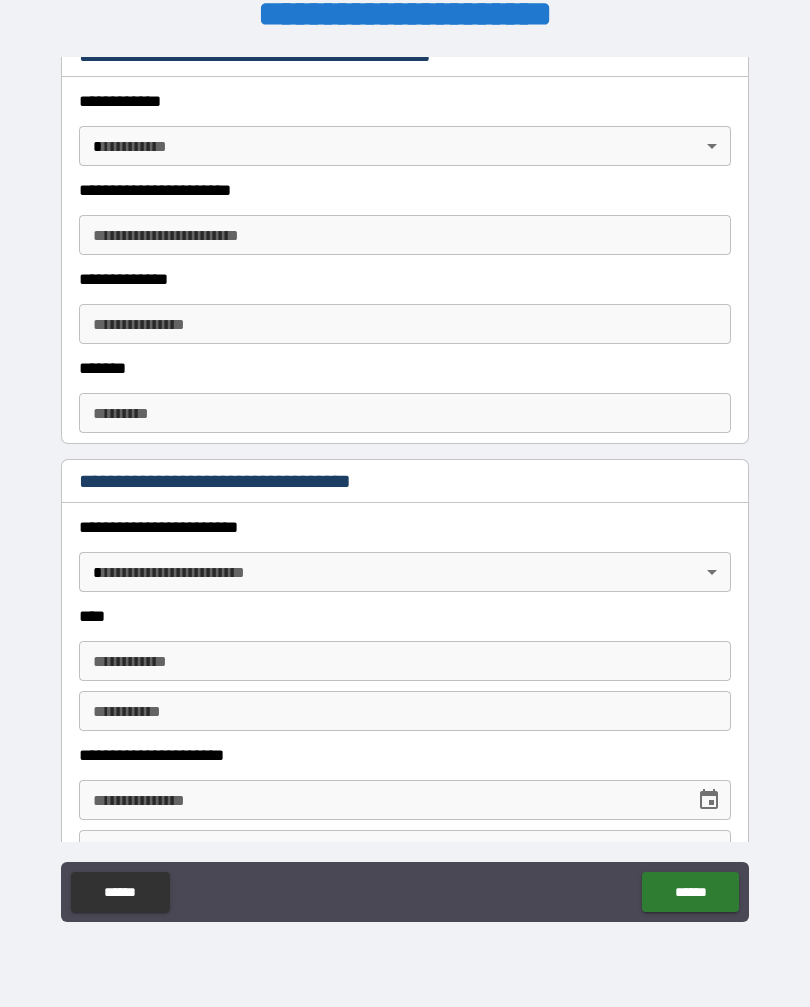click on "**********" at bounding box center [405, 487] 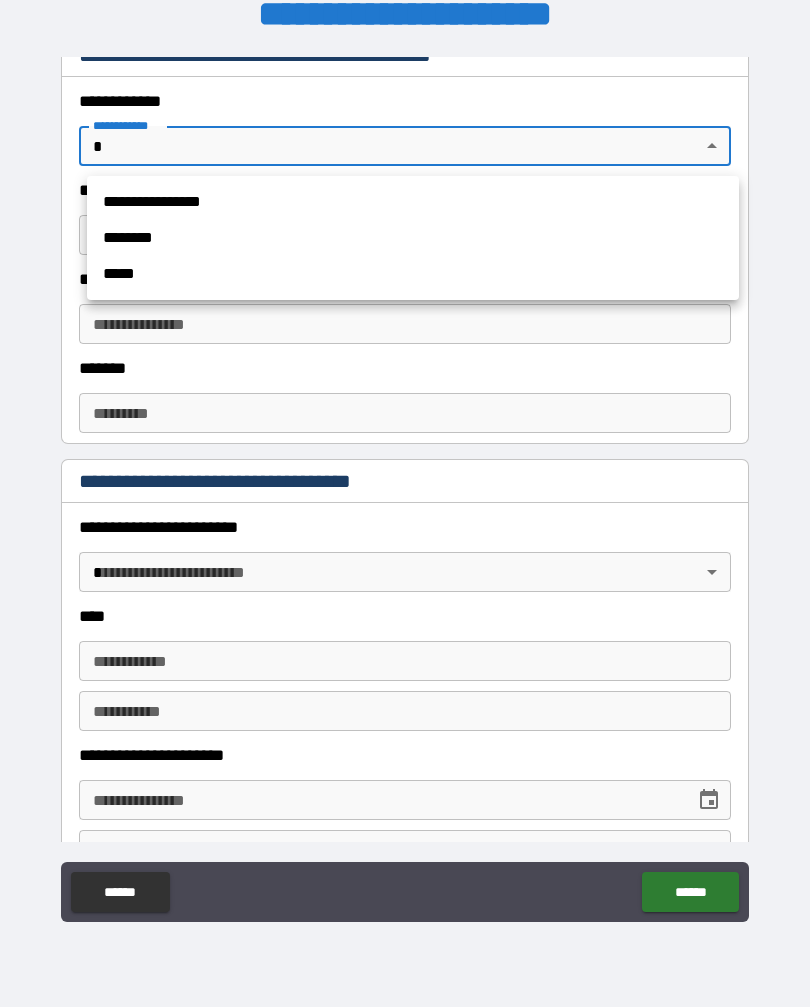 click on "**********" at bounding box center (413, 202) 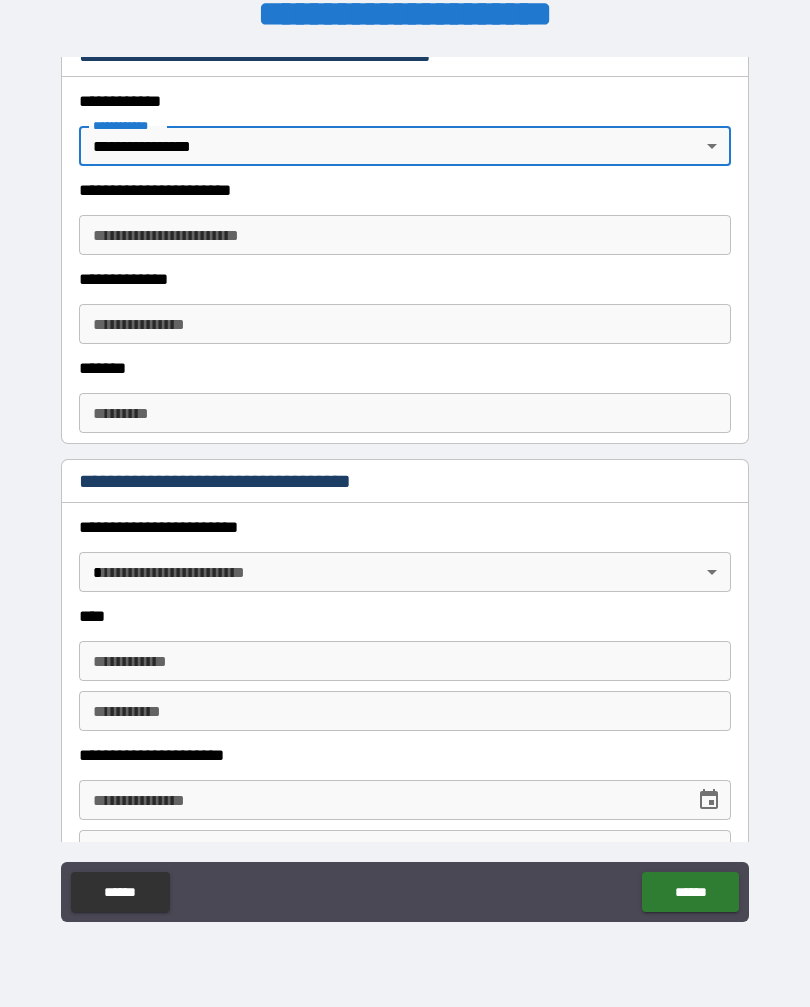 click on "**********" at bounding box center [405, 235] 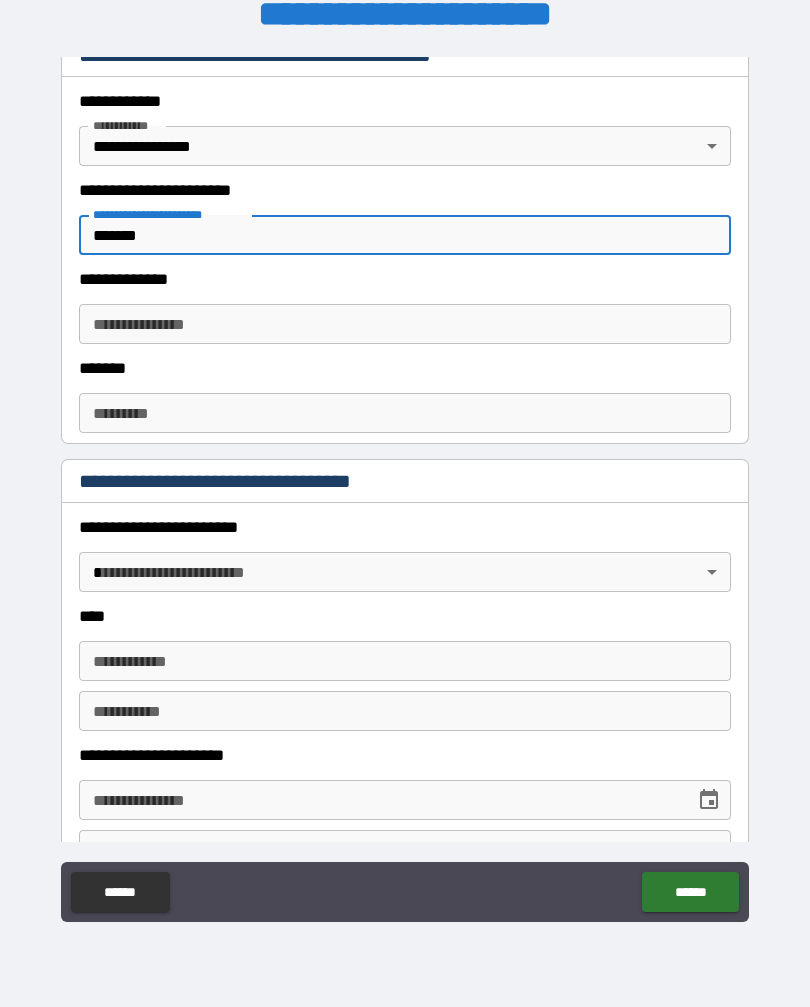 type on "*******" 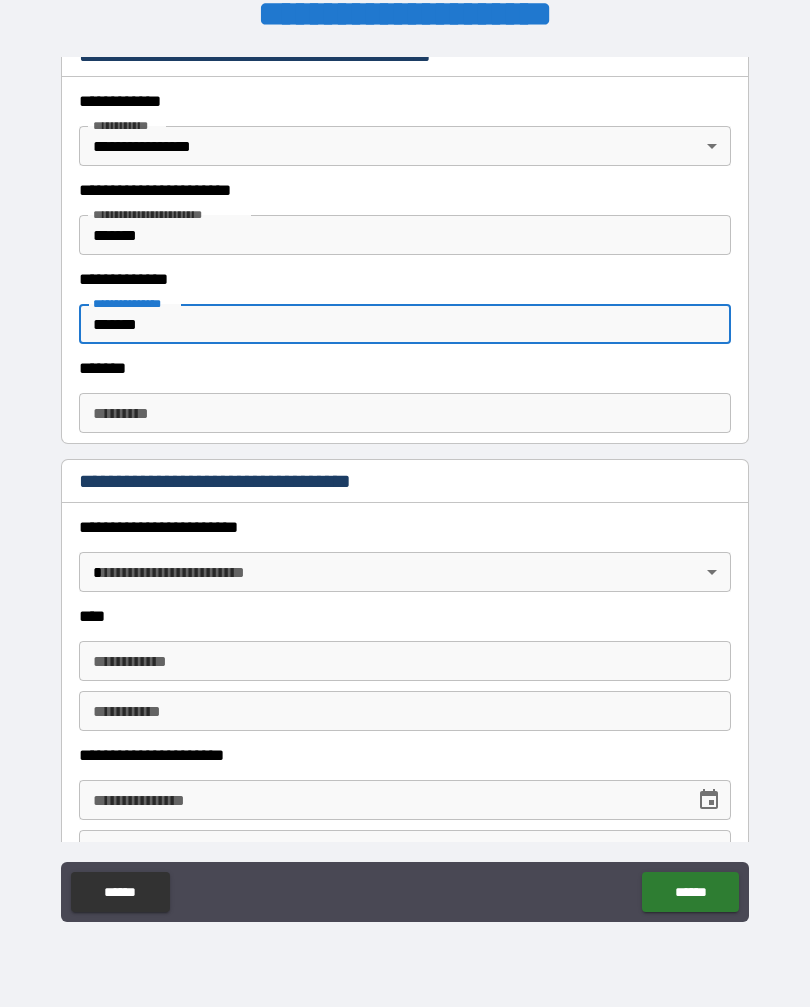 click on "*******   *" at bounding box center (405, 413) 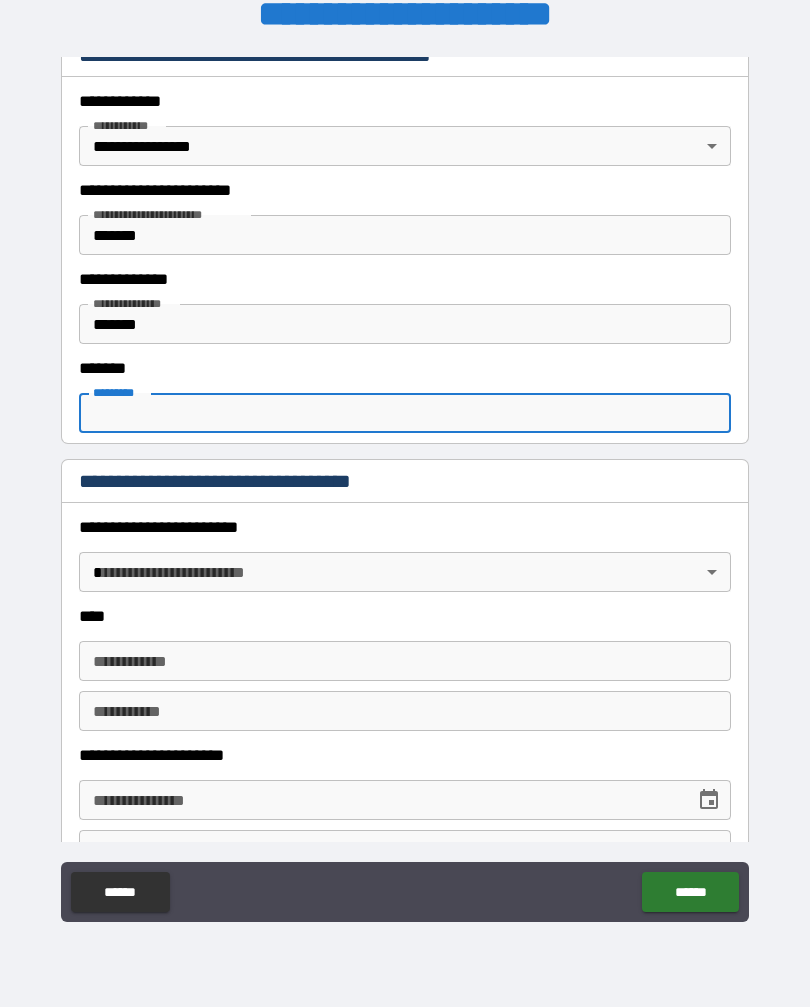 click on "*******" at bounding box center [405, 324] 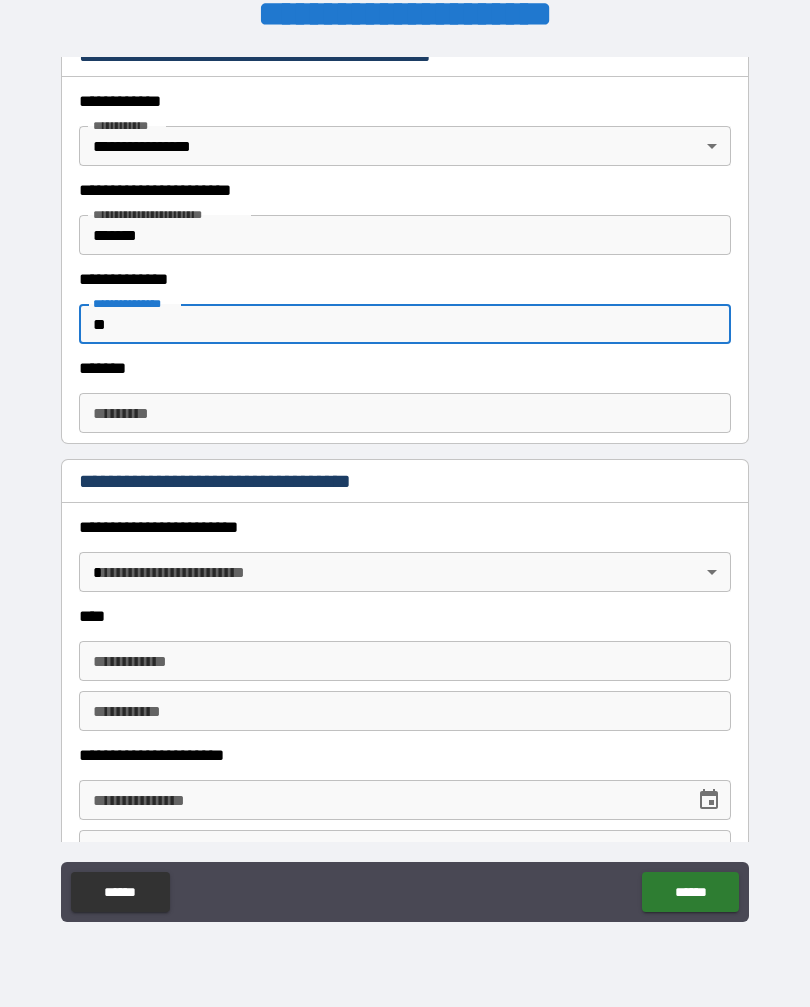 type on "*" 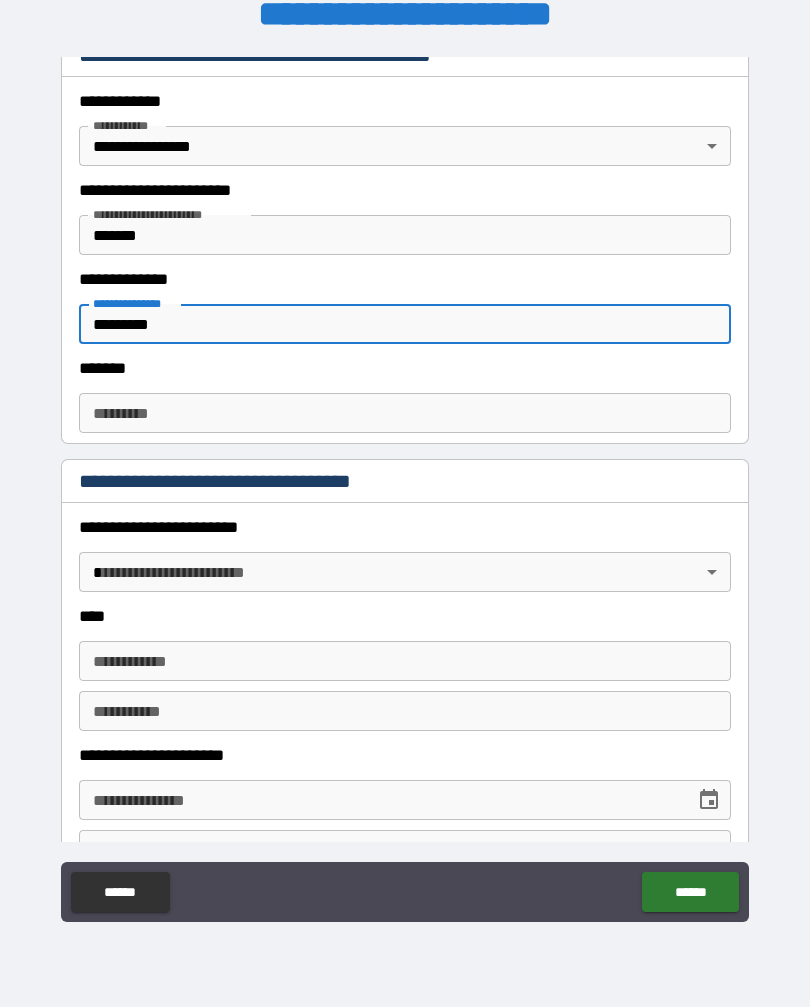 type on "*********" 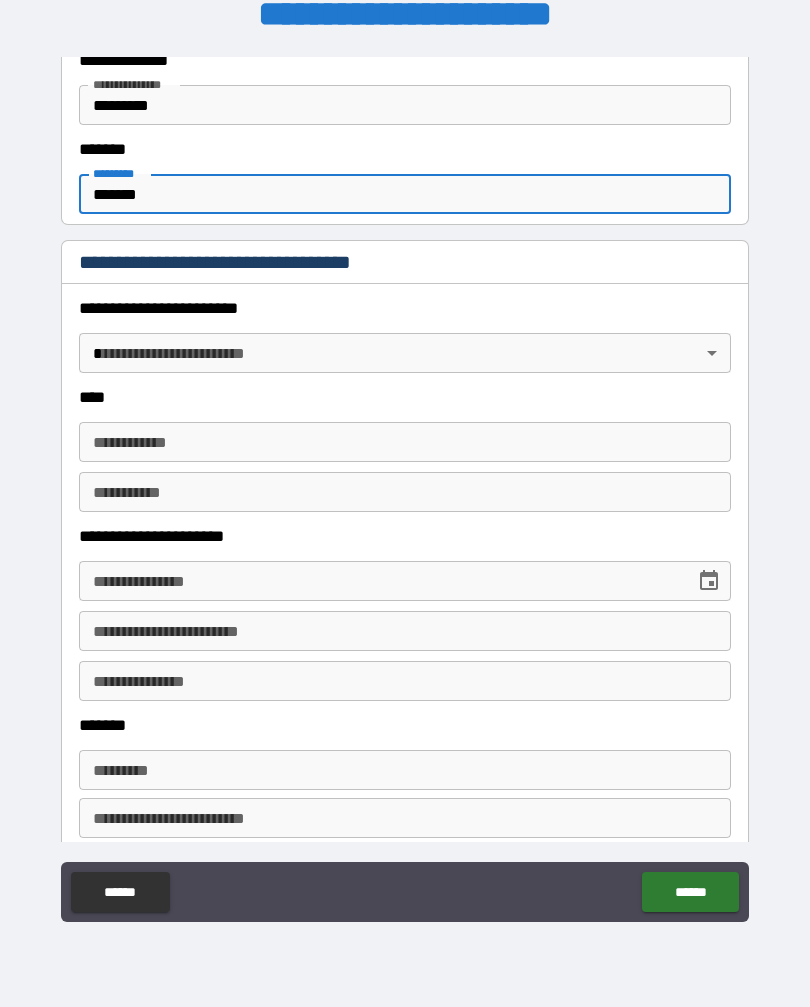 scroll, scrollTop: 735, scrollLeft: 0, axis: vertical 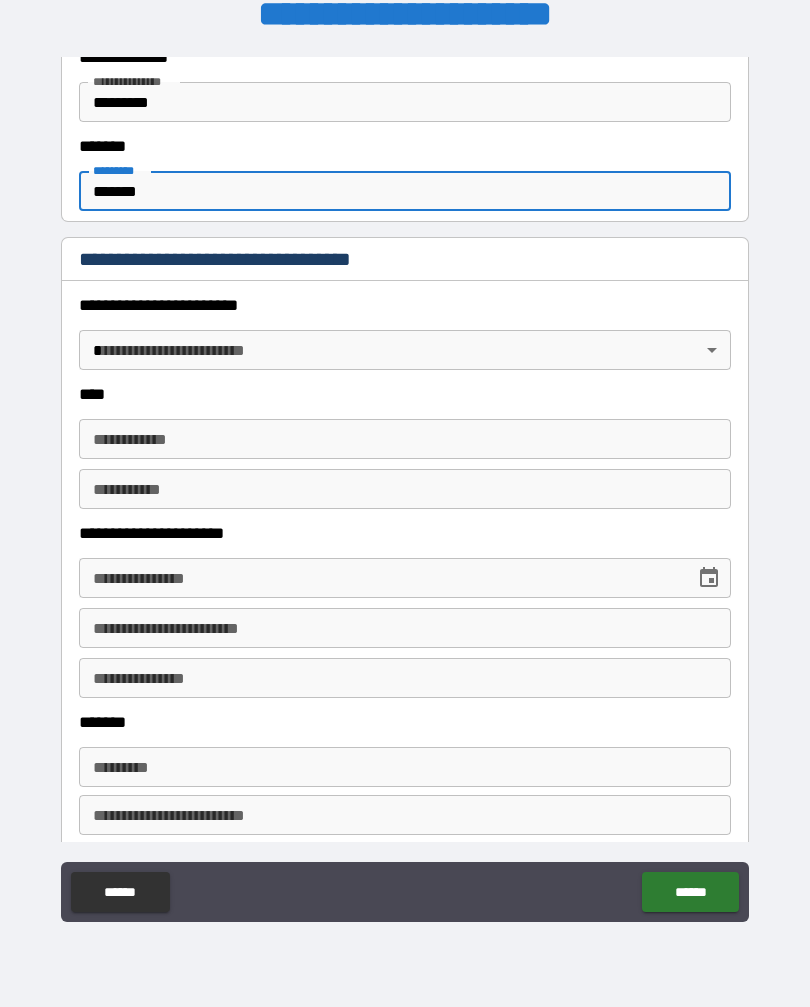 type on "*******" 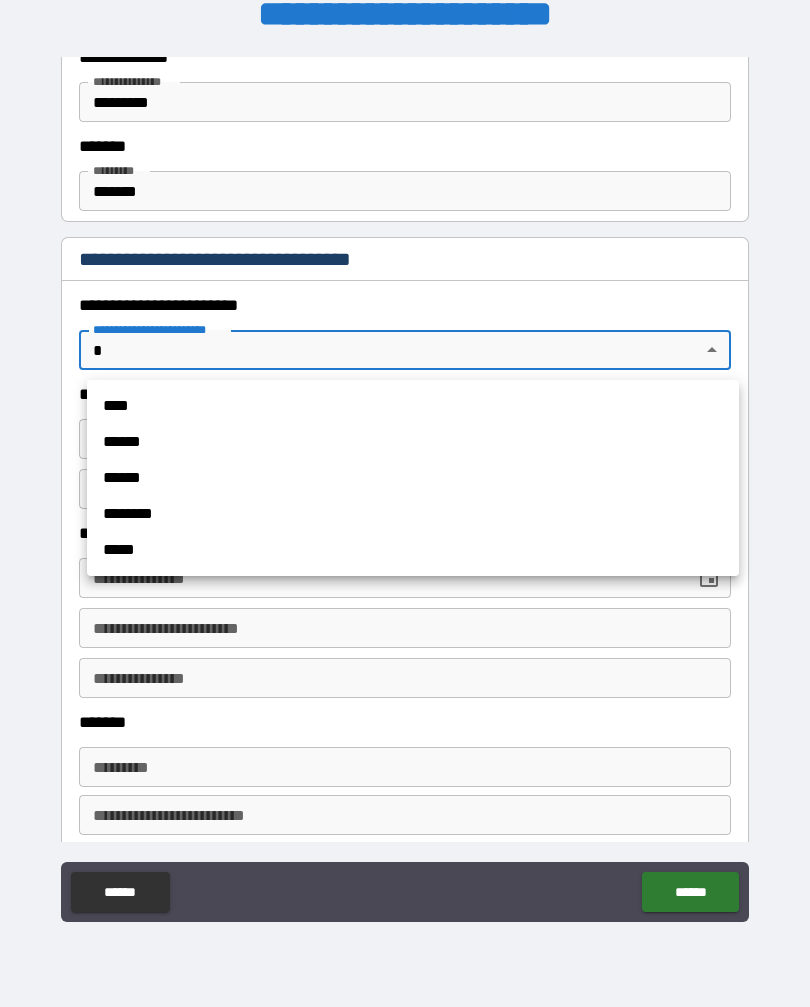 click on "****" at bounding box center (413, 406) 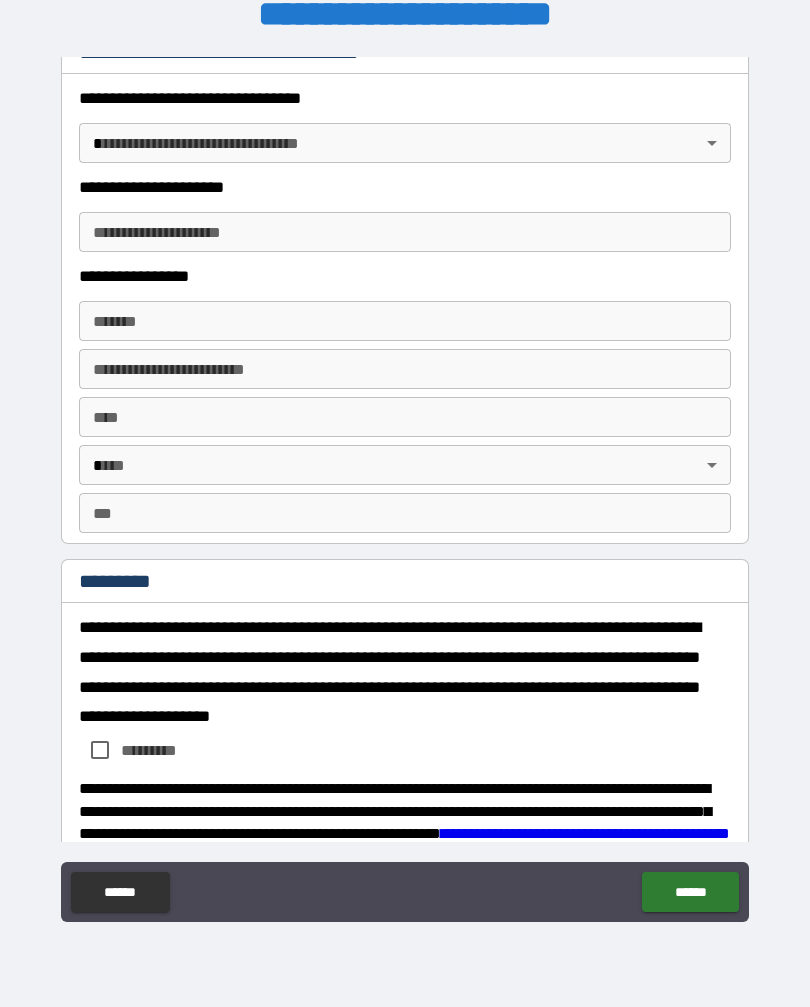 scroll, scrollTop: 1716, scrollLeft: 0, axis: vertical 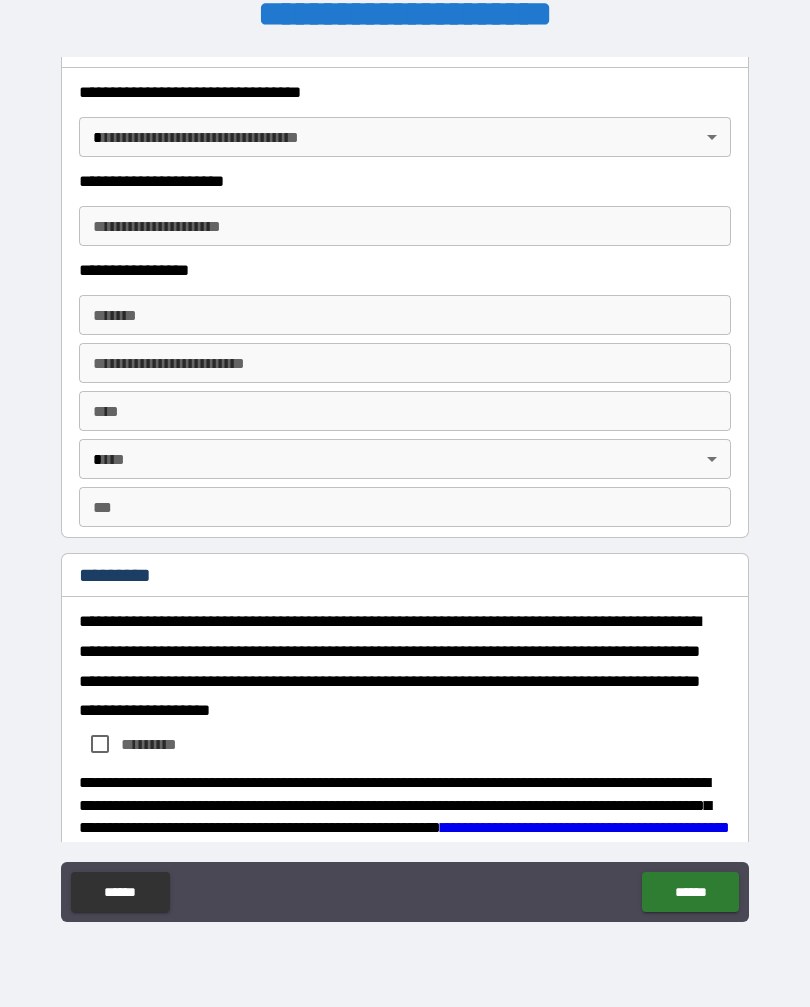 click on "**********" at bounding box center (405, 487) 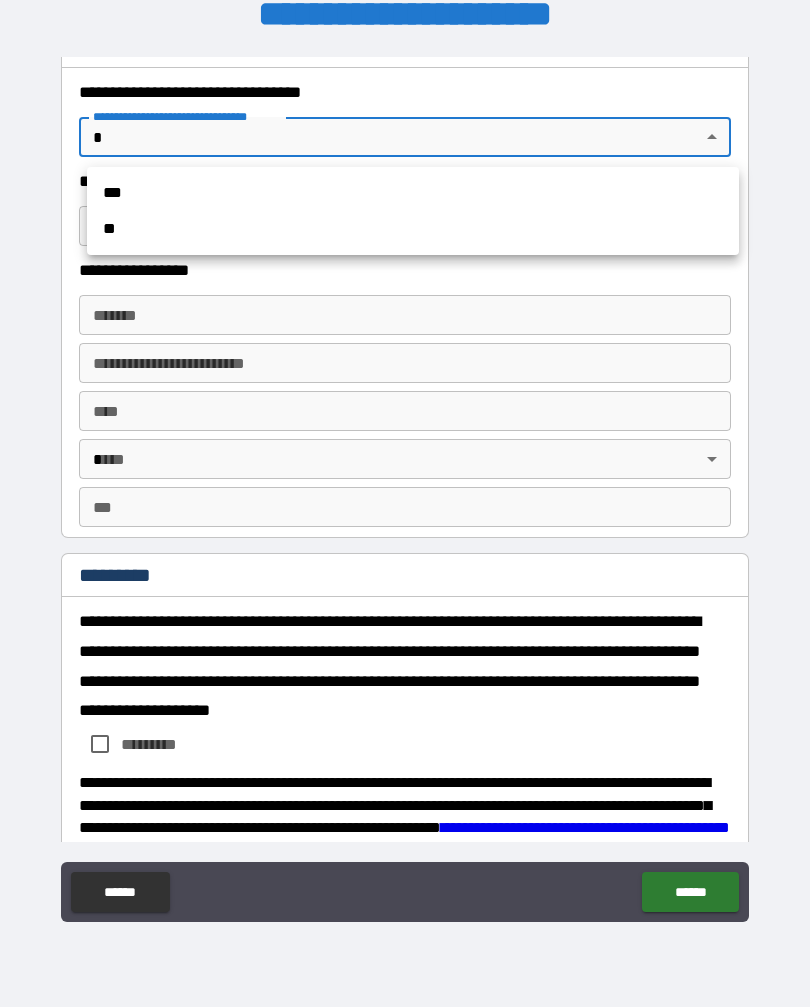 click on "***" at bounding box center (413, 193) 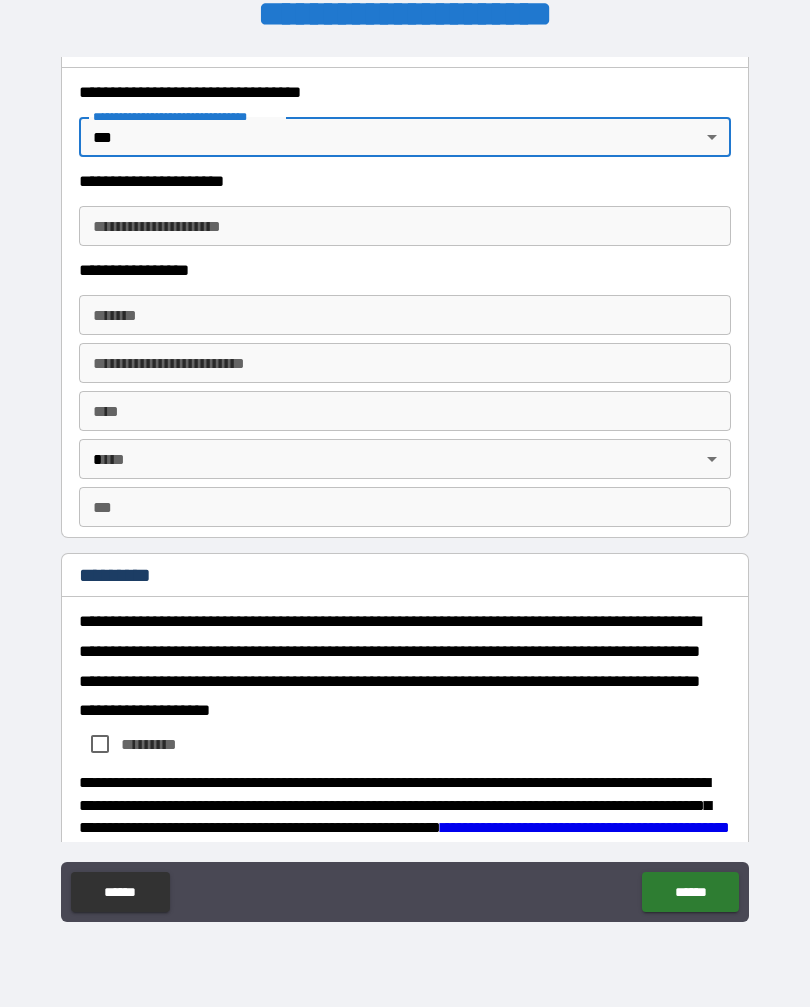 type on "*" 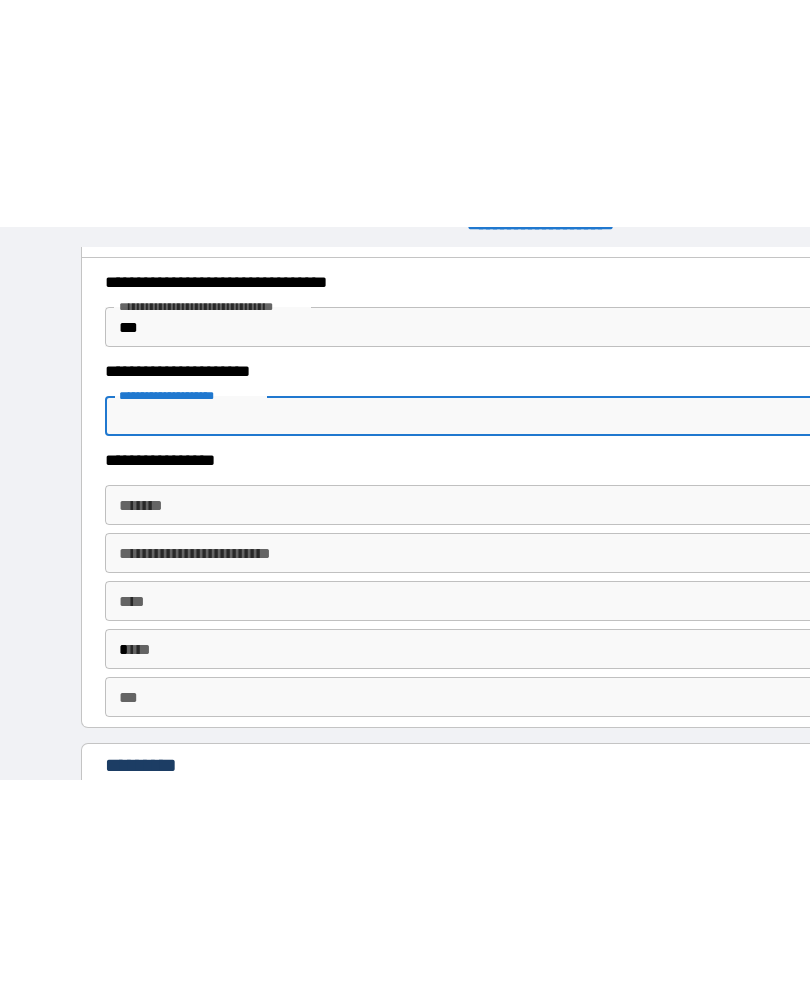 scroll, scrollTop: 33, scrollLeft: 0, axis: vertical 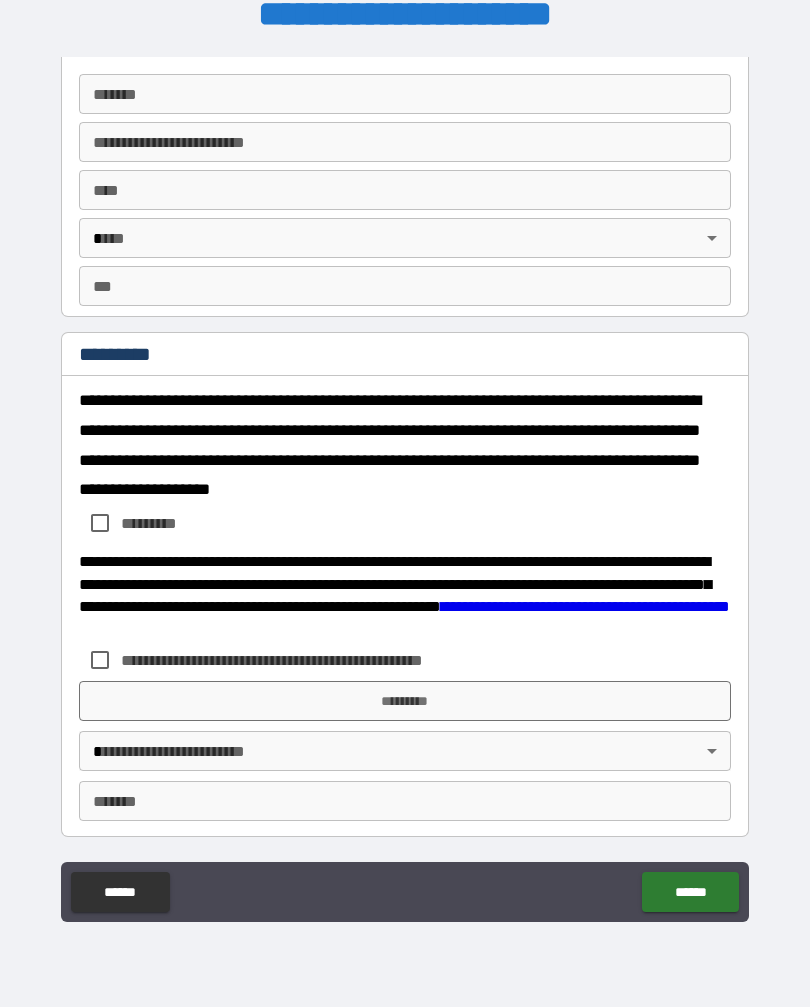 type on "**********" 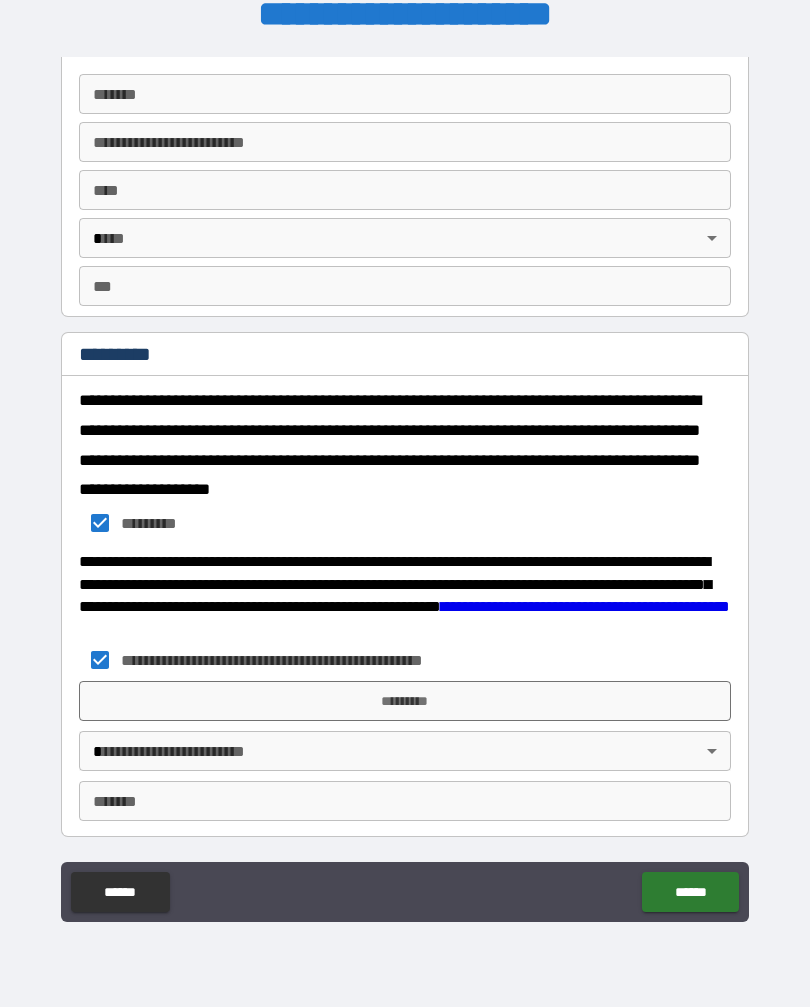 click on "*********" at bounding box center (405, 701) 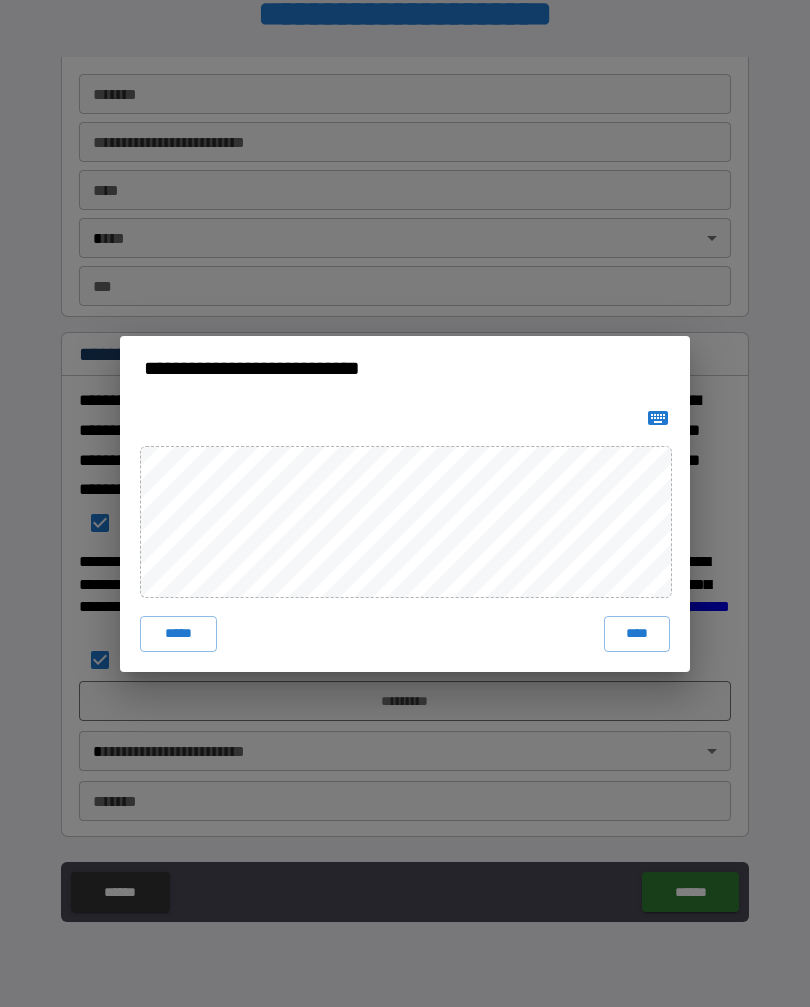 click on "****" at bounding box center [637, 634] 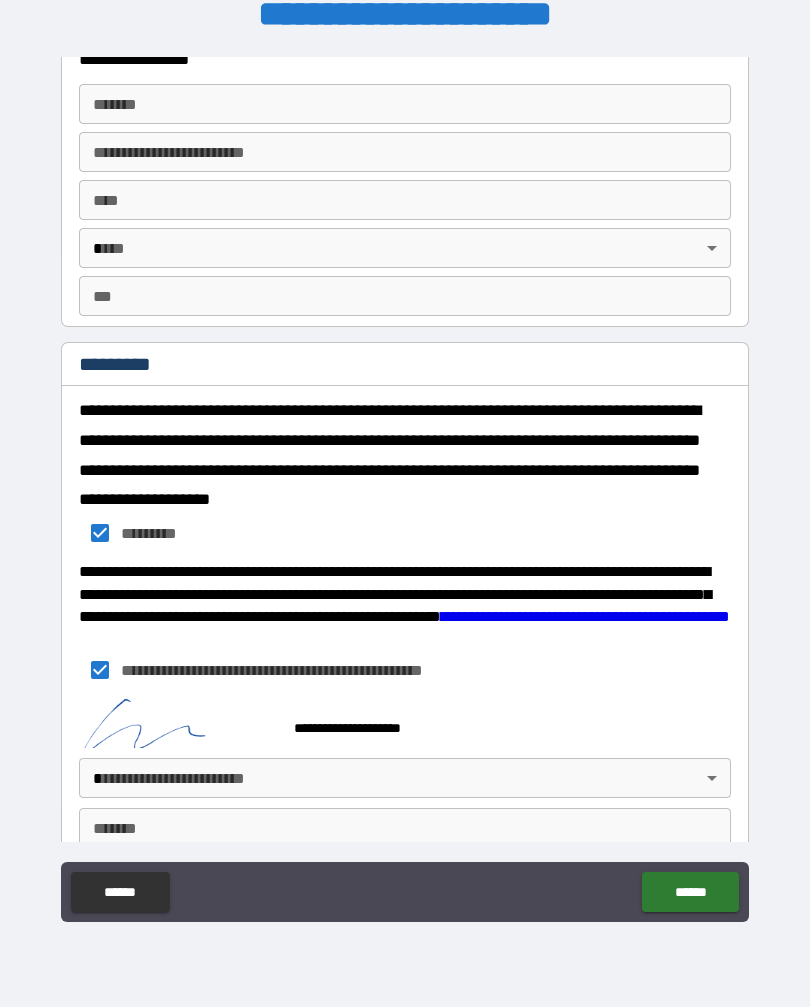 click on "**********" at bounding box center [405, 487] 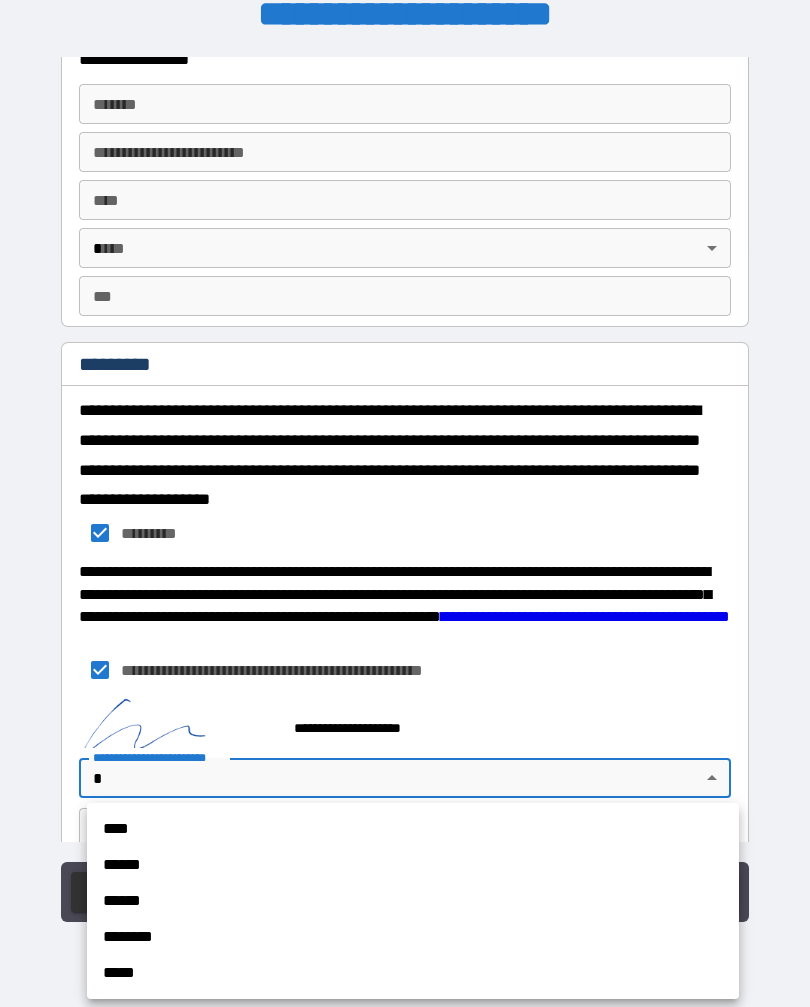 click on "**** ****** ****** ******** *****" at bounding box center (413, 901) 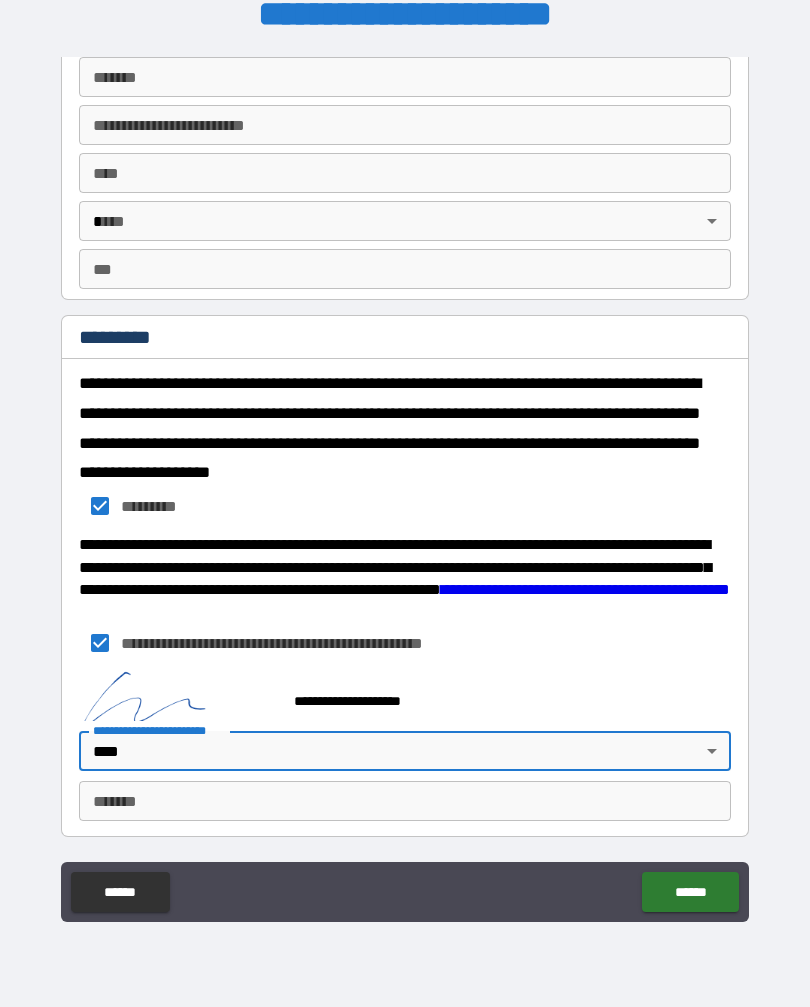 scroll, scrollTop: 1954, scrollLeft: 0, axis: vertical 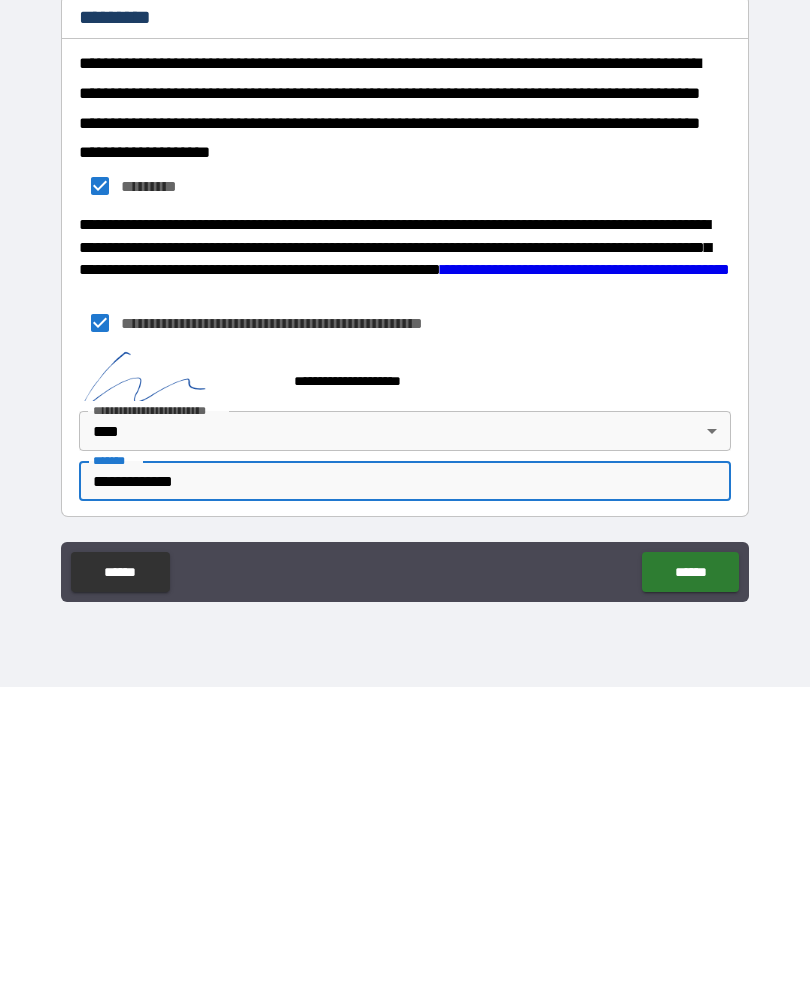 type on "**********" 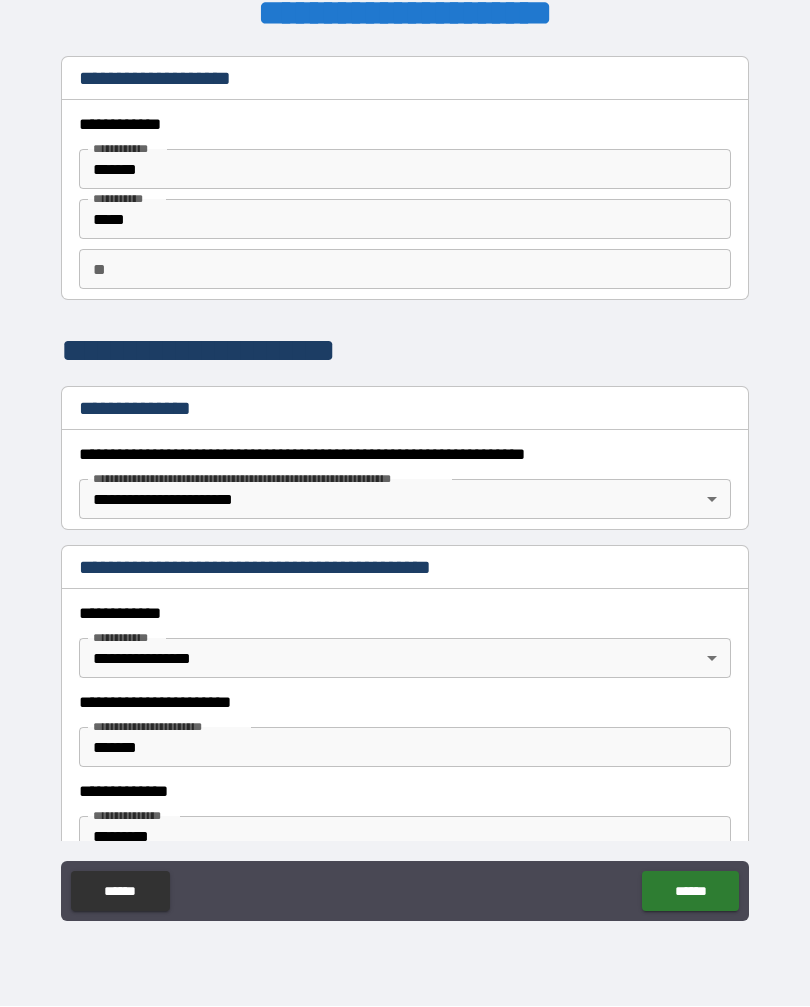 scroll, scrollTop: 0, scrollLeft: 0, axis: both 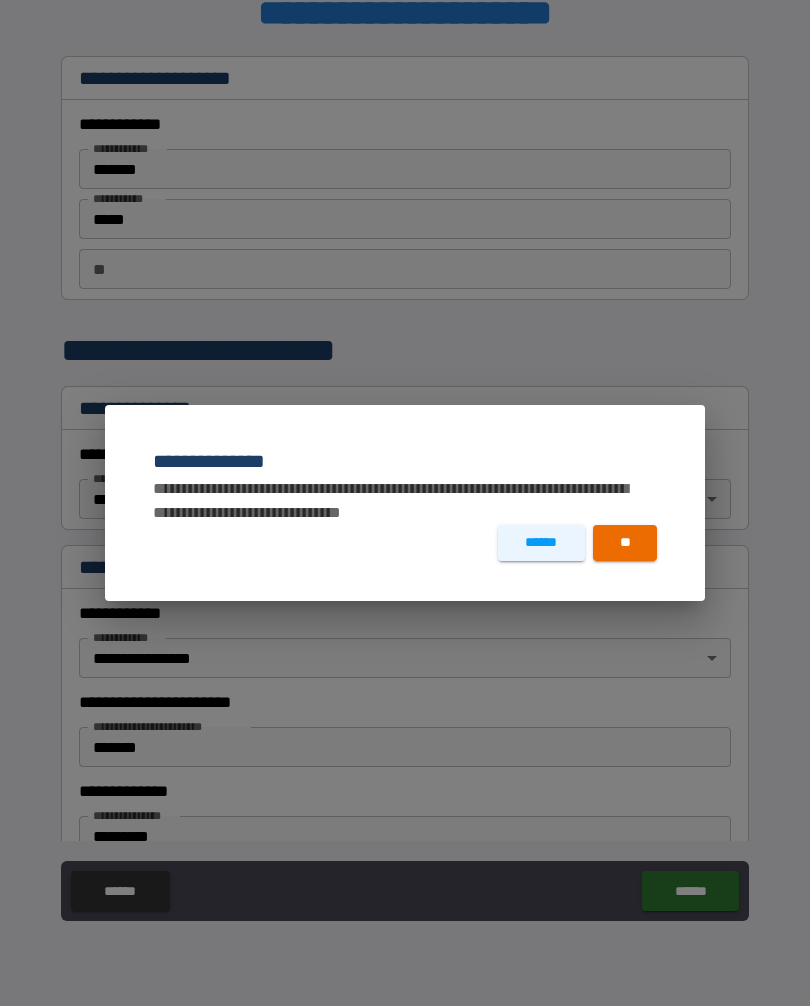 click on "**" at bounding box center [625, 544] 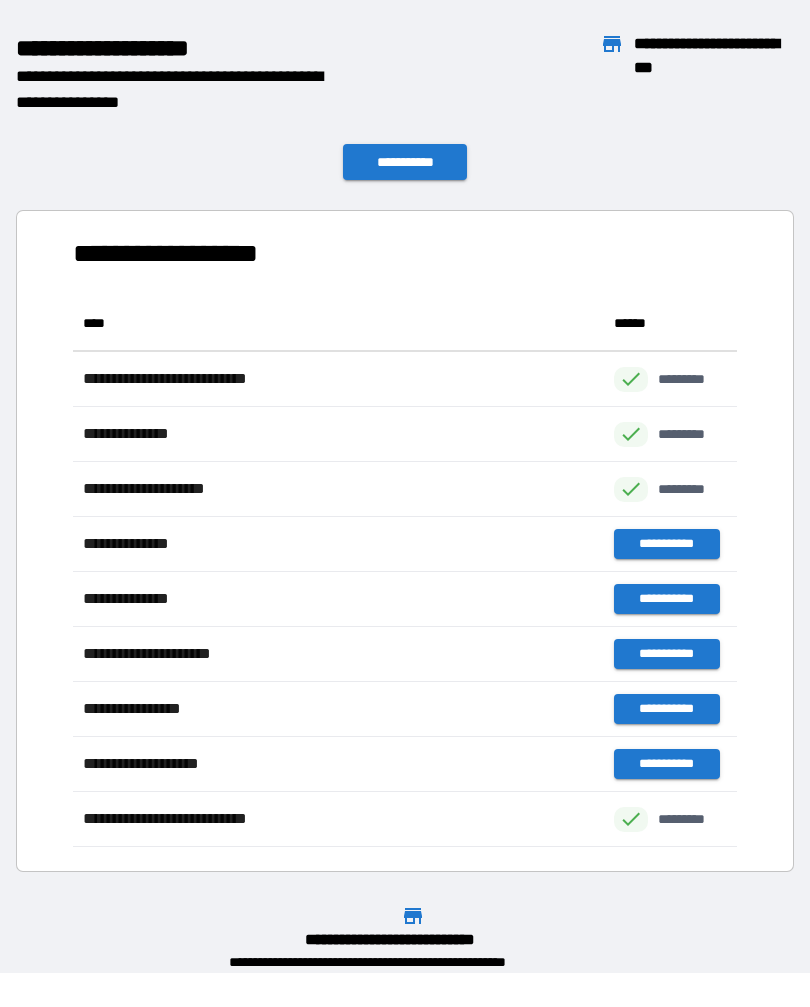 scroll, scrollTop: 1, scrollLeft: 1, axis: both 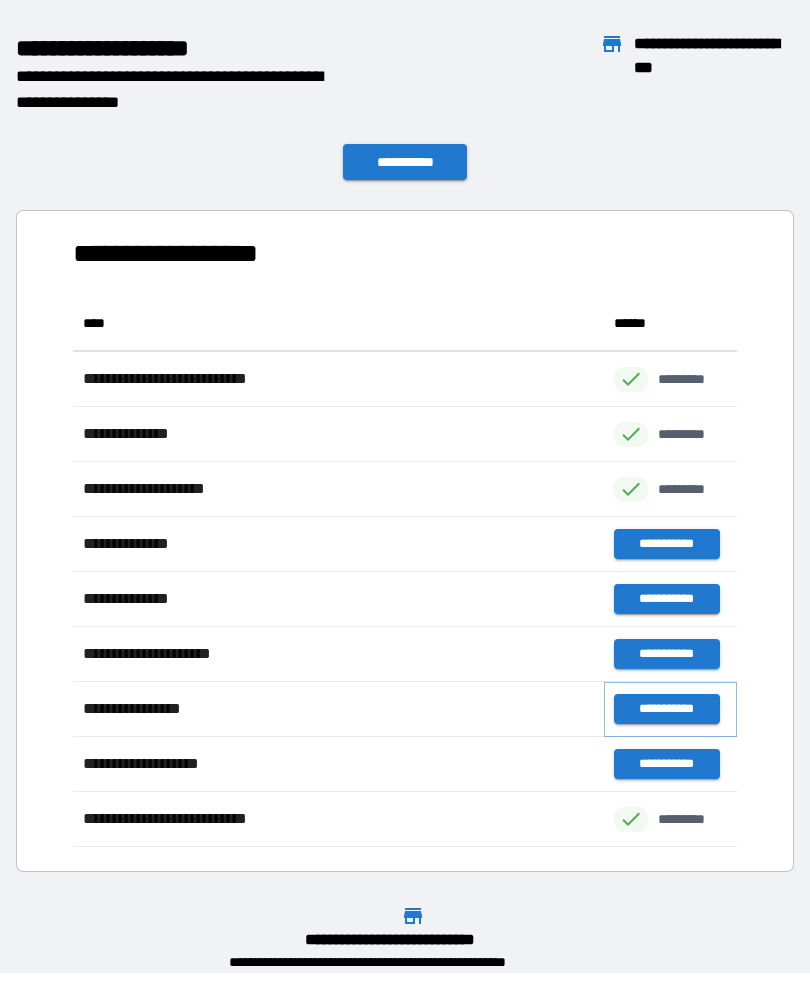 click on "**********" at bounding box center (666, 710) 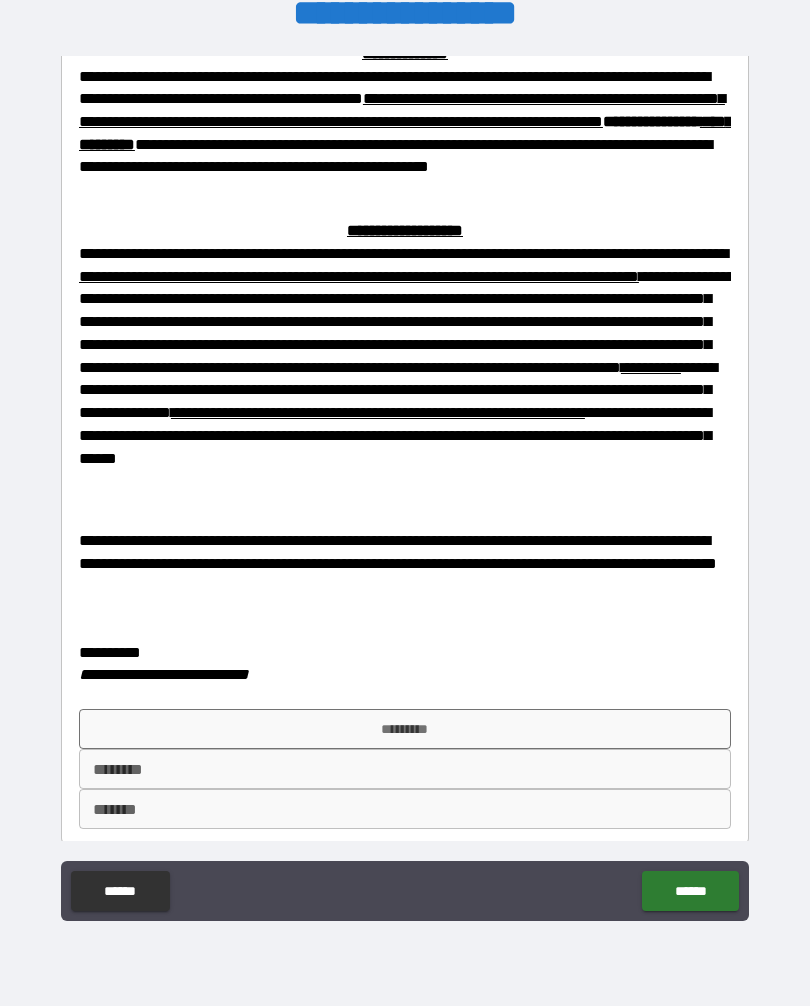 scroll, scrollTop: 288, scrollLeft: 0, axis: vertical 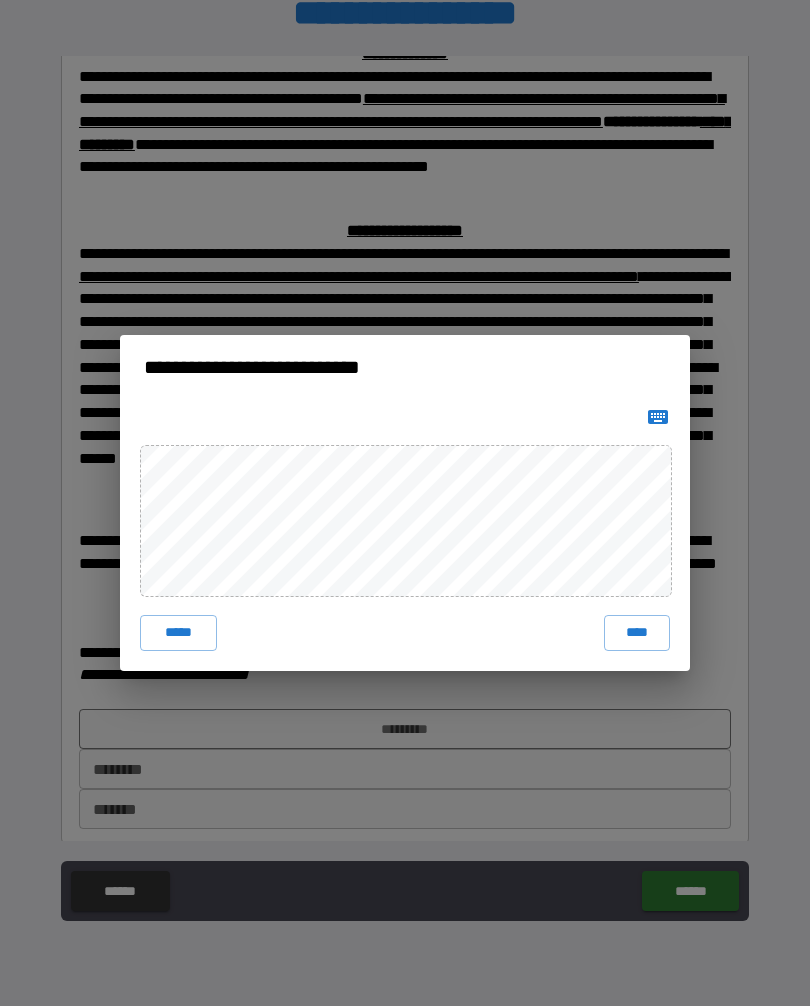 click on "****" at bounding box center [637, 634] 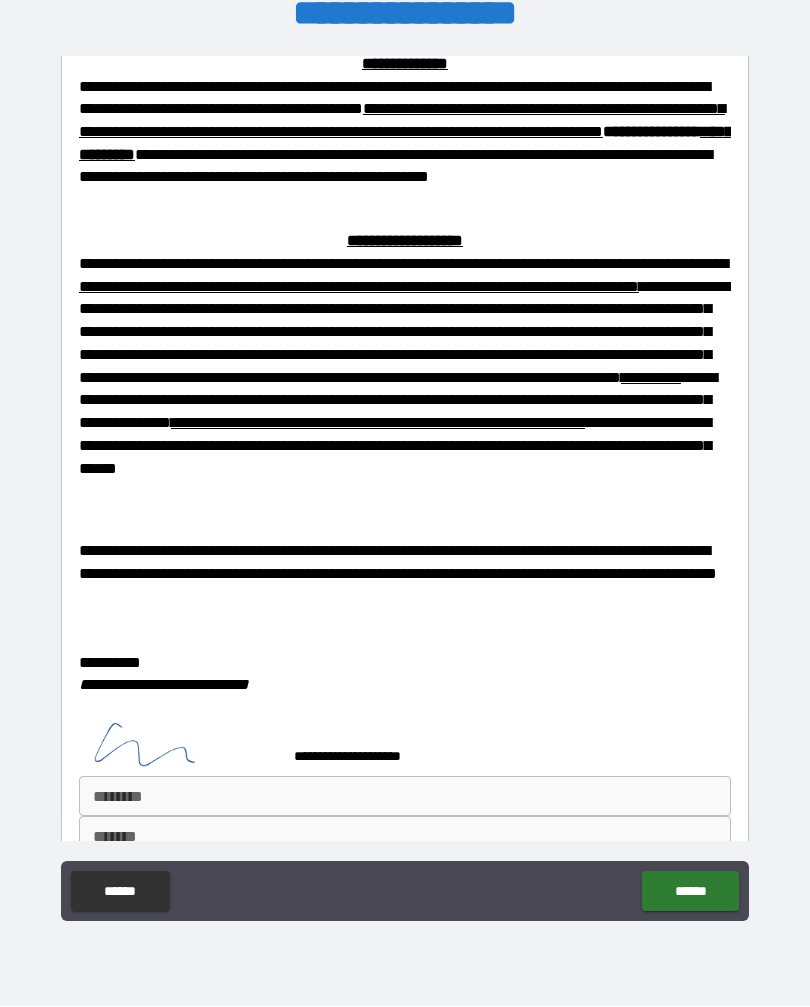 click on "*****   *" at bounding box center (405, 797) 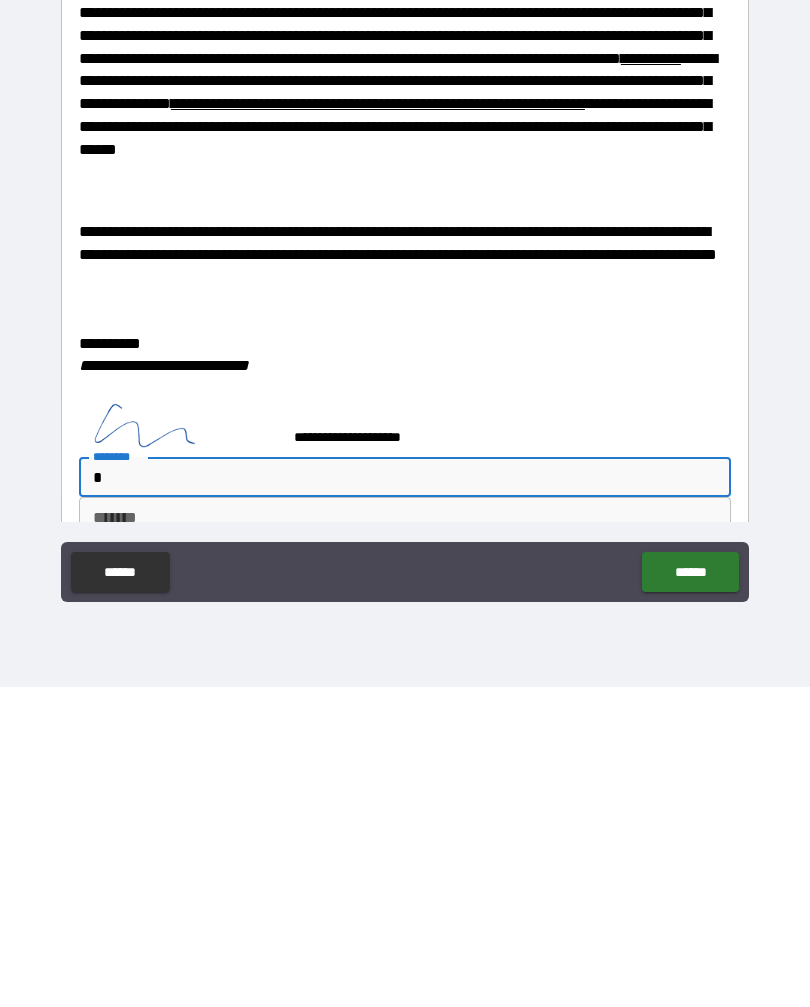 scroll, scrollTop: 33, scrollLeft: 0, axis: vertical 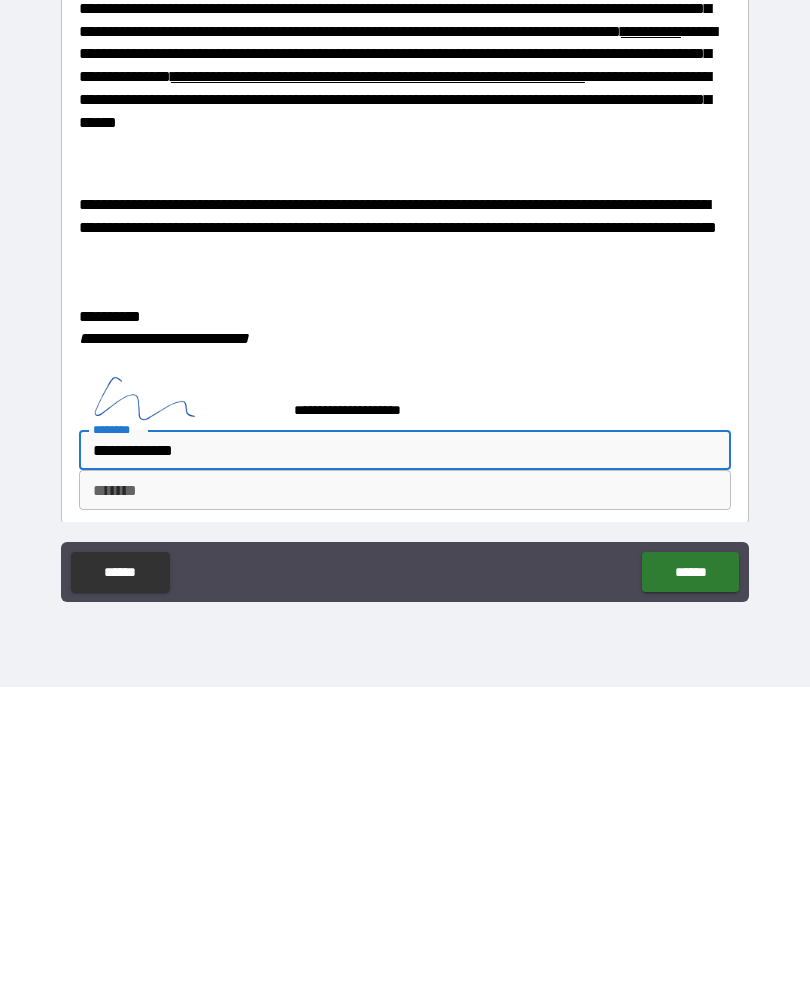 type on "**********" 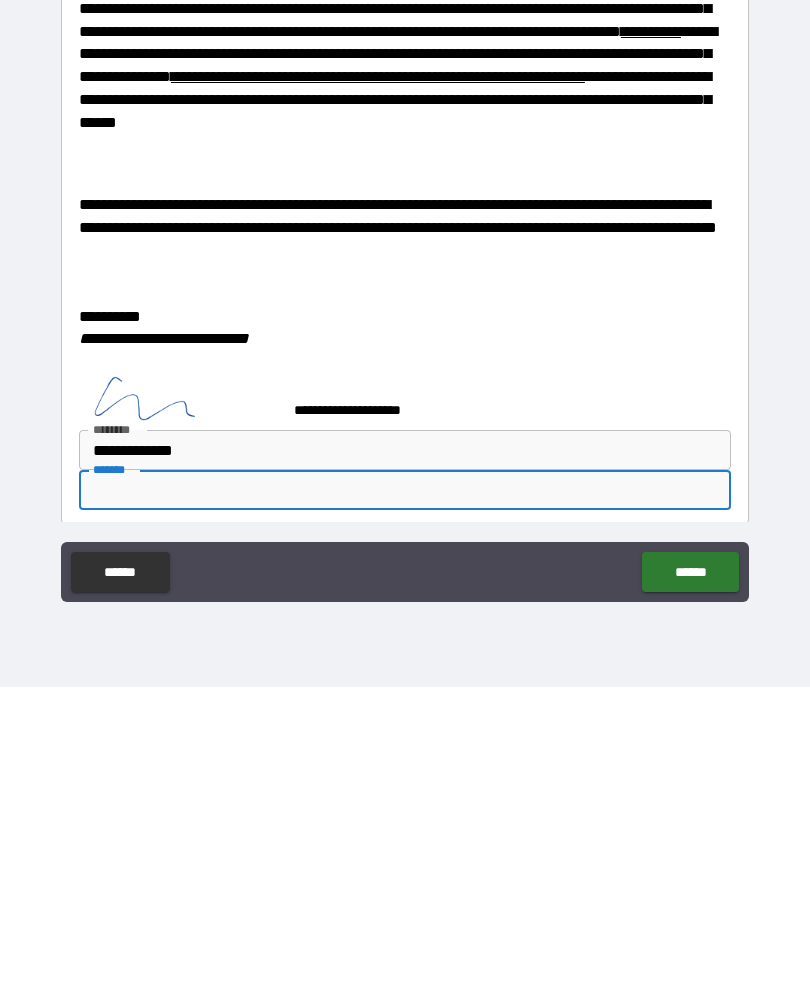 type on "*" 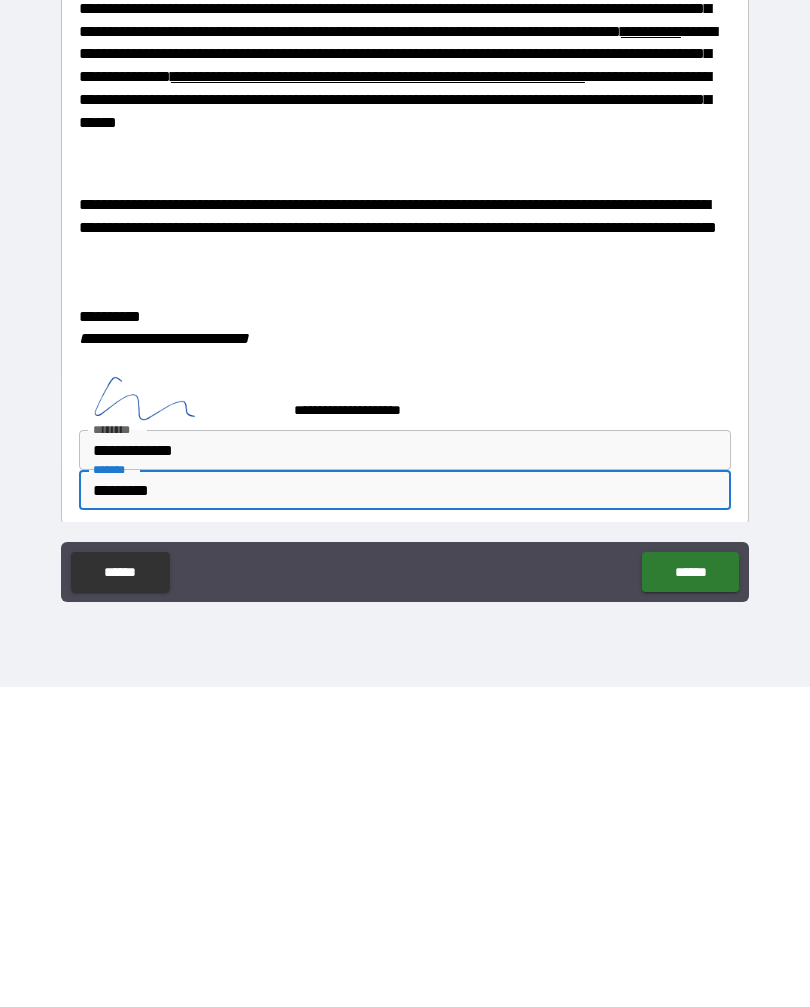 type on "**********" 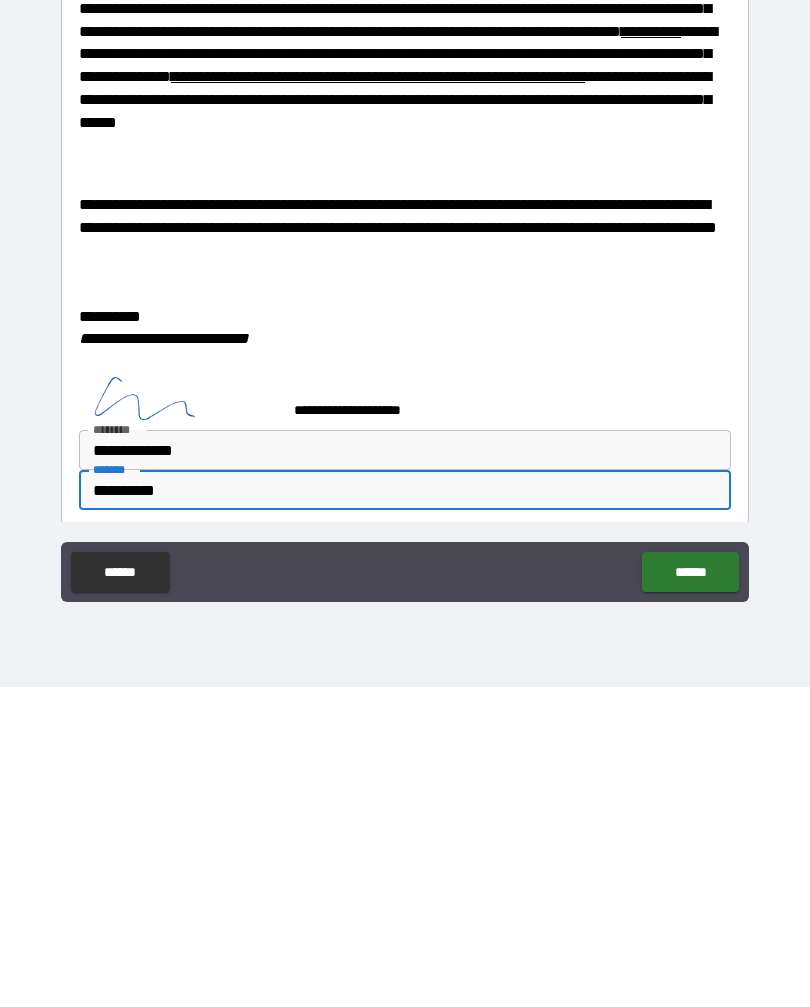 click on "******" at bounding box center [690, 892] 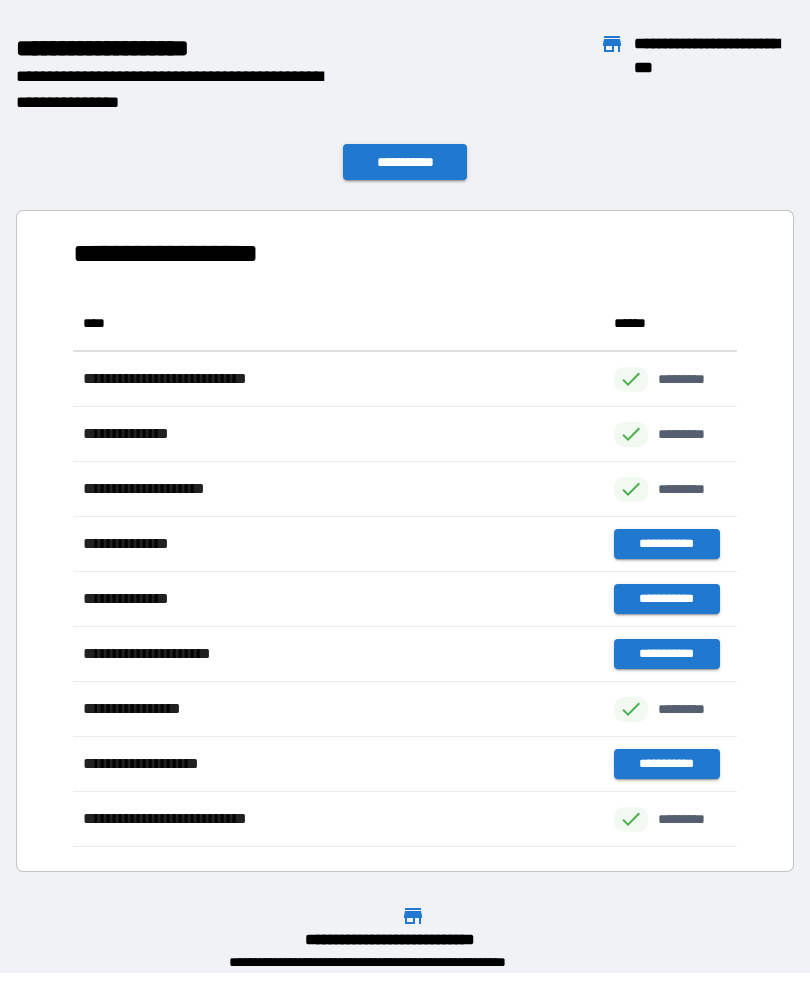 scroll, scrollTop: 551, scrollLeft: 664, axis: both 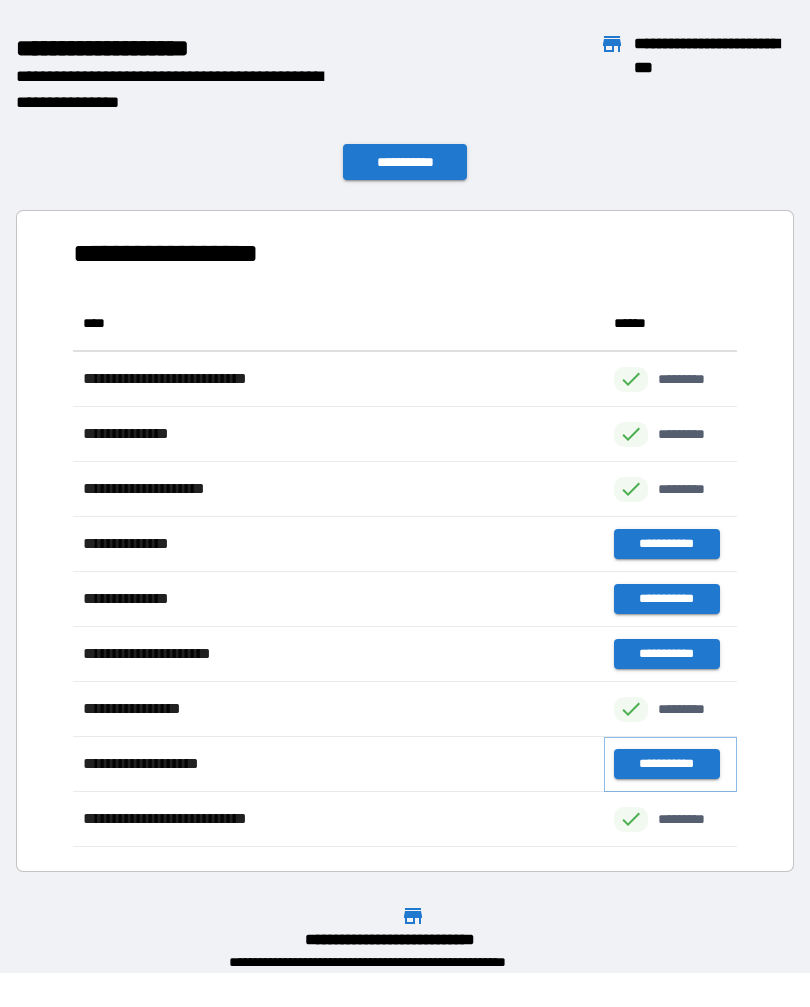 click on "**********" at bounding box center [666, 765] 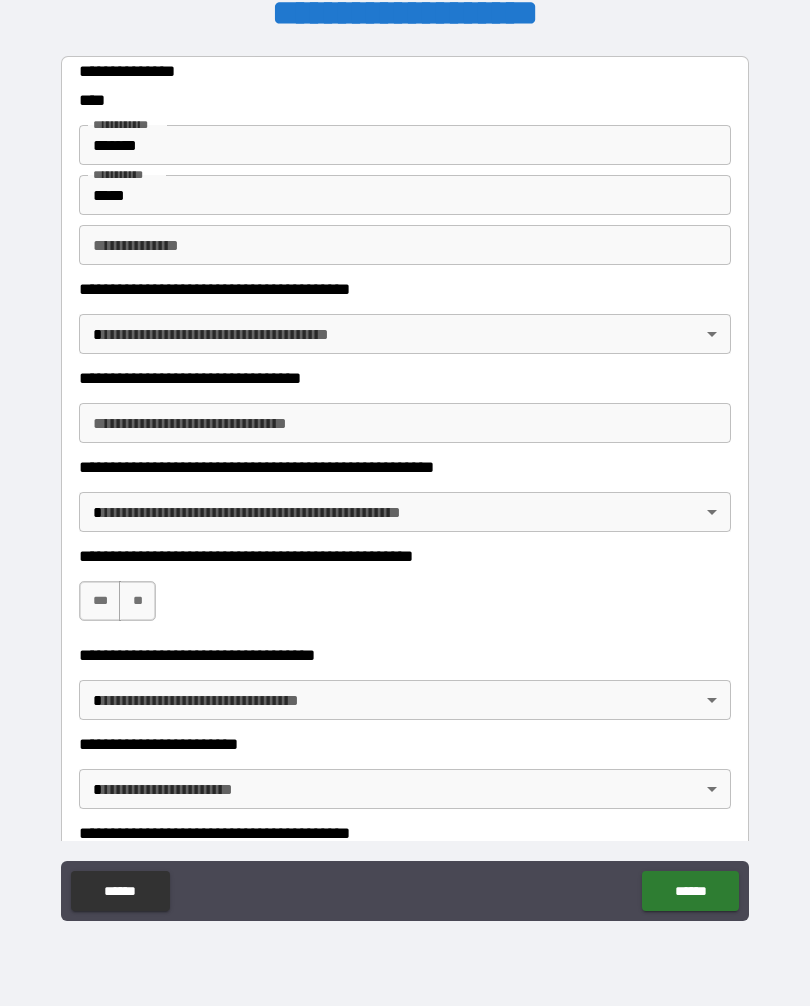 click on "**********" at bounding box center [405, 246] 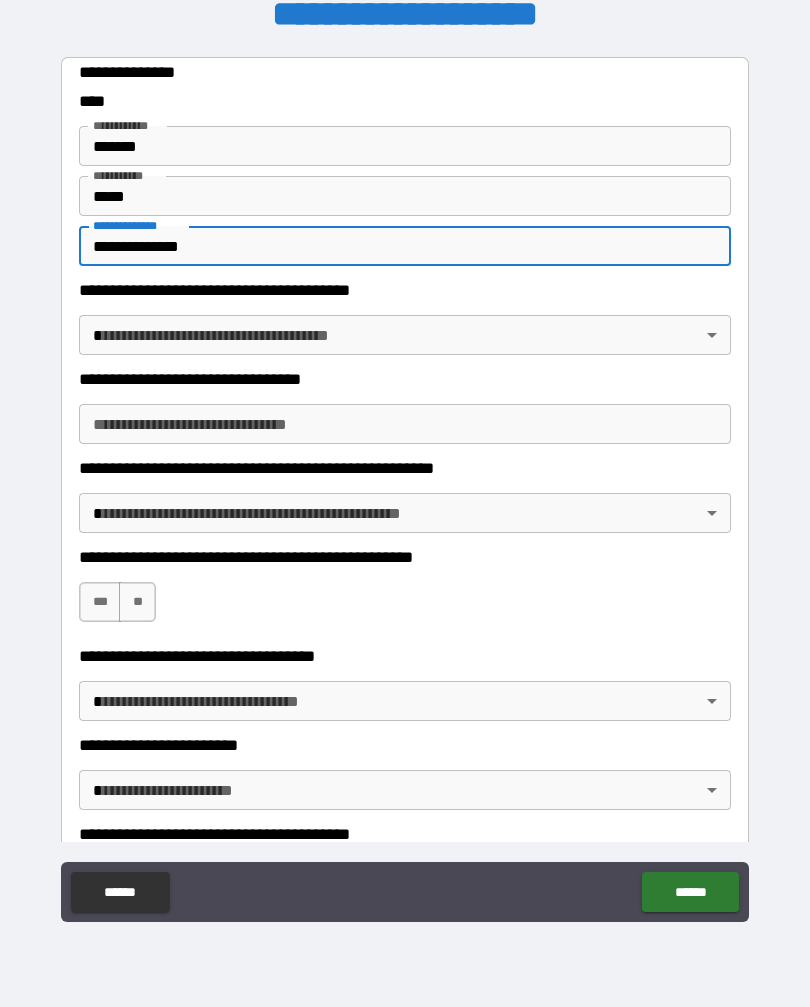scroll, scrollTop: 0, scrollLeft: 0, axis: both 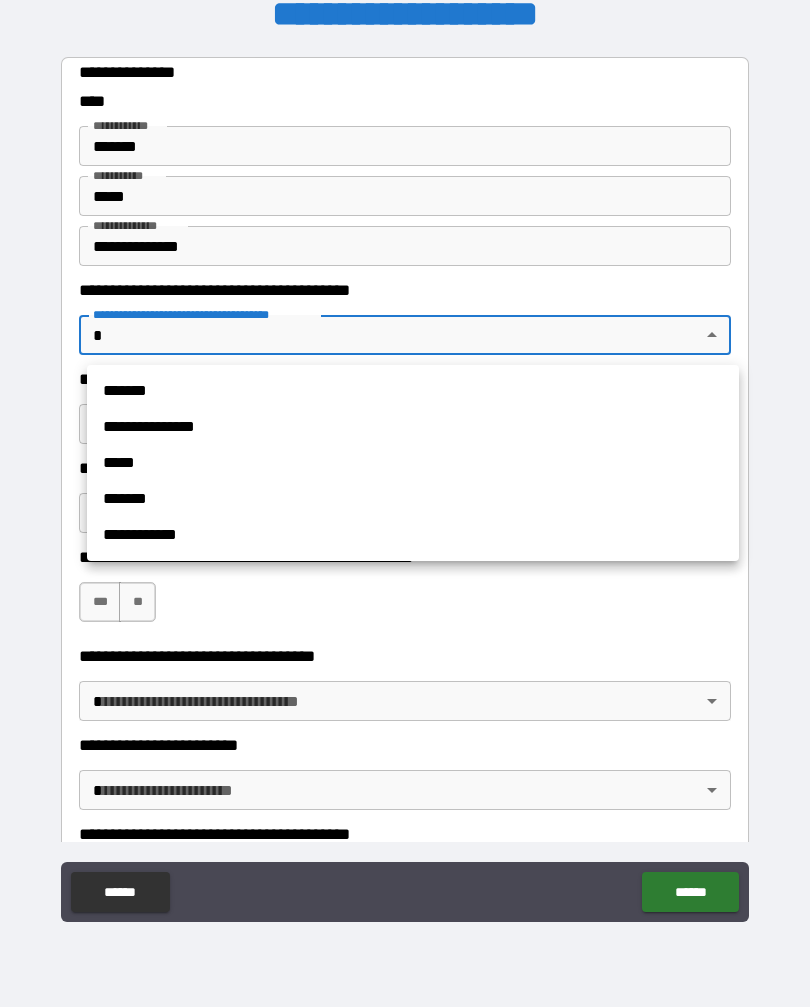 click on "*******" at bounding box center (413, 391) 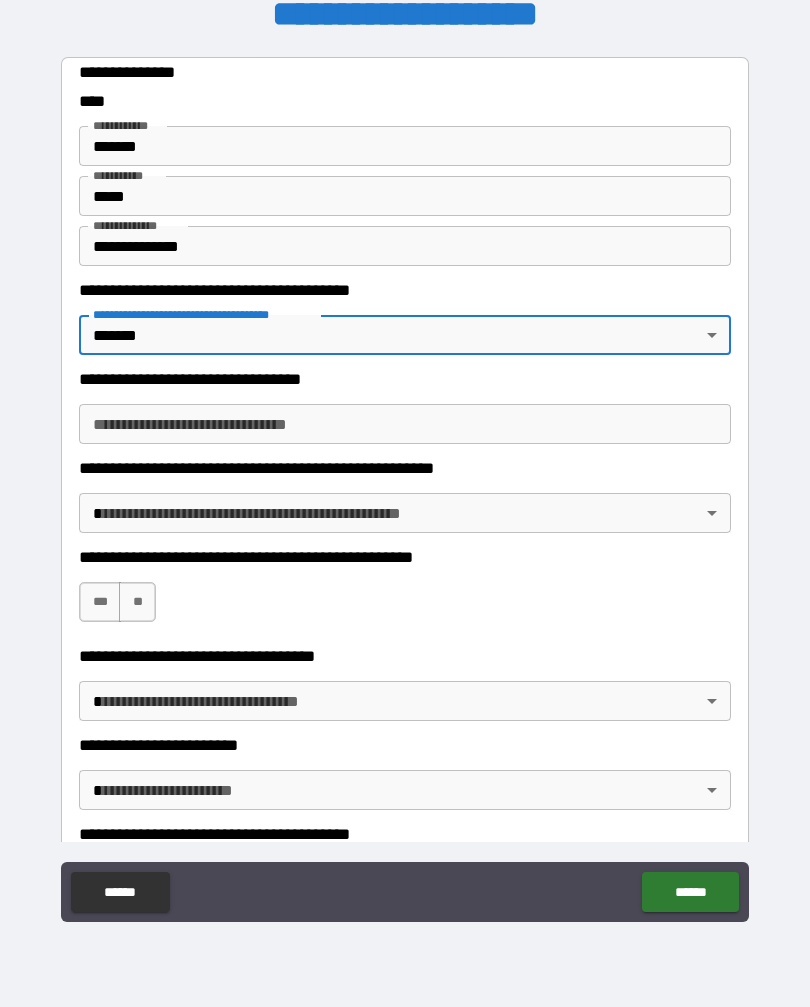 click on "**********" at bounding box center [405, 424] 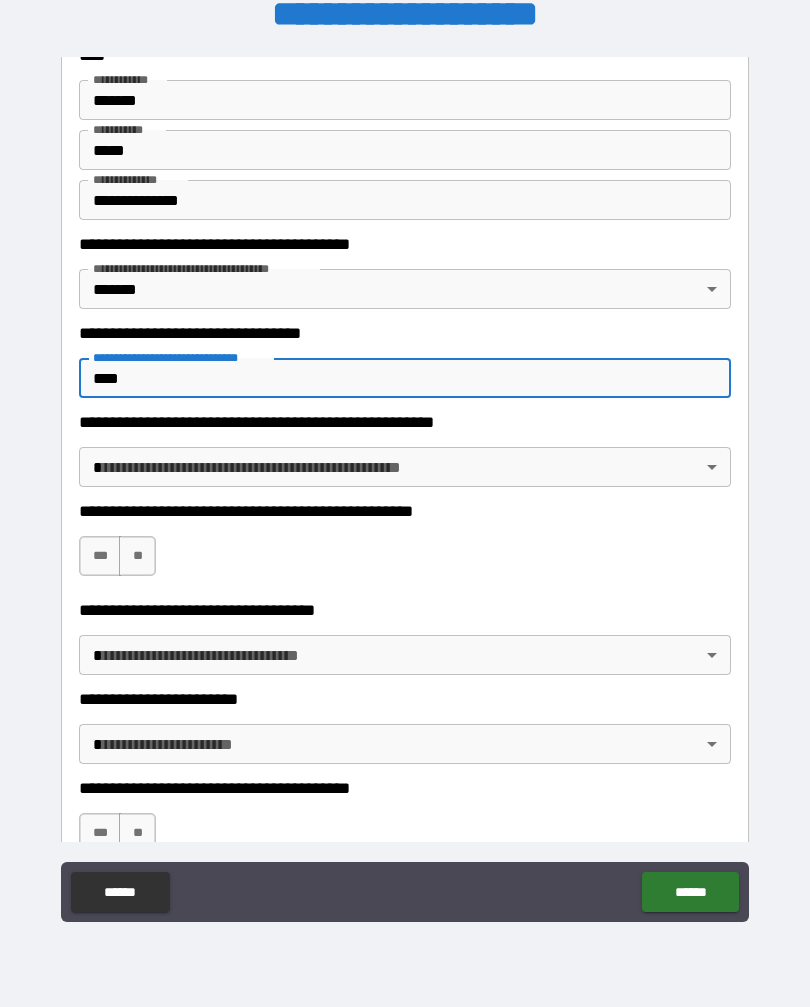 scroll, scrollTop: 65, scrollLeft: 0, axis: vertical 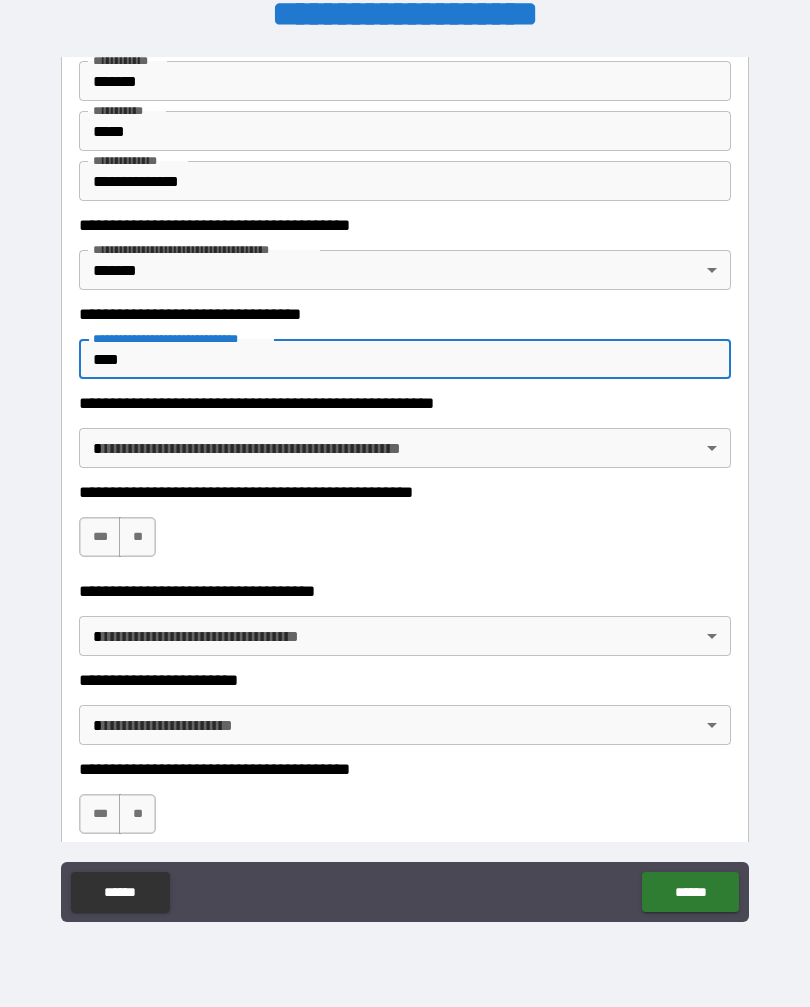 type on "****" 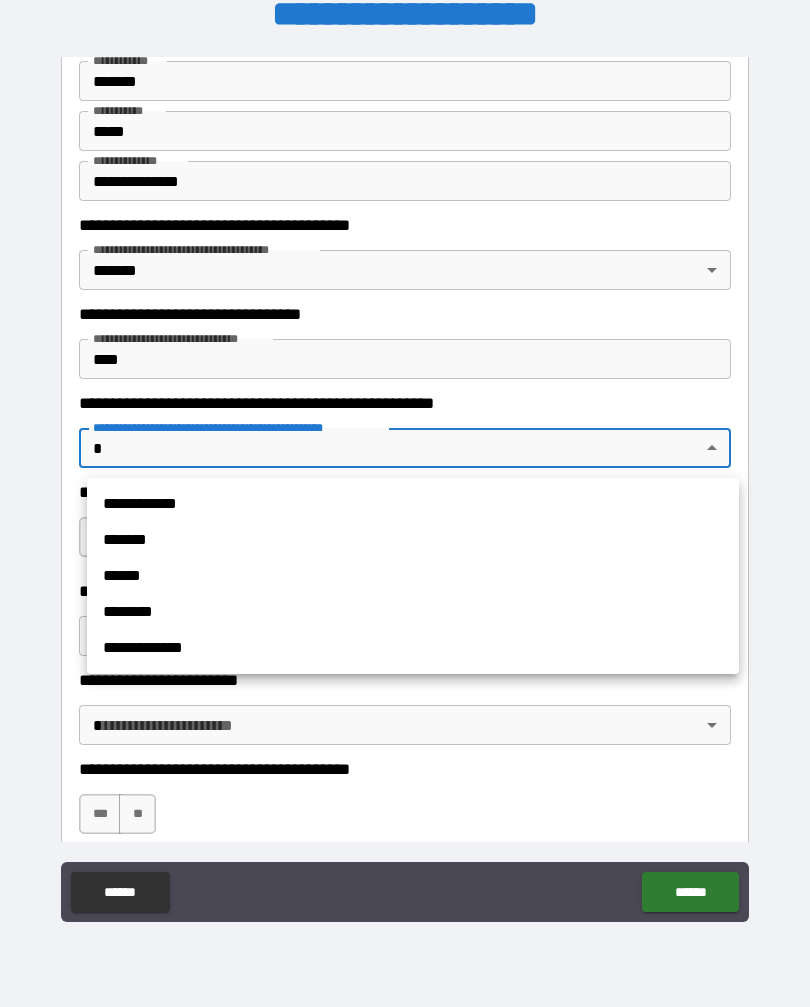 click on "********" at bounding box center [413, 612] 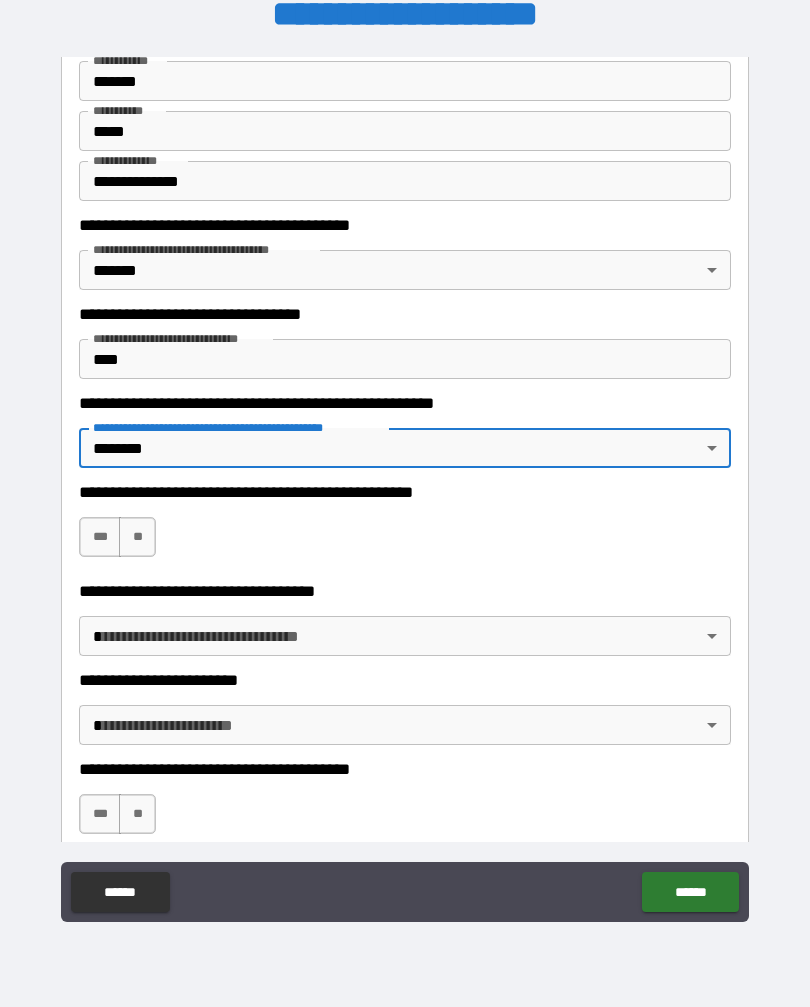 click on "***" at bounding box center (100, 537) 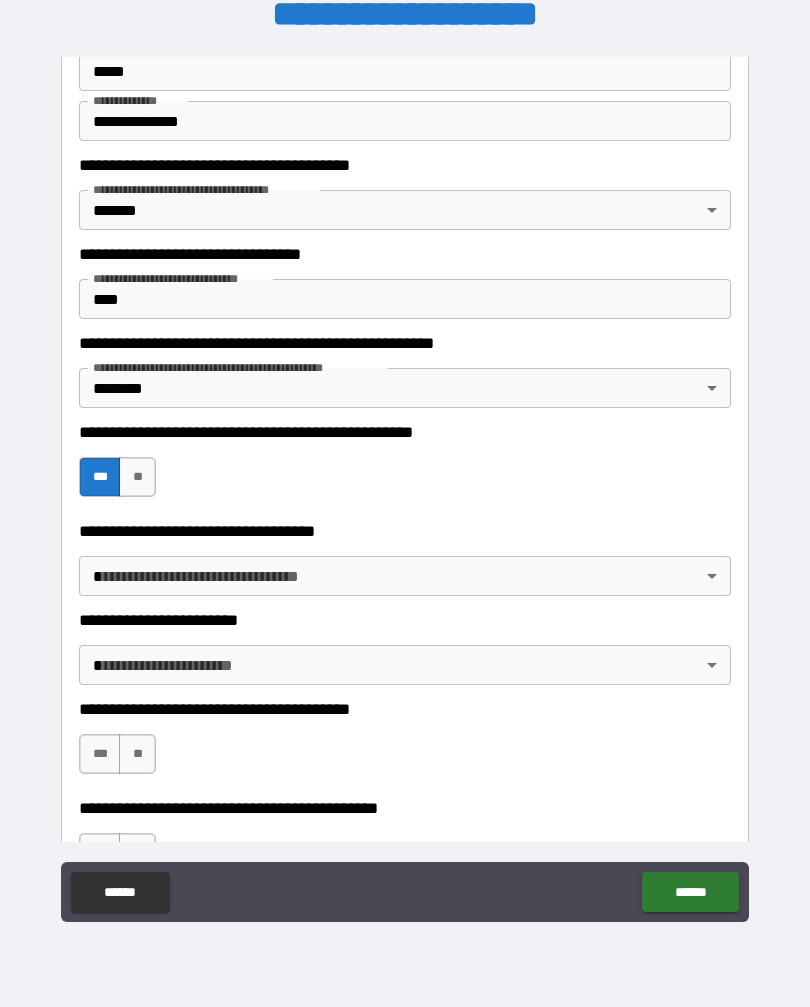 scroll, scrollTop: 151, scrollLeft: 0, axis: vertical 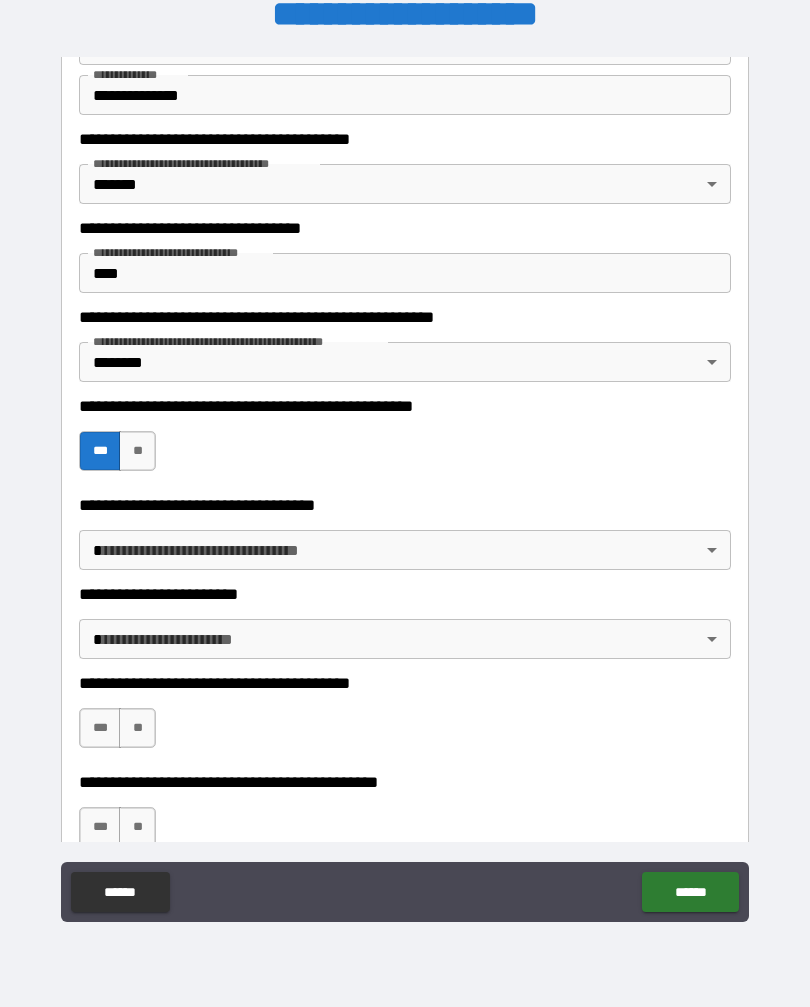 click on "**********" at bounding box center (405, 487) 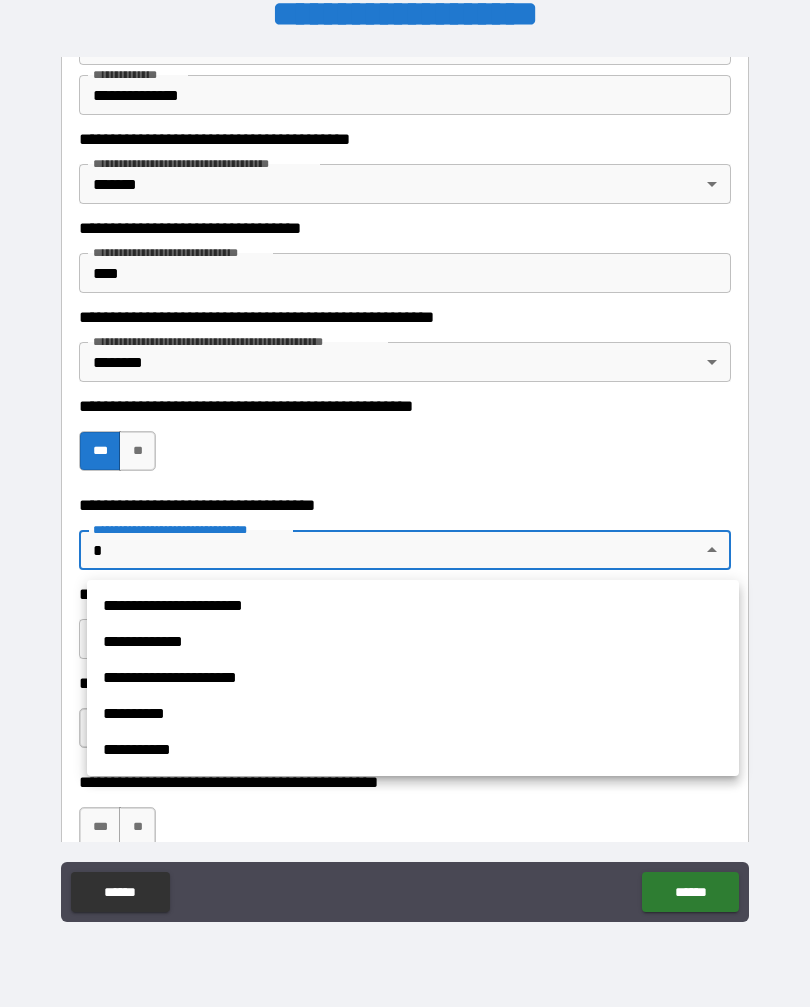 click on "**********" at bounding box center (413, 714) 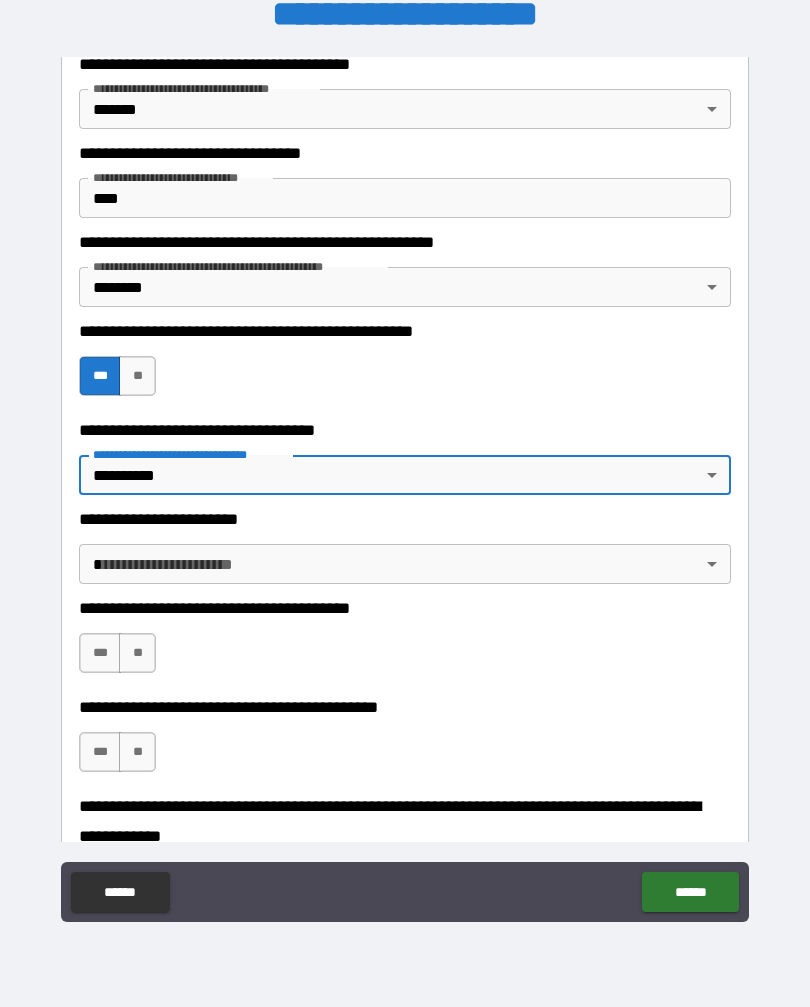 scroll, scrollTop: 238, scrollLeft: 0, axis: vertical 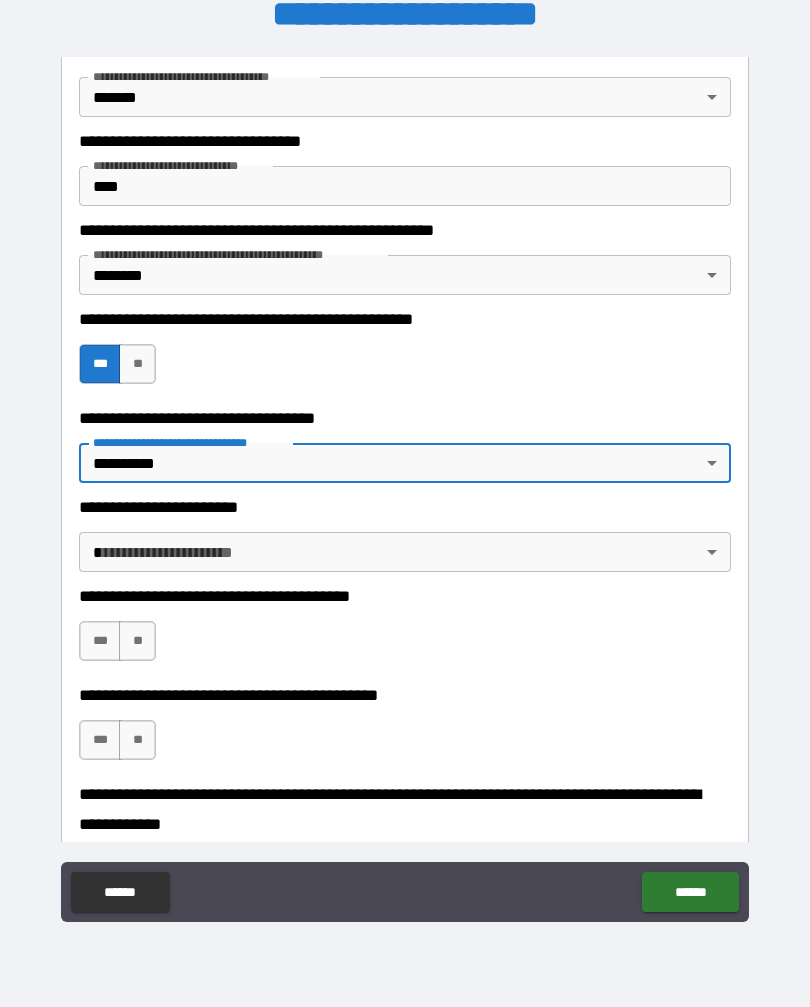 click on "**********" at bounding box center (405, 487) 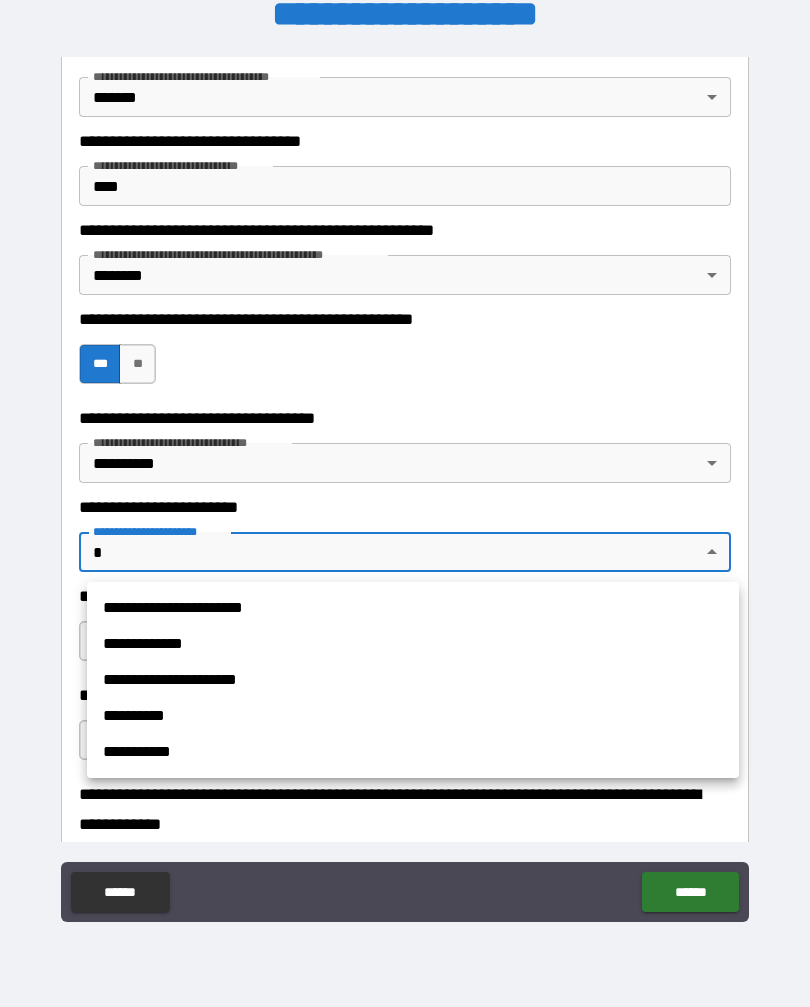 click at bounding box center (405, 503) 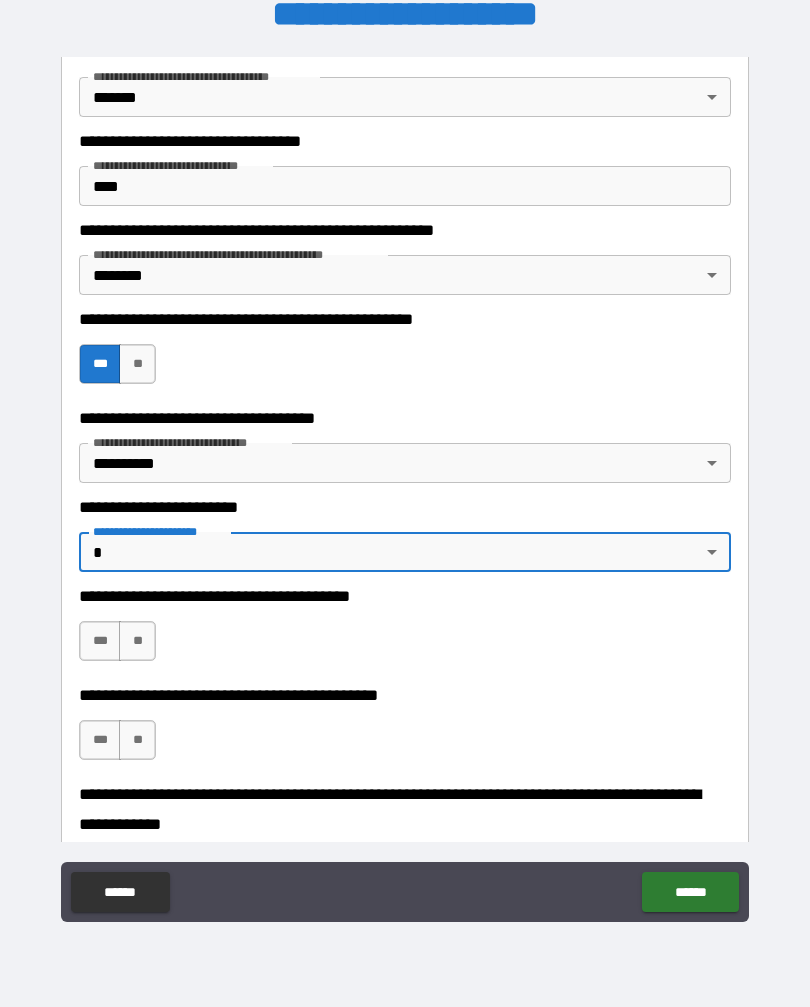 click on "**********" at bounding box center (405, 487) 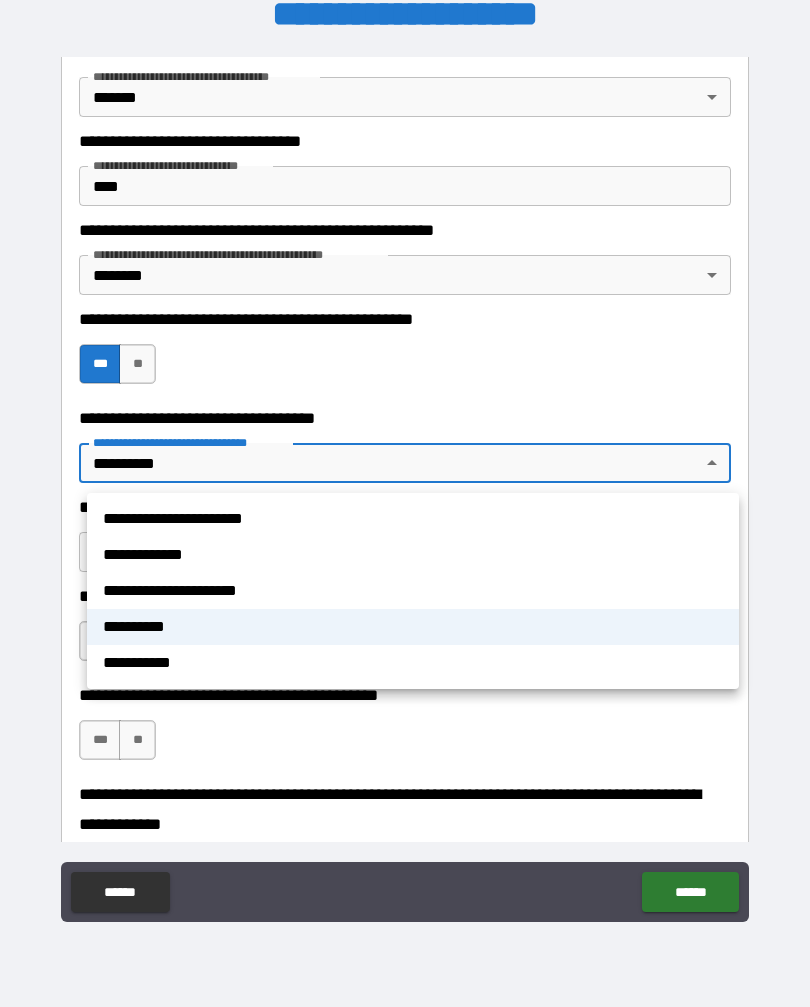 click on "**********" at bounding box center [413, 663] 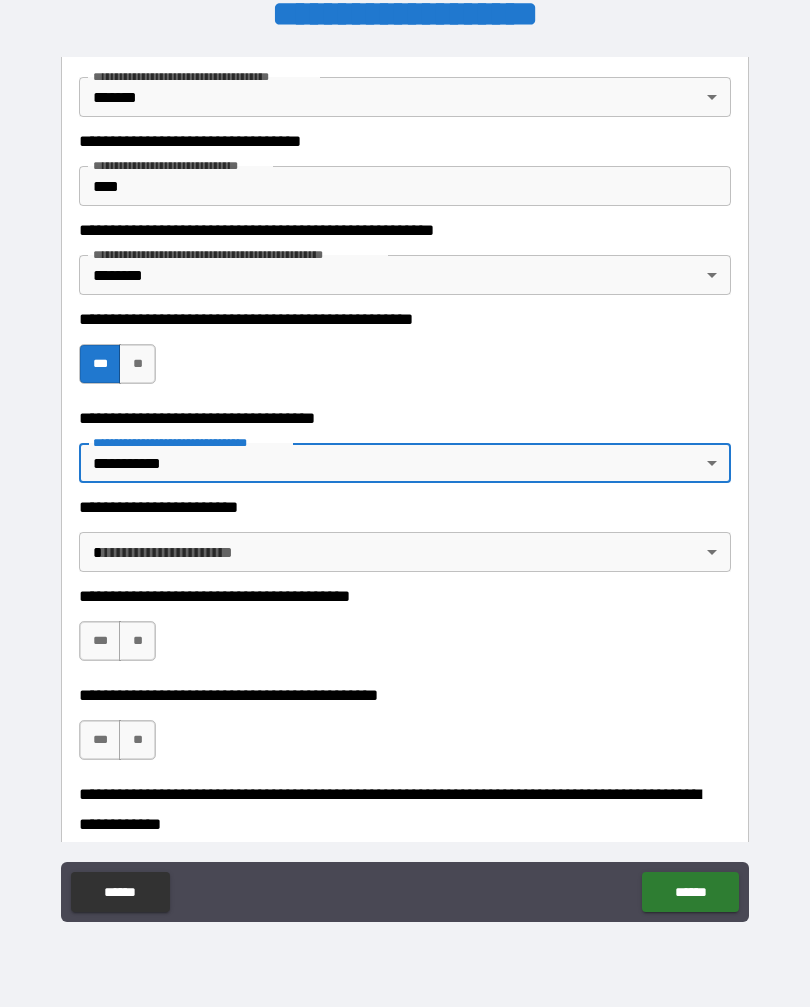 click on "**********" at bounding box center [405, 487] 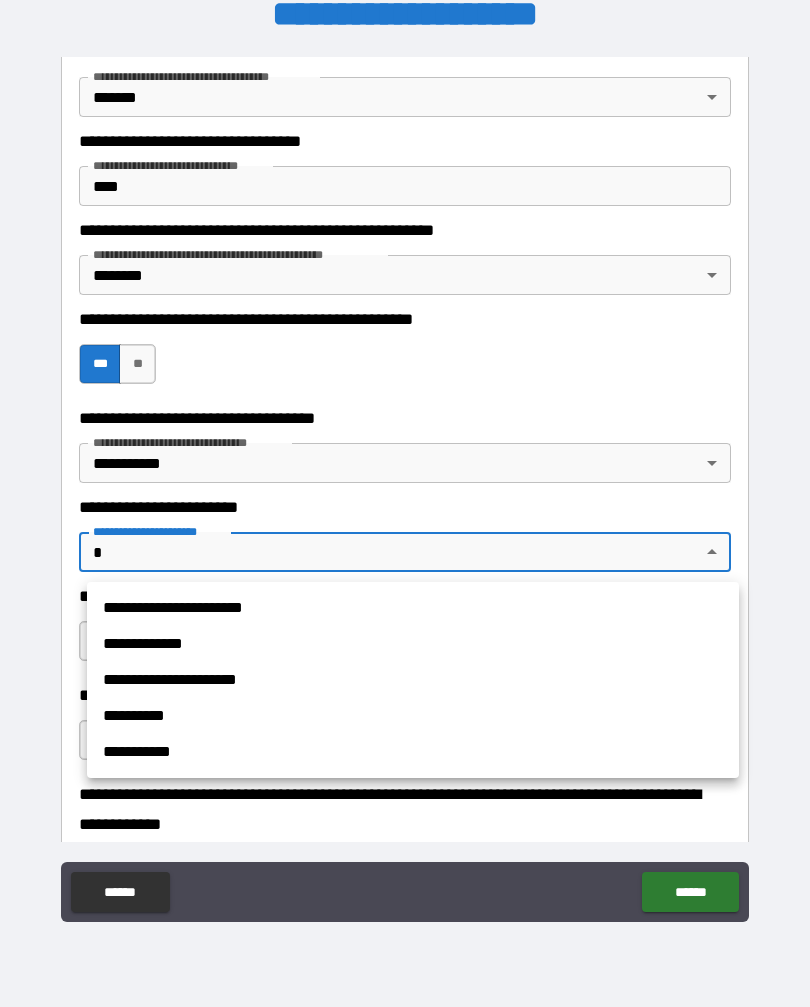 click on "**********" at bounding box center (413, 752) 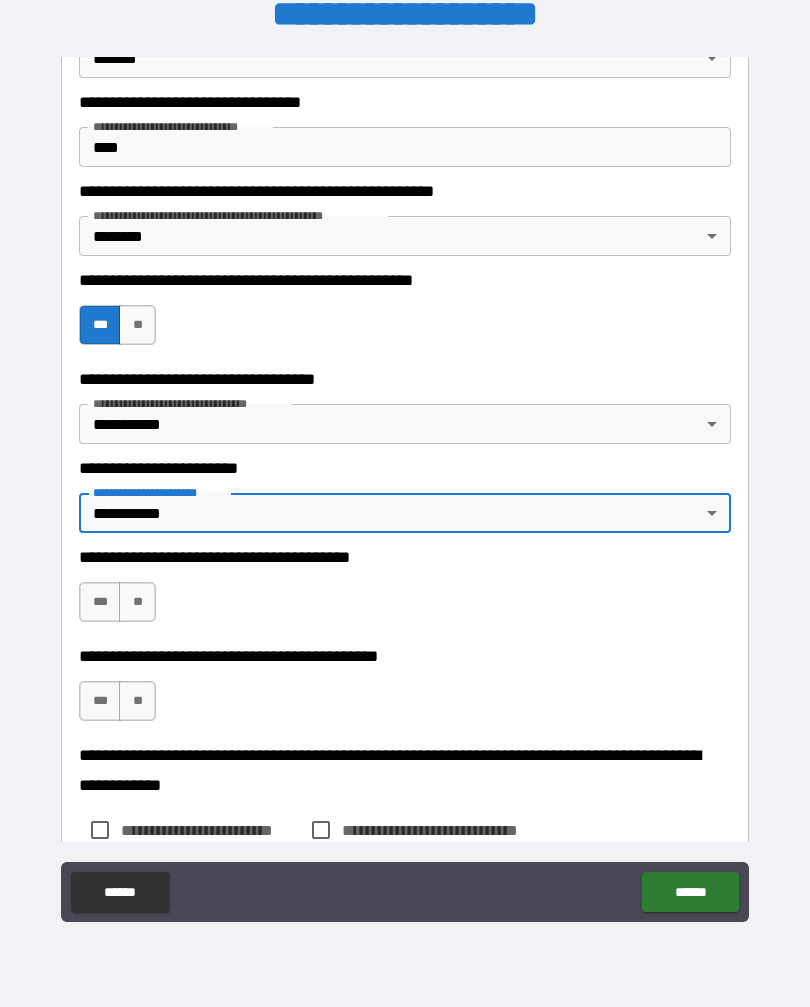 scroll, scrollTop: 281, scrollLeft: 0, axis: vertical 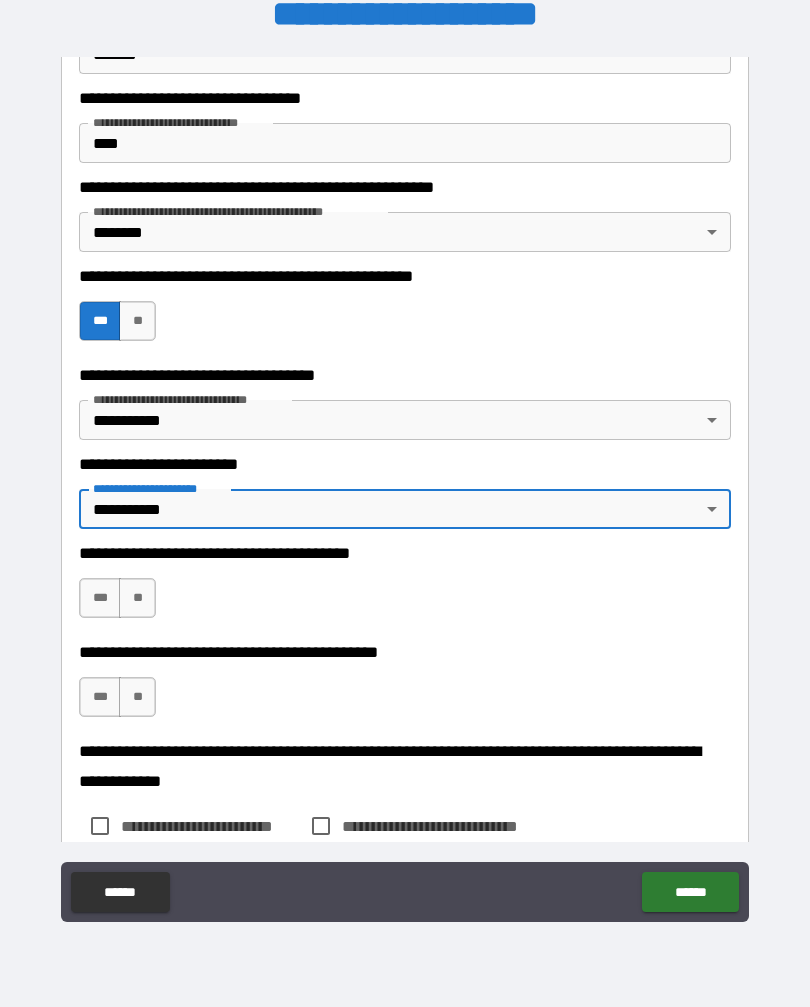 click on "**" at bounding box center [137, 598] 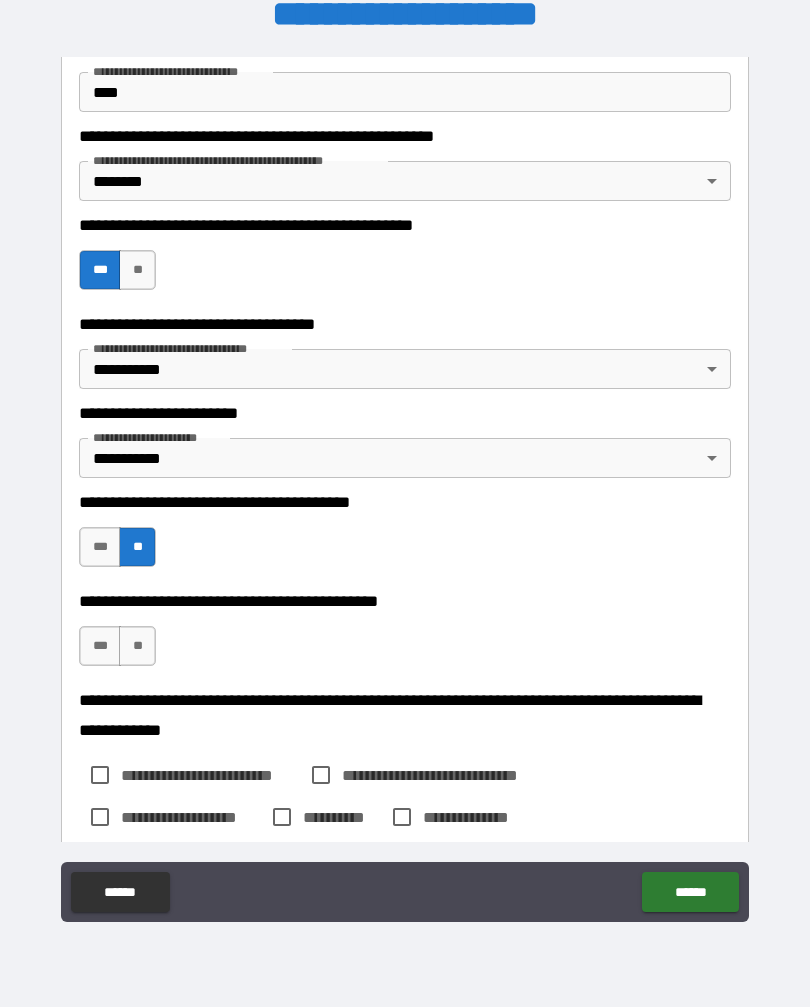 click on "**" at bounding box center (137, 646) 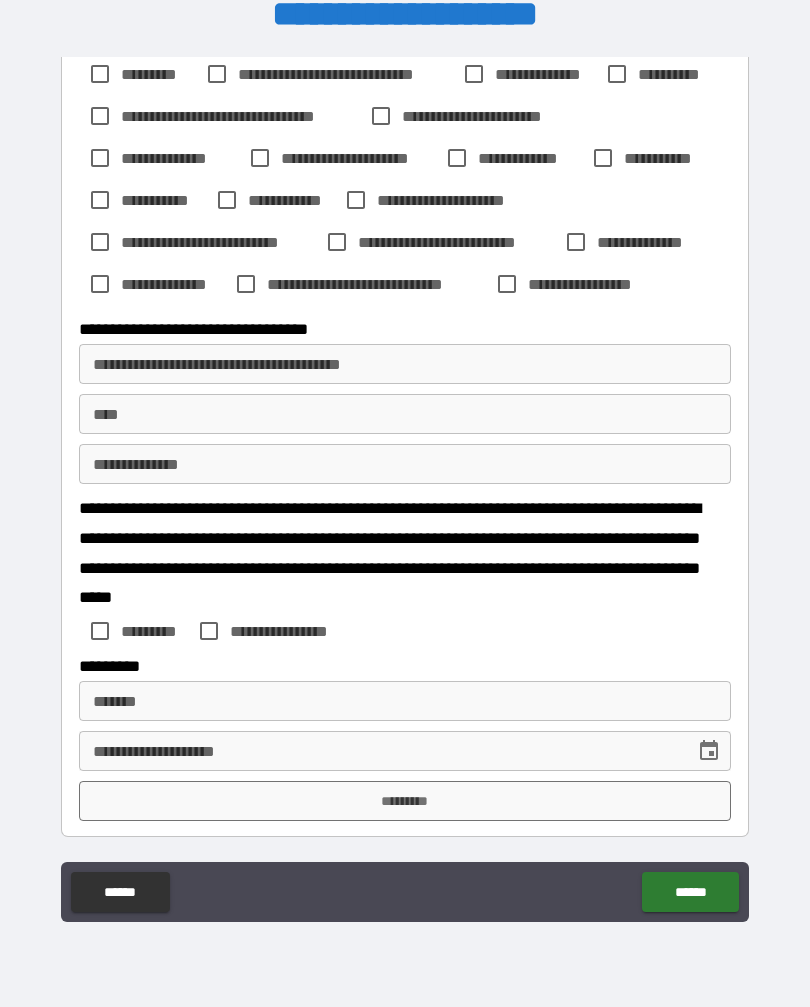 scroll, scrollTop: 1159, scrollLeft: 0, axis: vertical 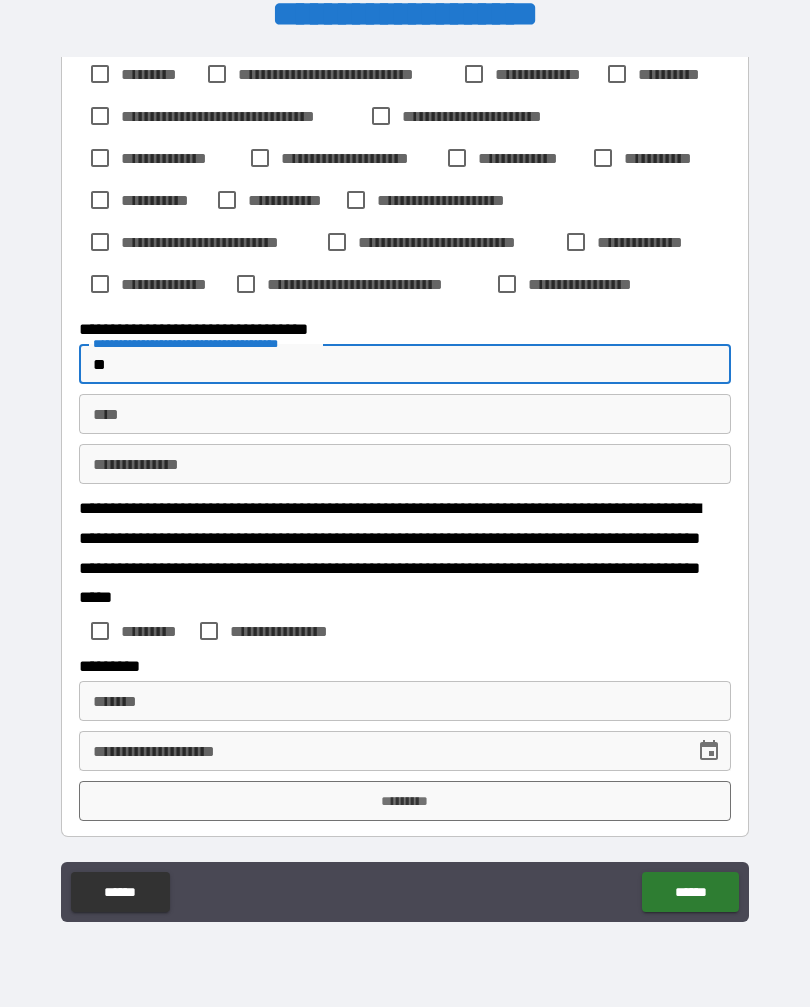 type on "*" 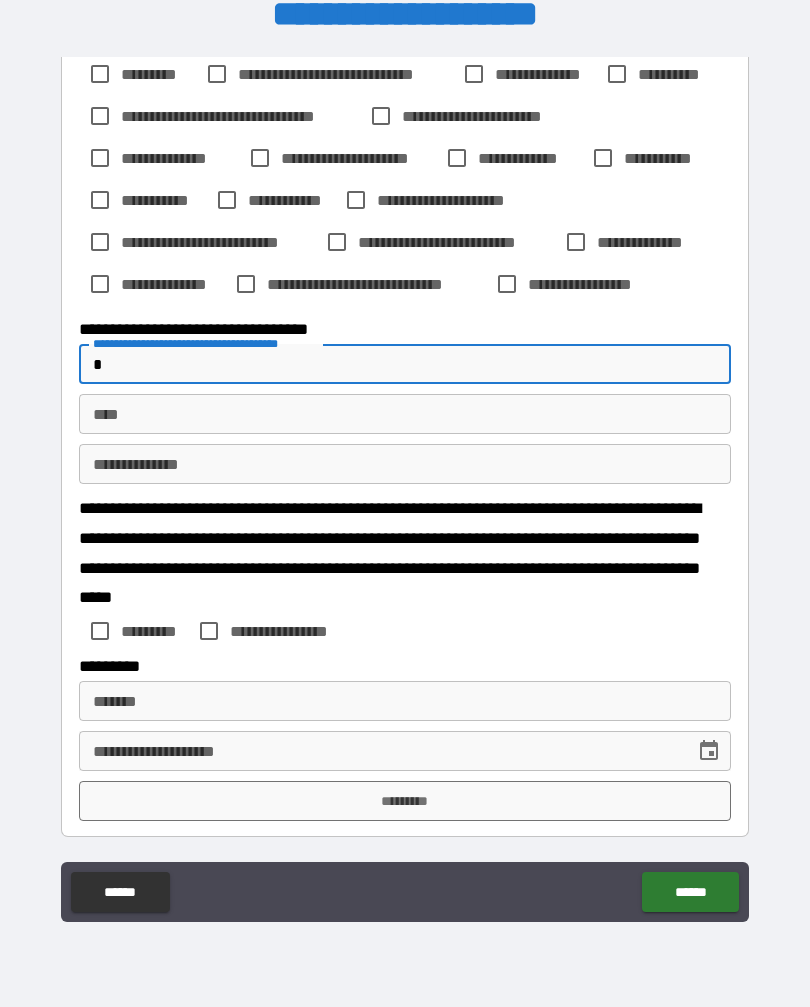 type 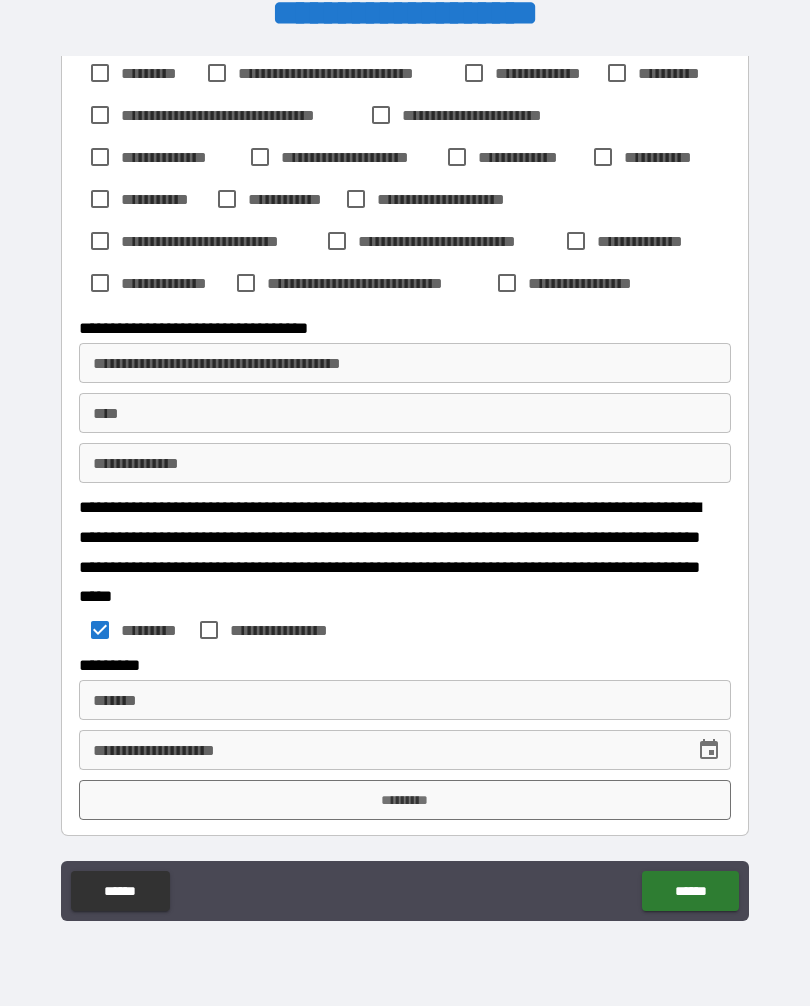 click on "*****   *" at bounding box center [405, 701] 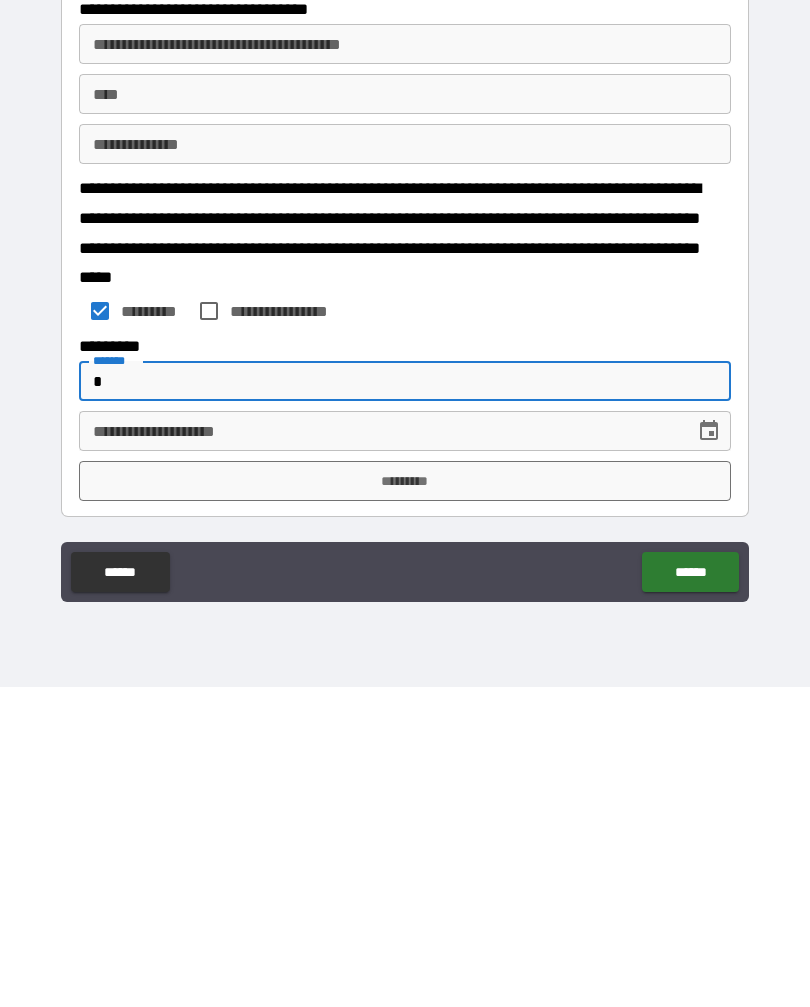 scroll, scrollTop: 33, scrollLeft: 0, axis: vertical 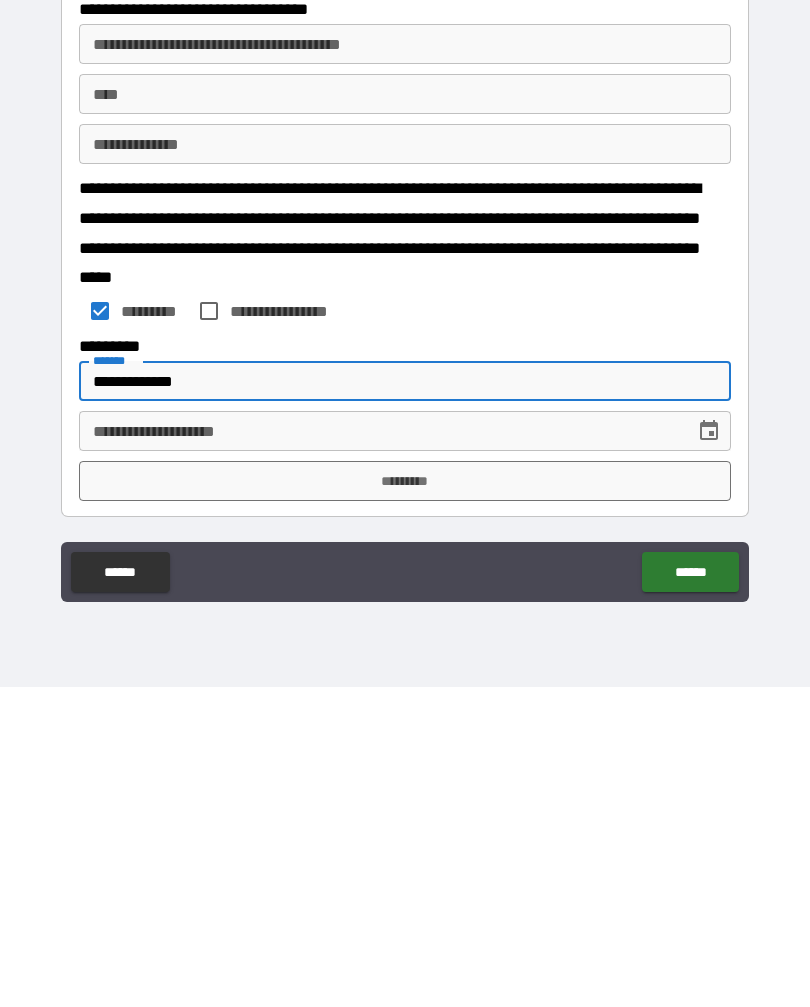 type on "**********" 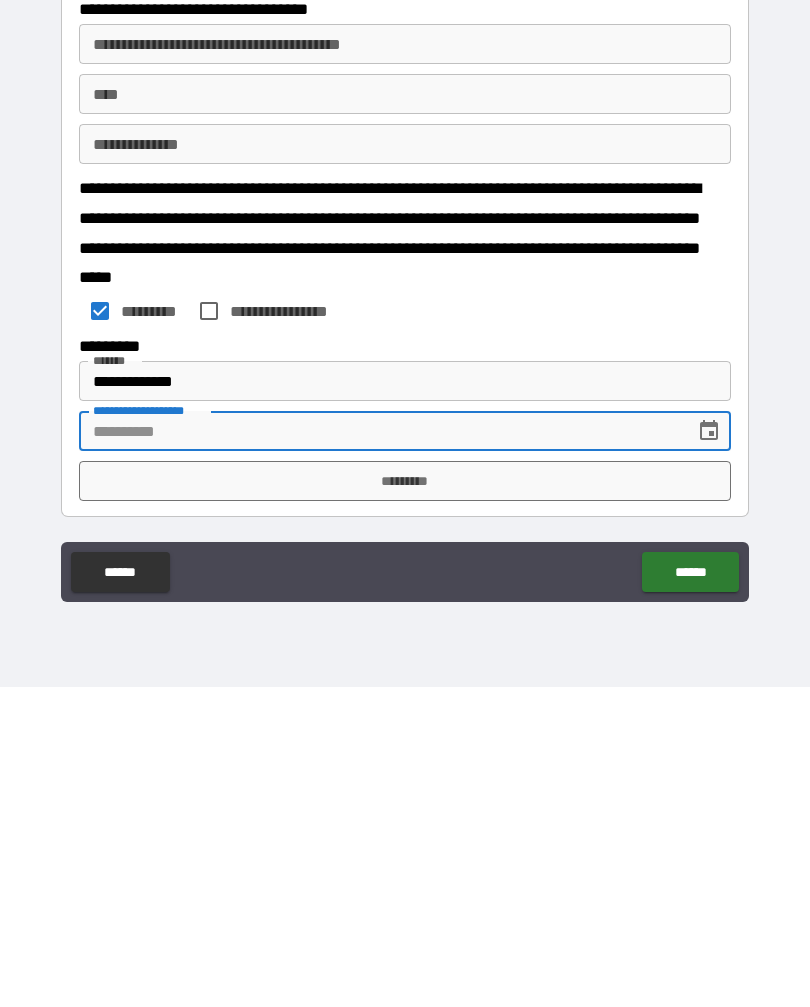 click 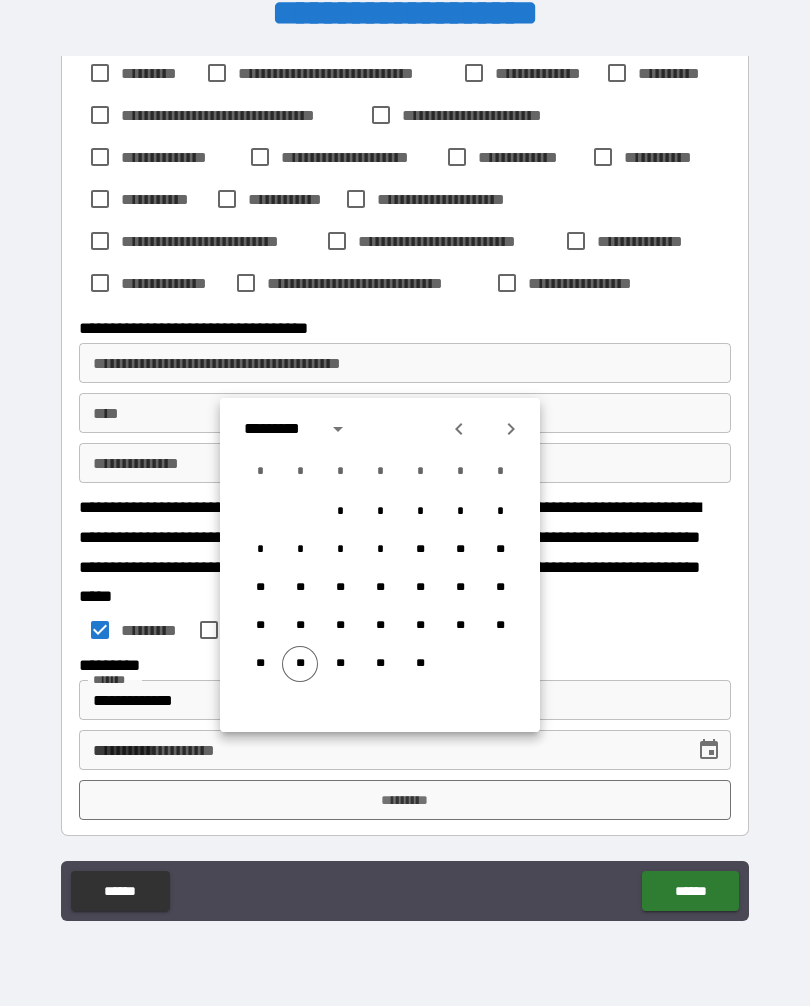 click on "**" at bounding box center [300, 665] 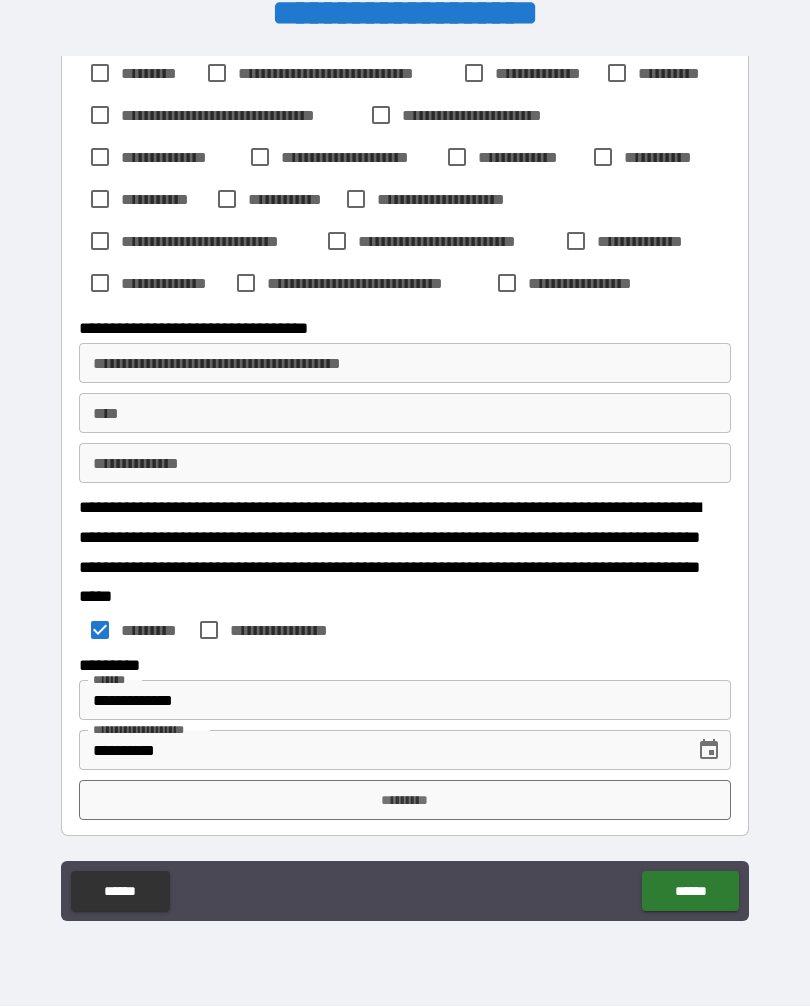 type on "**********" 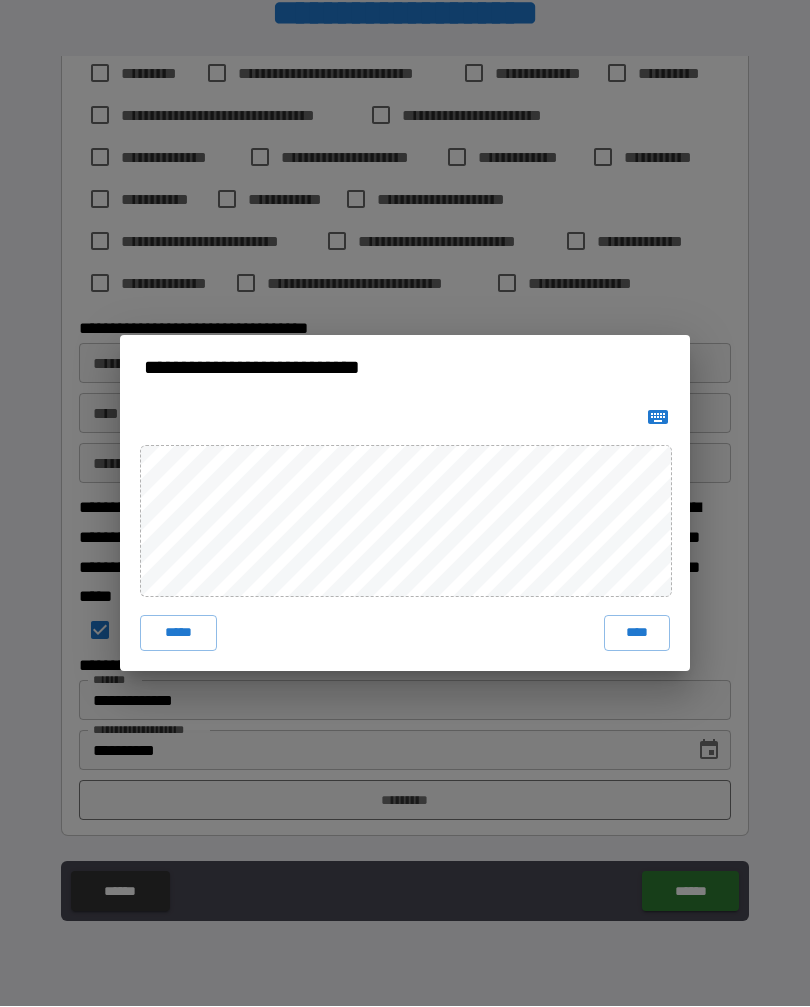 click on "****" at bounding box center (637, 634) 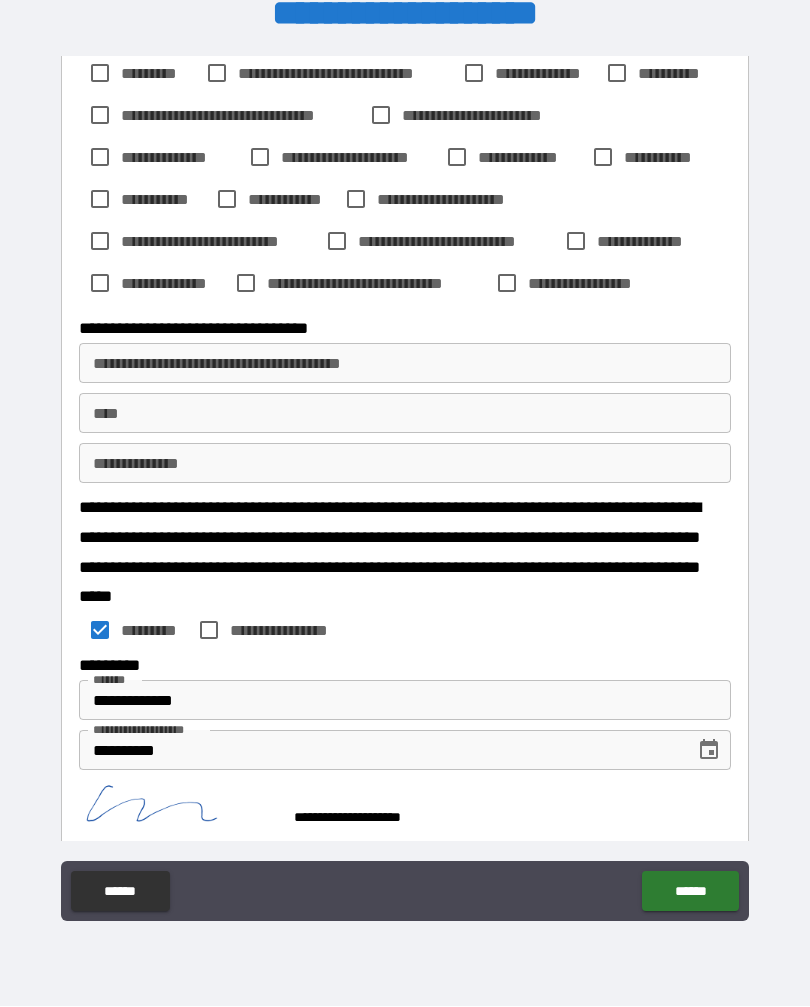 scroll, scrollTop: 1149, scrollLeft: 0, axis: vertical 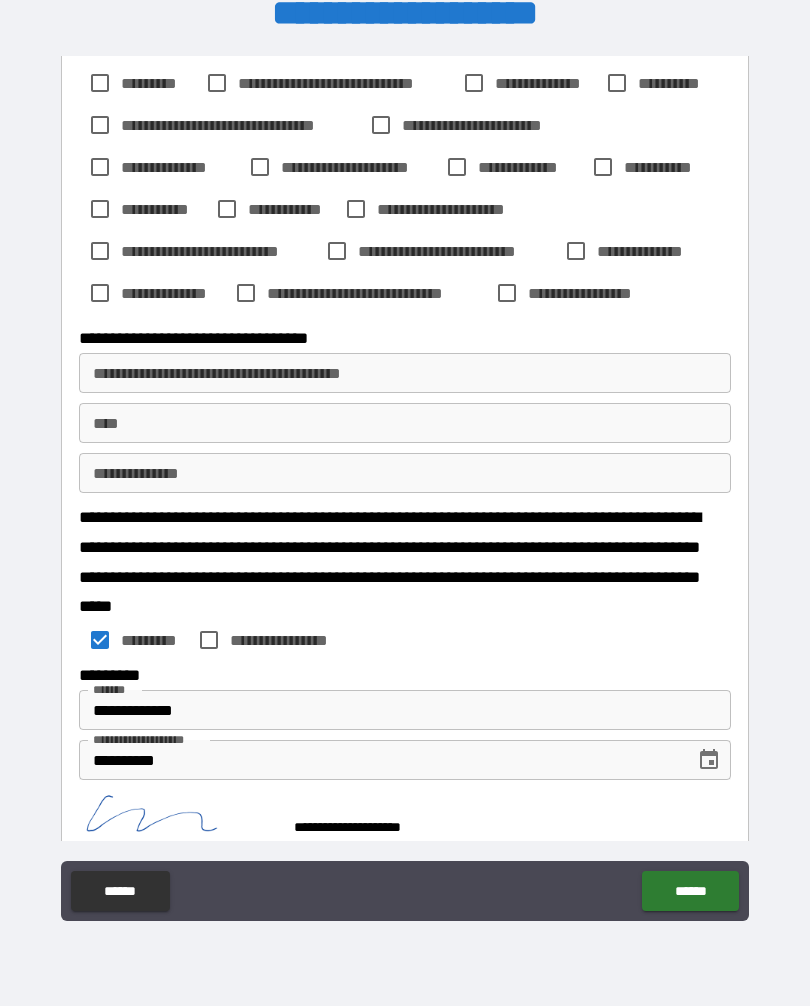 click on "******" at bounding box center (690, 892) 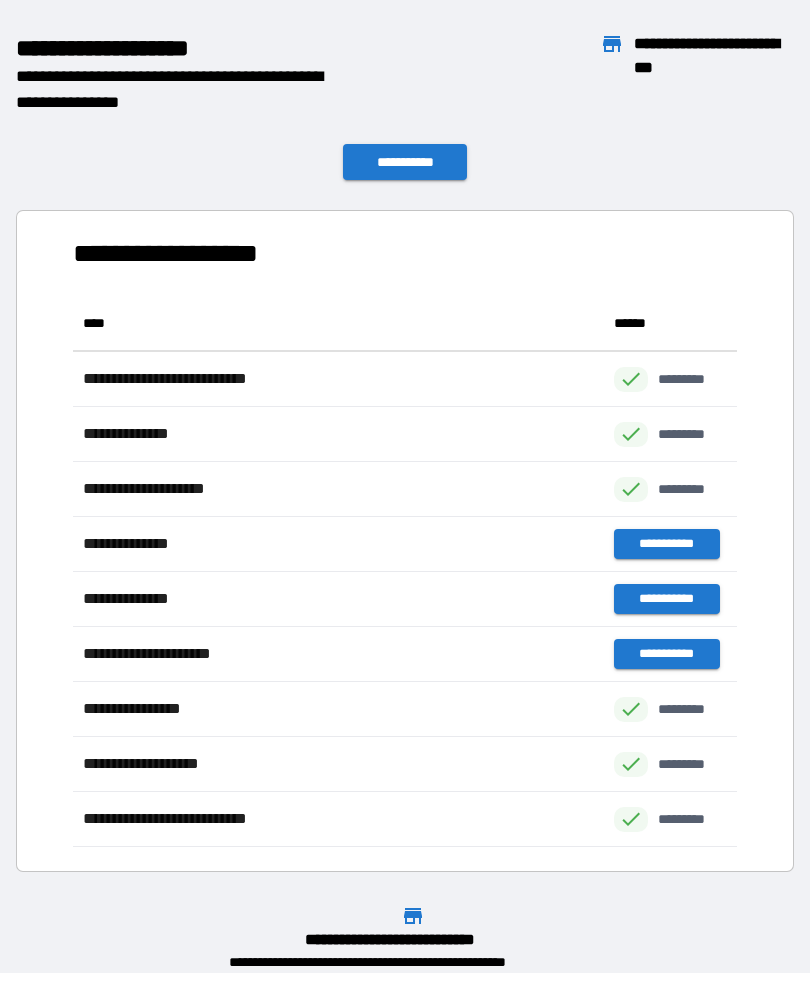 scroll, scrollTop: 551, scrollLeft: 664, axis: both 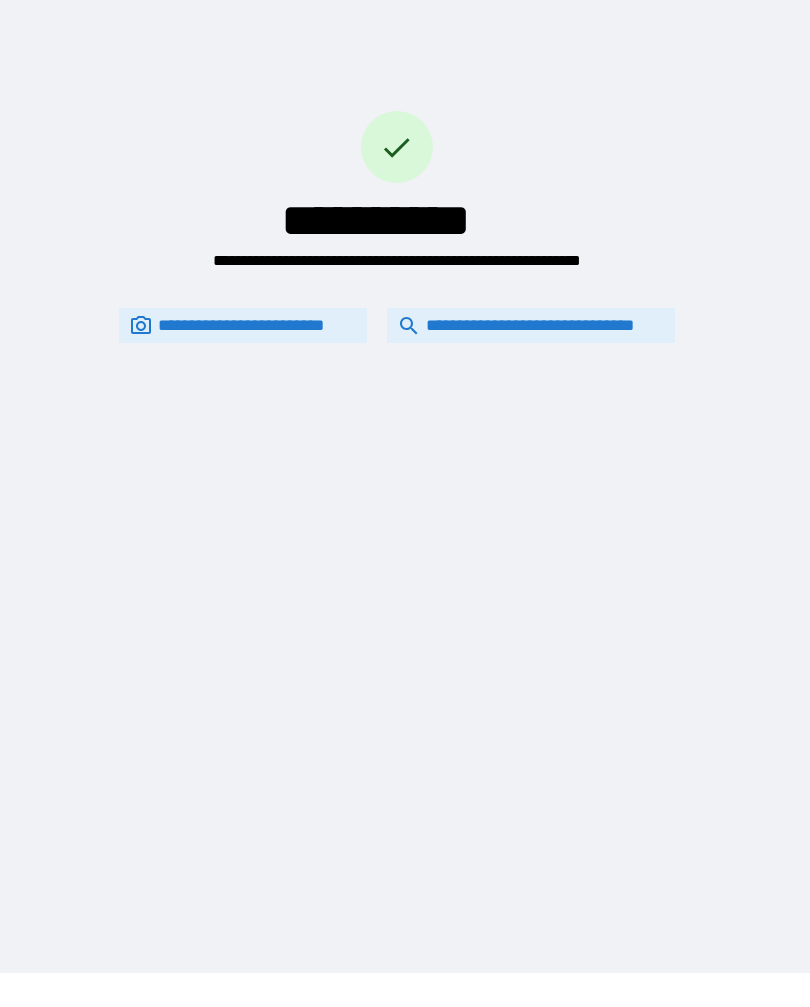 click on "**********" at bounding box center (531, 326) 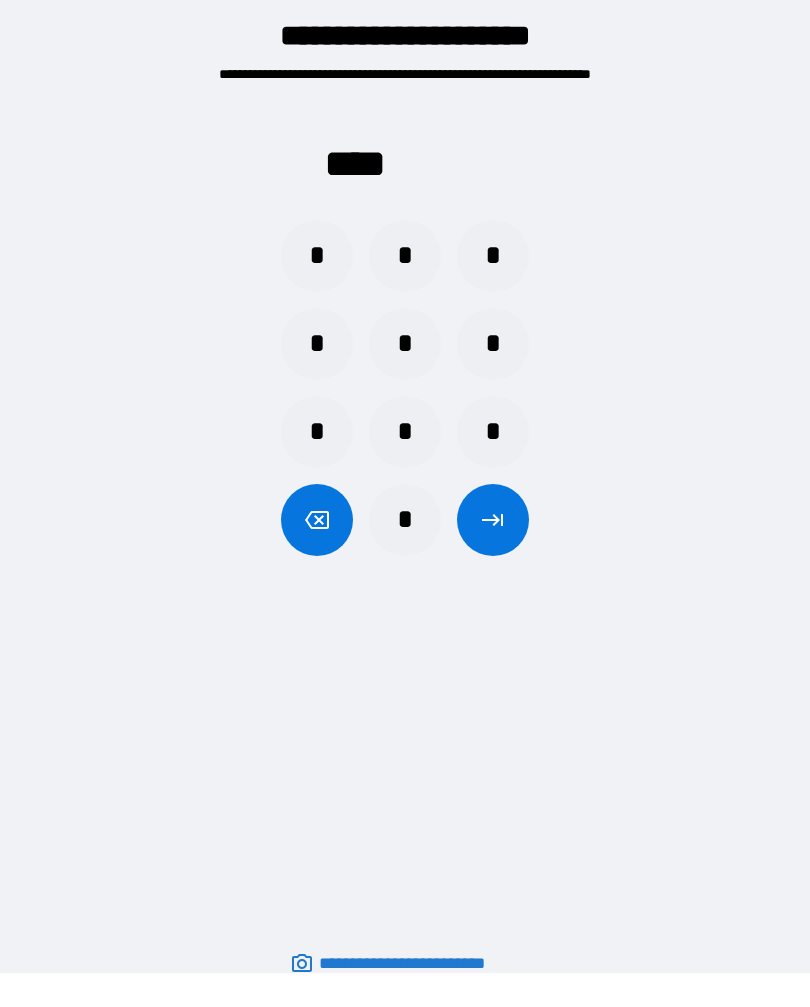 click on "*" at bounding box center [317, 257] 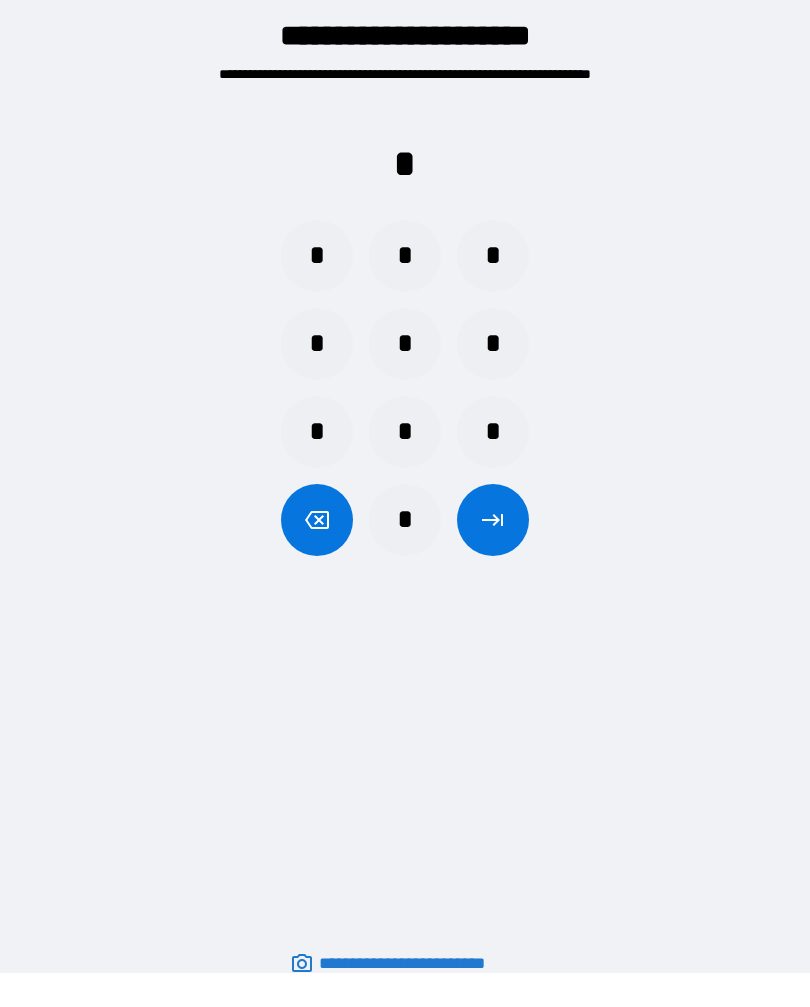 click on "*" at bounding box center (317, 345) 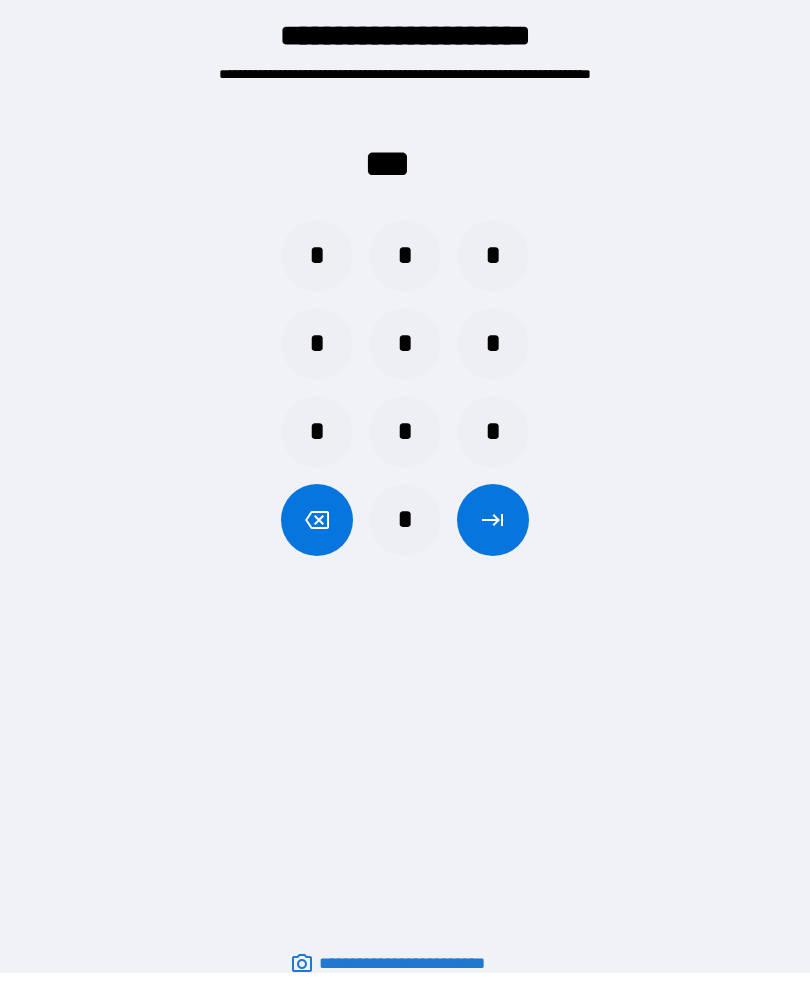 click on "*" at bounding box center [493, 345] 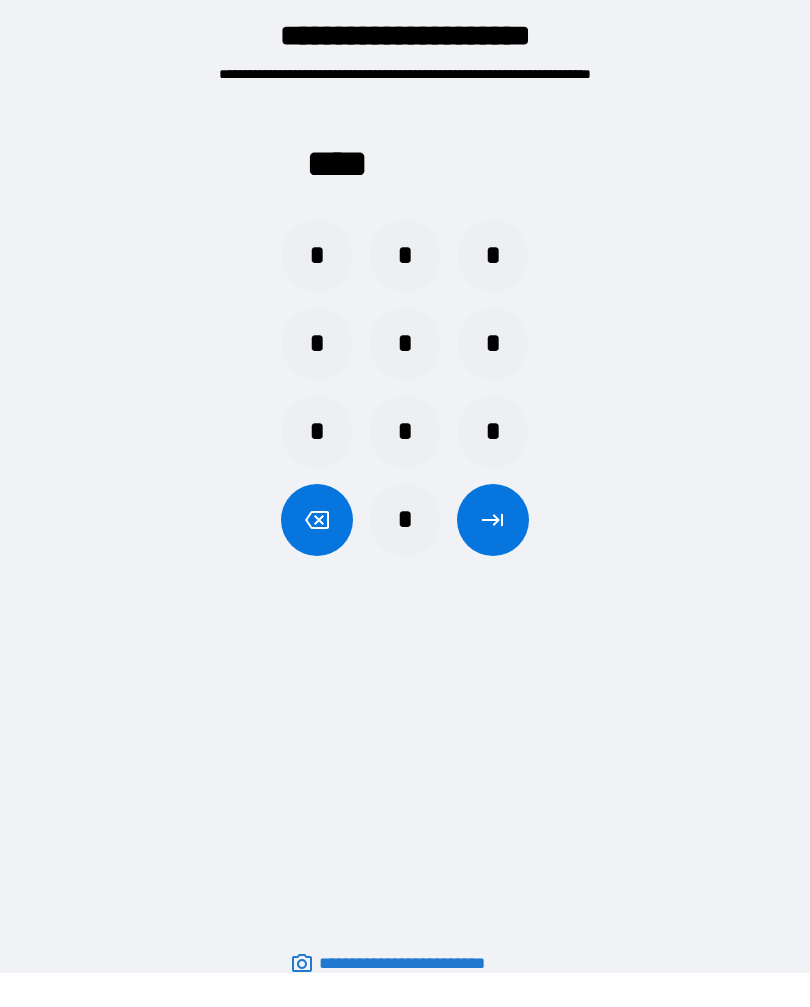 click at bounding box center (493, 521) 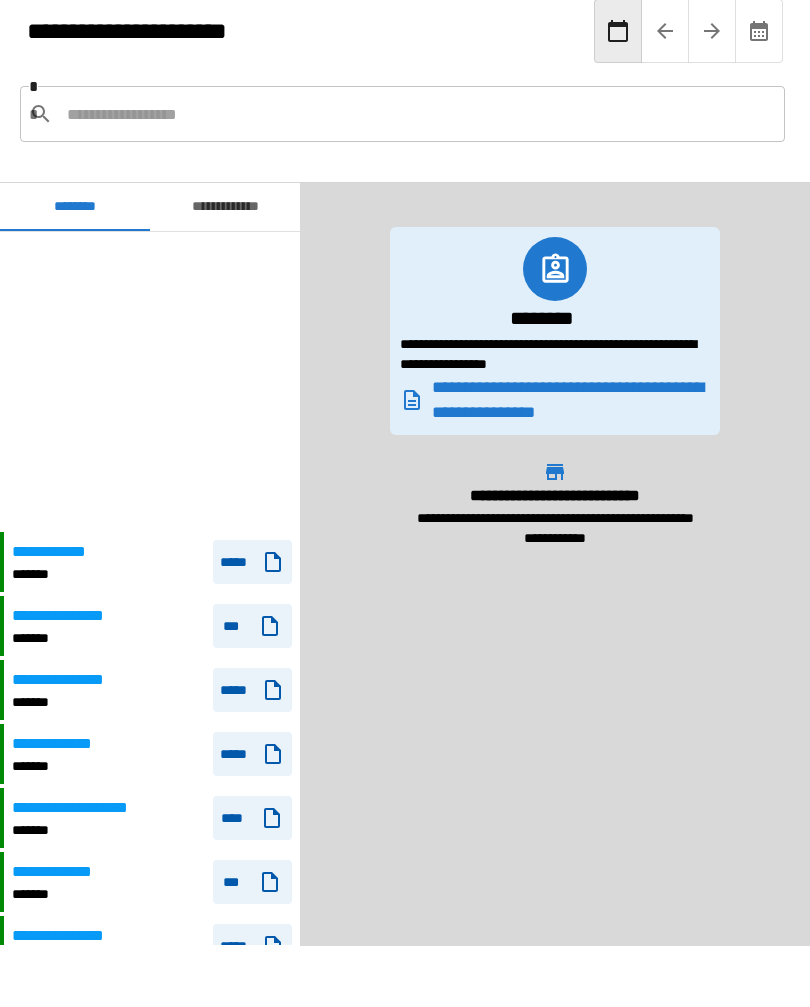 scroll, scrollTop: 318, scrollLeft: 0, axis: vertical 